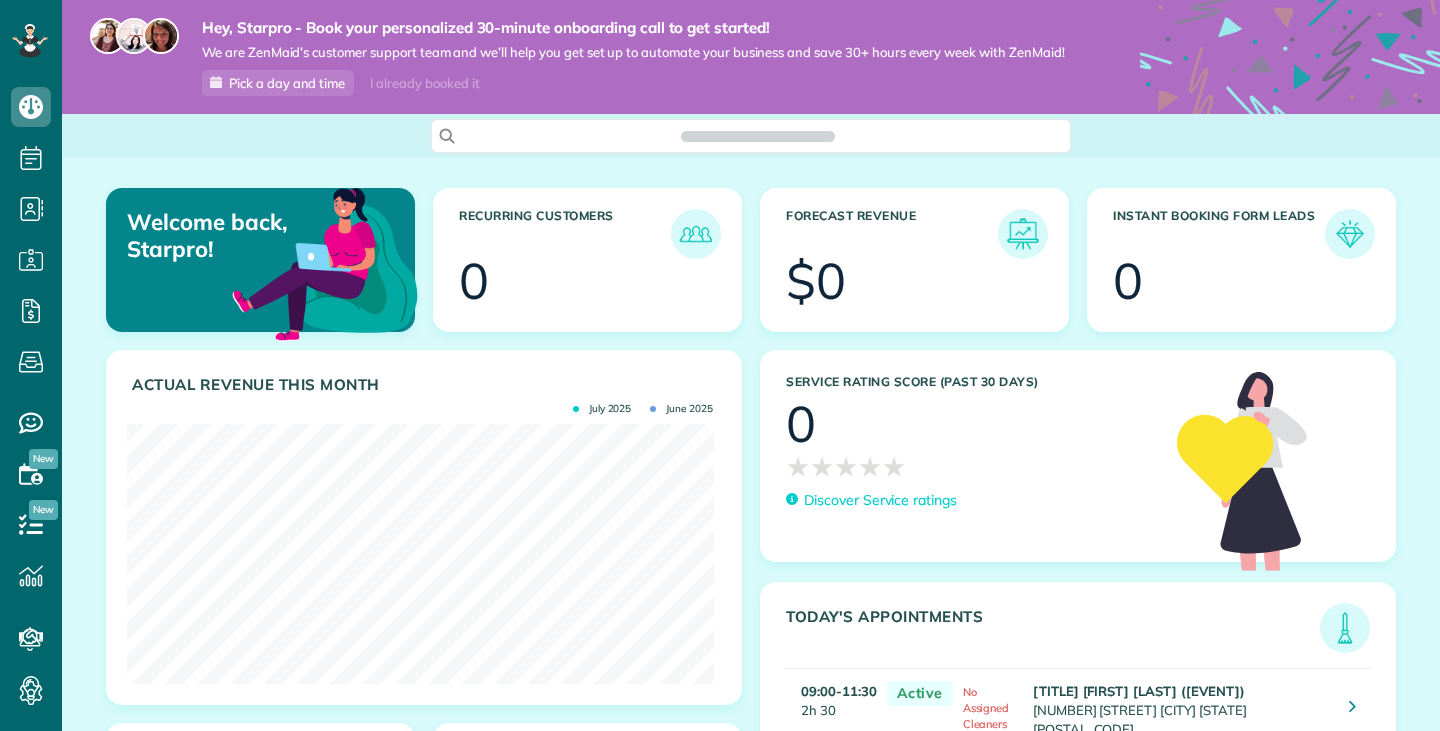scroll, scrollTop: 0, scrollLeft: 0, axis: both 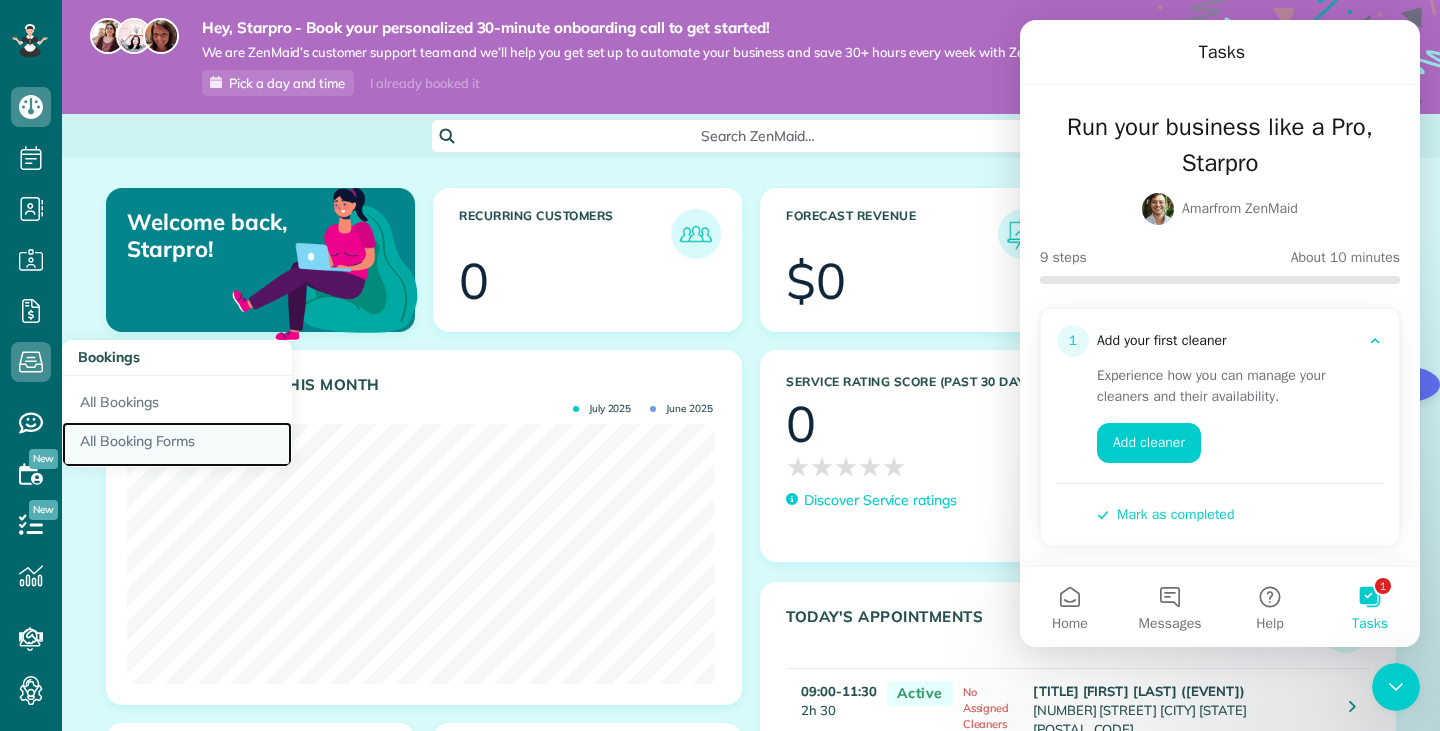 click on "All Booking Forms" at bounding box center [177, 445] 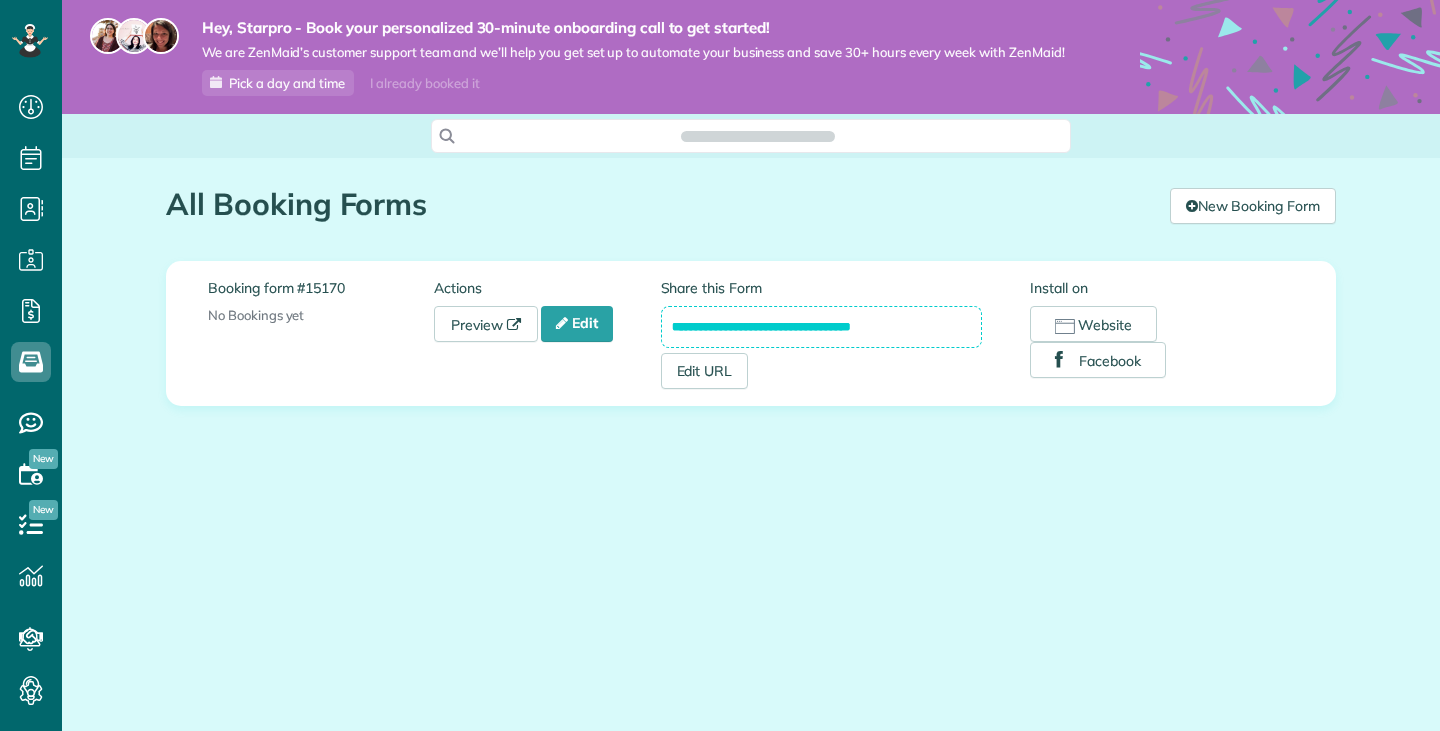 scroll, scrollTop: 0, scrollLeft: 0, axis: both 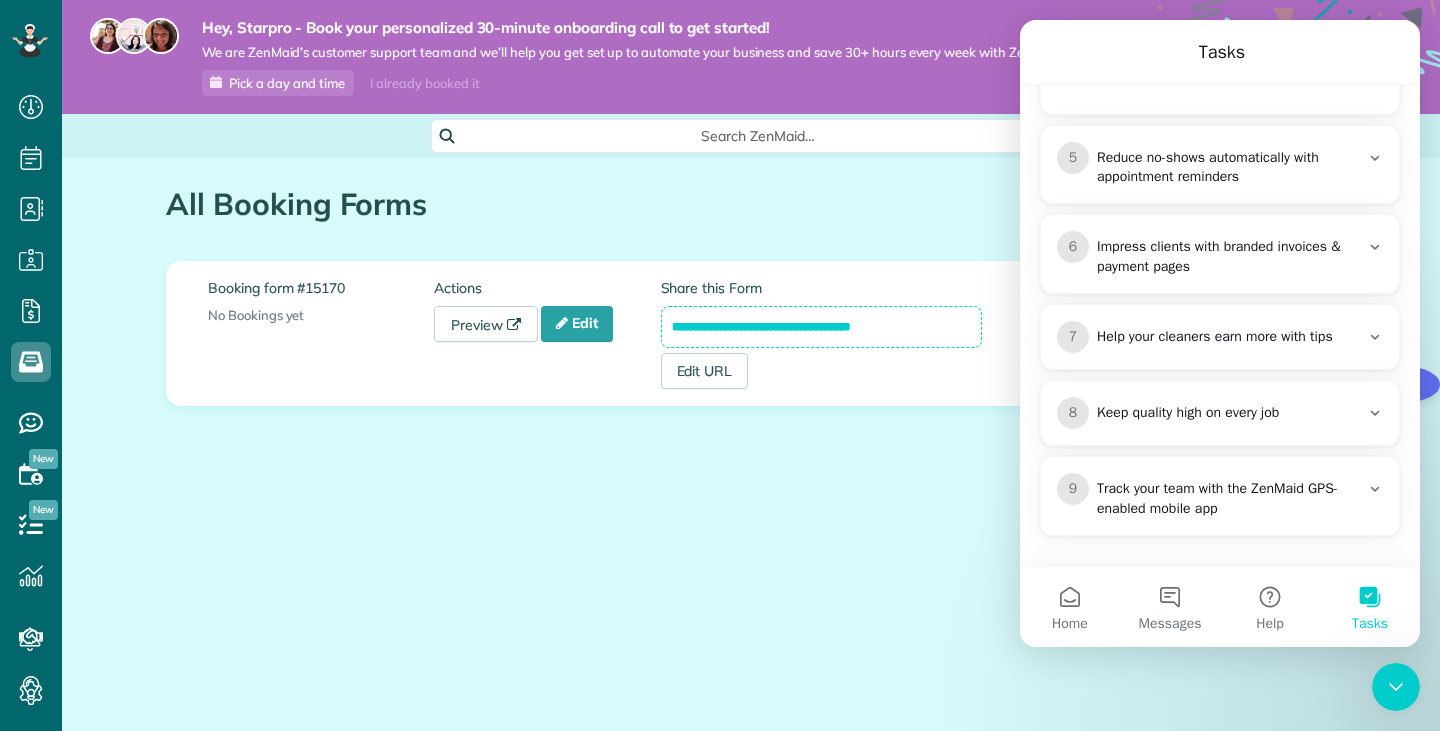 click 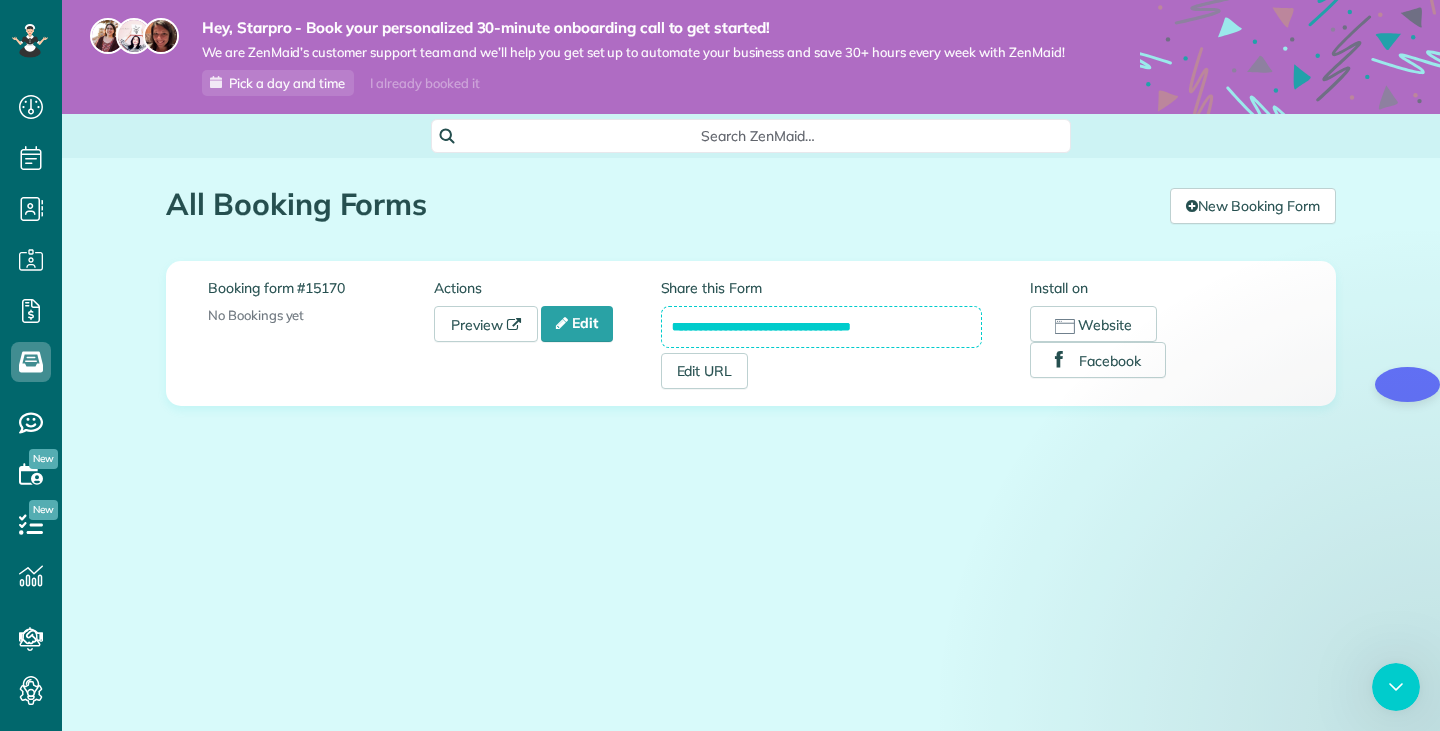 scroll, scrollTop: 0, scrollLeft: 0, axis: both 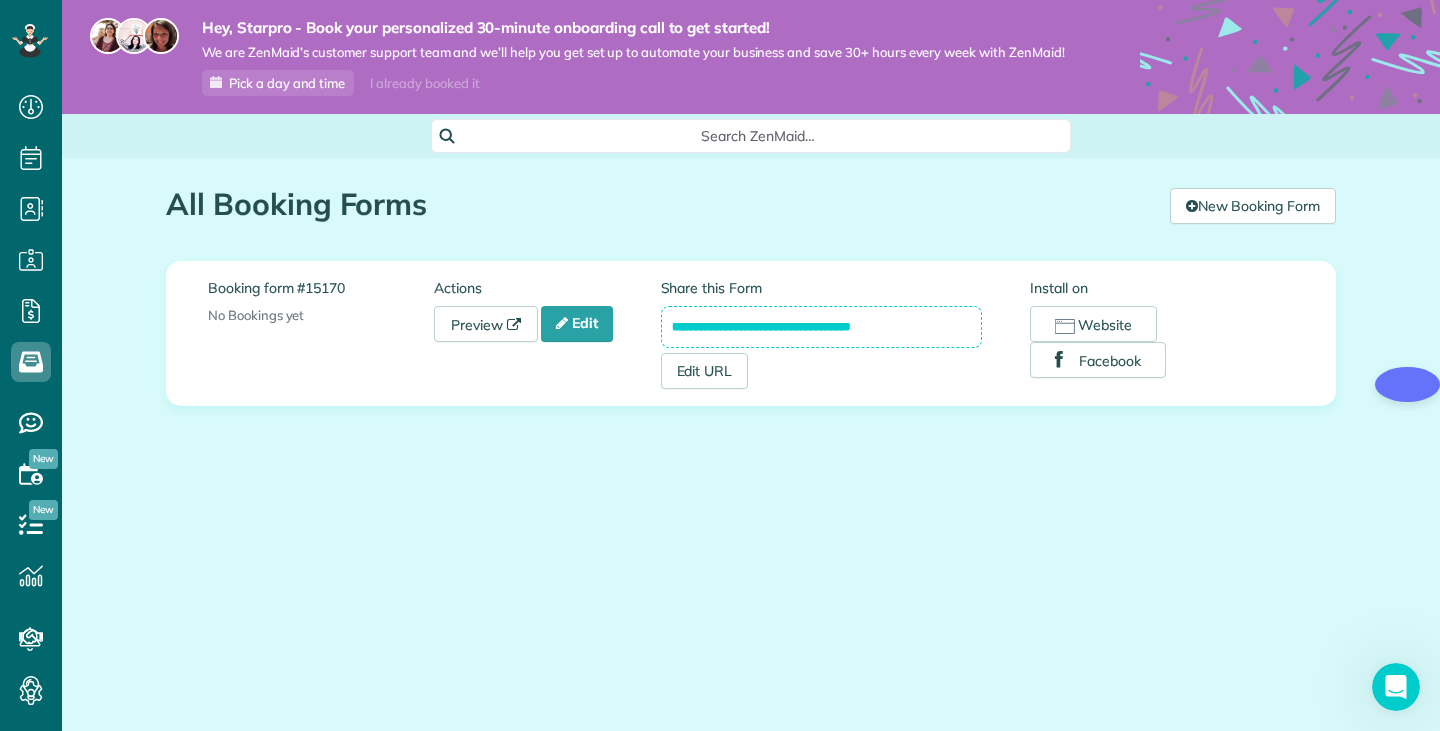 click on "**********" at bounding box center (751, 357) 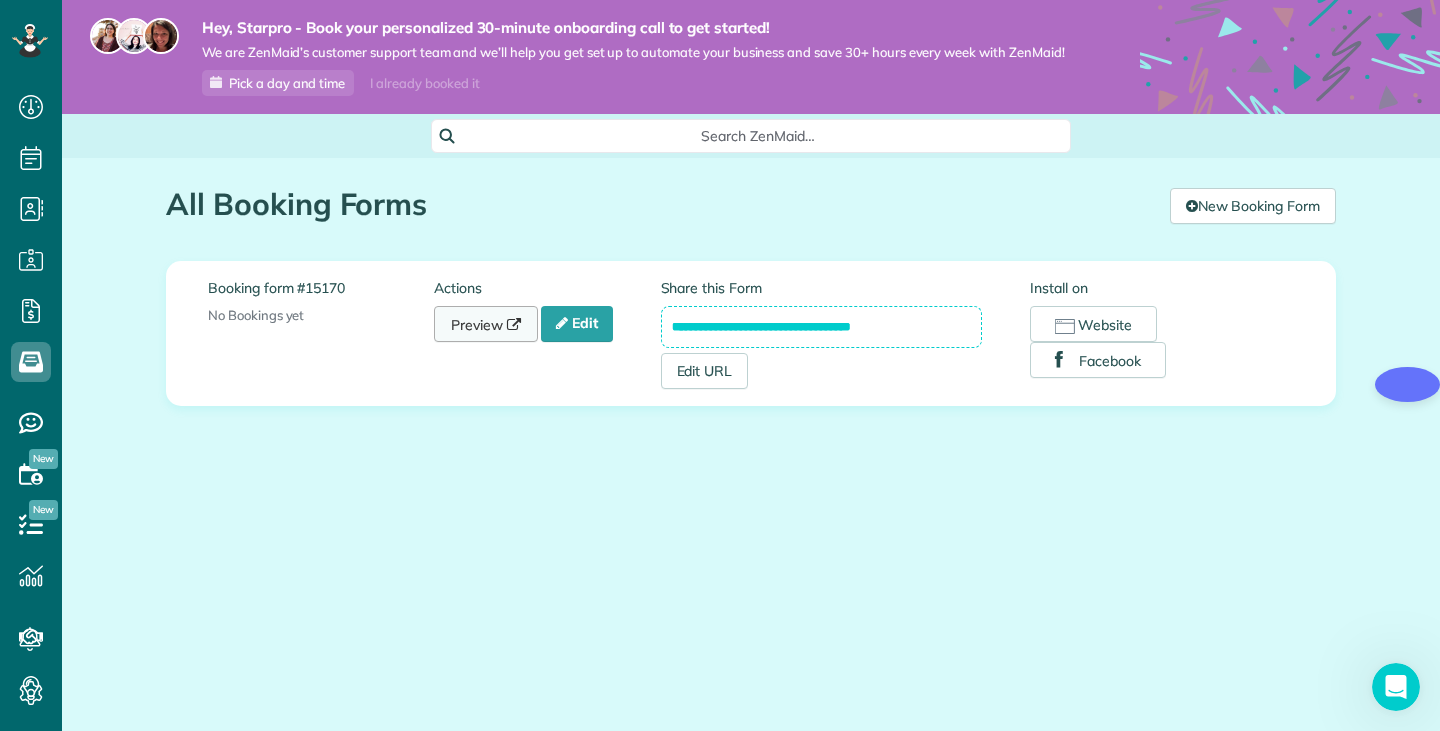 click on "Preview" at bounding box center (486, 324) 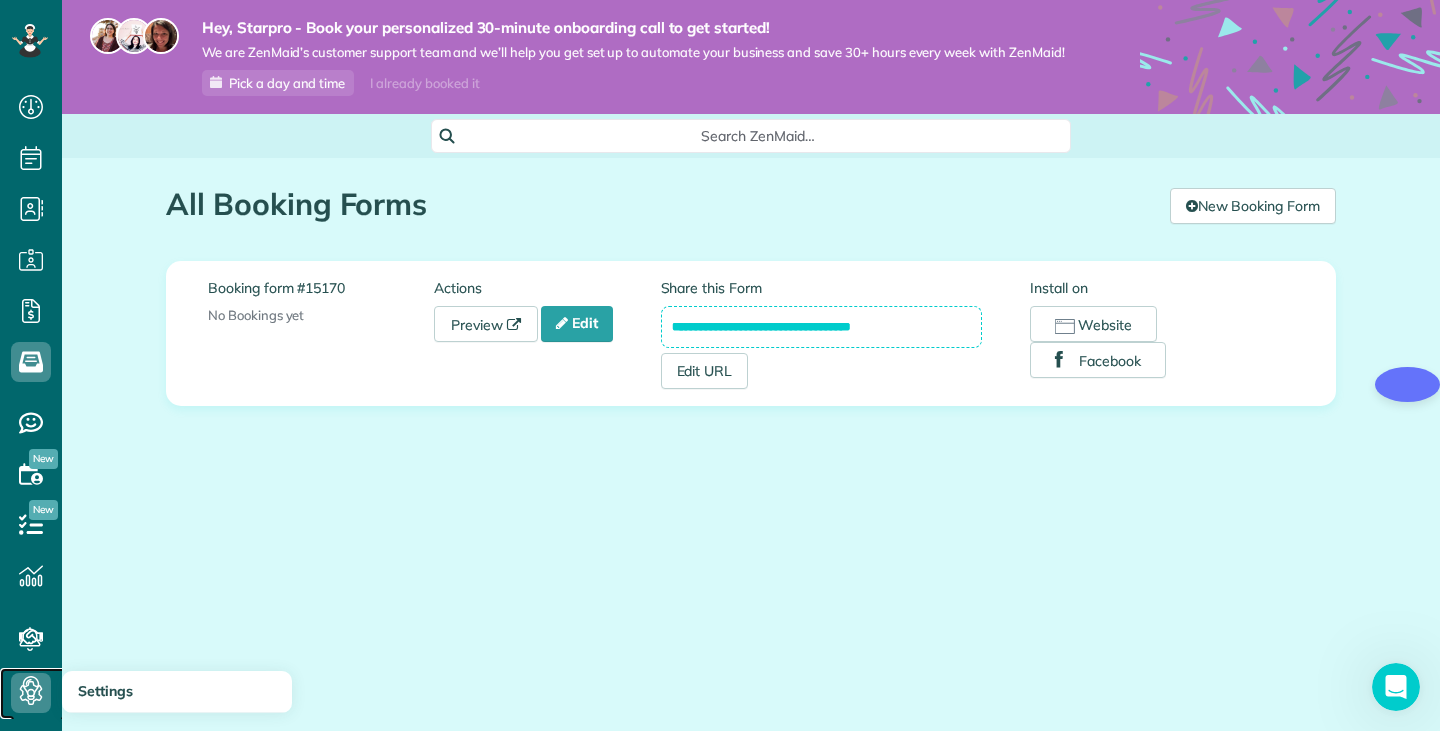 click 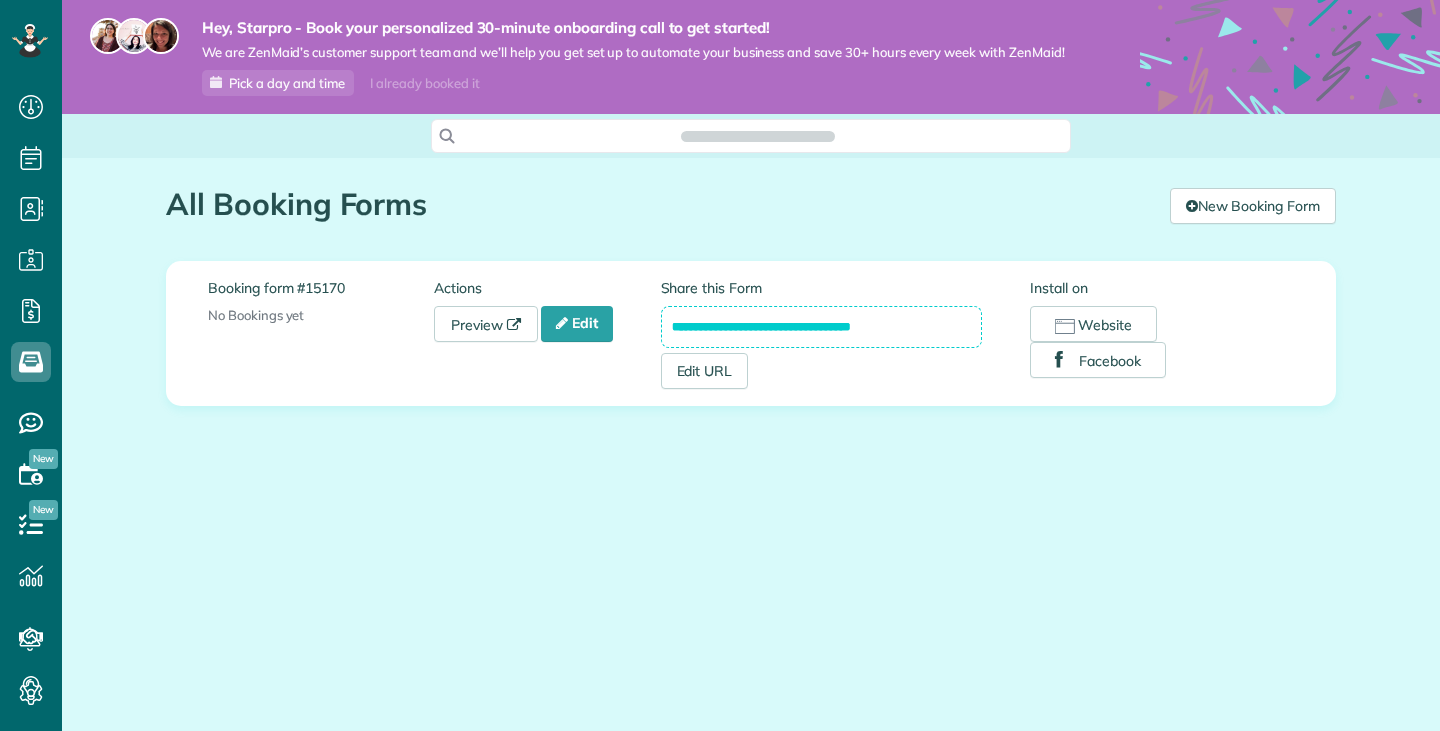 scroll, scrollTop: 0, scrollLeft: 0, axis: both 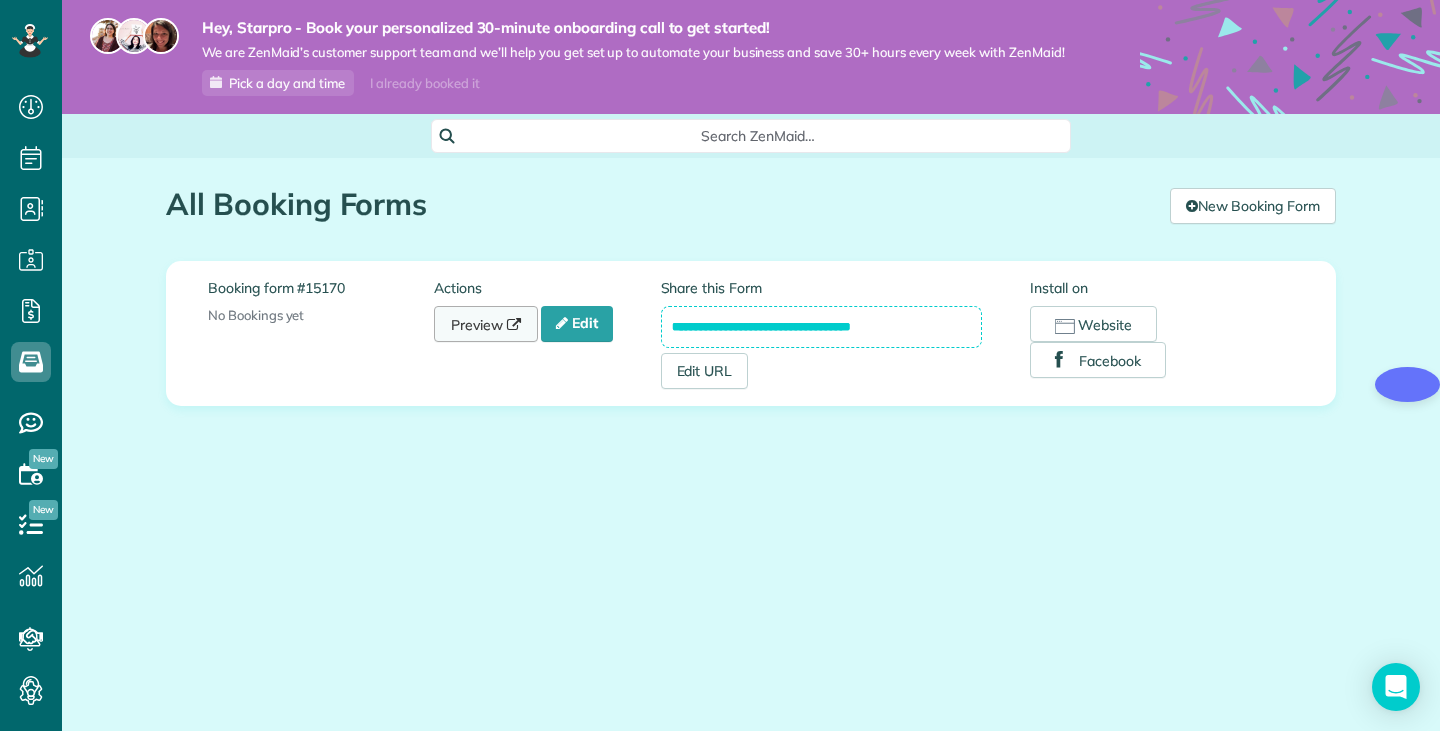 click at bounding box center (514, 325) 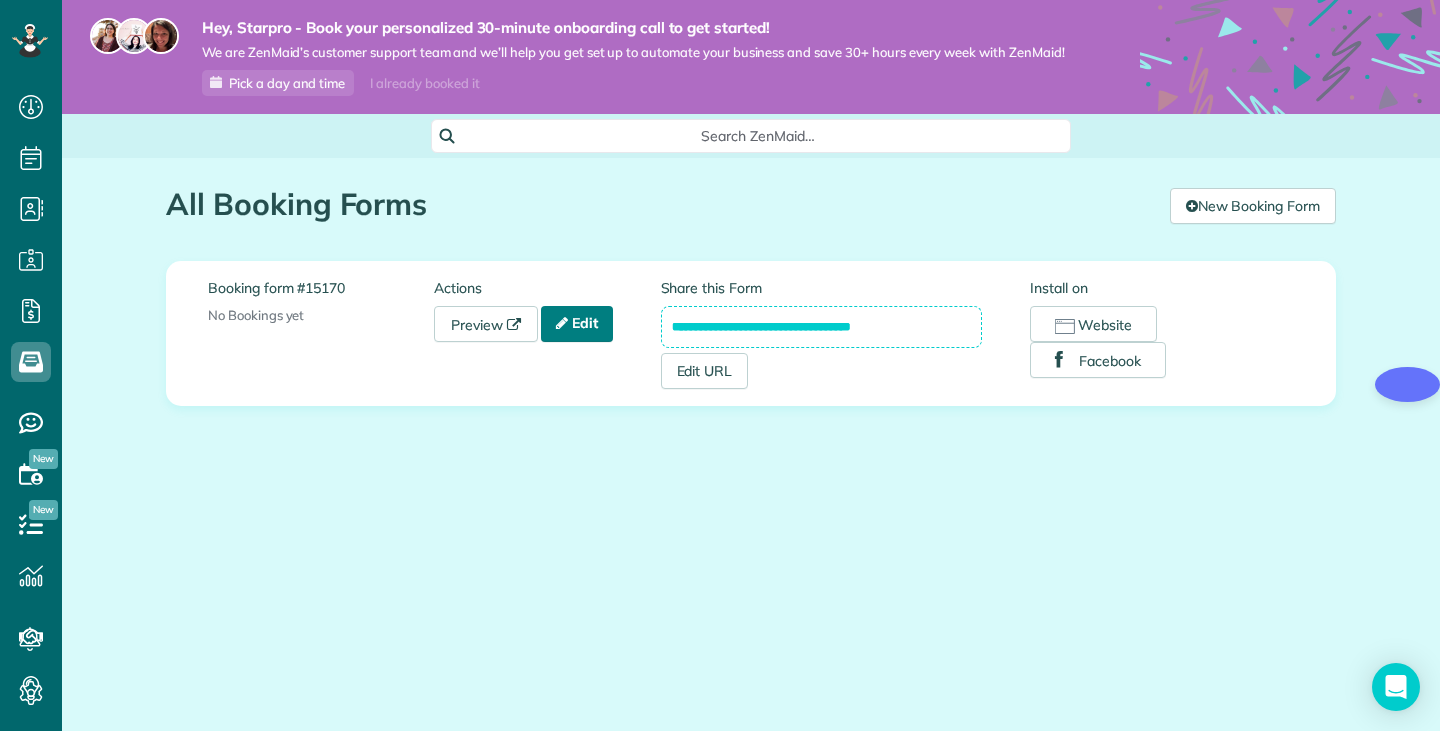 click on "Edit" at bounding box center [577, 324] 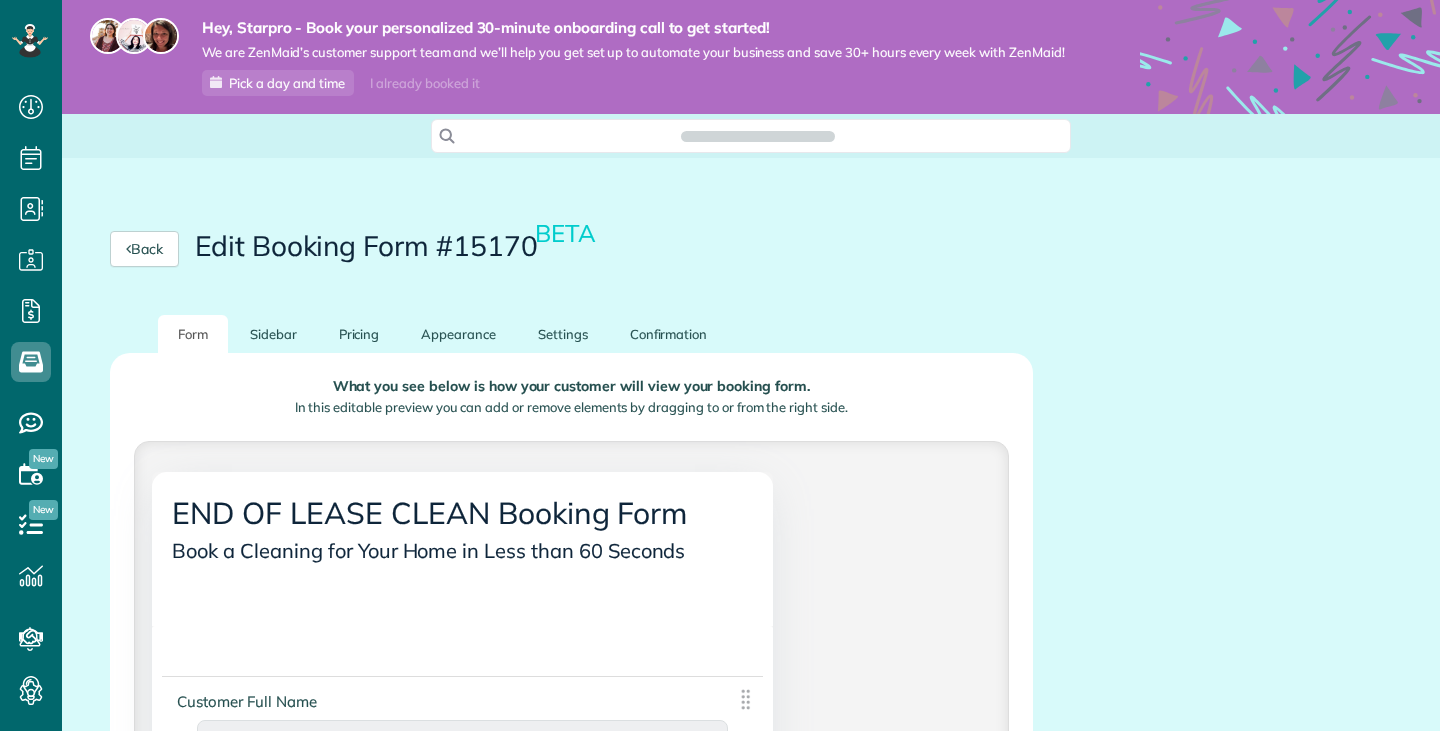 scroll, scrollTop: 0, scrollLeft: 0, axis: both 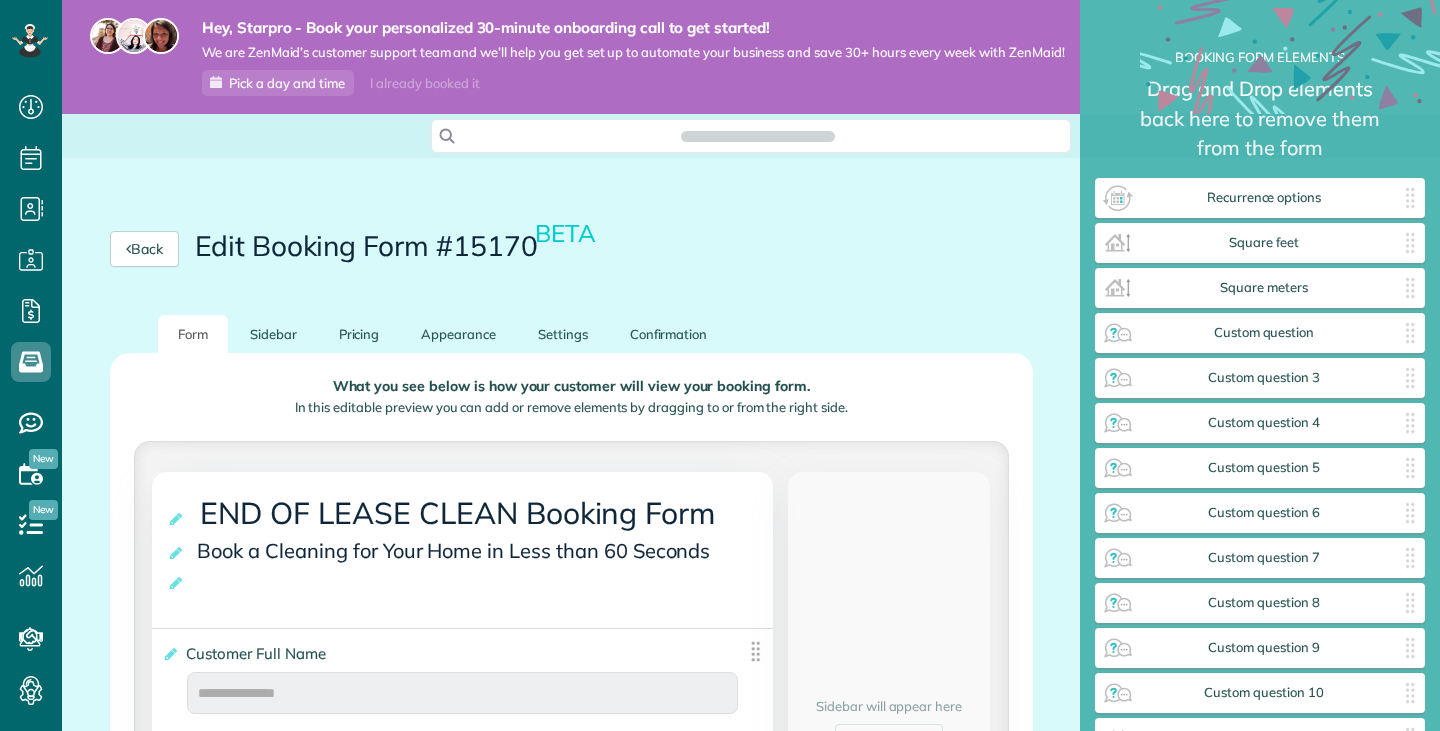 click 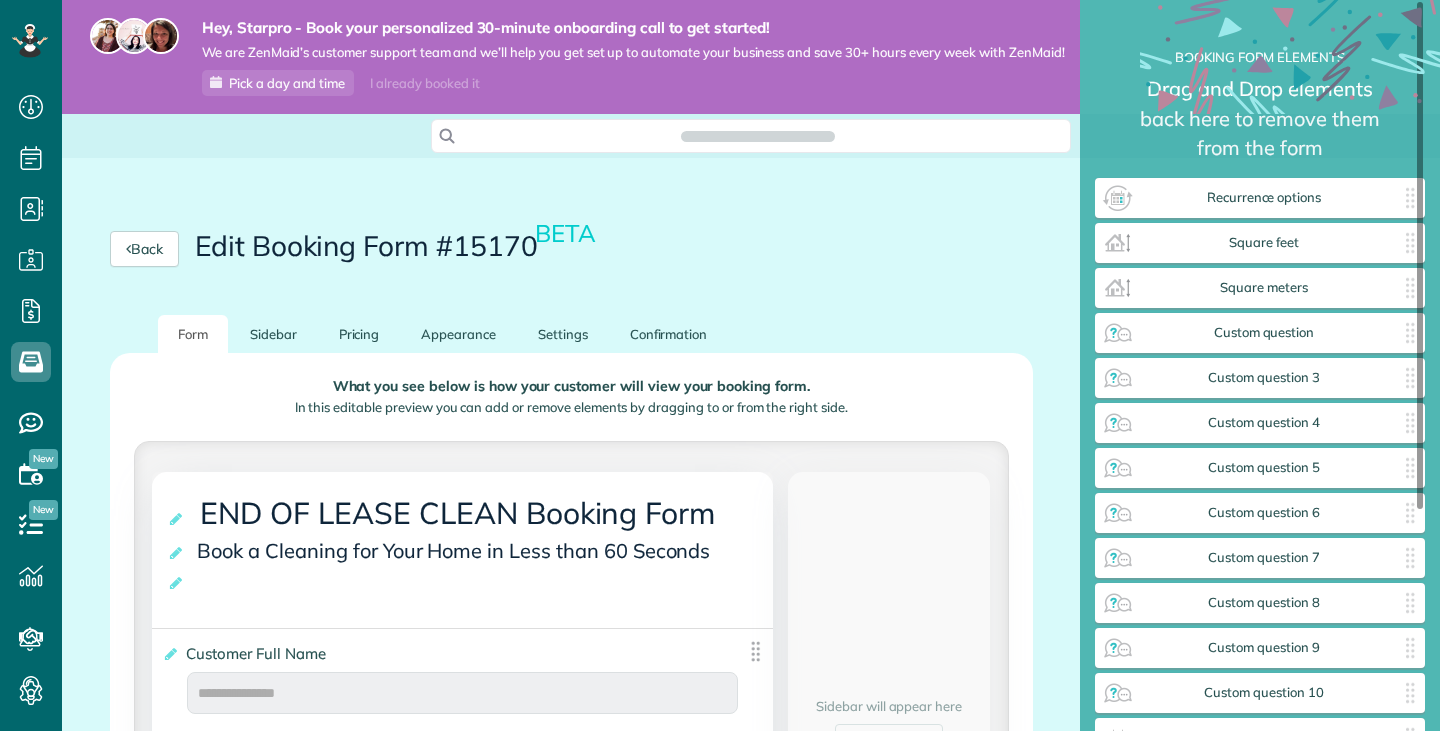 scroll, scrollTop: 731, scrollLeft: 62, axis: both 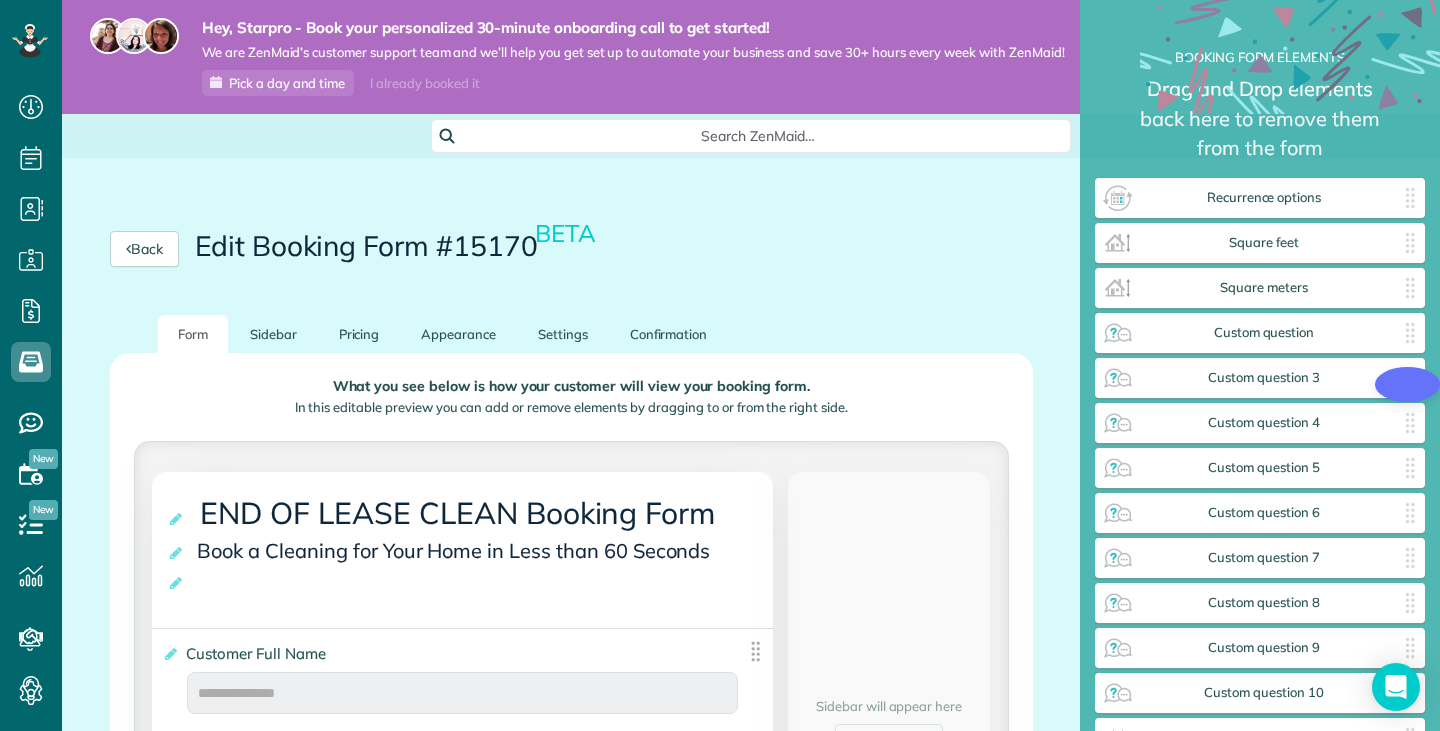 click on "Form
Sidebar
Pricing
Appearance
Settings
Confirmation" at bounding box center (571, 334) 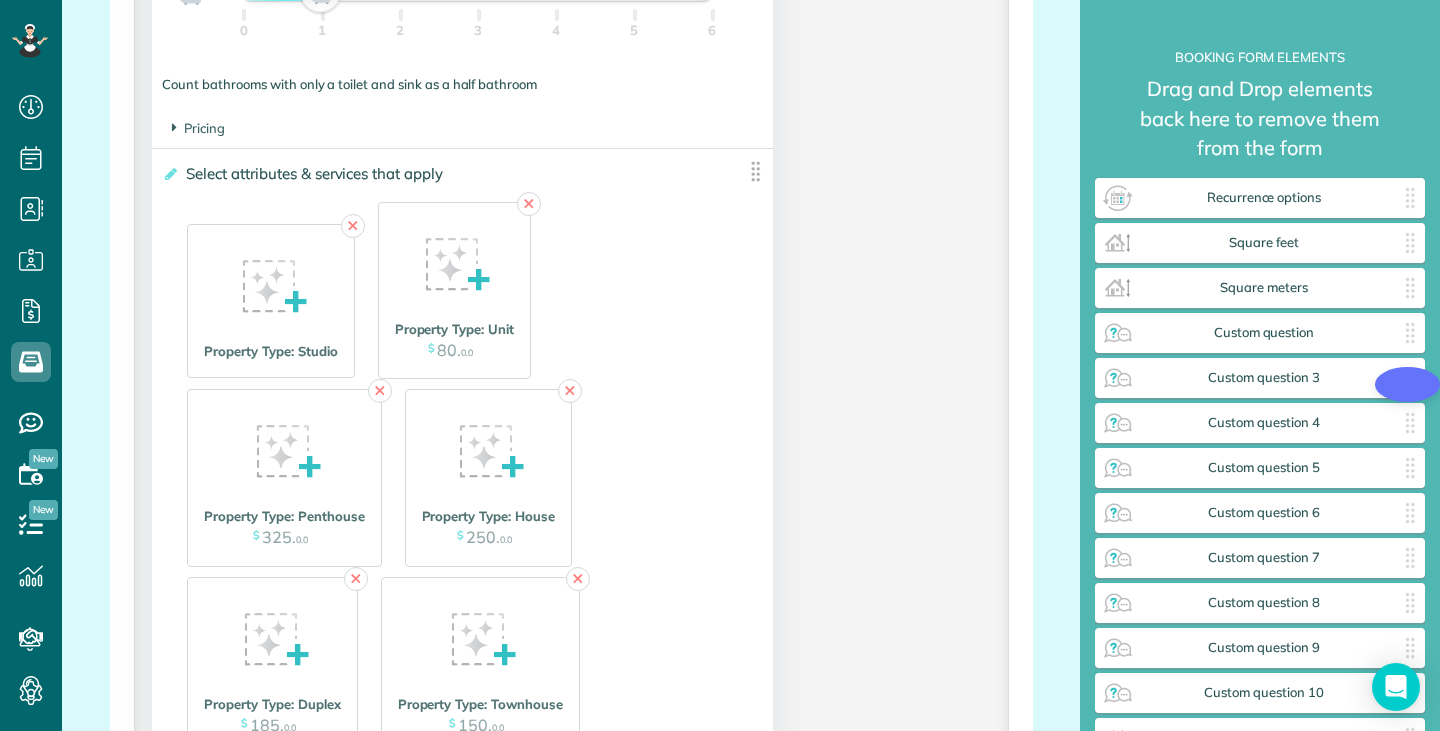 scroll, scrollTop: 3195, scrollLeft: 0, axis: vertical 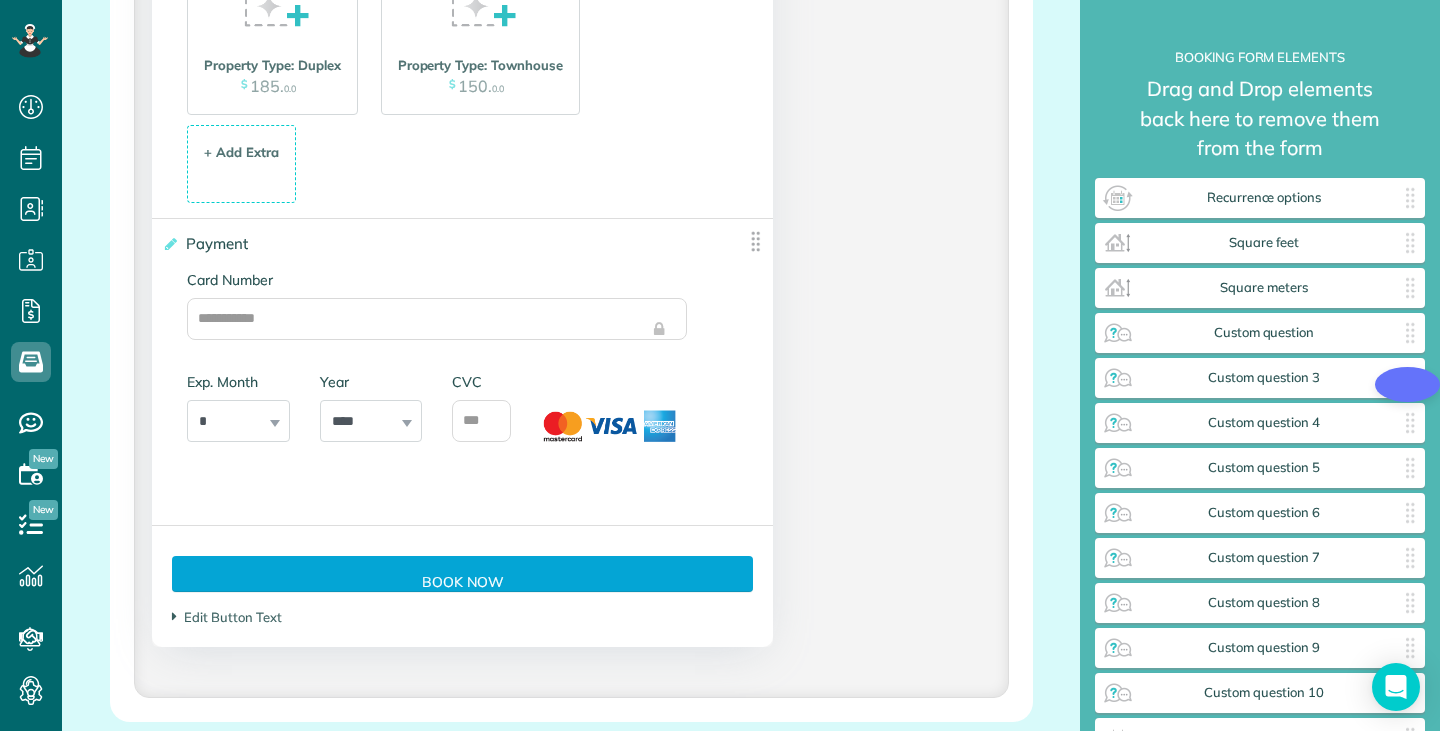 click at bounding box center (755, 241) 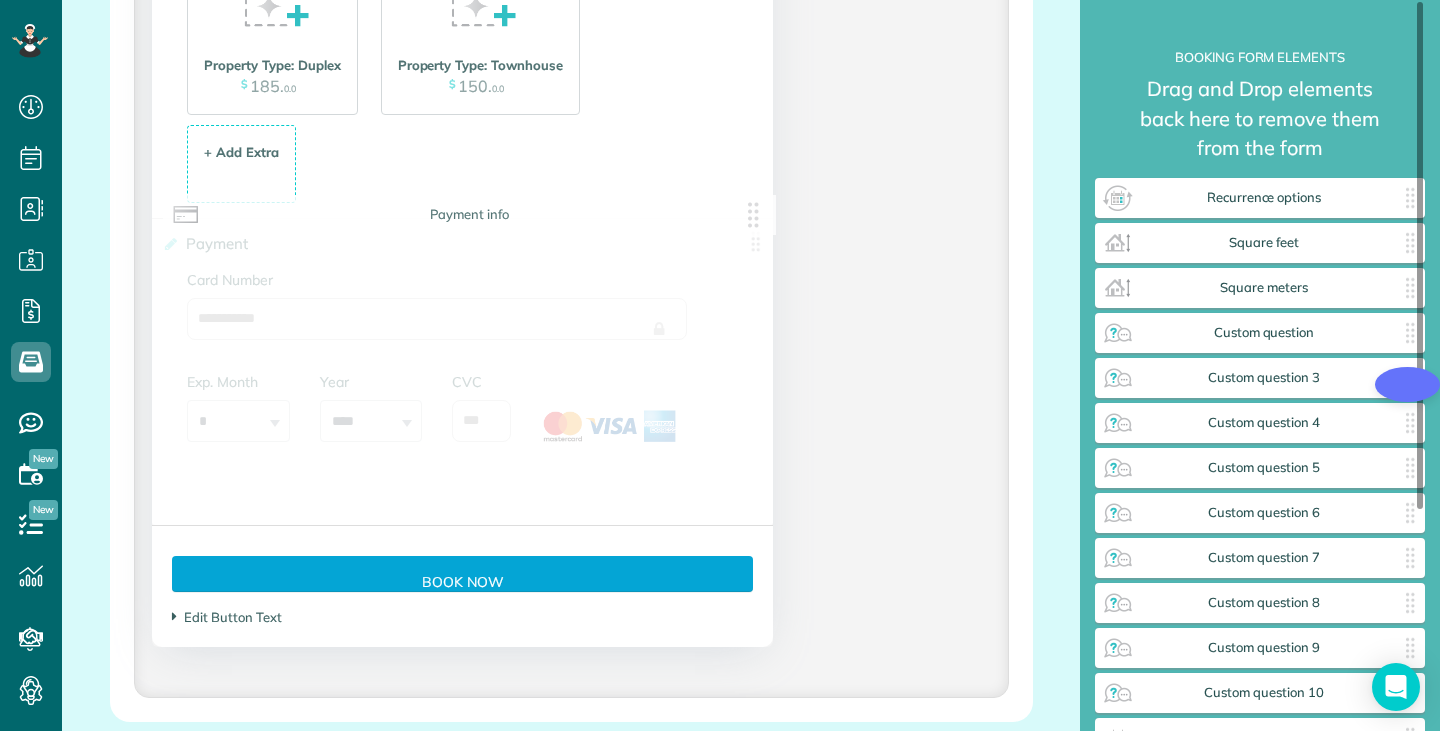 drag, startPoint x: 746, startPoint y: 258, endPoint x: 1287, endPoint y: 115, distance: 559.5802 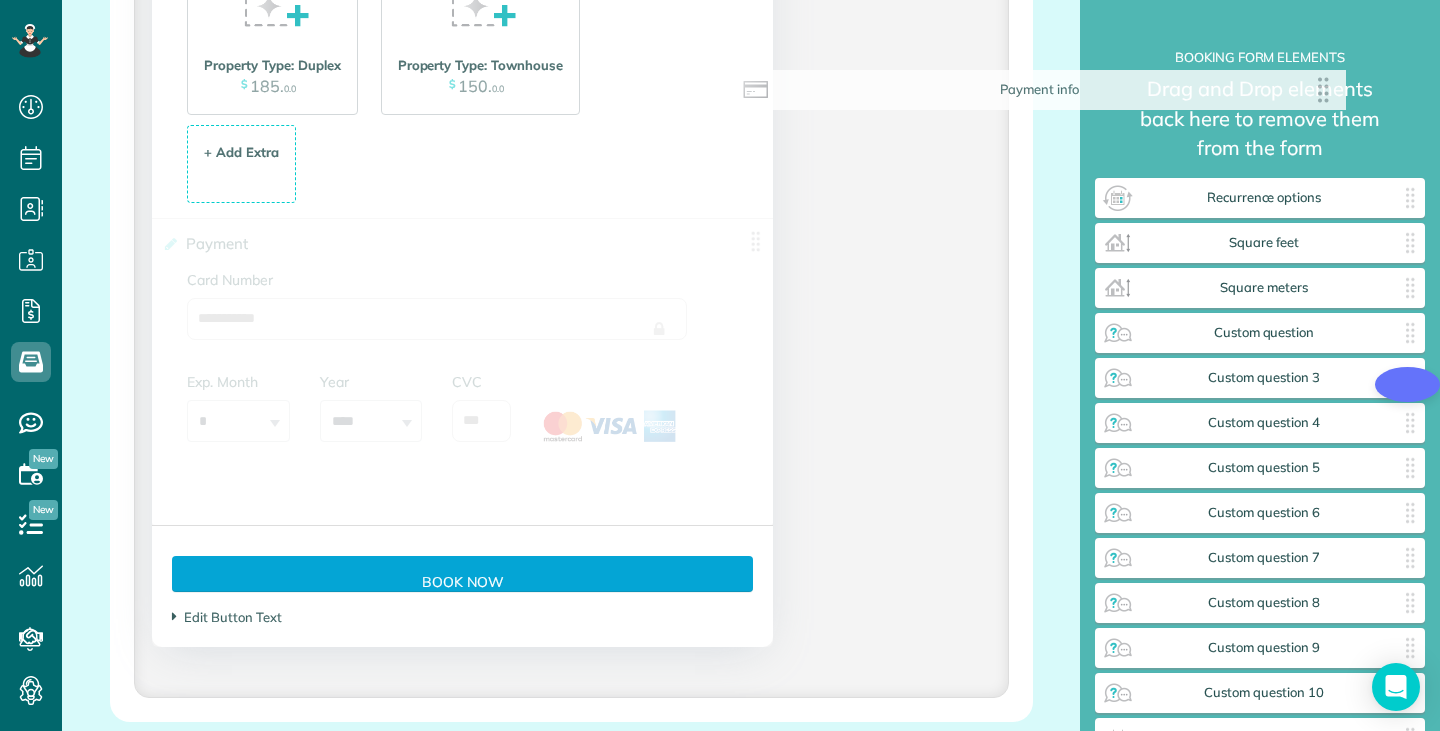 drag, startPoint x: 743, startPoint y: 261, endPoint x: 1333, endPoint y: 89, distance: 614.56 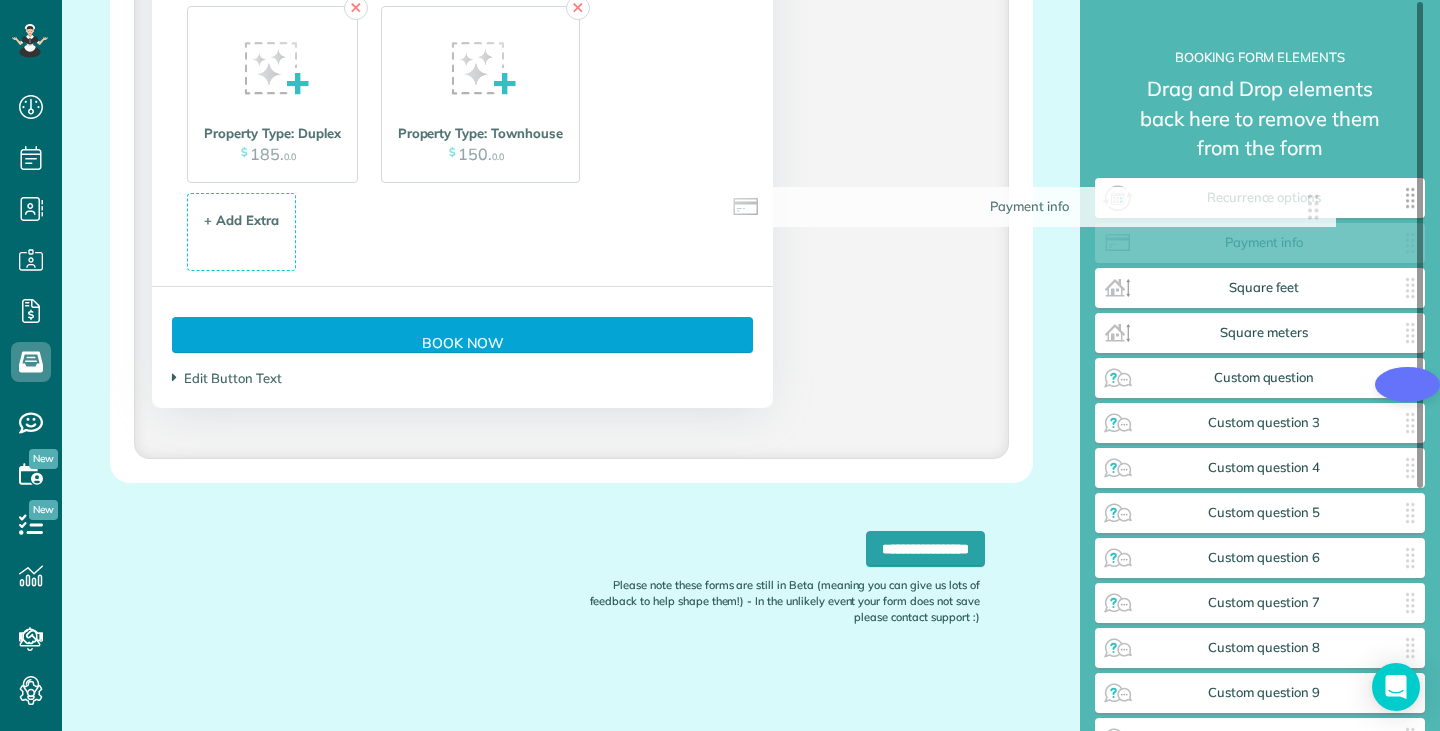 scroll, scrollTop: 3144, scrollLeft: 0, axis: vertical 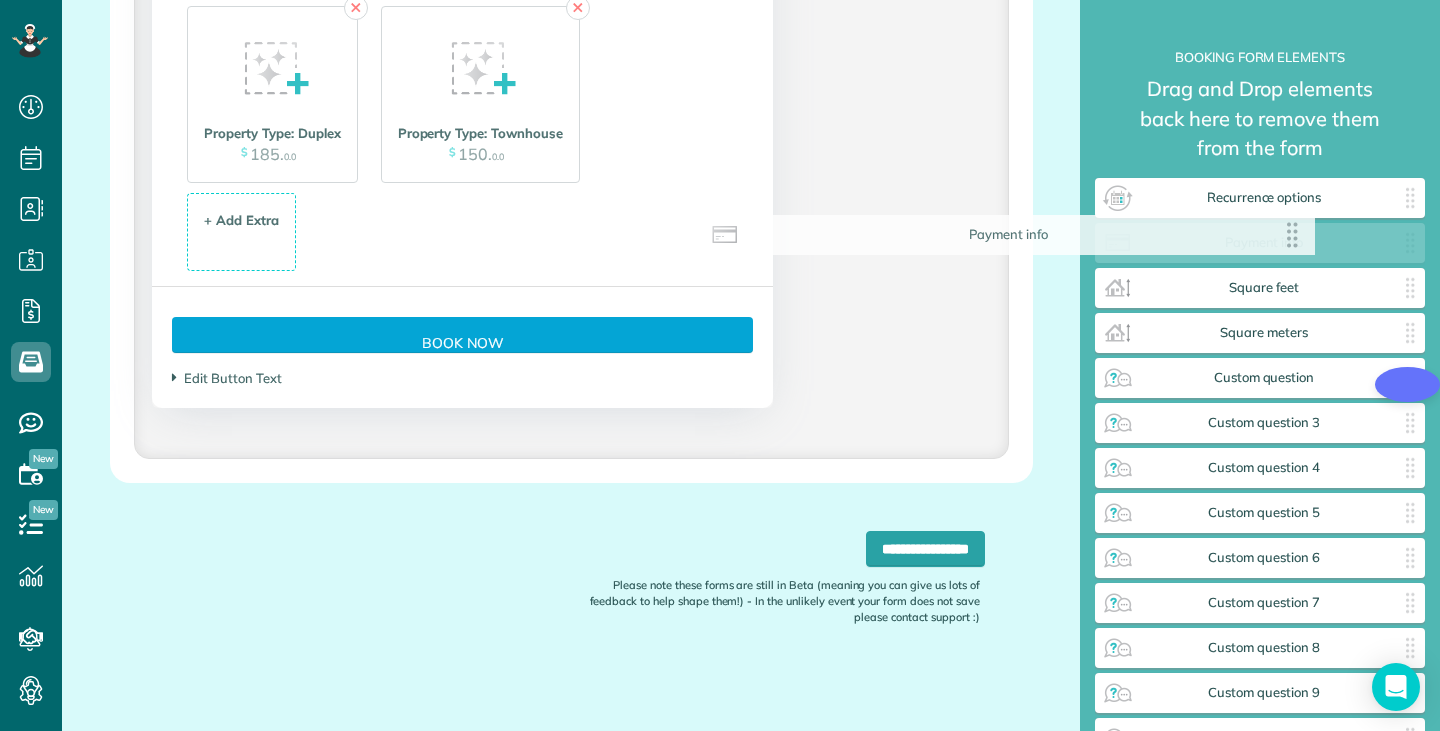 drag, startPoint x: 752, startPoint y: 262, endPoint x: 1302, endPoint y: 243, distance: 550.32806 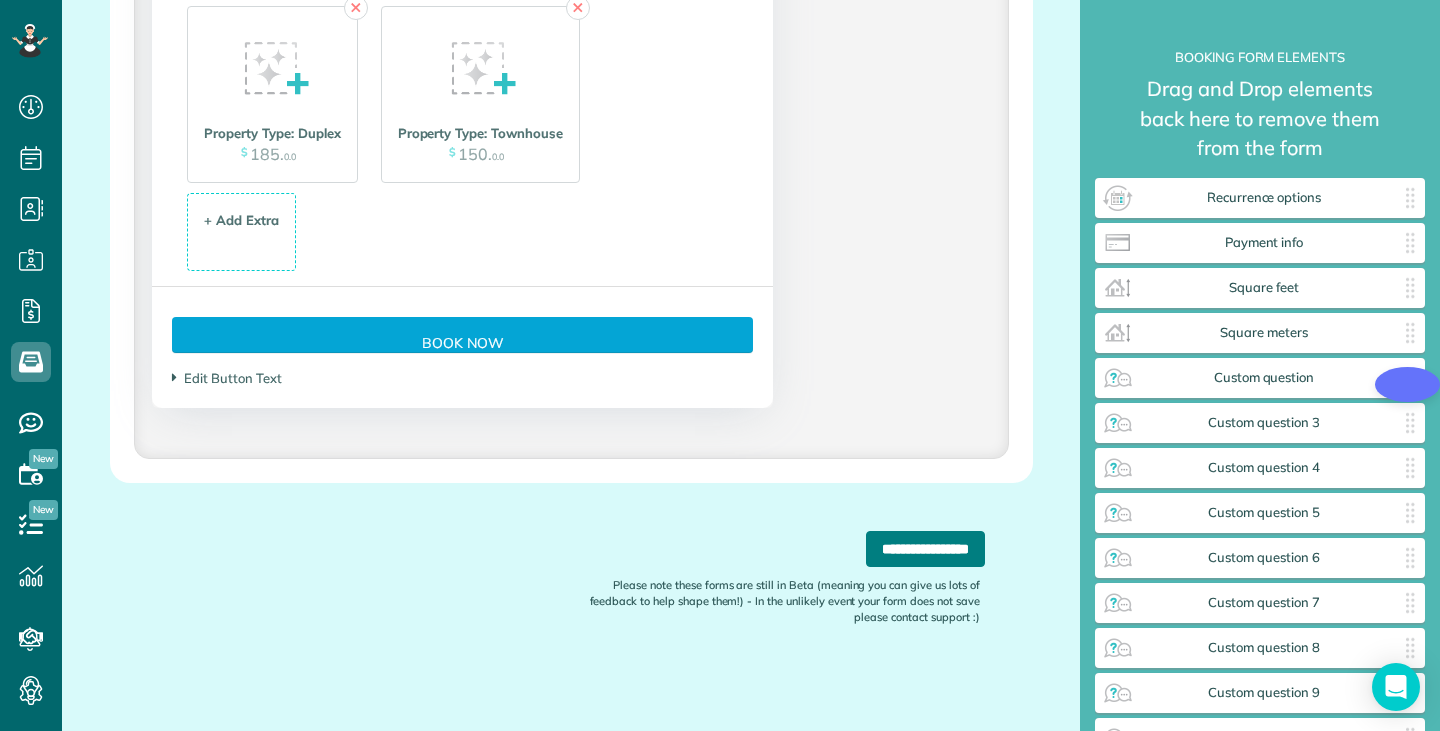 click on "**********" at bounding box center [925, 549] 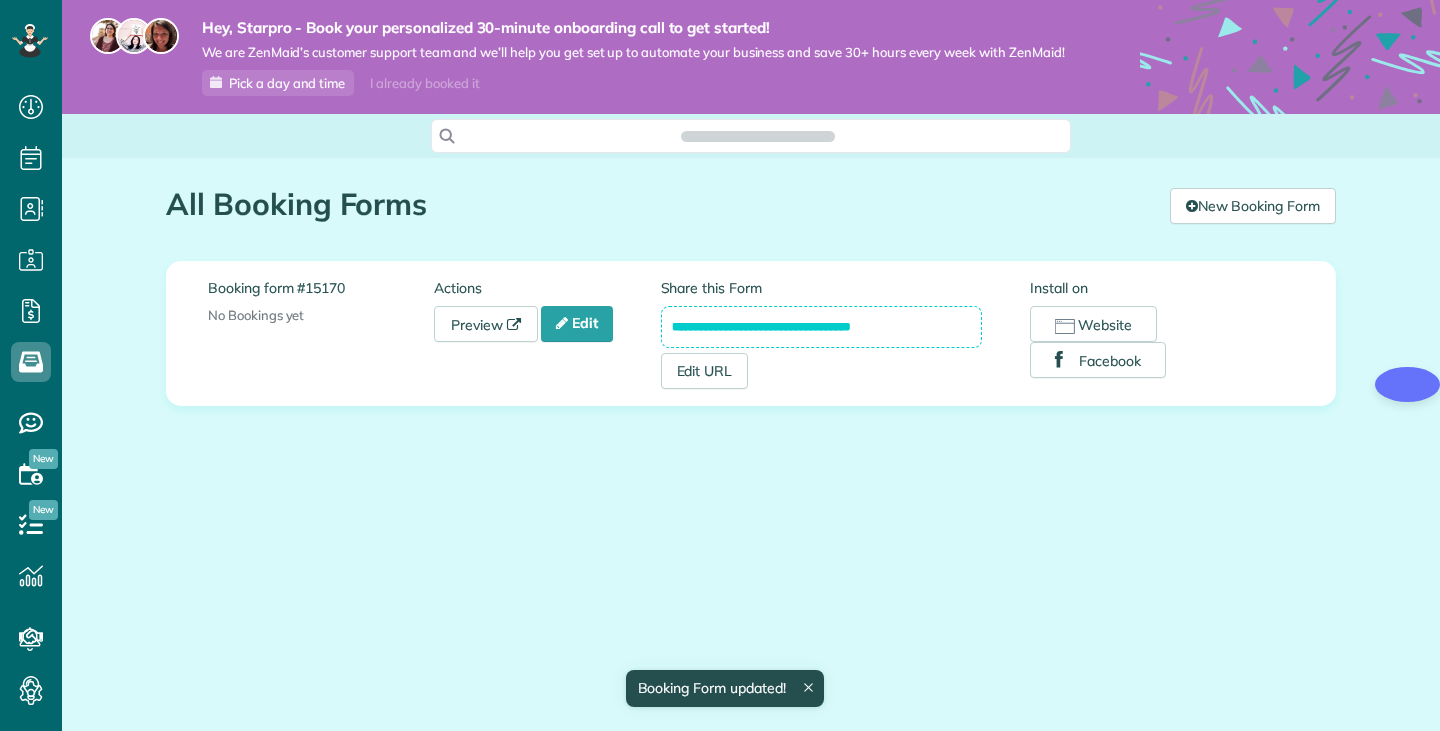 scroll, scrollTop: 0, scrollLeft: 0, axis: both 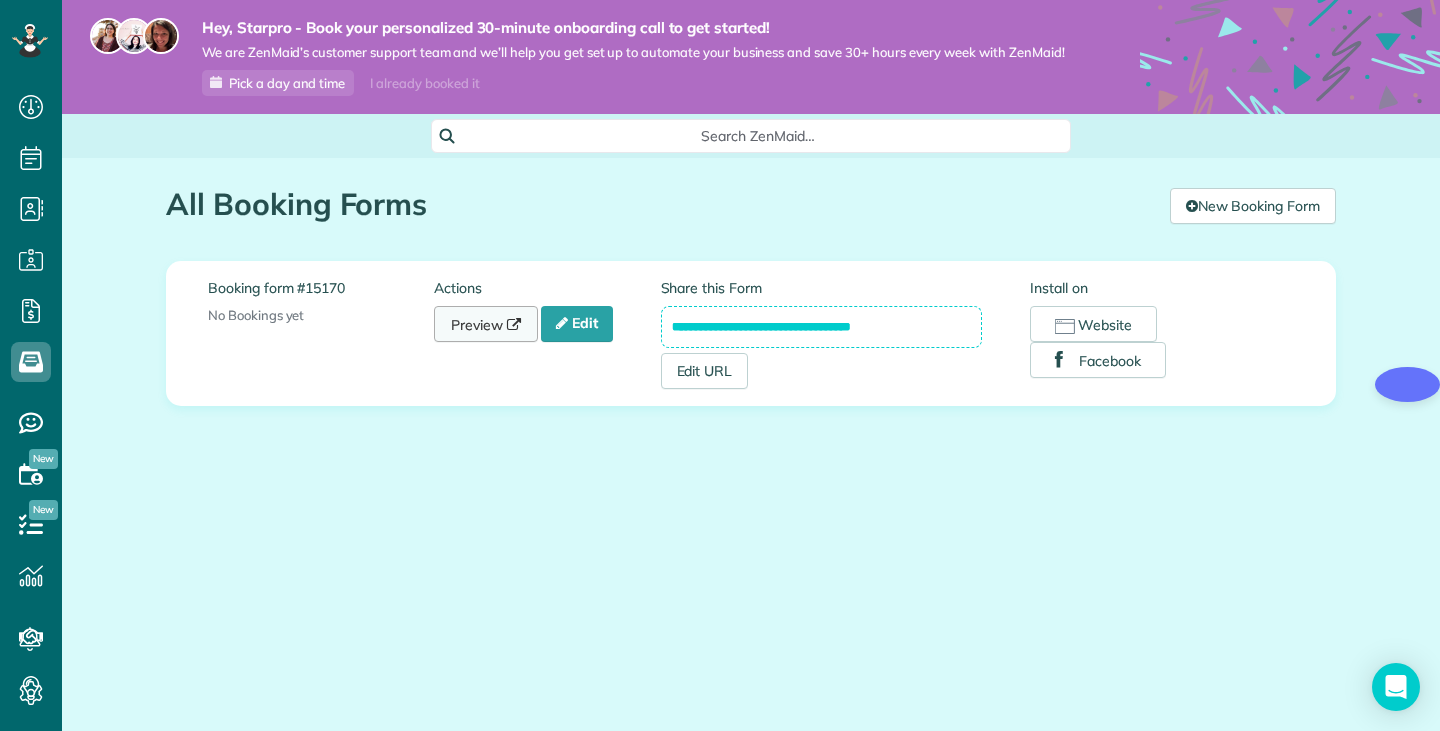 click on "Preview" at bounding box center (486, 324) 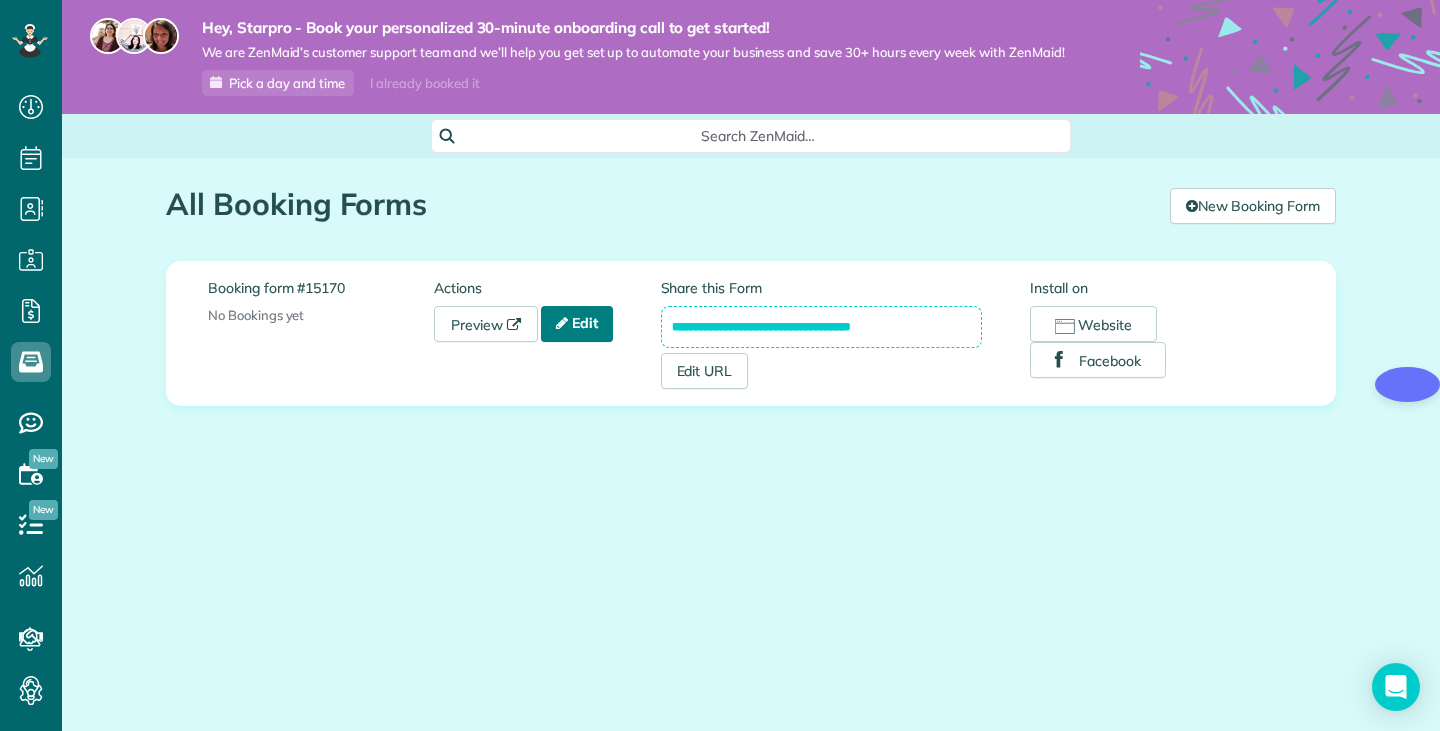 click on "Edit" at bounding box center [577, 324] 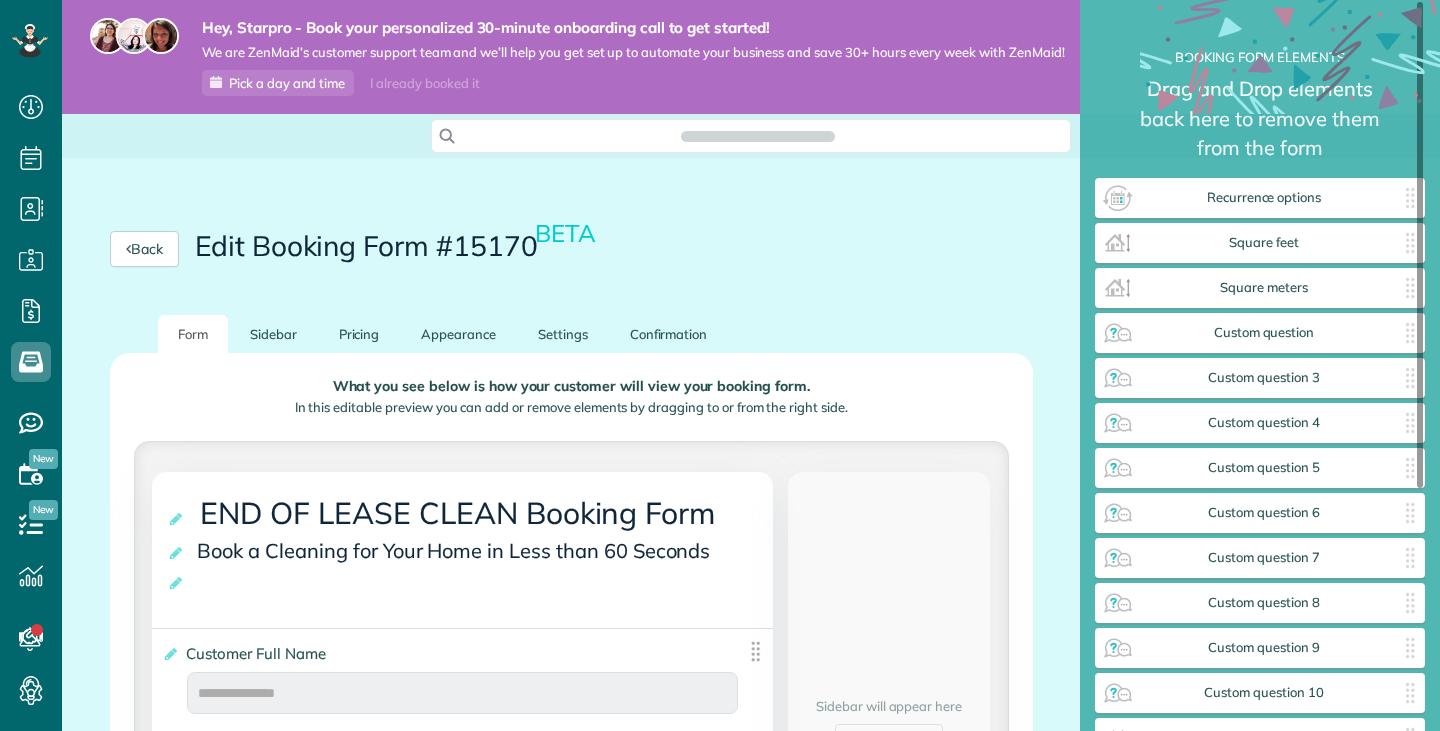 scroll, scrollTop: 0, scrollLeft: 0, axis: both 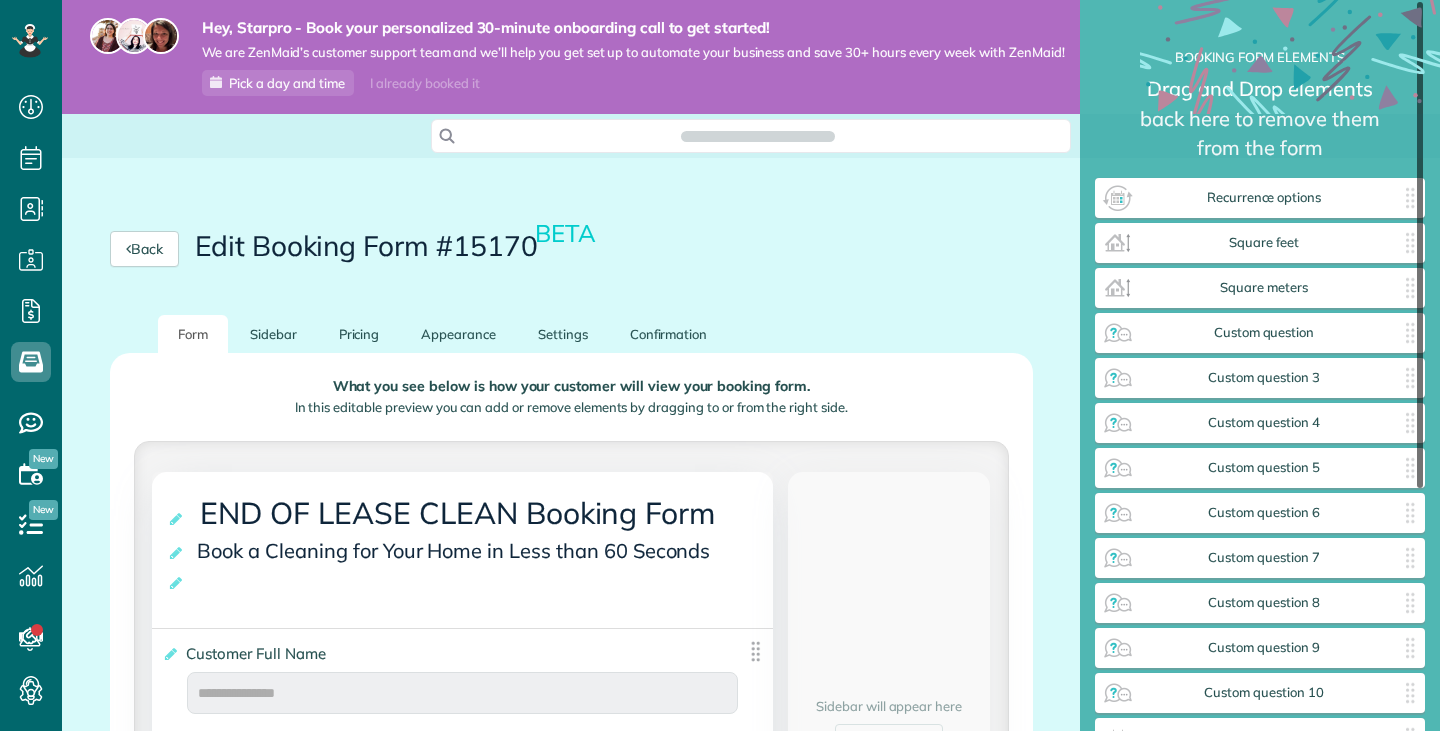 drag, startPoint x: 1422, startPoint y: 137, endPoint x: 1420, endPoint y: 190, distance: 53.037724 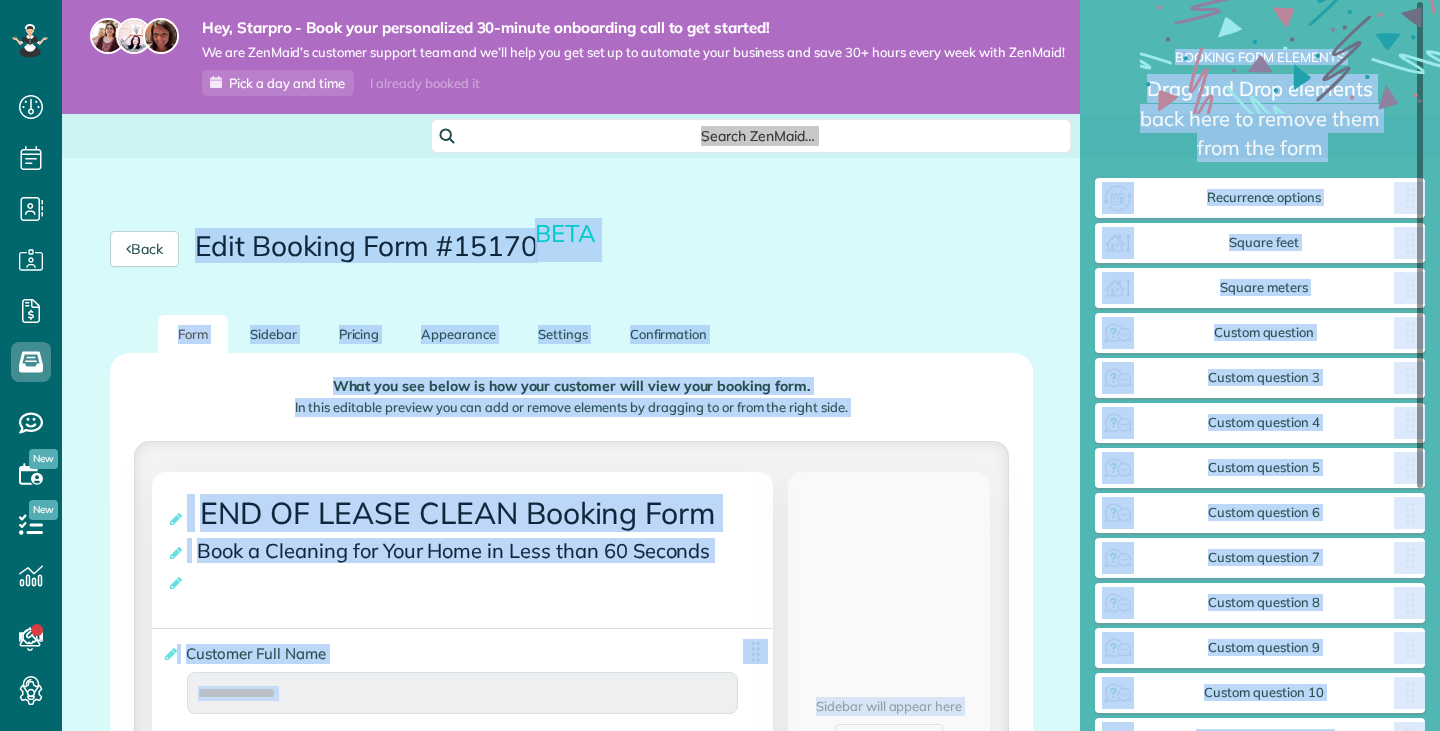 click on "Back
Edit Booking Form #15170  BETA" at bounding box center [571, 249] 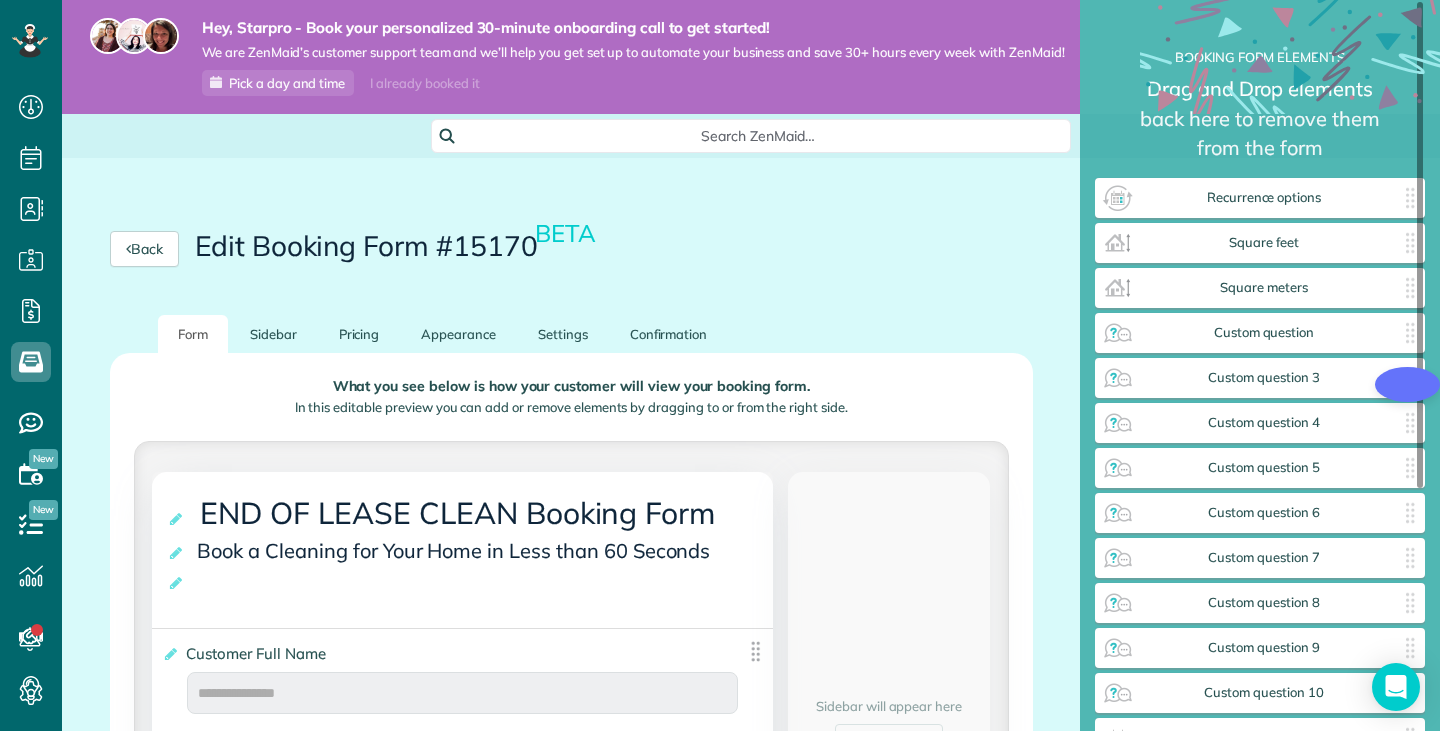 click on "Back
Edit Booking Form #15170  BETA" at bounding box center [571, 249] 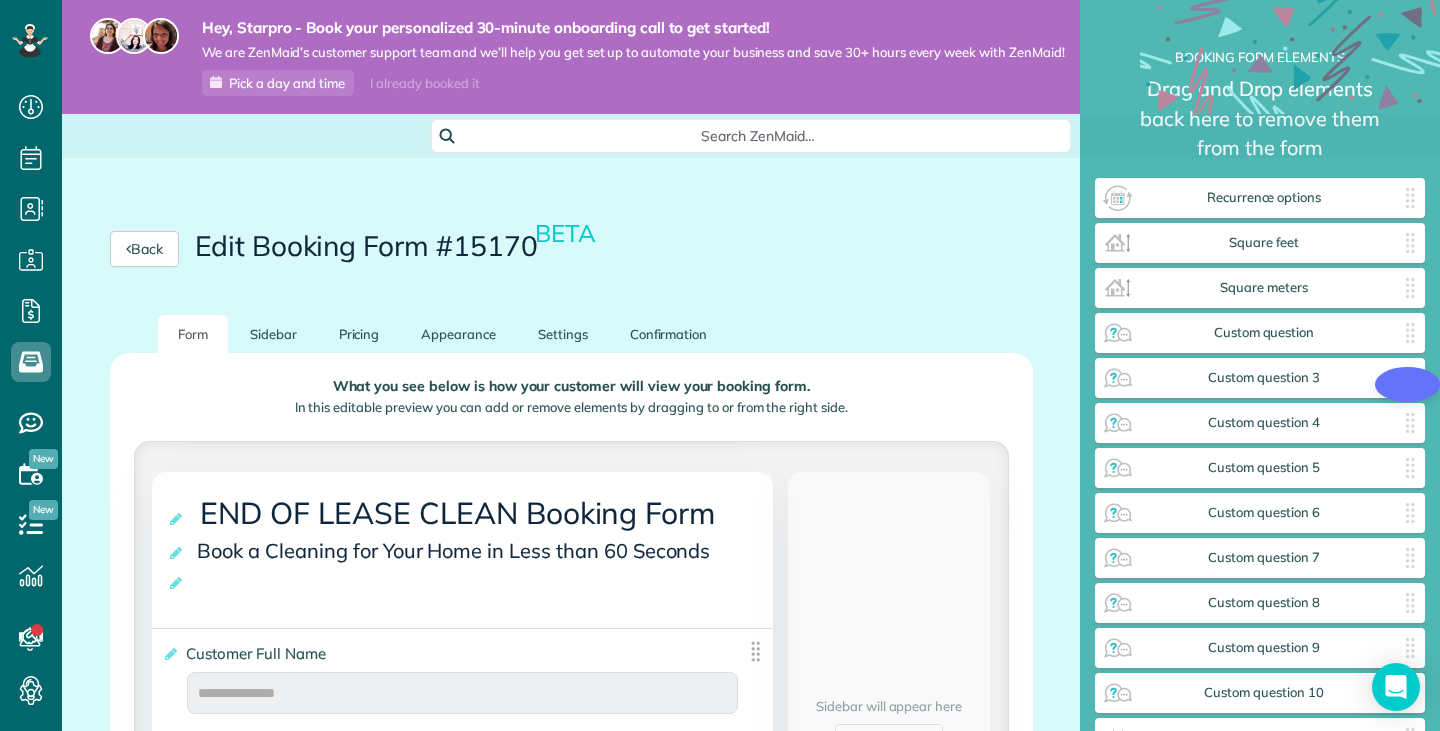 scroll, scrollTop: 639, scrollLeft: 0, axis: vertical 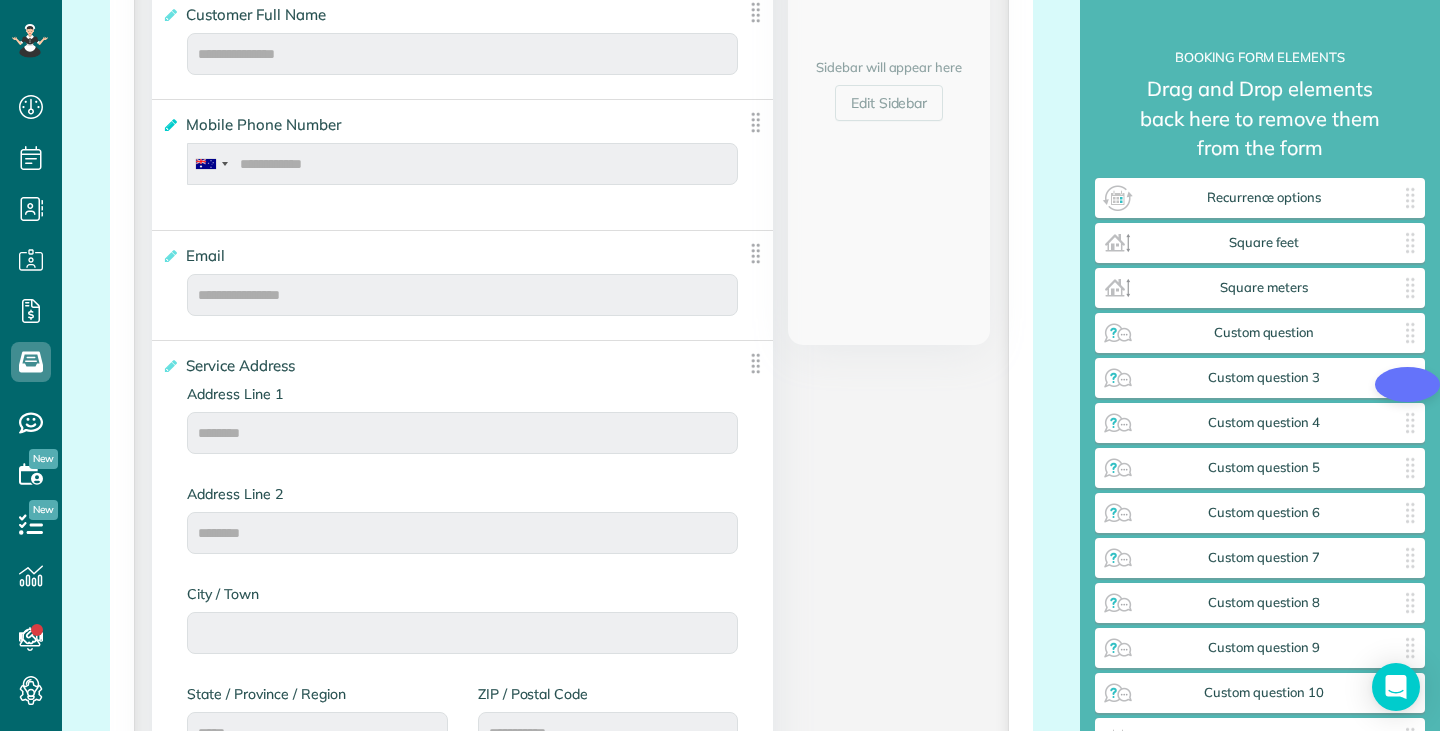 click at bounding box center [169, 125] 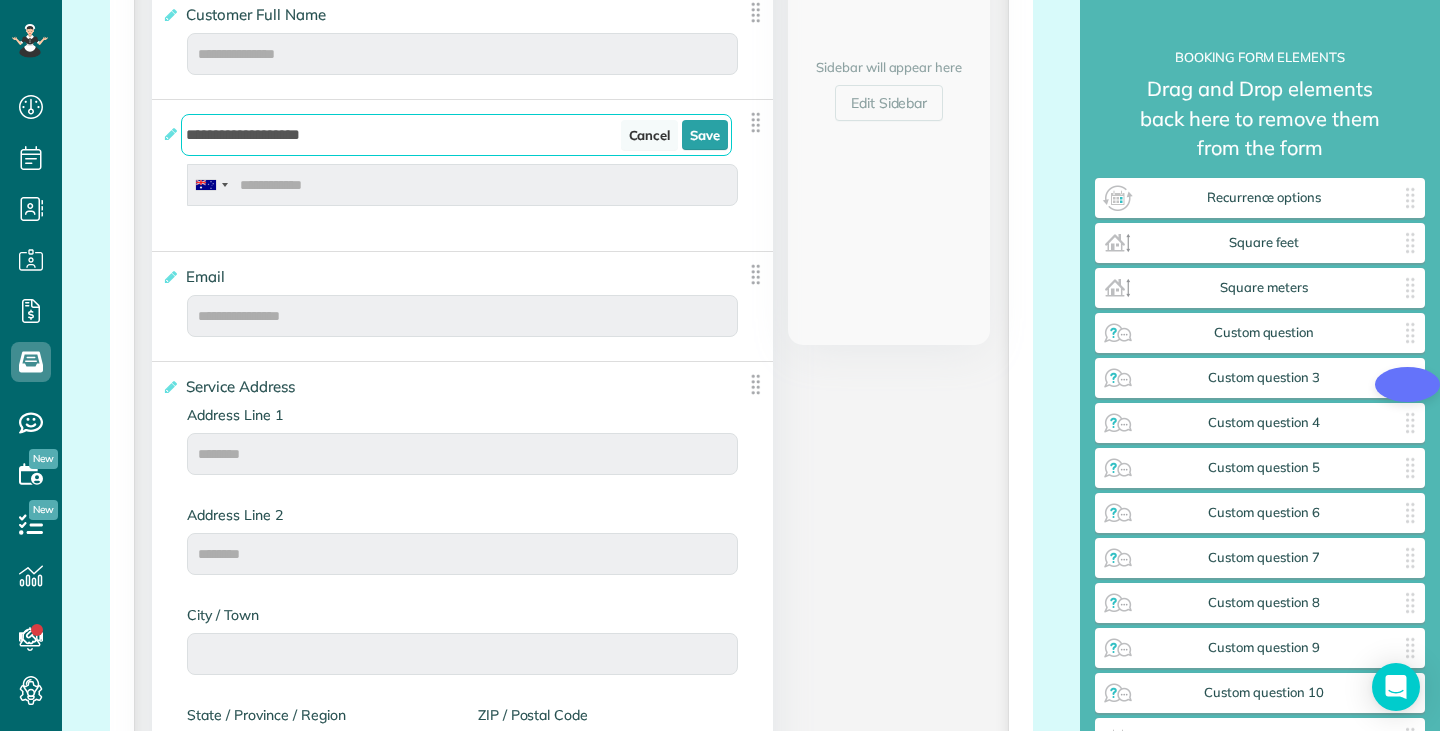 click on "Cancel" at bounding box center (650, 135) 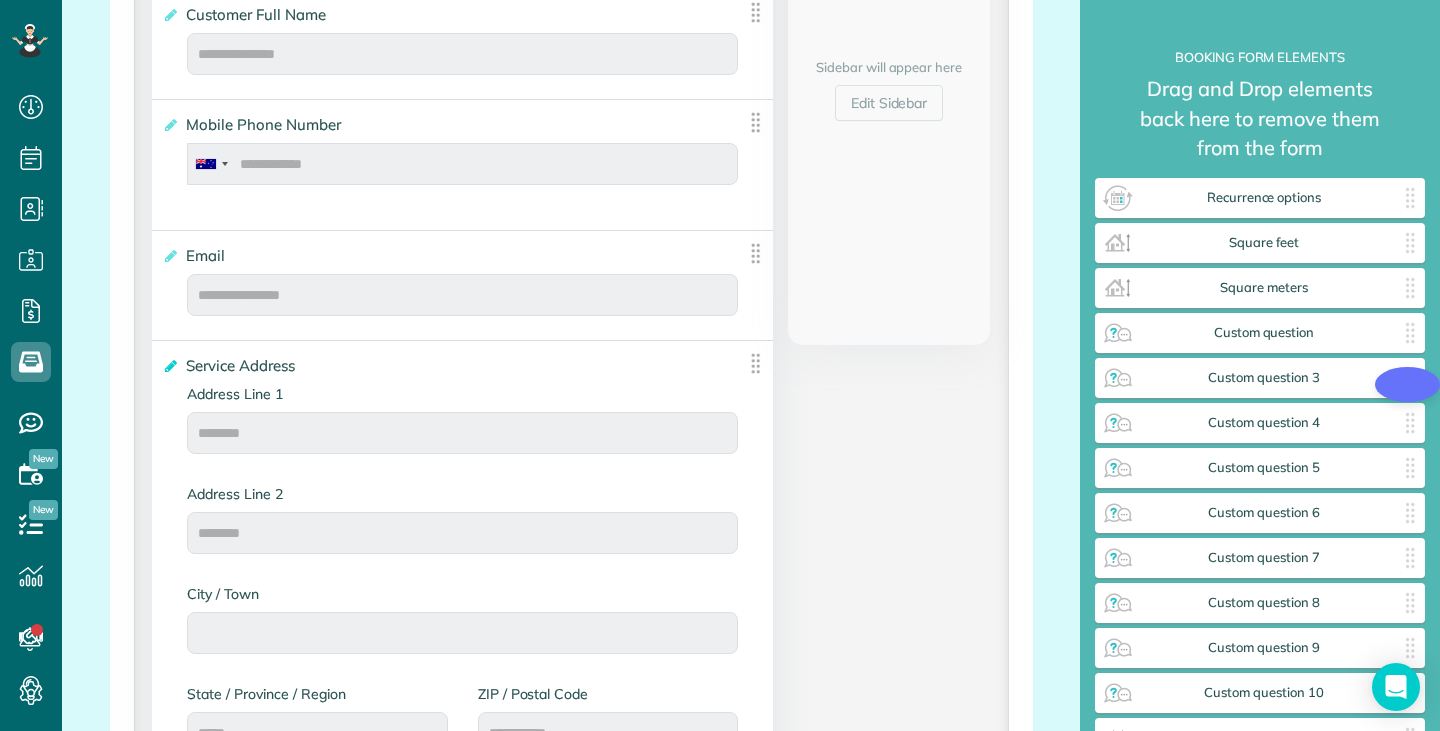 click at bounding box center (169, 366) 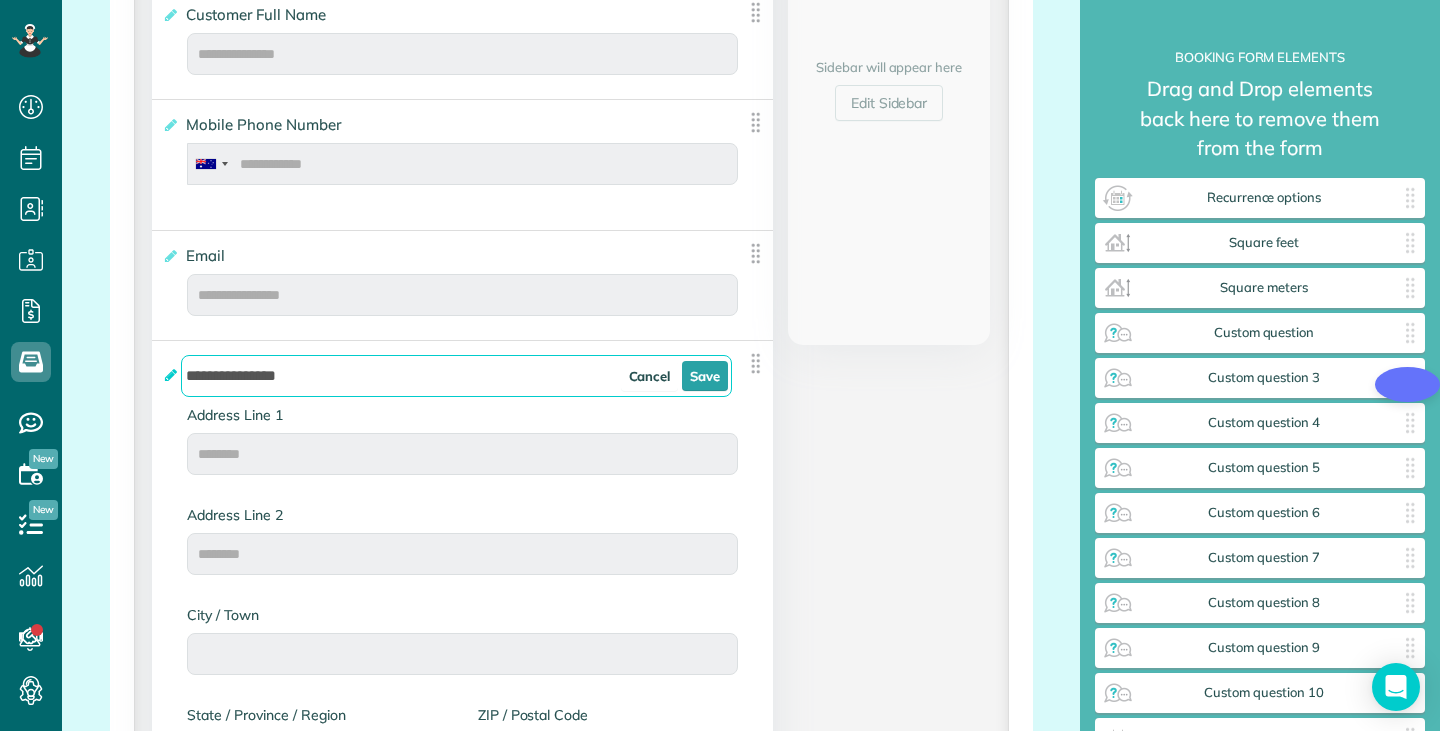 click on "**********" at bounding box center [447, 376] 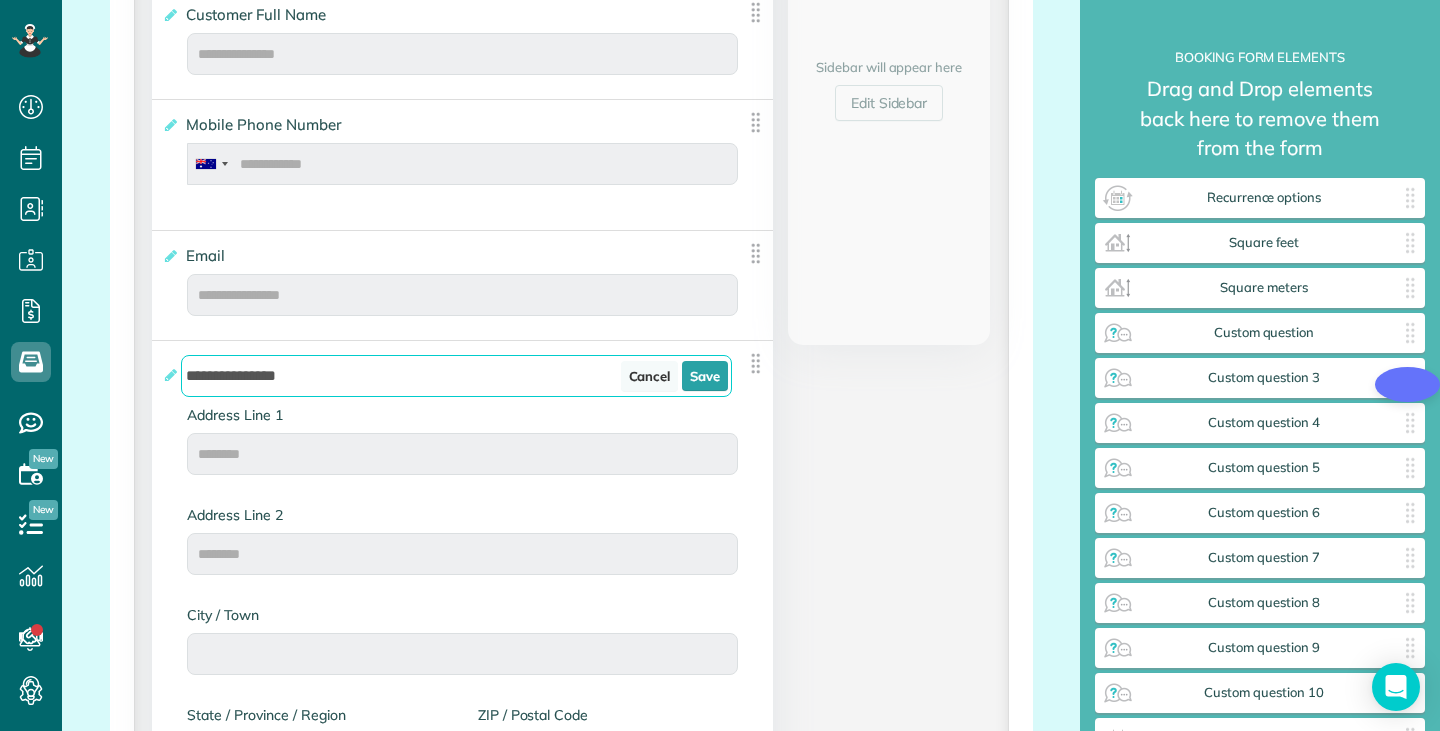 click on "Cancel" at bounding box center (650, 376) 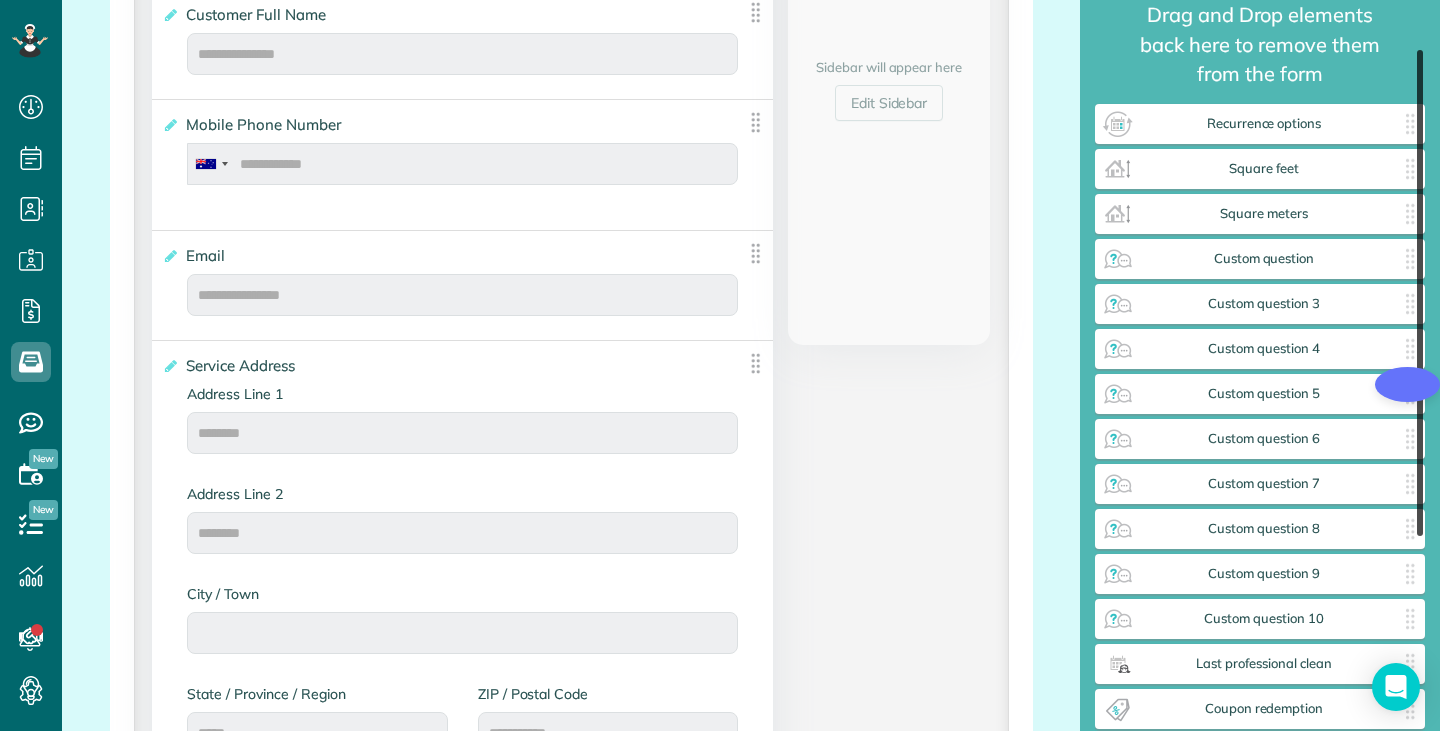 scroll, scrollTop: 92, scrollLeft: 0, axis: vertical 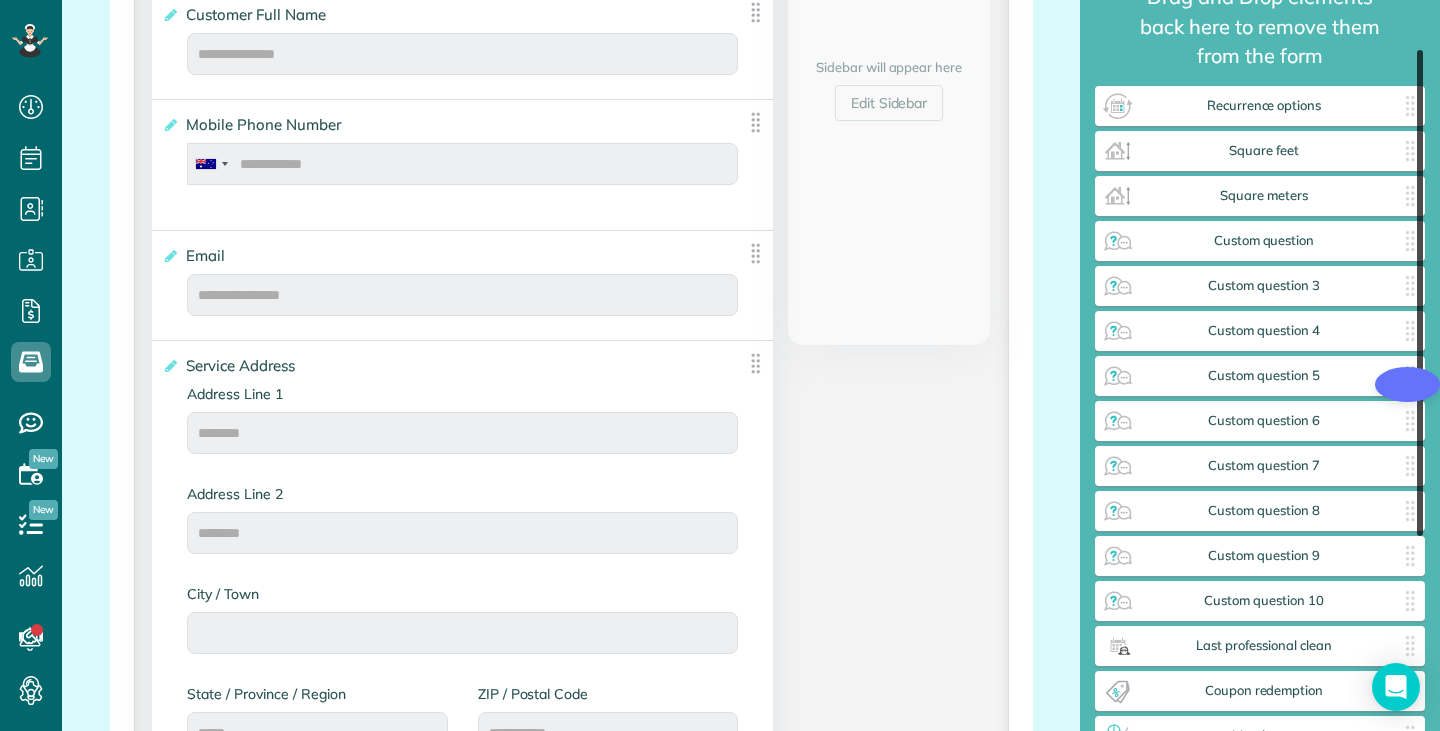 drag, startPoint x: 1420, startPoint y: 249, endPoint x: 925, endPoint y: 510, distance: 559.5945 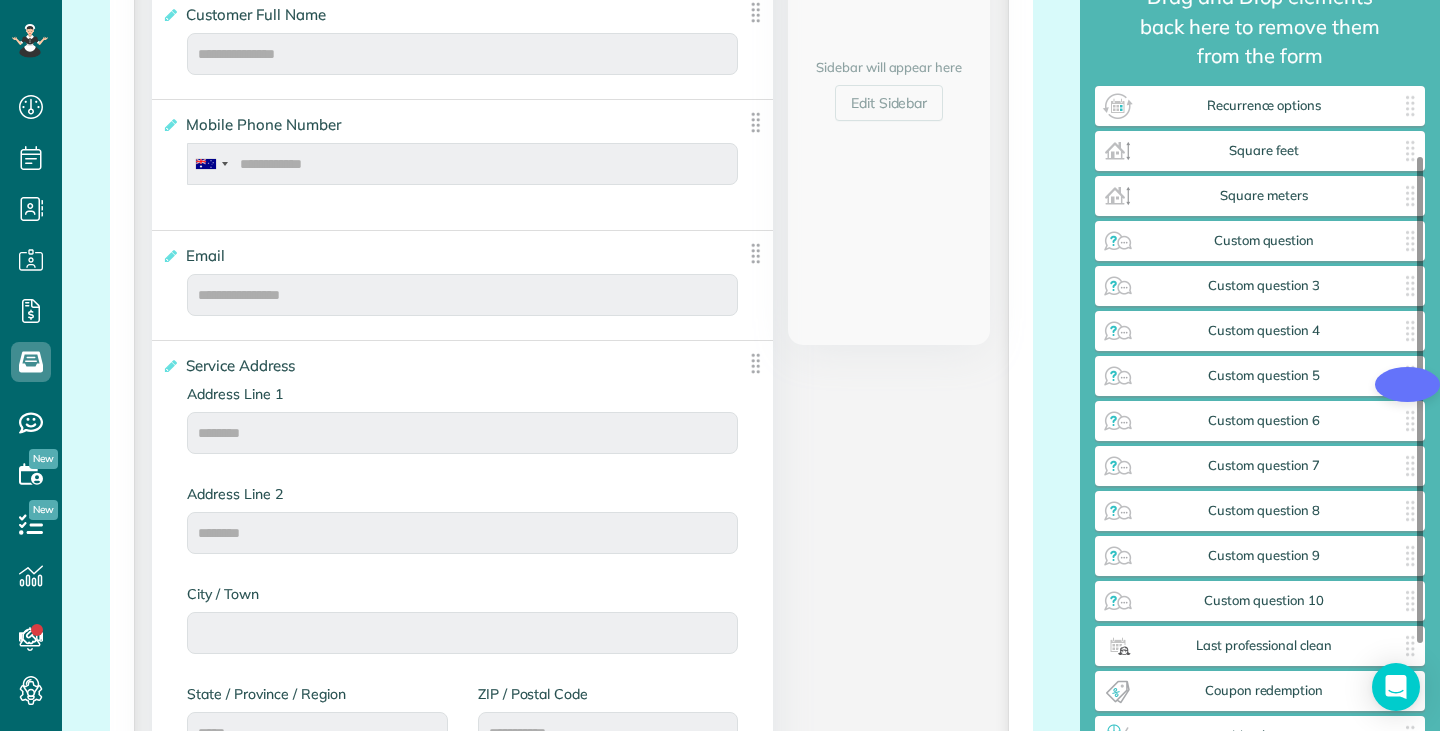 scroll, scrollTop: 233, scrollLeft: 0, axis: vertical 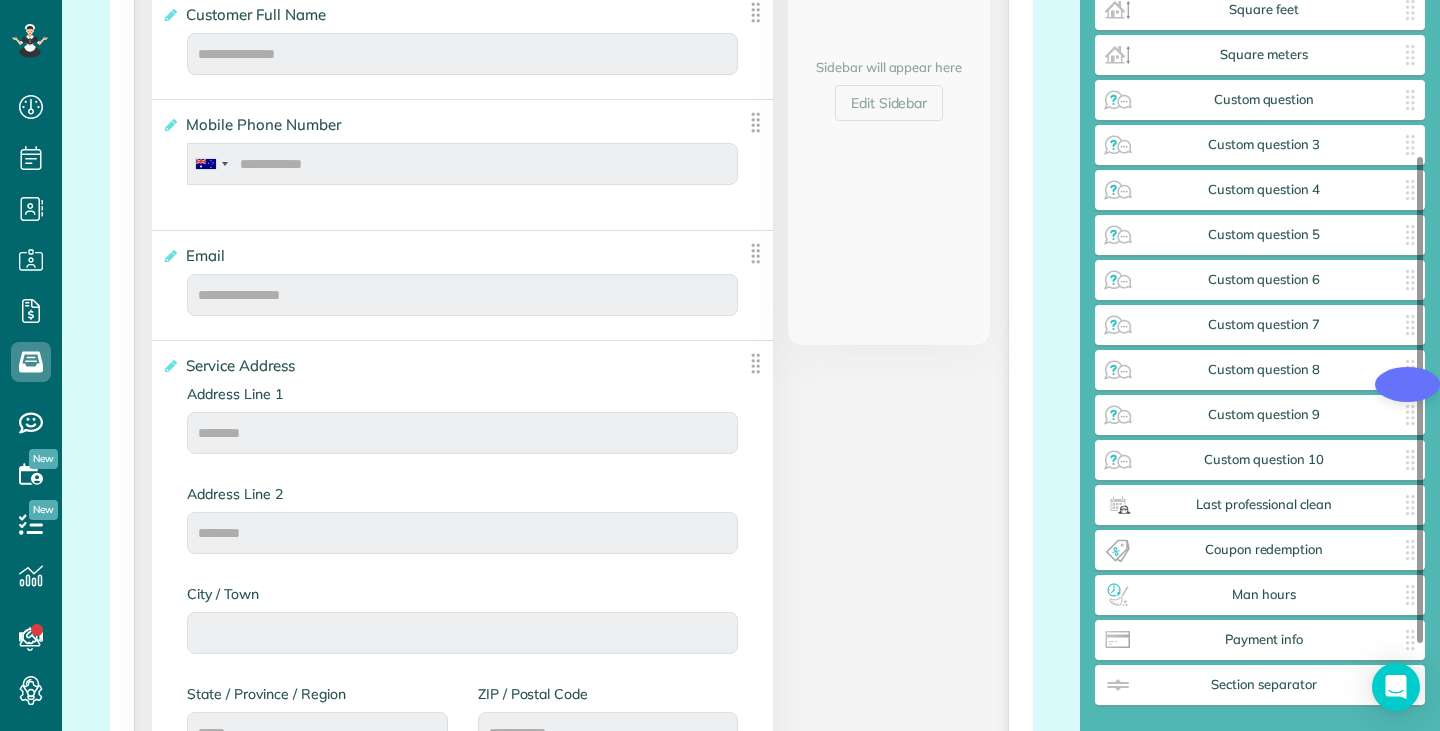 click on "**********" at bounding box center (571, 1364) 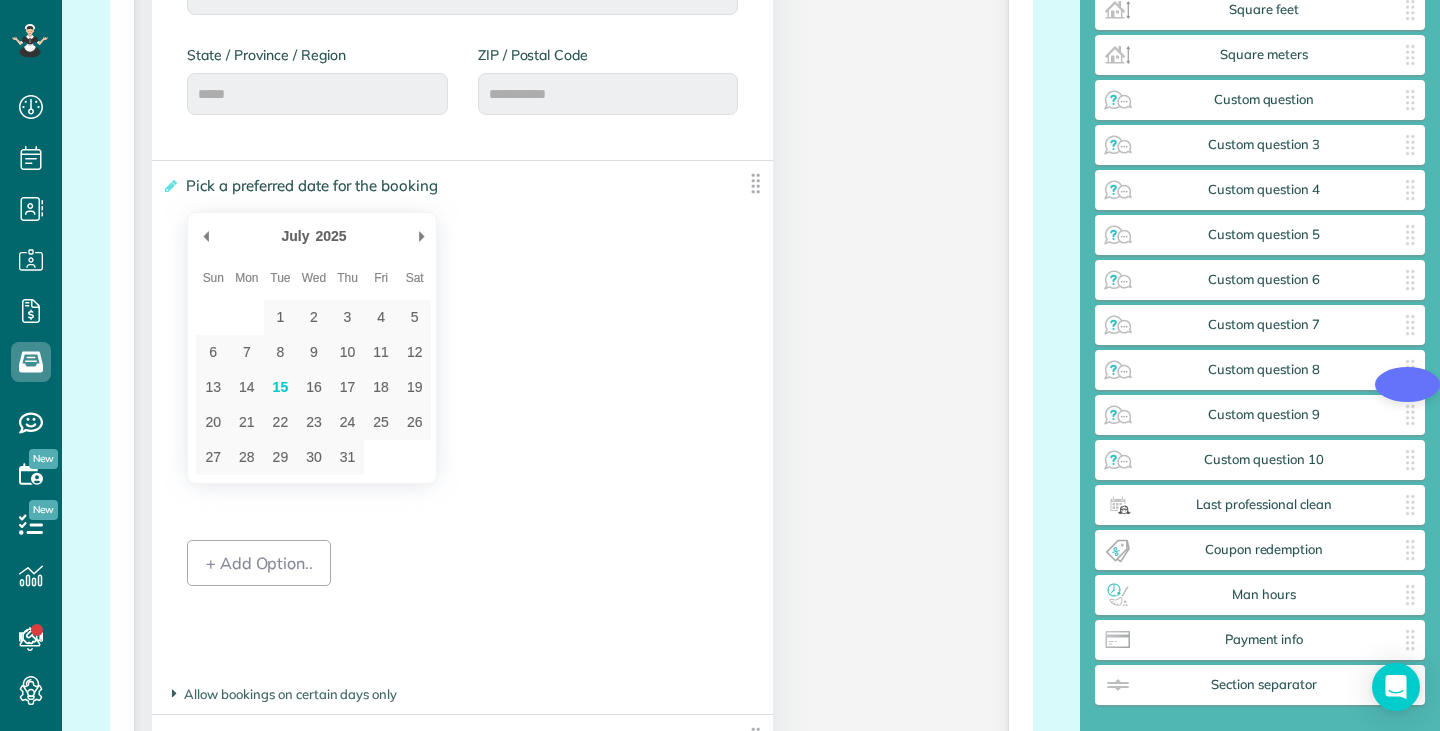 scroll, scrollTop: 1917, scrollLeft: 0, axis: vertical 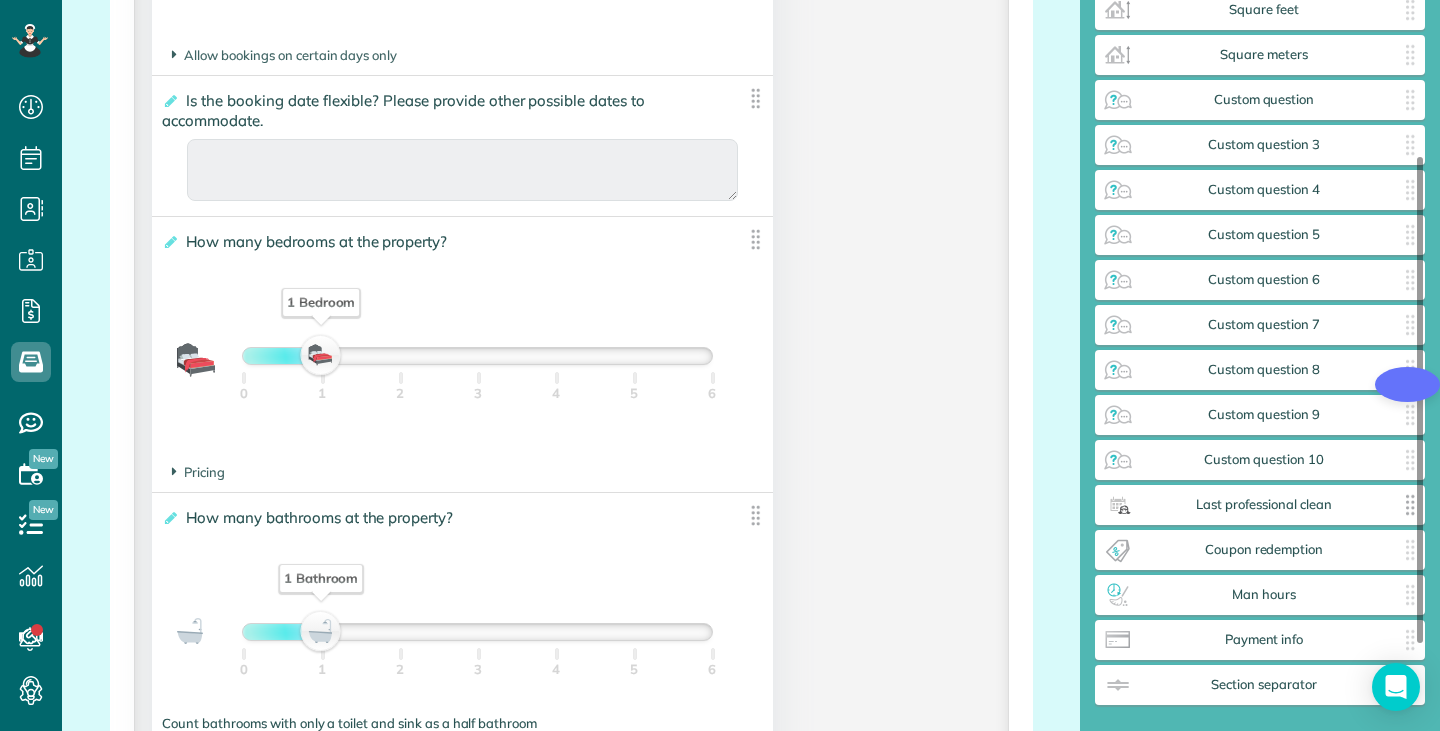 click on "Last professional clean" at bounding box center [1264, 505] 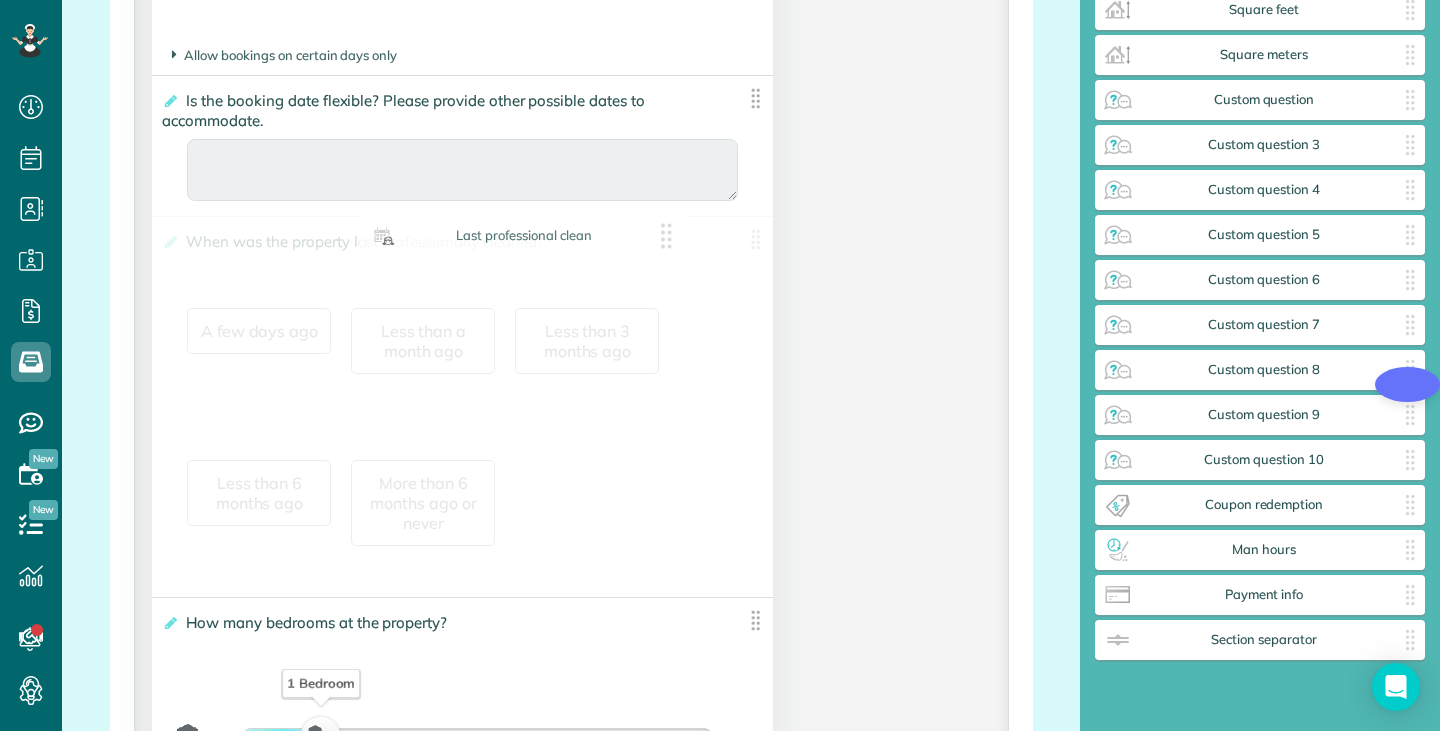 drag, startPoint x: 1232, startPoint y: 504, endPoint x: 494, endPoint y: 235, distance: 785.49664 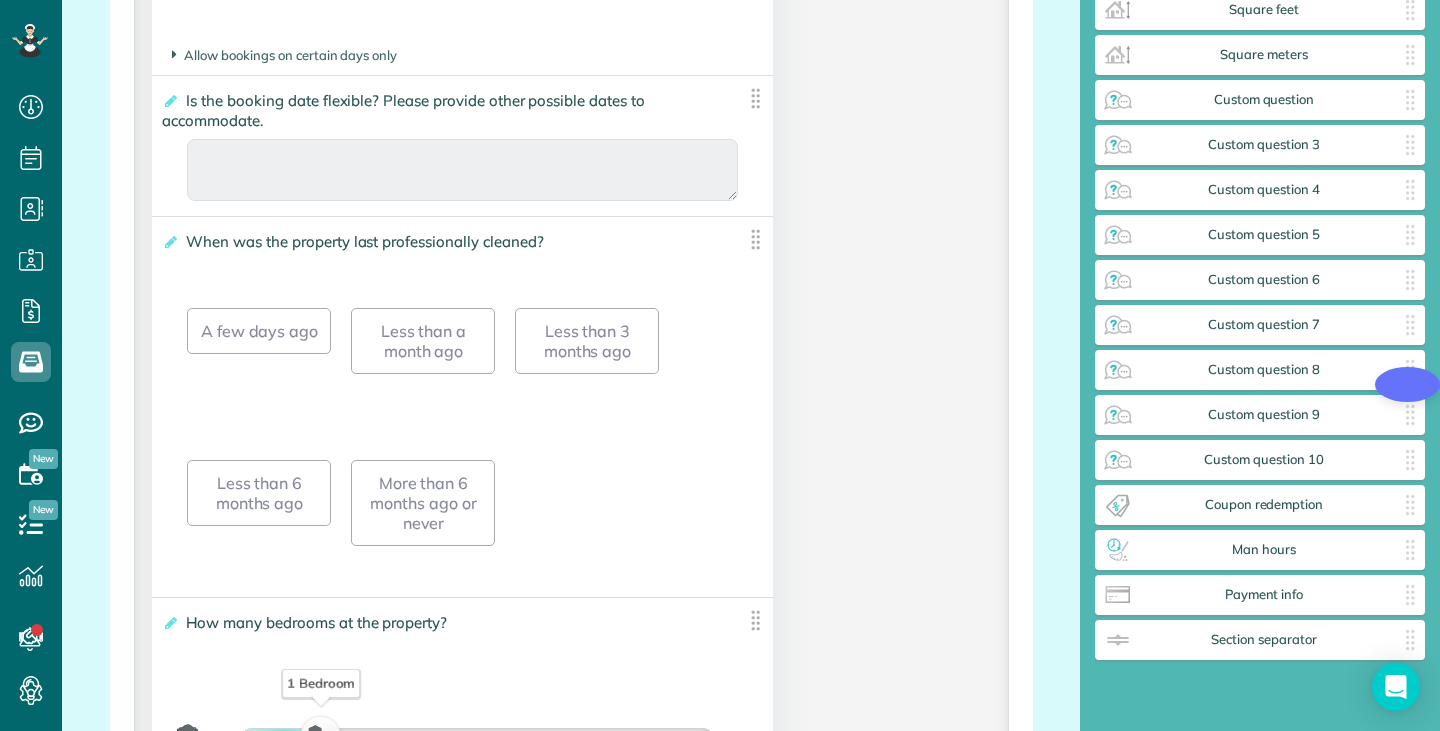 click on "**********" at bounding box center [571, 277] 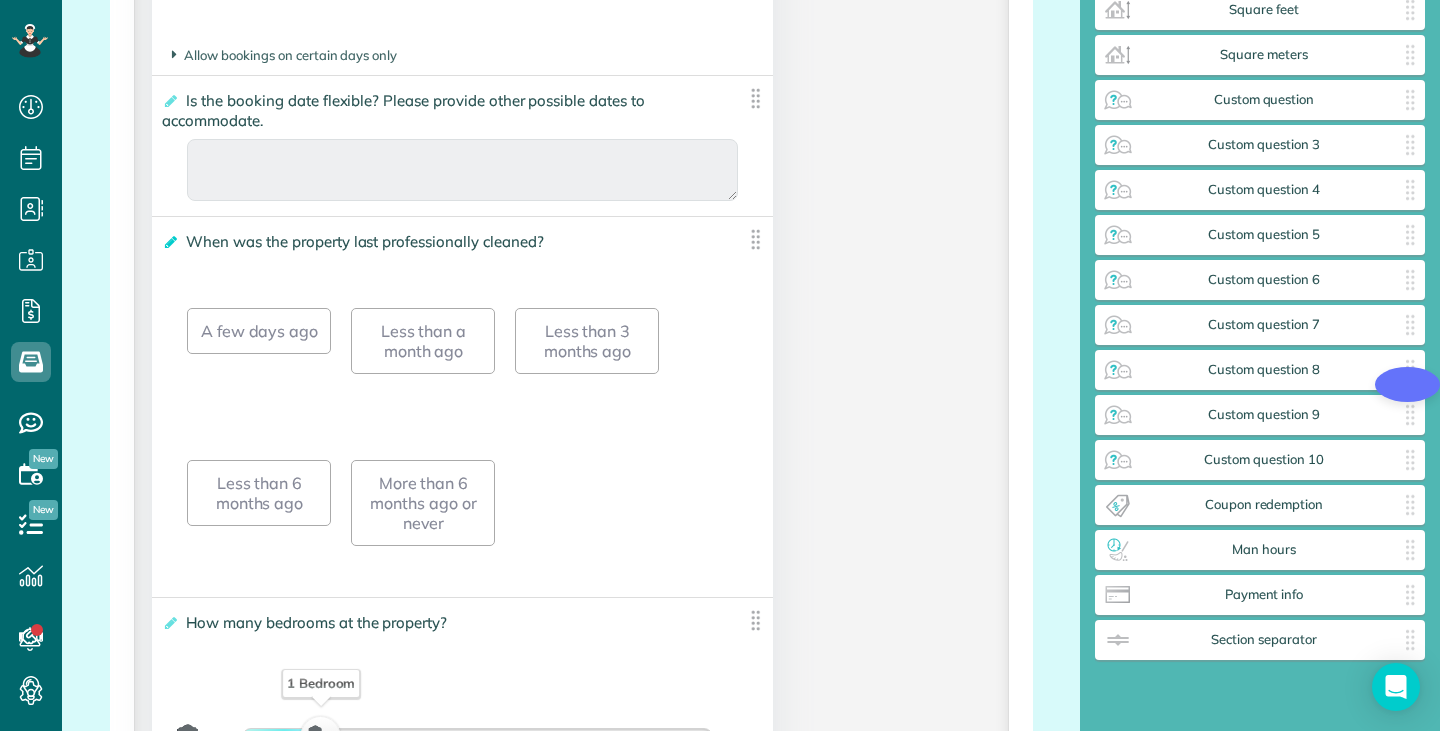 click at bounding box center (169, 242) 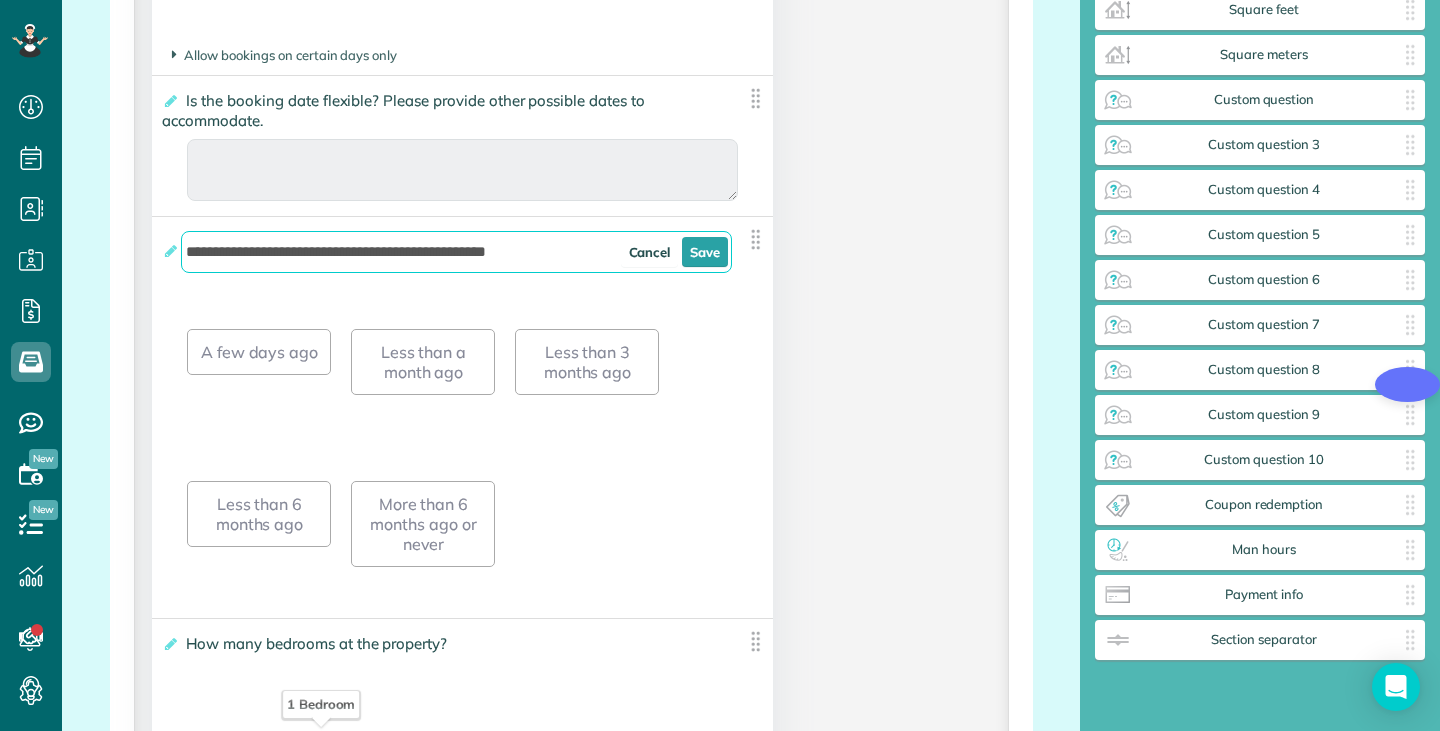 click on "**********" at bounding box center (456, 252) 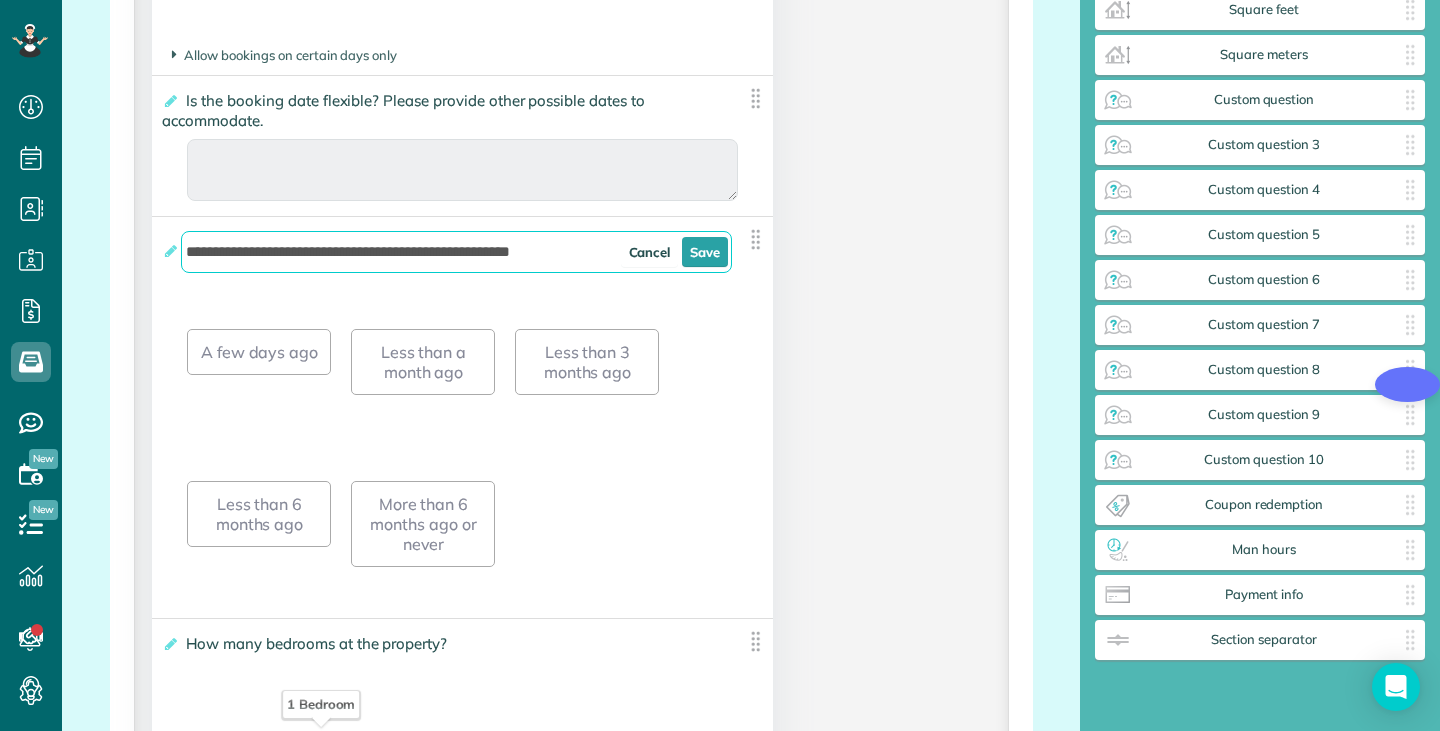 type on "**********" 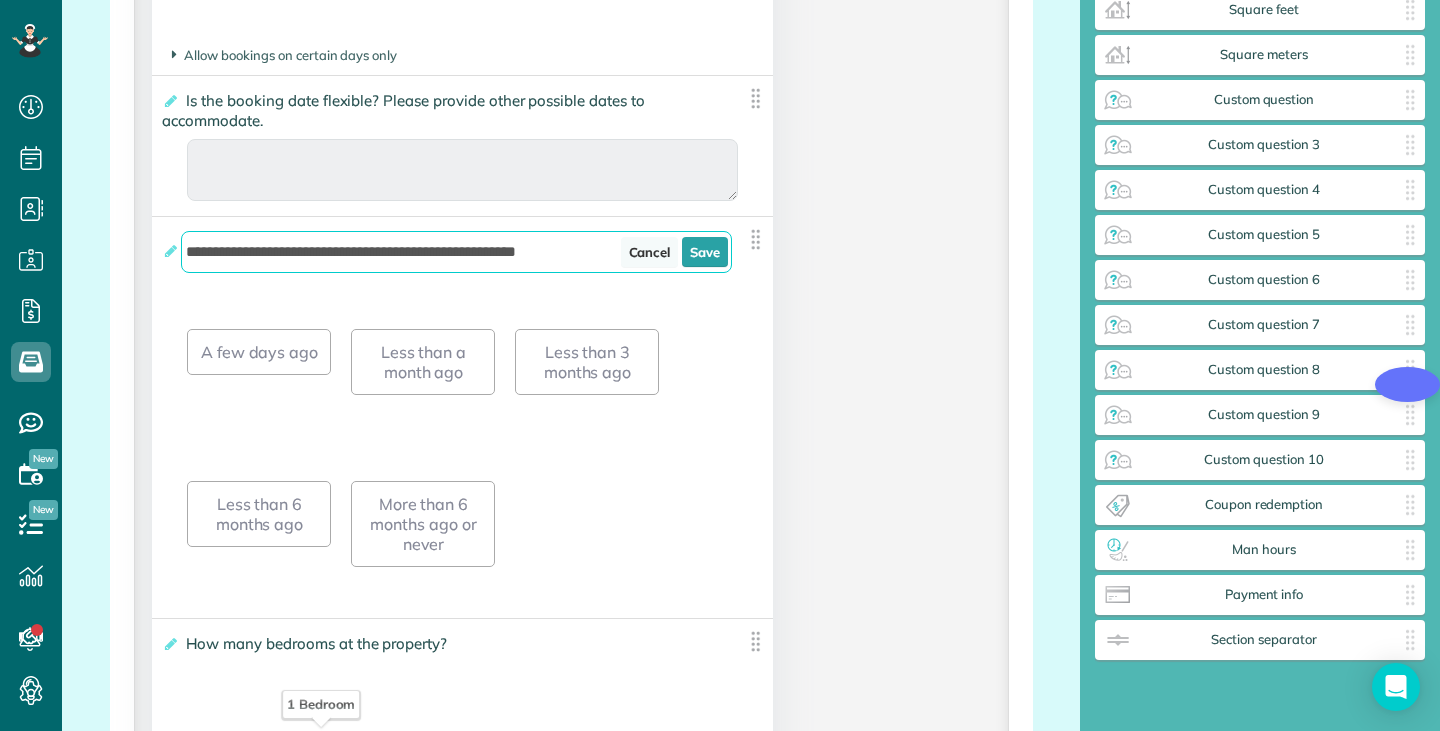 click on "Cancel" at bounding box center [650, 252] 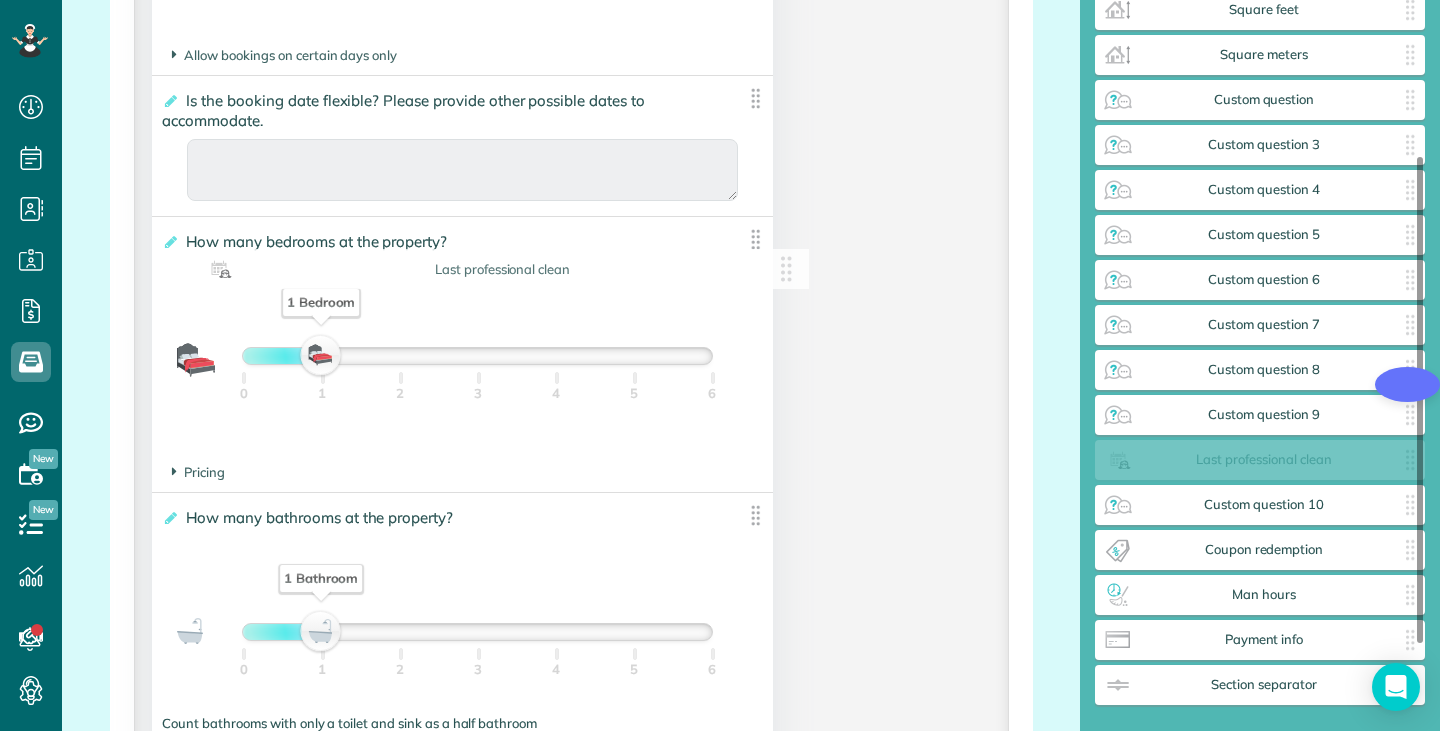 drag, startPoint x: 1216, startPoint y: 447, endPoint x: 1260, endPoint y: 464, distance: 47.169907 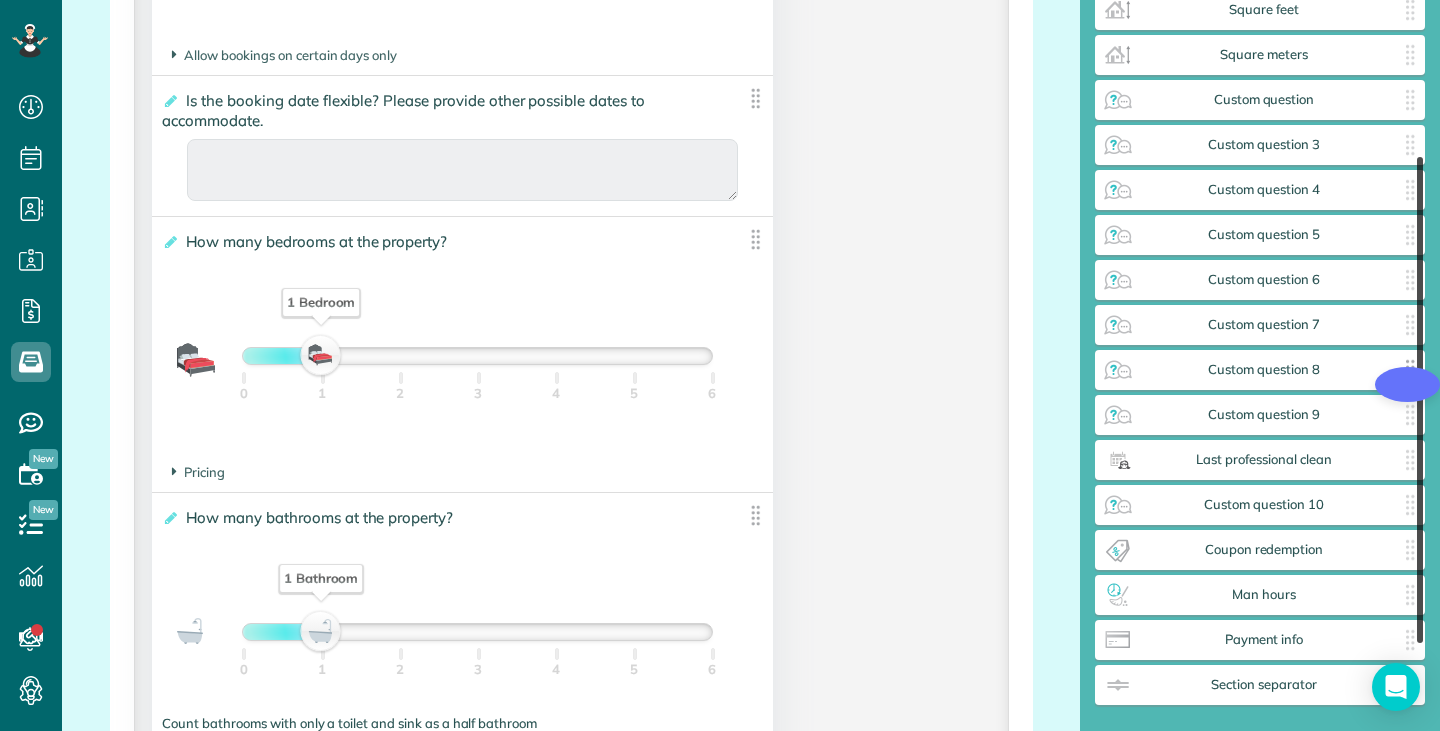 scroll, scrollTop: 204, scrollLeft: 0, axis: vertical 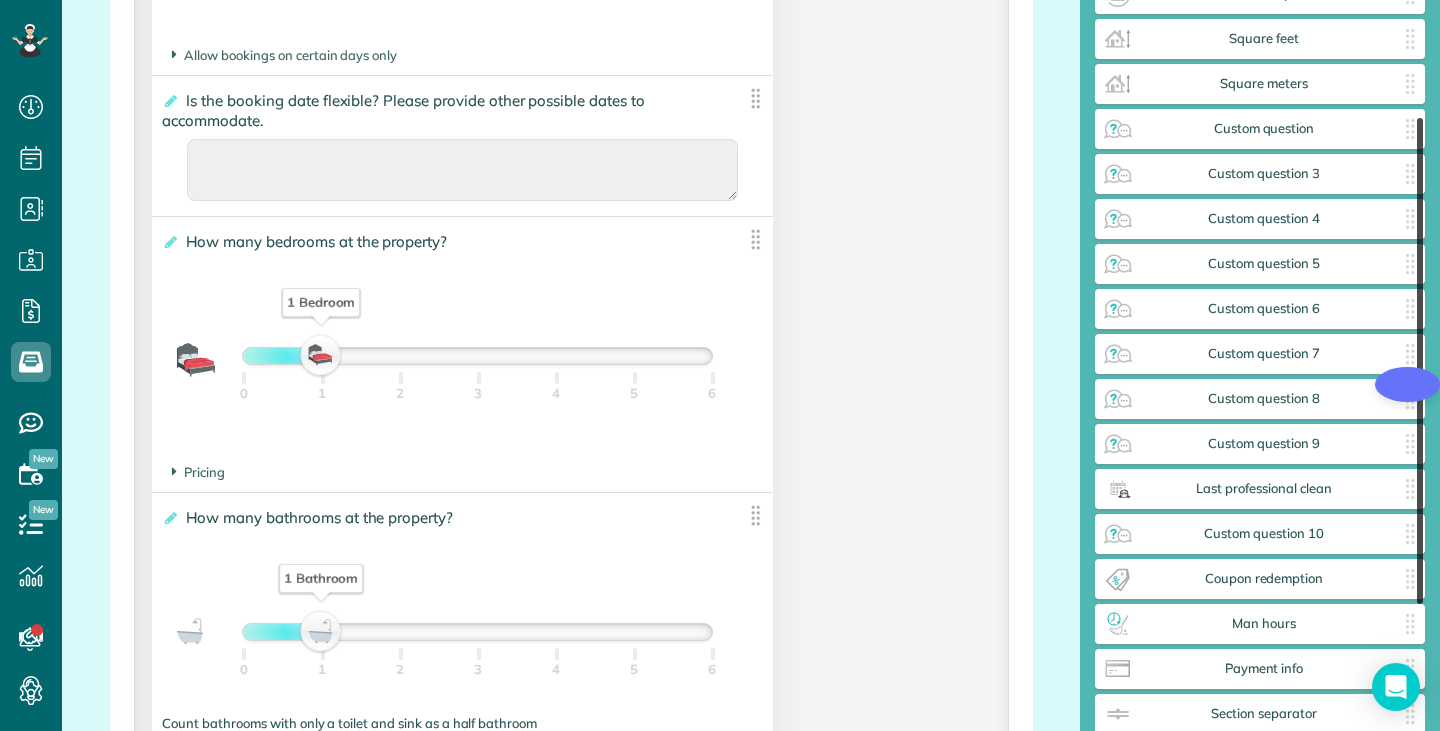 drag, startPoint x: 1417, startPoint y: 437, endPoint x: 1427, endPoint y: 211, distance: 226.22113 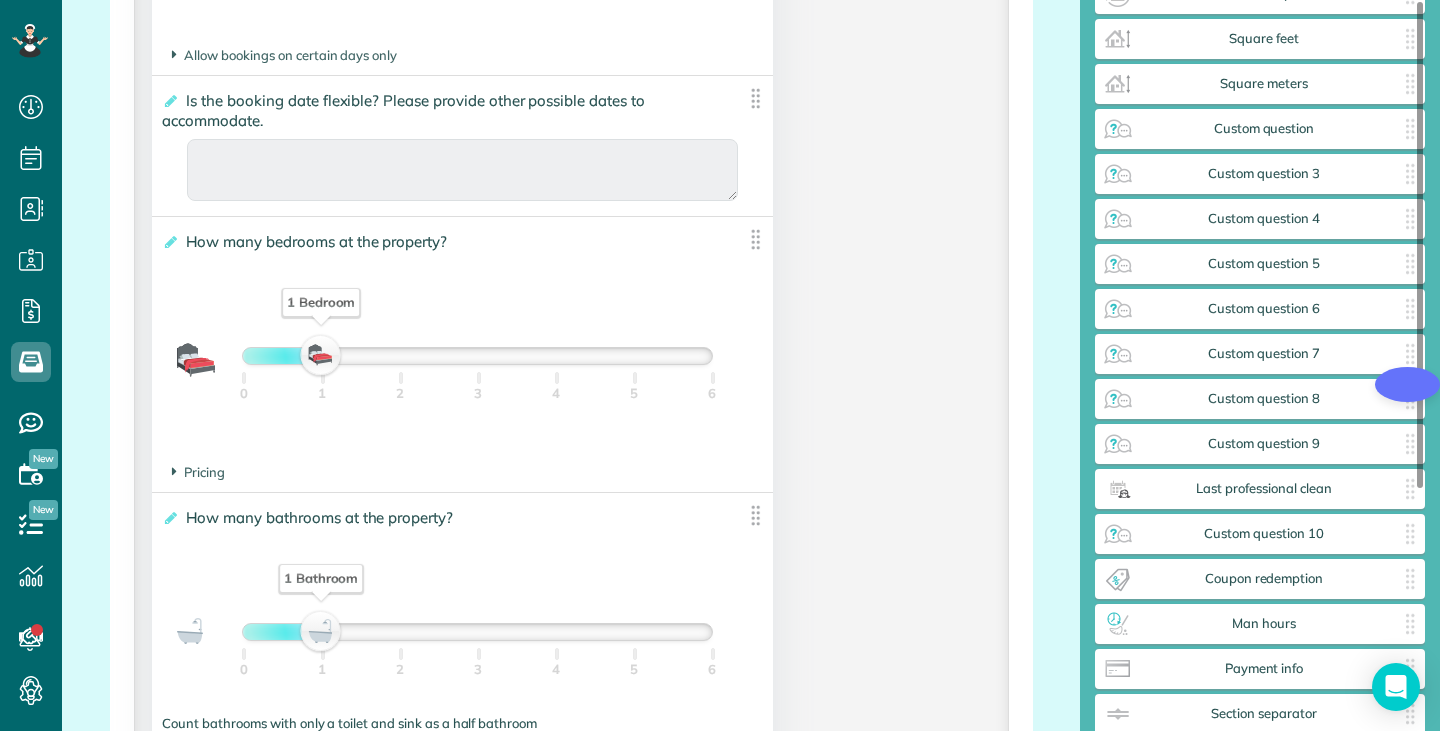scroll, scrollTop: 0, scrollLeft: 0, axis: both 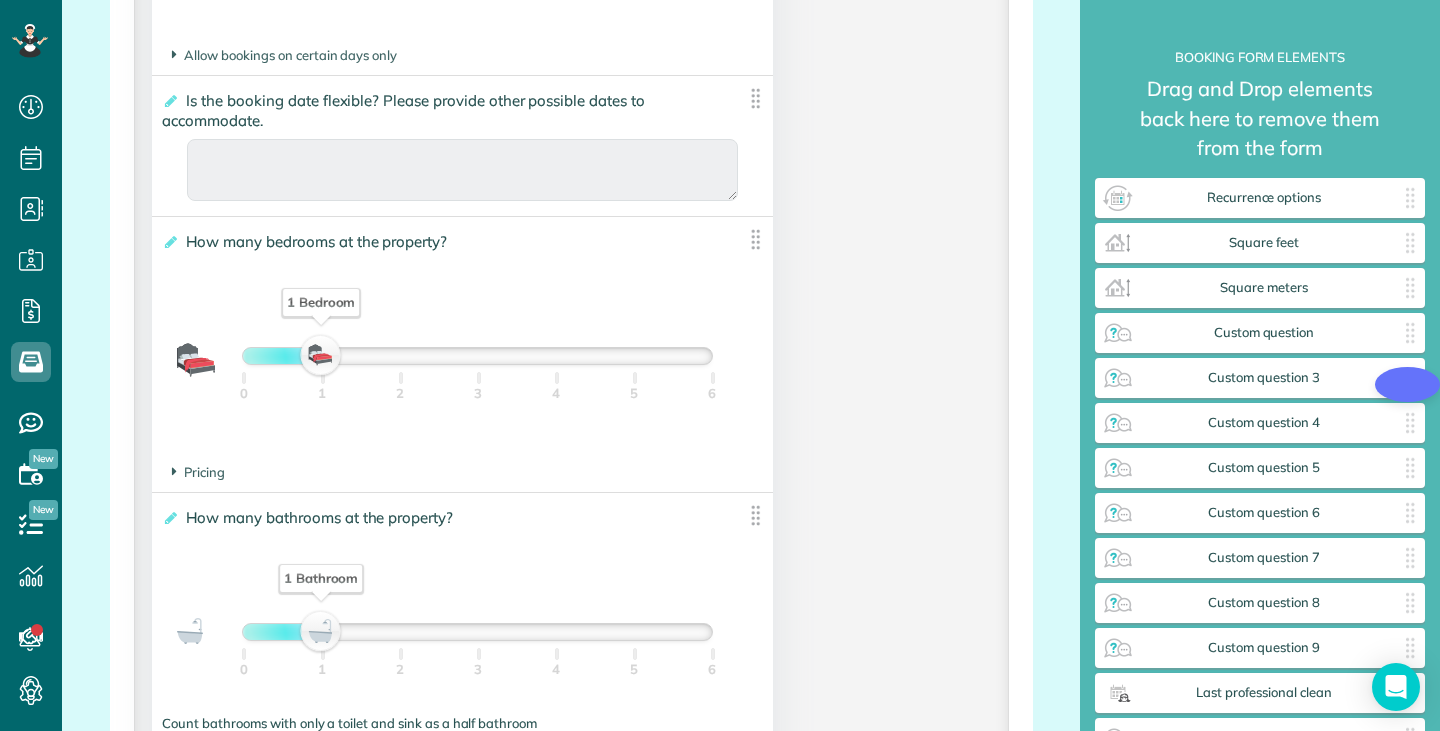 click on "**********" at bounding box center (571, 86) 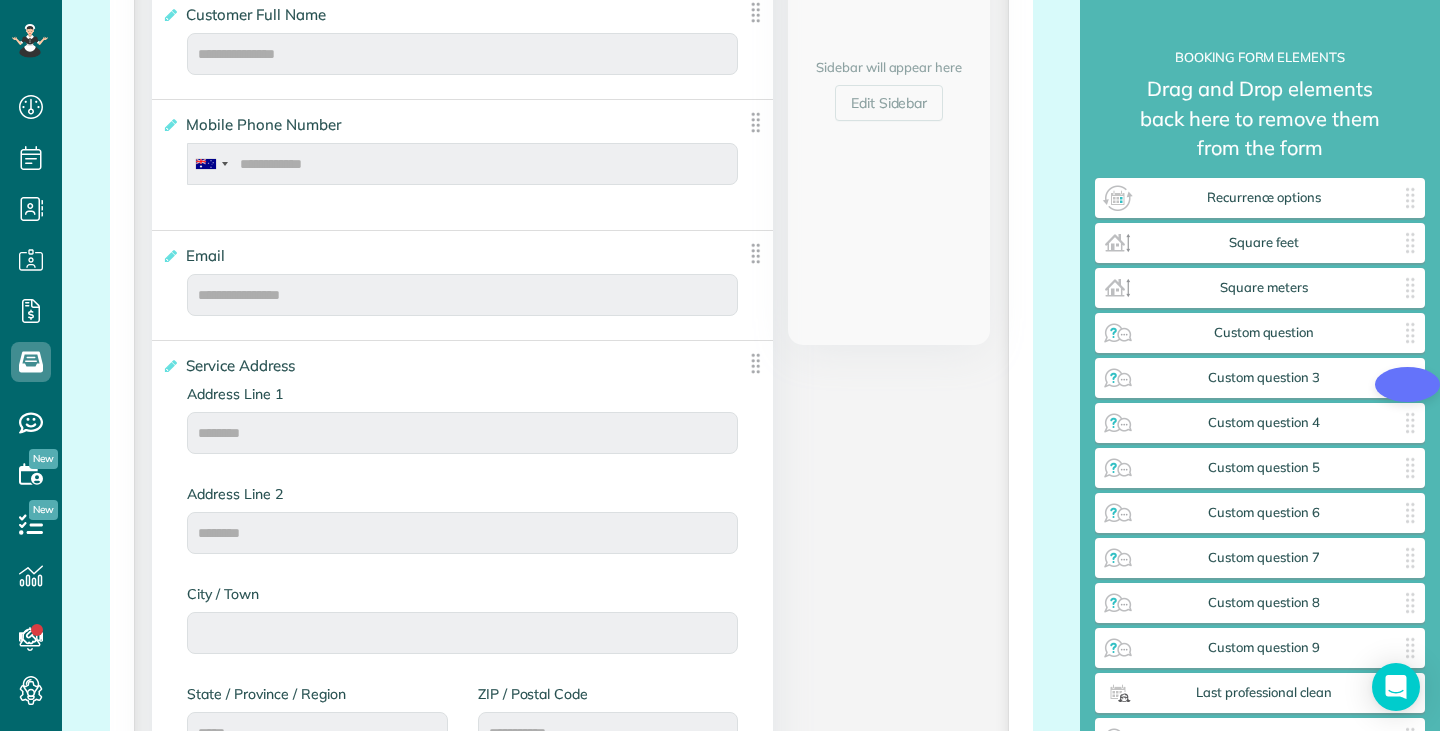 scroll, scrollTop: 0, scrollLeft: 0, axis: both 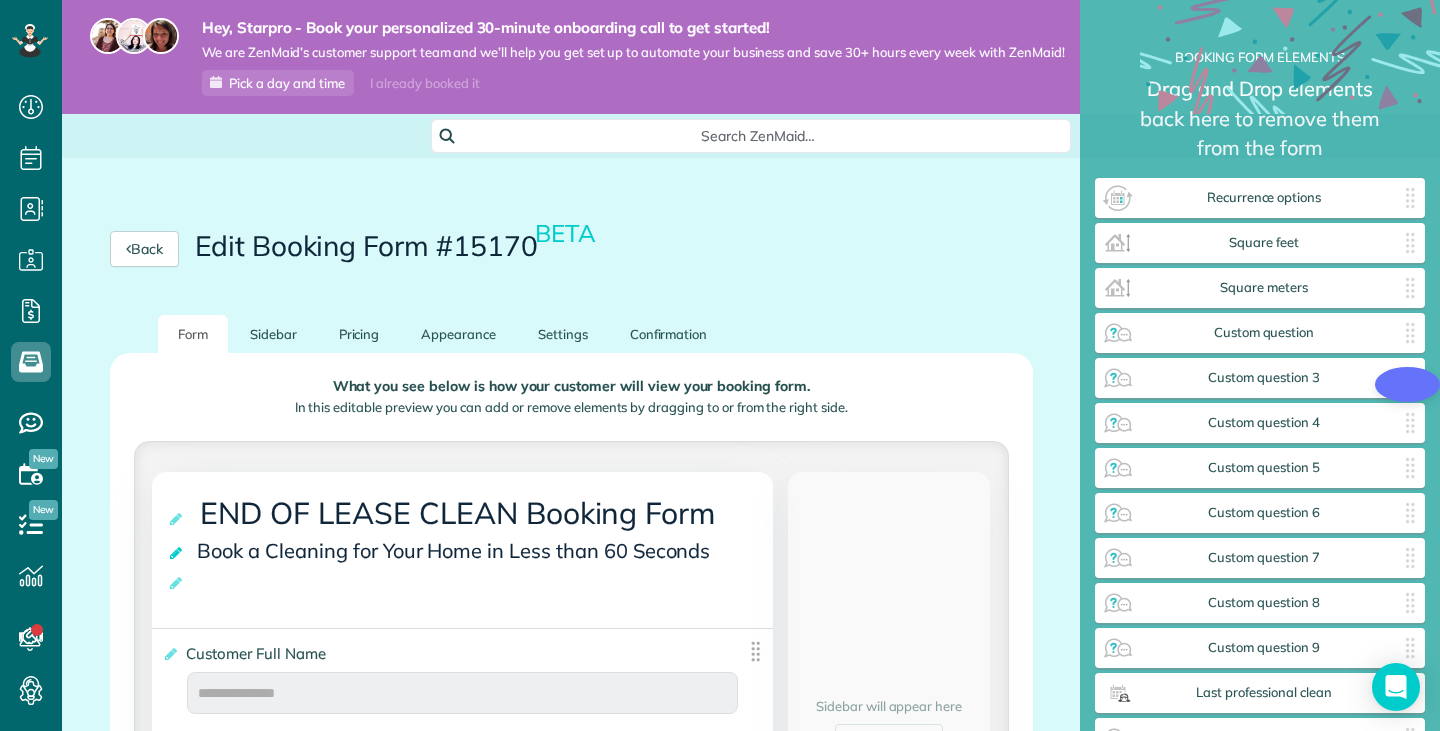 click at bounding box center (177, 553) 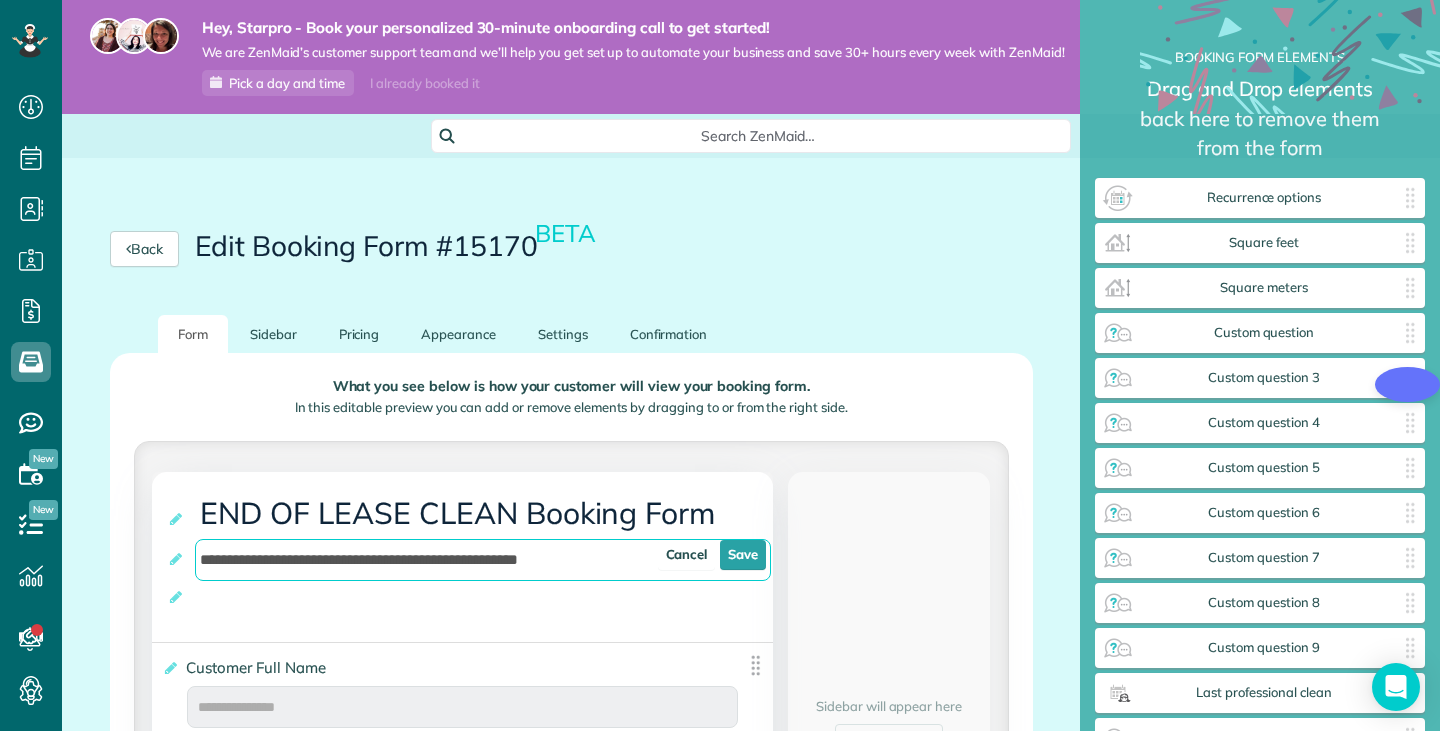 click on "**********" at bounding box center [483, 560] 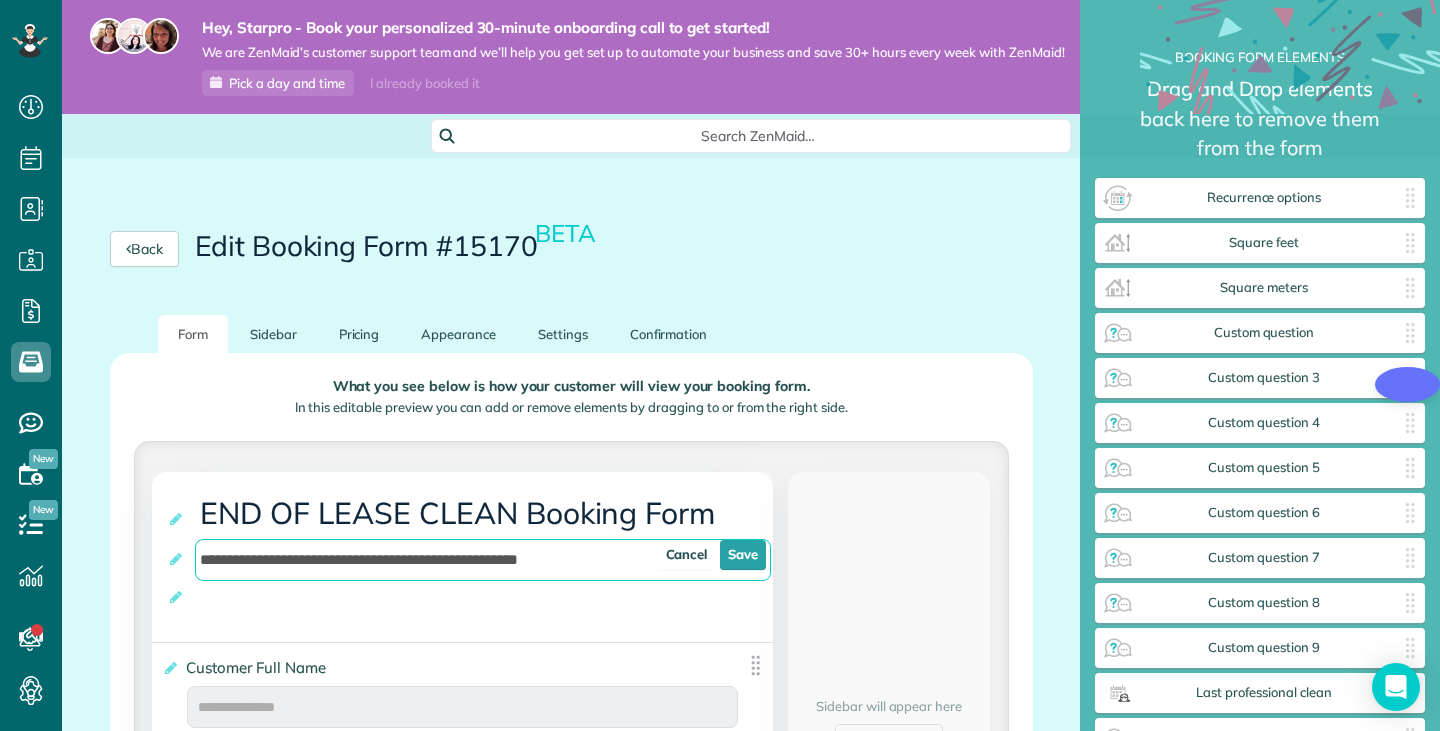 drag, startPoint x: 588, startPoint y: 575, endPoint x: 117, endPoint y: 579, distance: 471.017 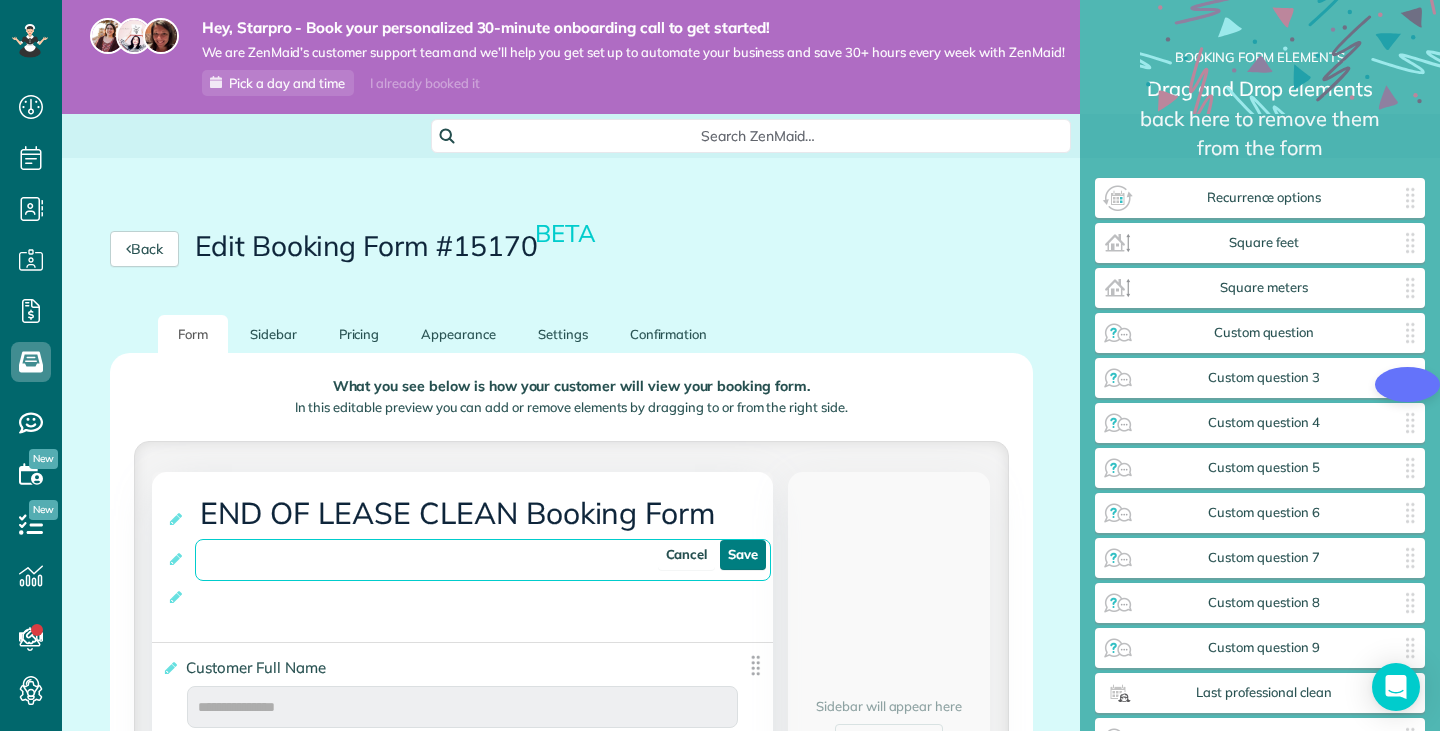 type 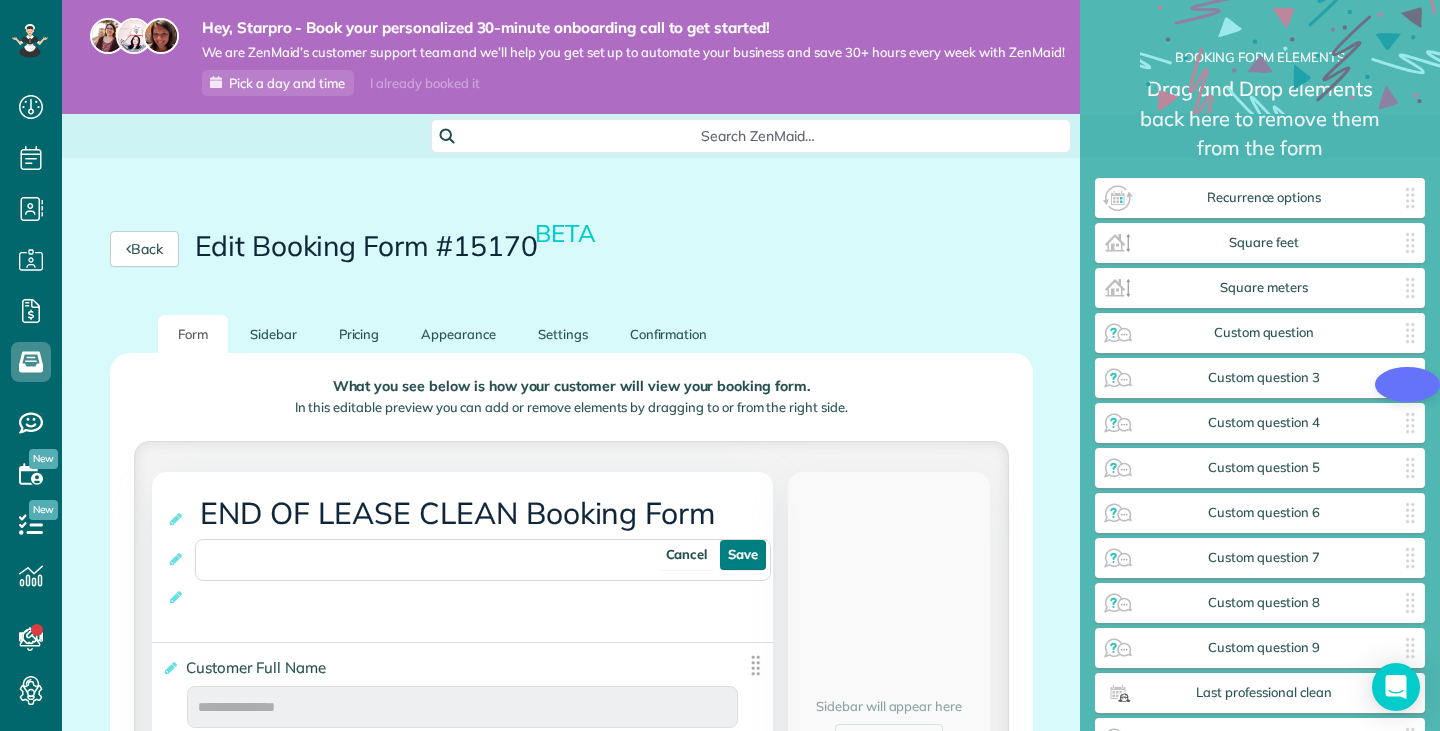 click on "Save" at bounding box center (743, 555) 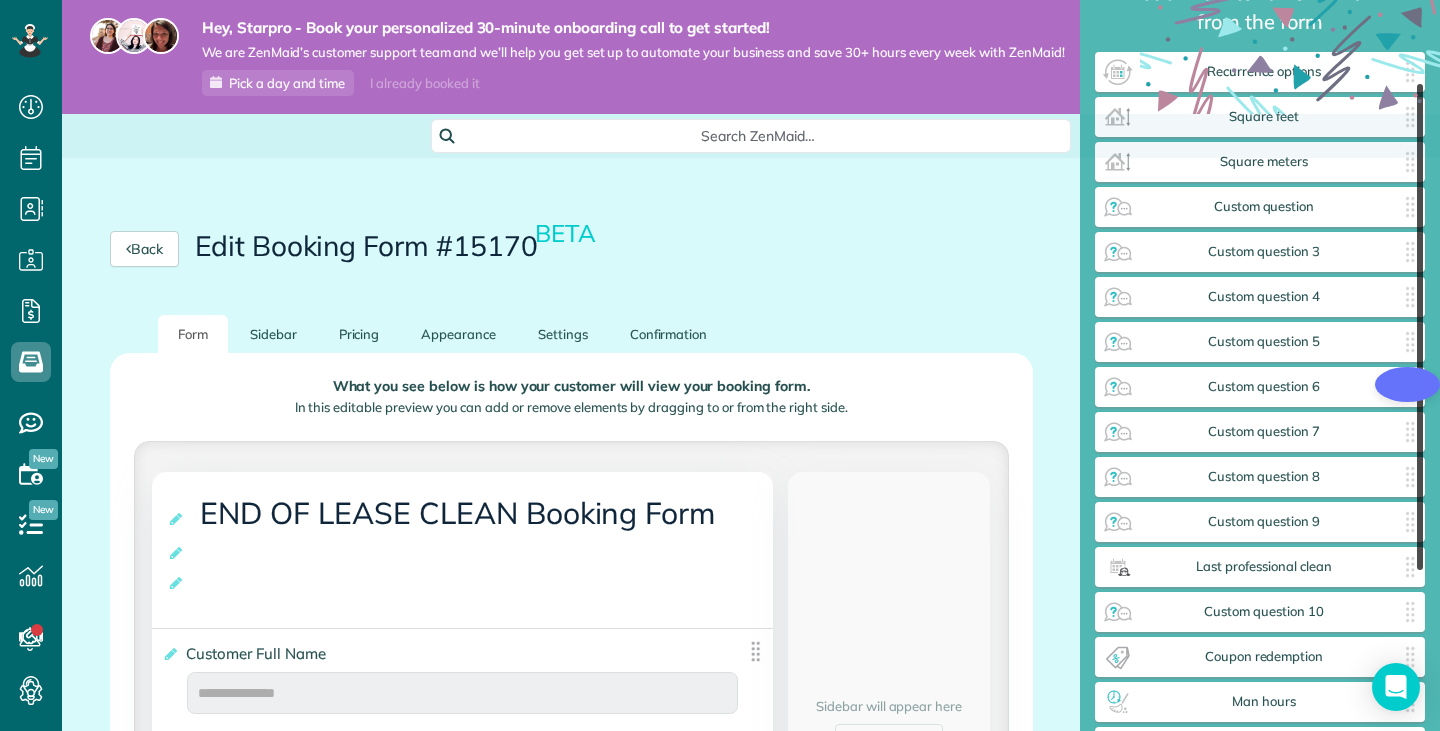 scroll, scrollTop: 128, scrollLeft: 0, axis: vertical 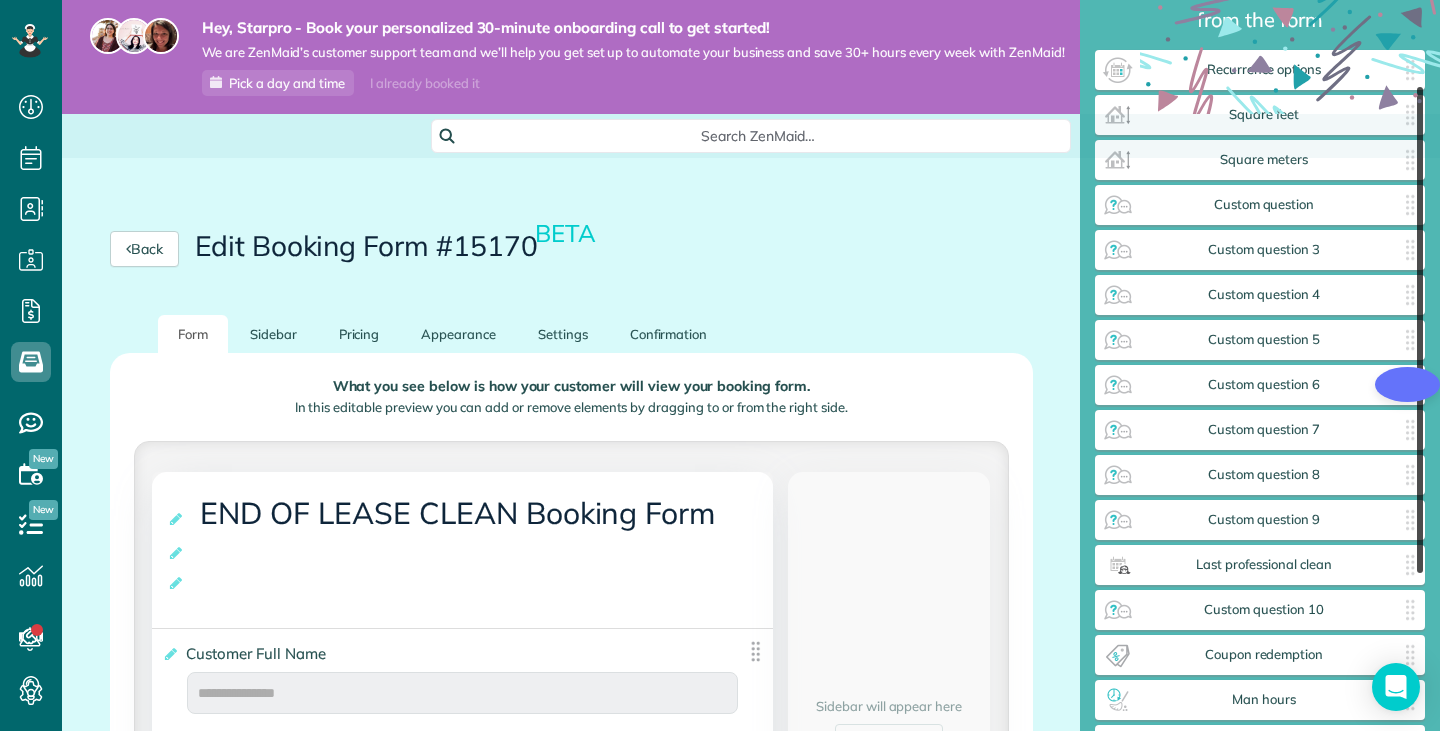 drag, startPoint x: 1419, startPoint y: 176, endPoint x: 1428, endPoint y: 261, distance: 85.47514 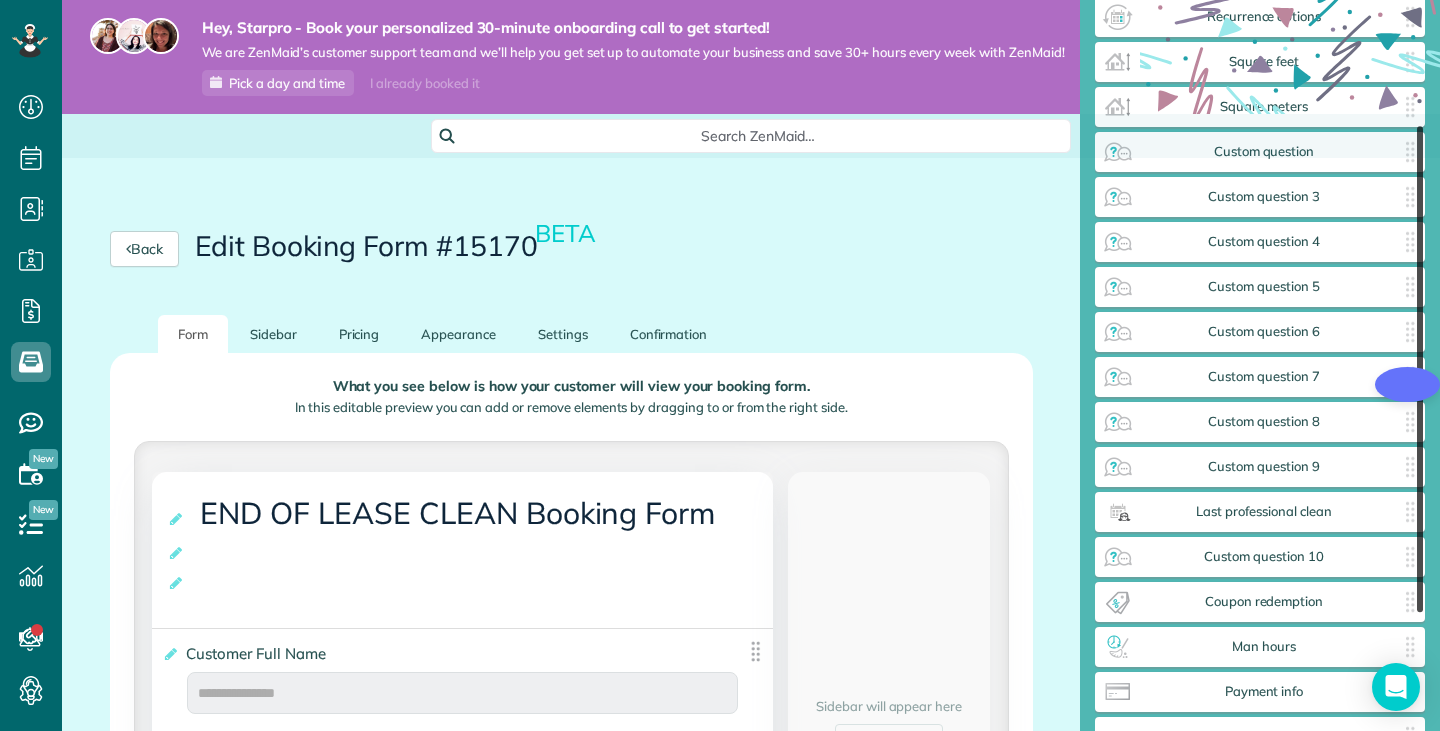 scroll, scrollTop: 187, scrollLeft: 0, axis: vertical 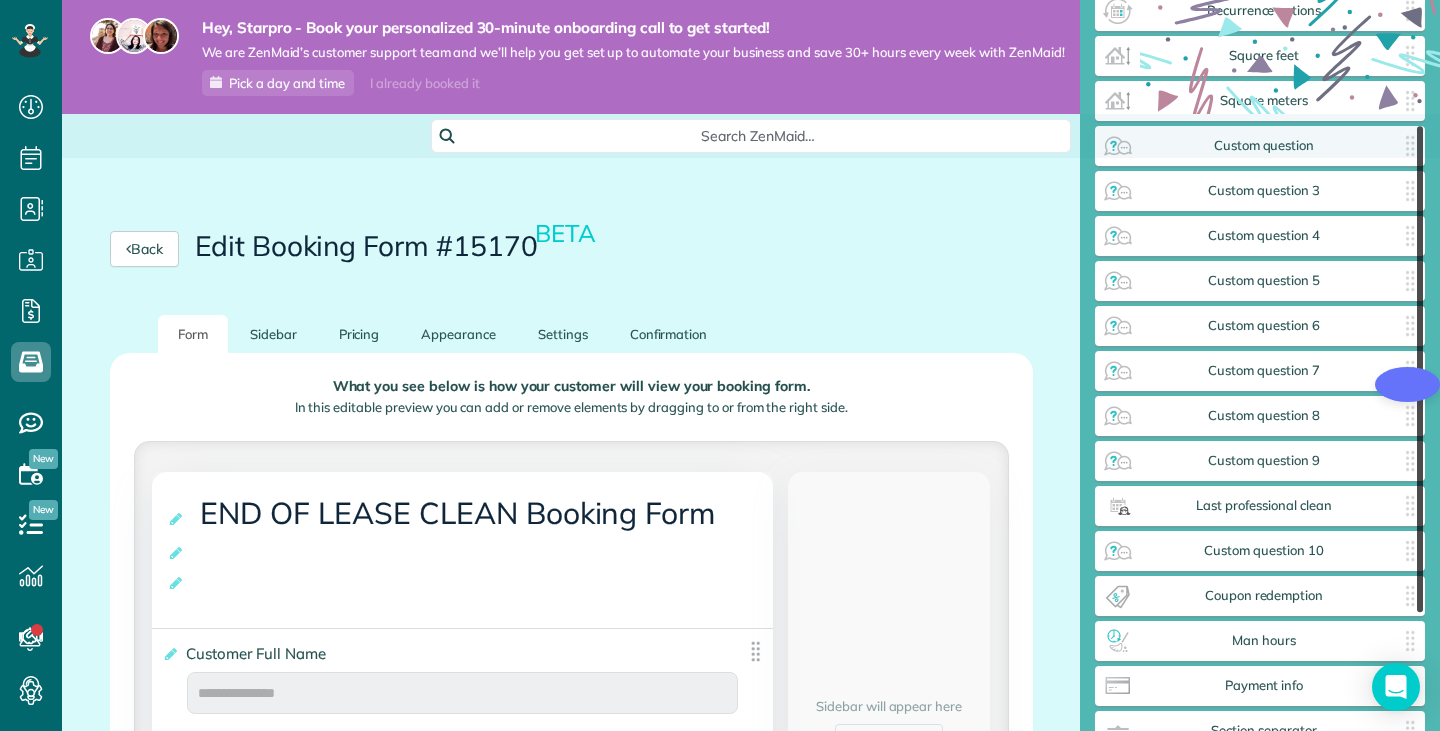 drag, startPoint x: 1419, startPoint y: 264, endPoint x: 1429, endPoint y: 303, distance: 40.261642 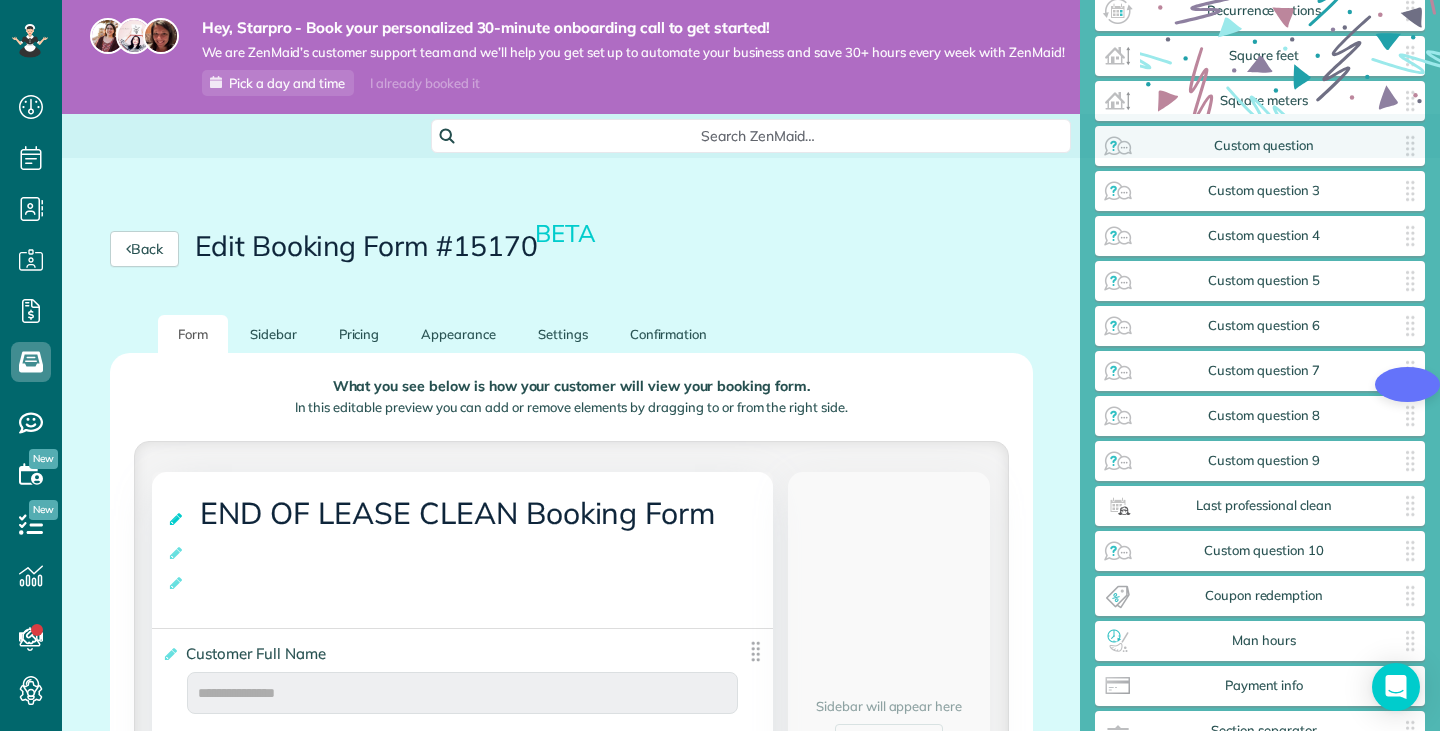 click at bounding box center [177, 519] 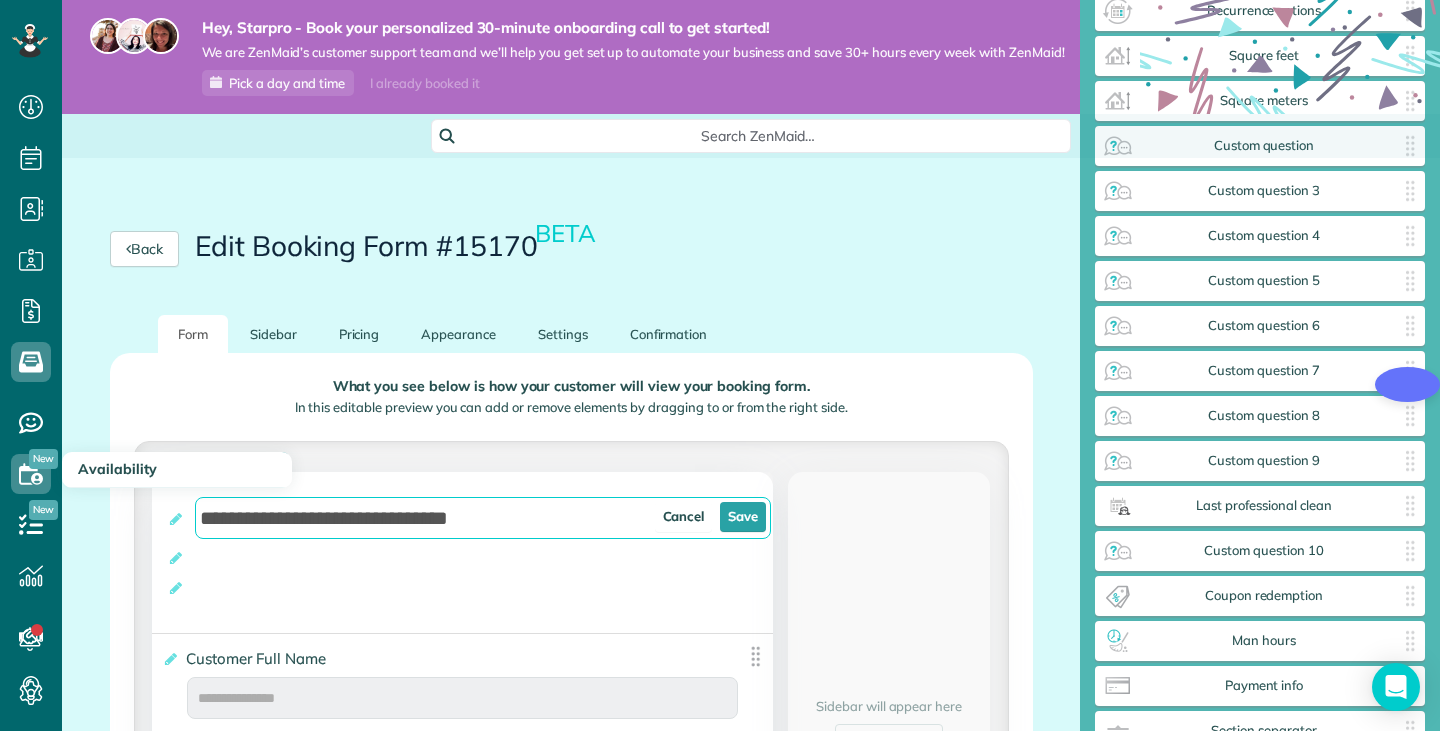 drag, startPoint x: 556, startPoint y: 532, endPoint x: 46, endPoint y: 493, distance: 511.489 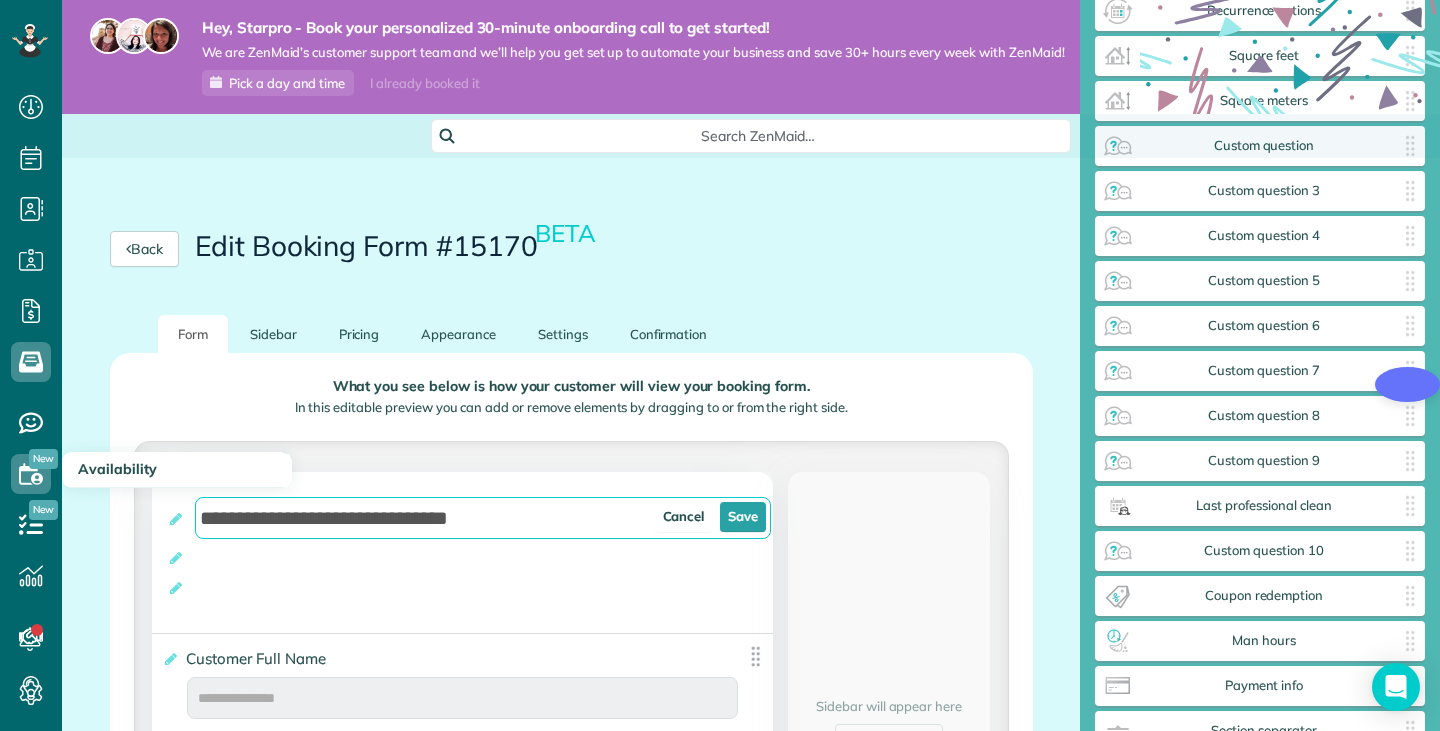 click on "Dashboard
Scheduling
Calendar View
List View
Dispatch View - Weekly scheduling (Beta)" at bounding box center [720, 365] 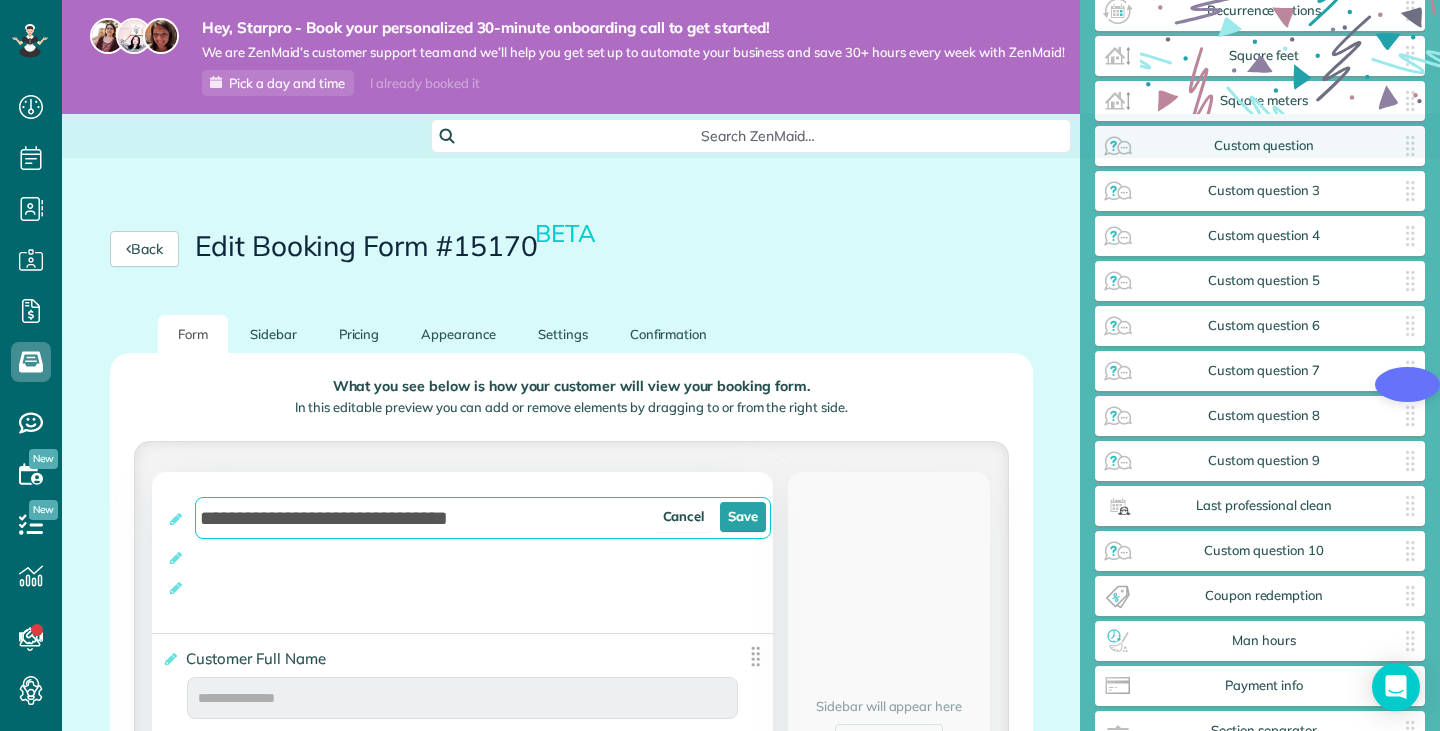 click on "**********" at bounding box center [483, 518] 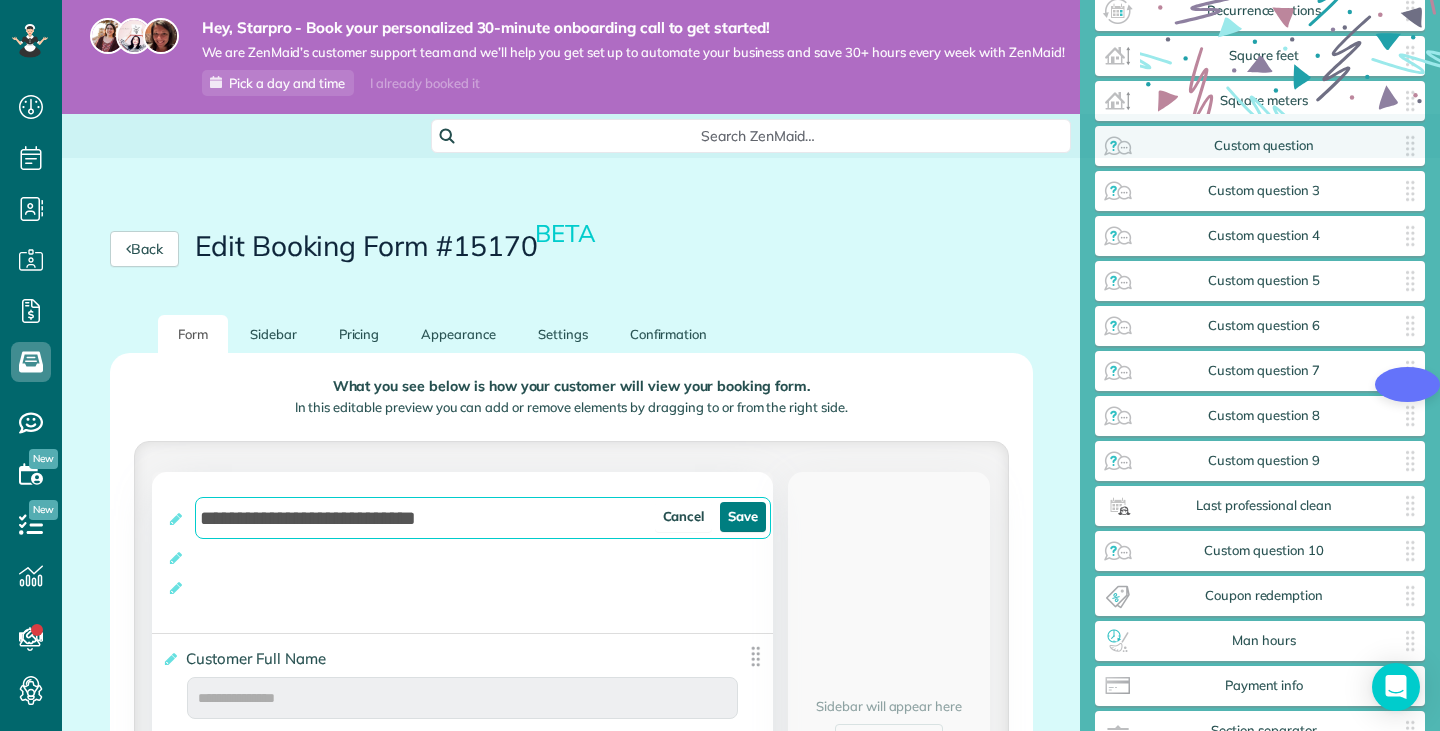 type on "**********" 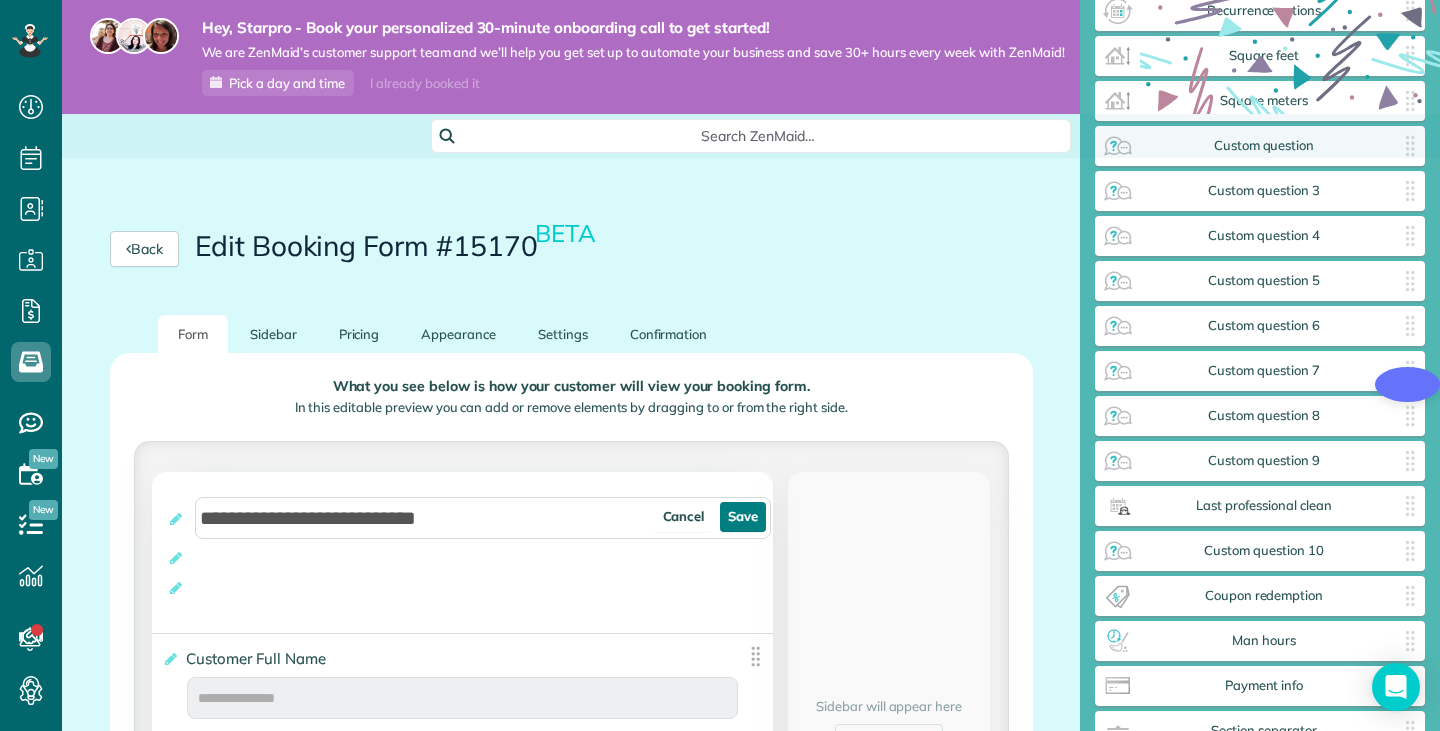 click on "Save" at bounding box center [743, 517] 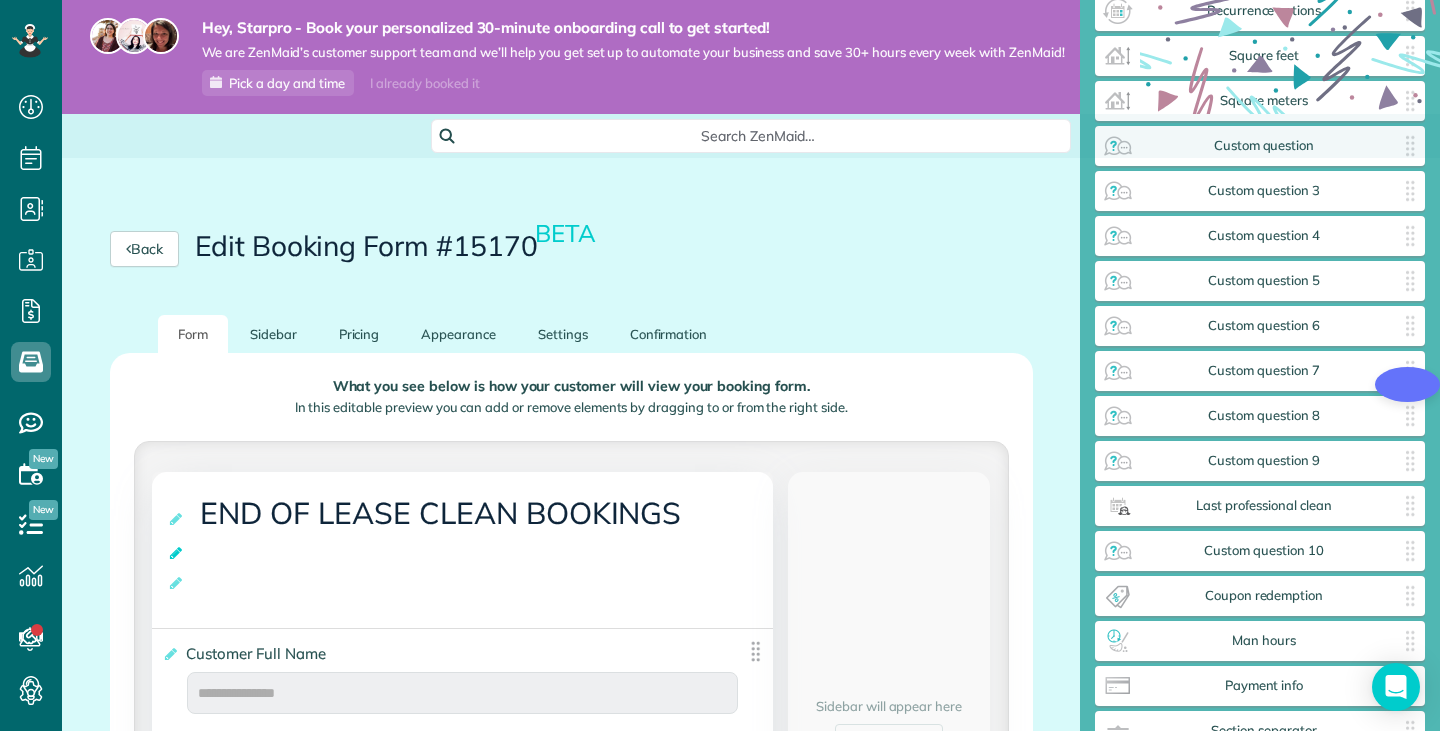click at bounding box center [177, 553] 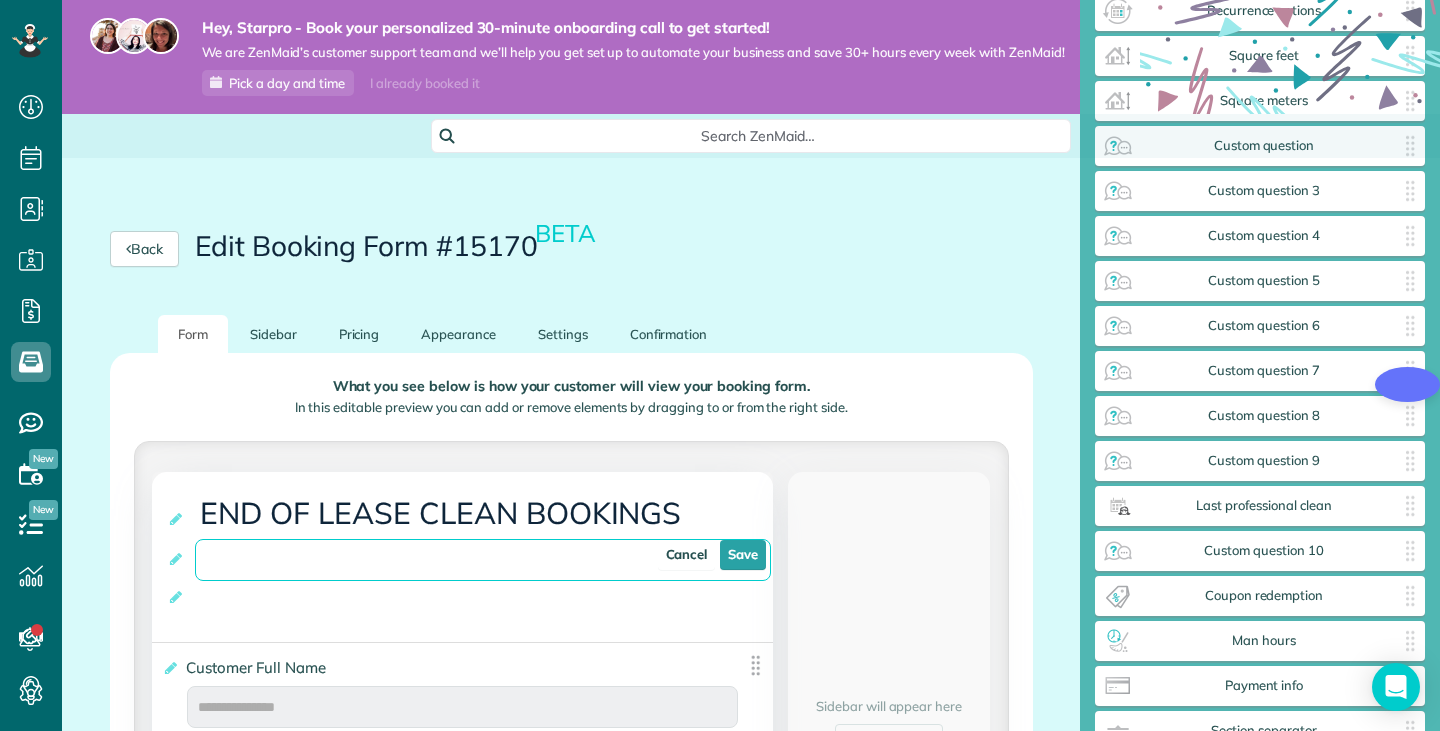 click at bounding box center (483, 560) 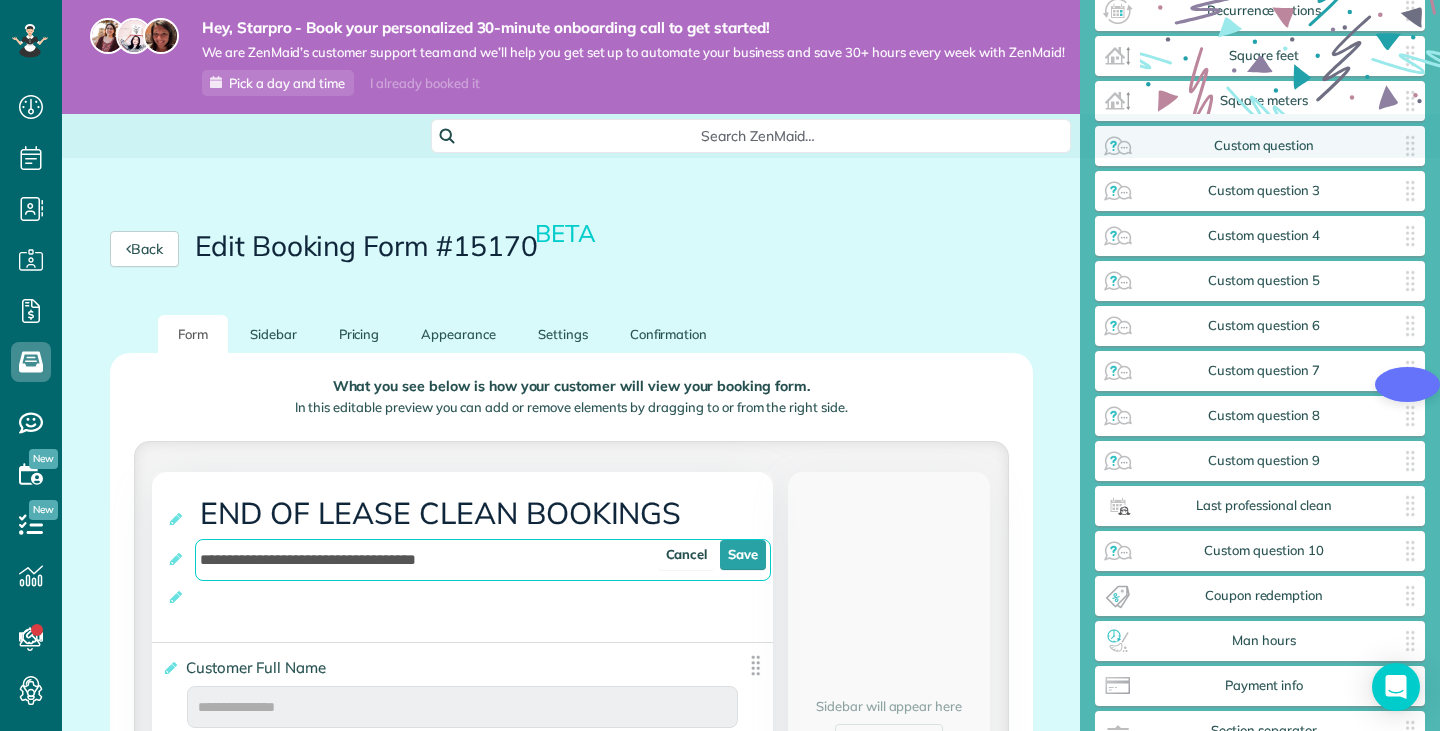 click on "**********" at bounding box center (483, 560) 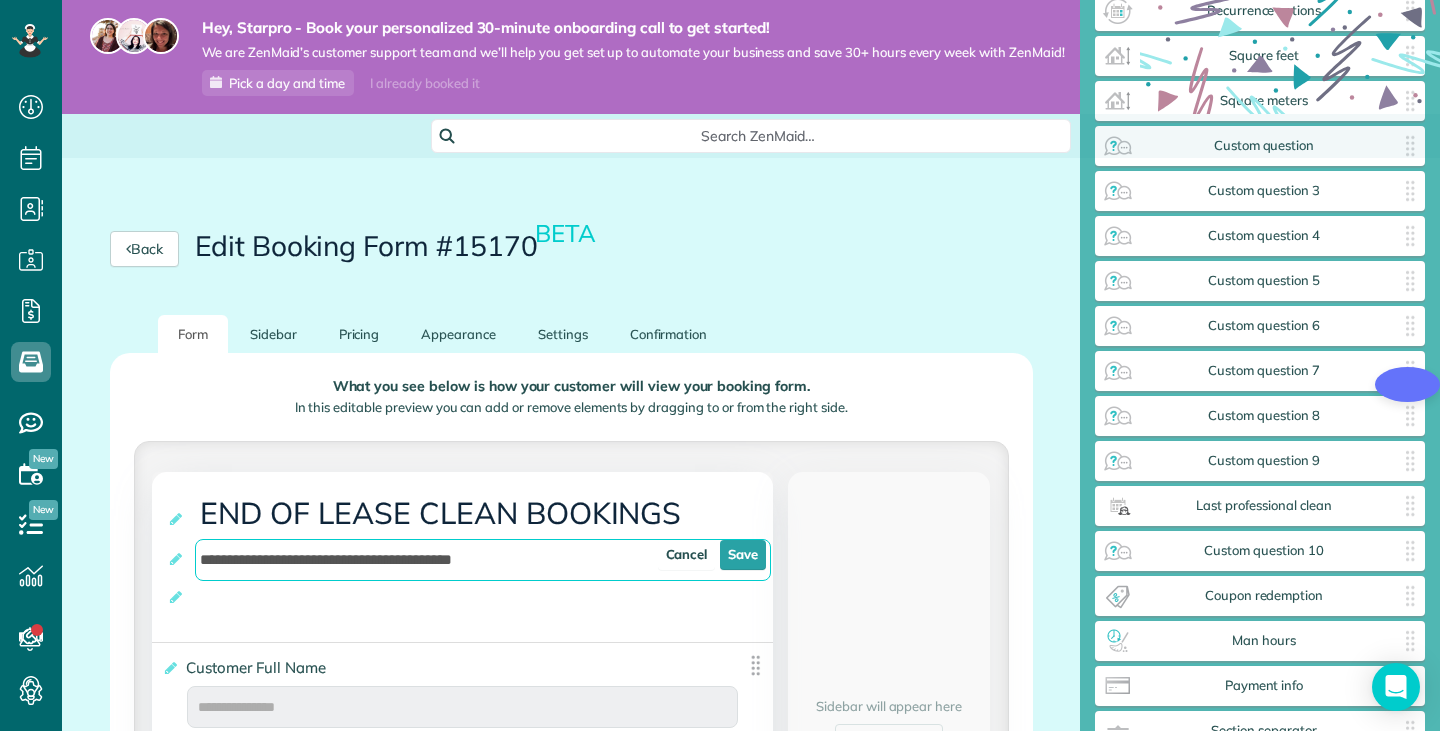 click on "**********" at bounding box center [483, 560] 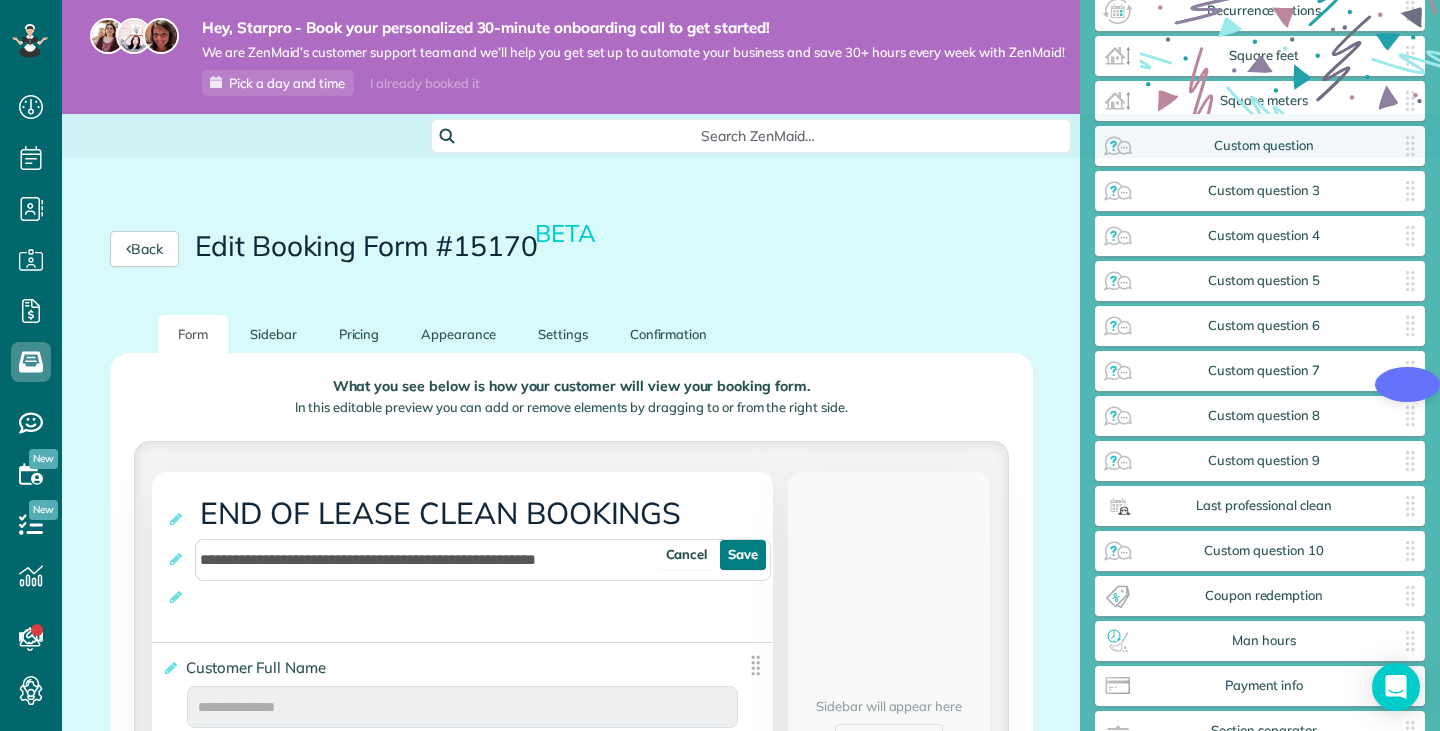 click on "Save" at bounding box center [743, 555] 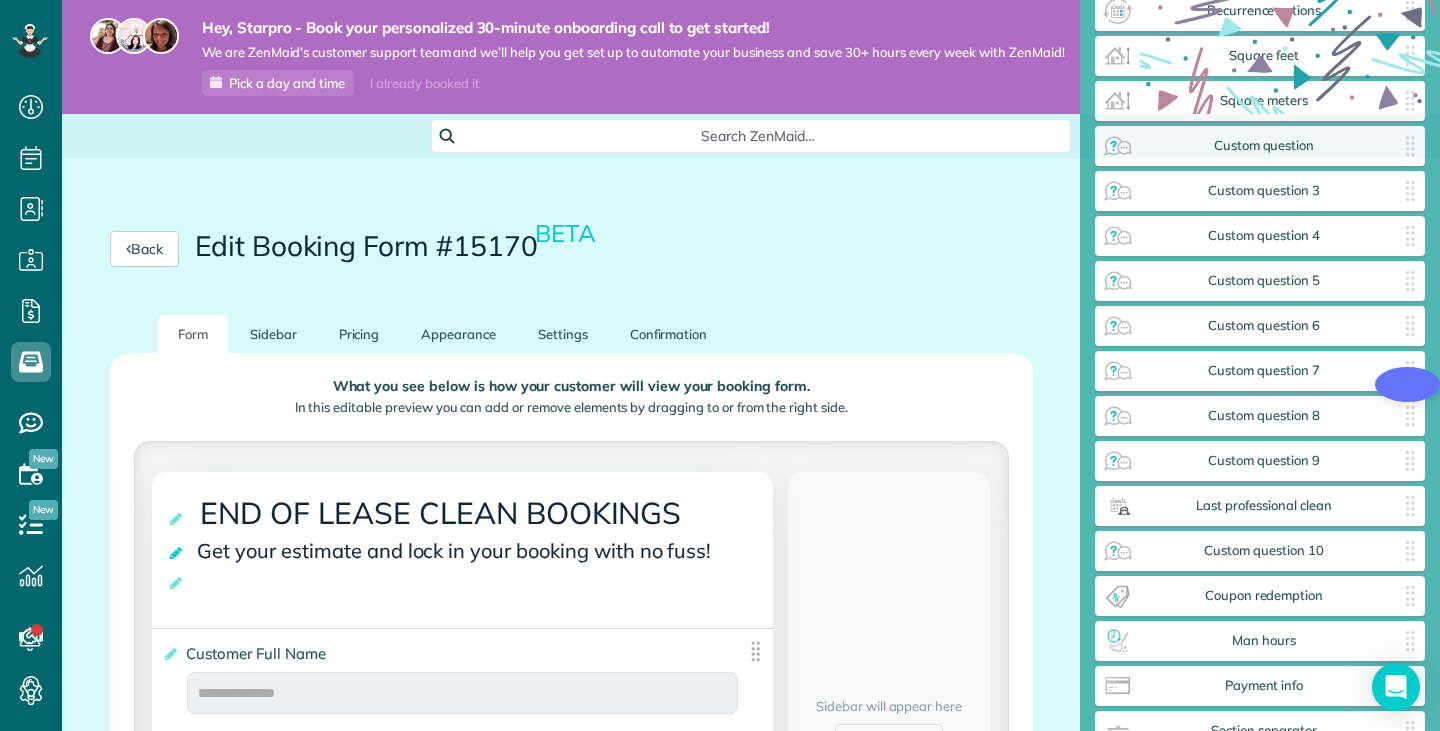 click at bounding box center (177, 553) 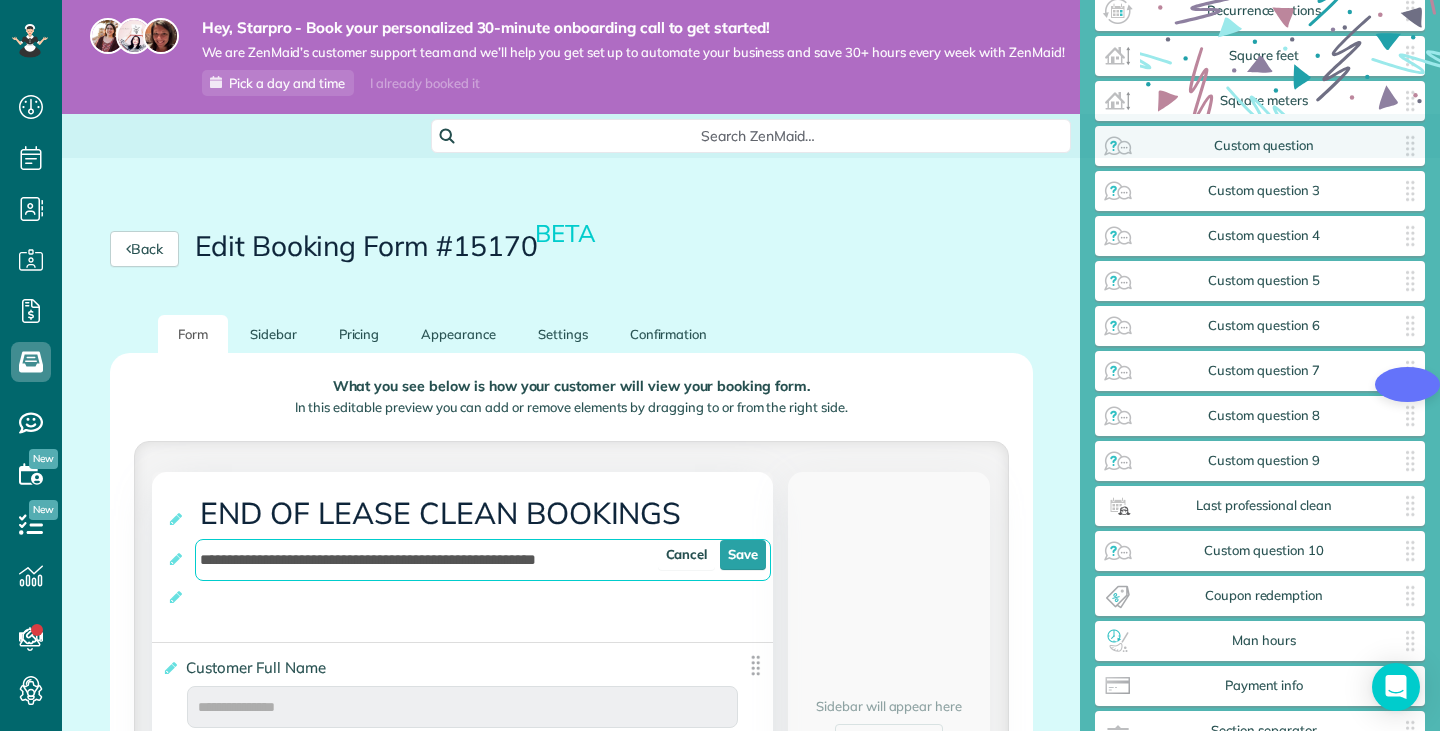 click on "**********" at bounding box center [483, 560] 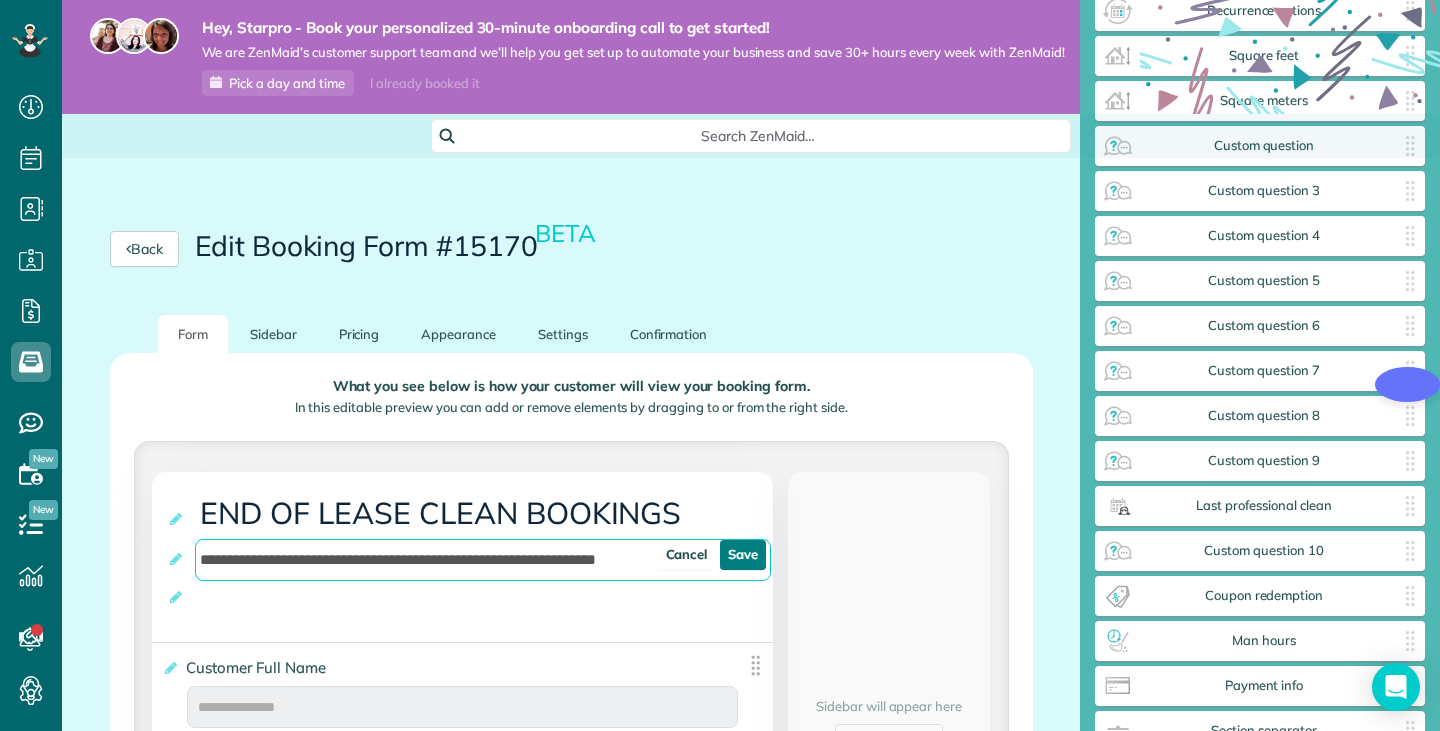 type on "**********" 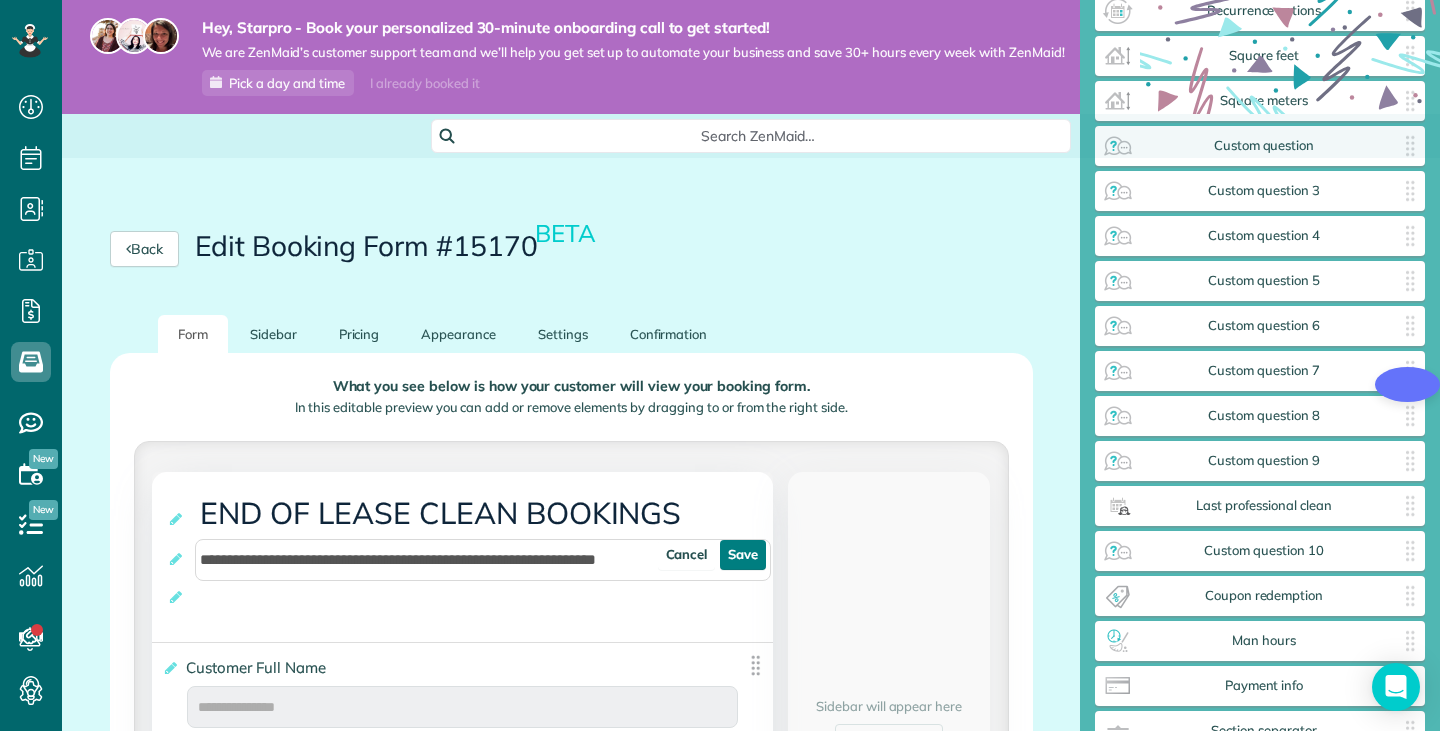 click on "Save" at bounding box center (743, 555) 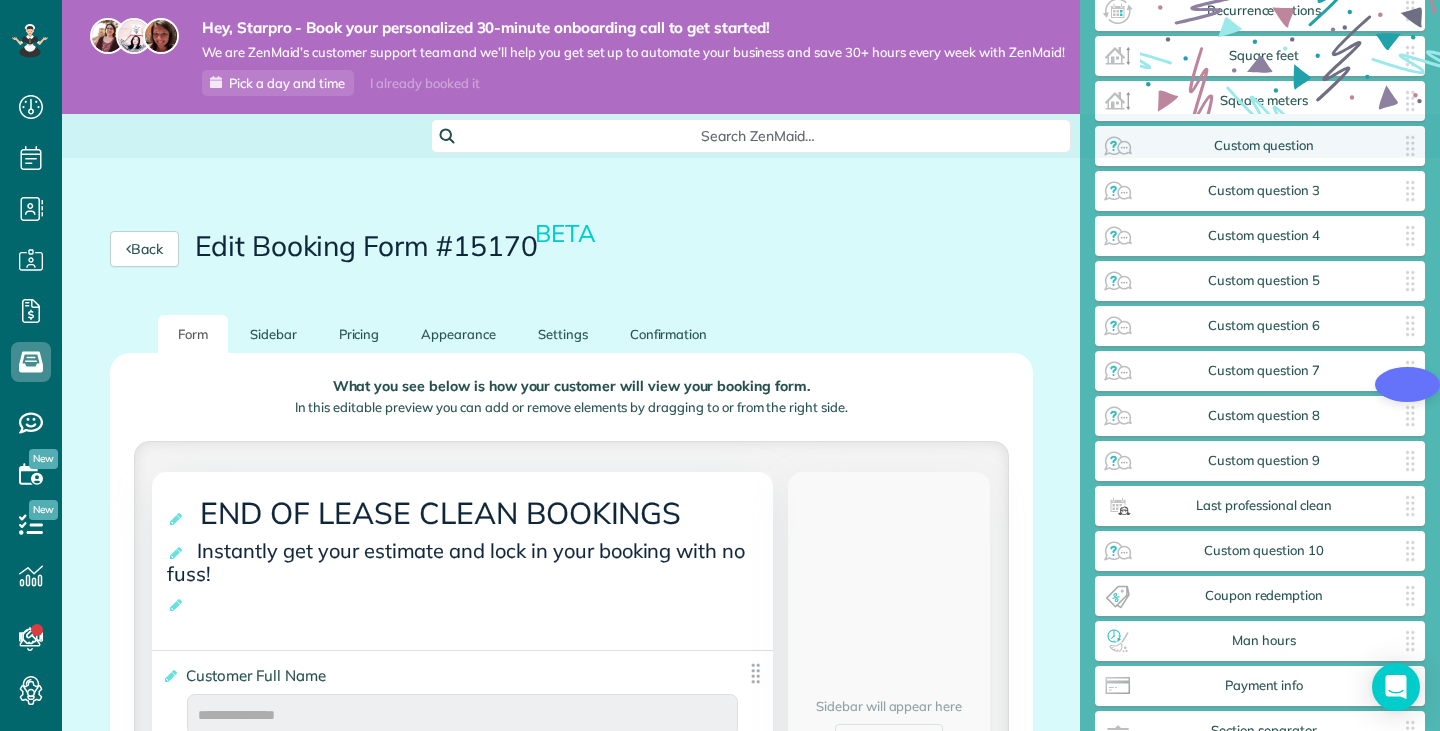 click on "Back
Edit Booking Form #15170  BETA" at bounding box center [571, 249] 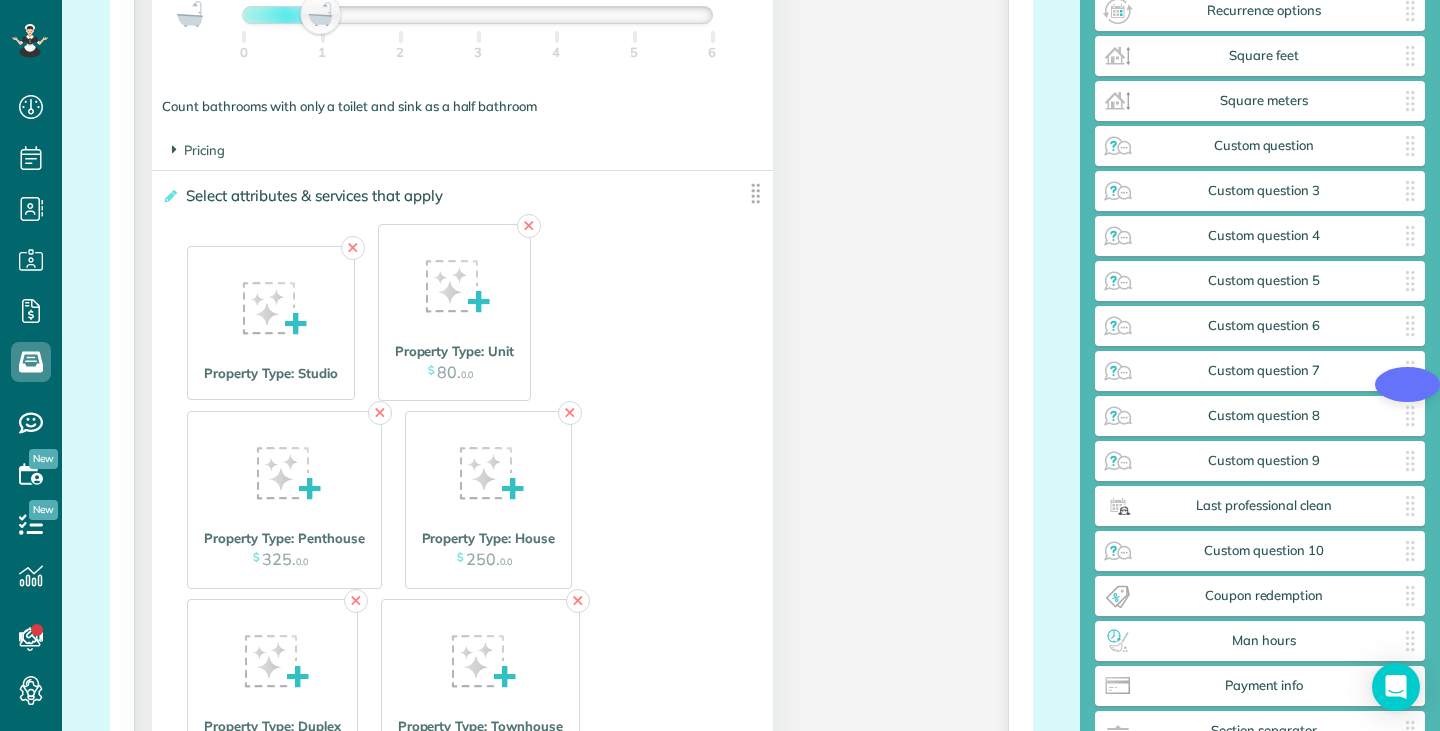 scroll, scrollTop: 3166, scrollLeft: 0, axis: vertical 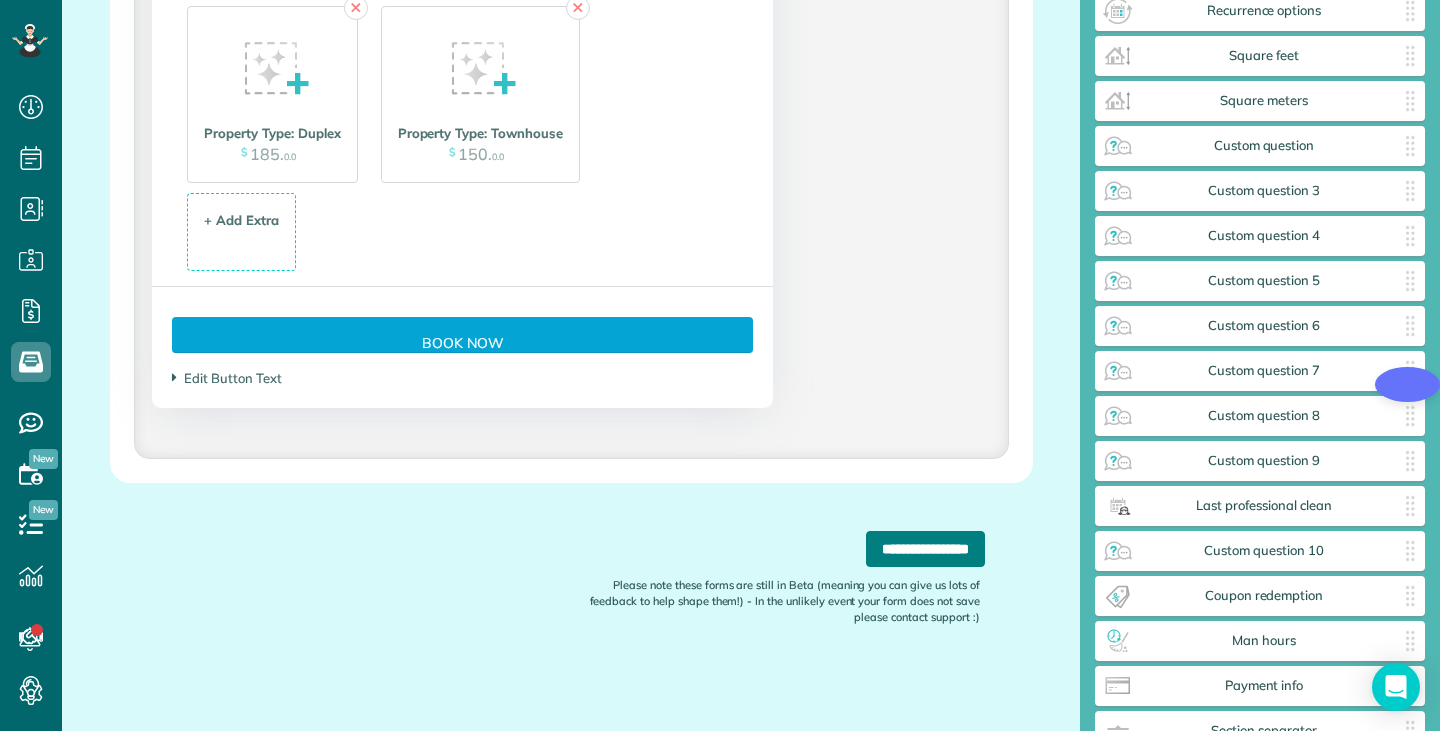 click on "**********" at bounding box center [925, 549] 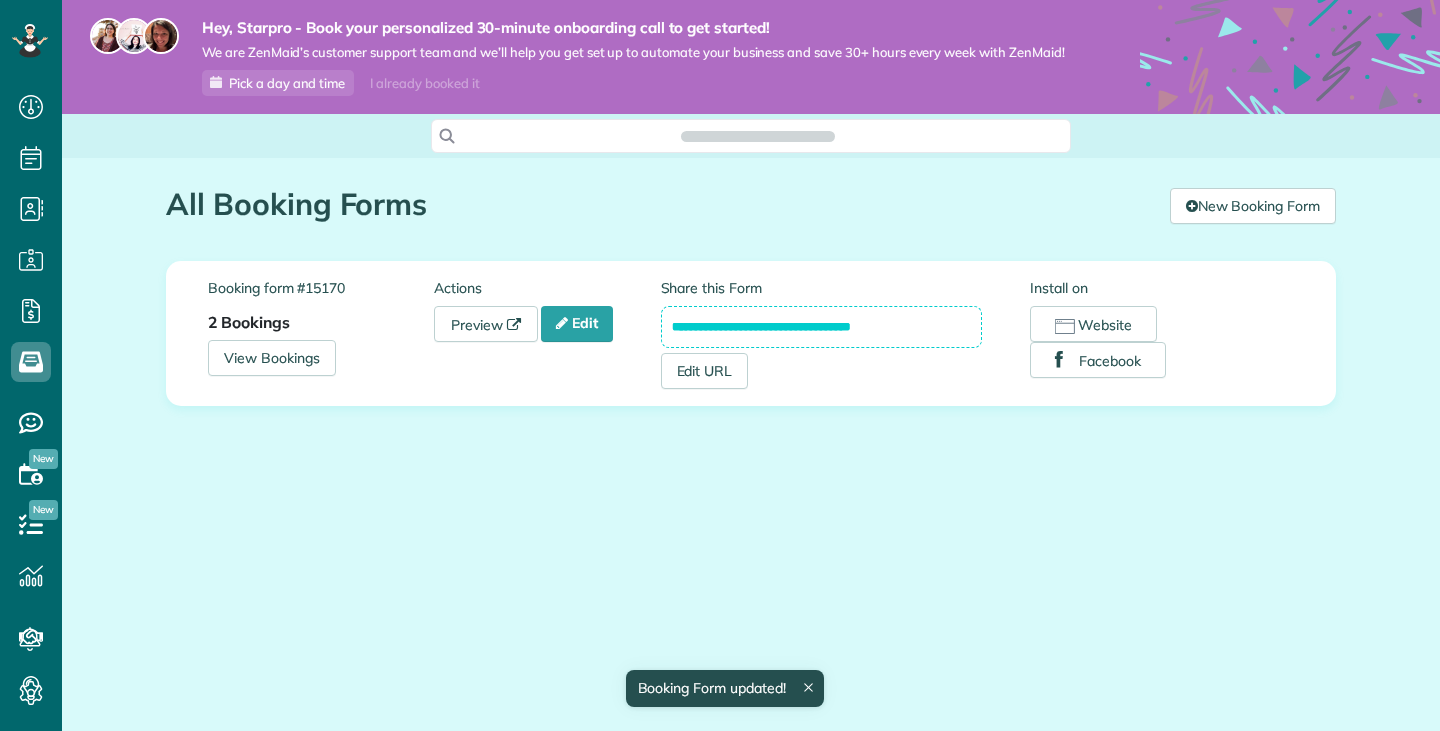 scroll, scrollTop: 0, scrollLeft: 0, axis: both 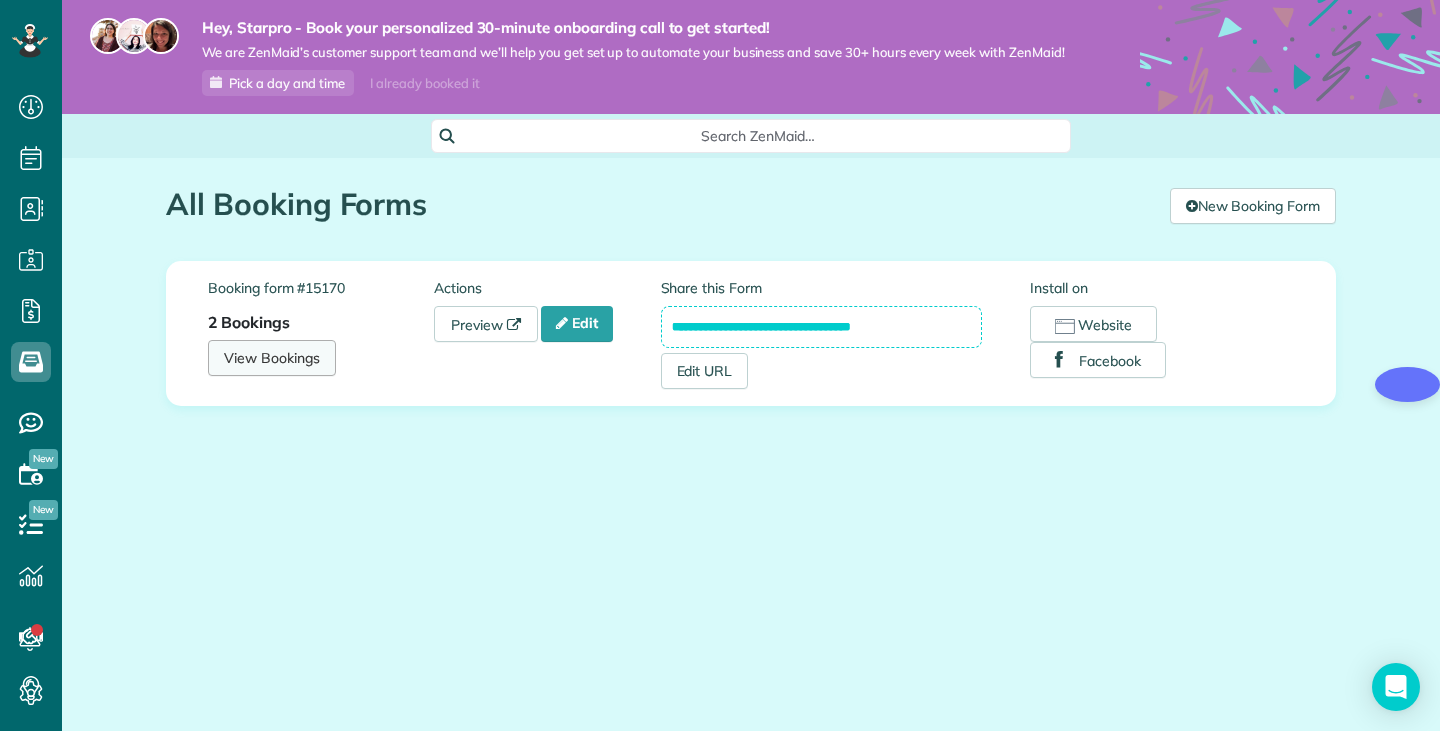 click on "View Bookings" at bounding box center [272, 358] 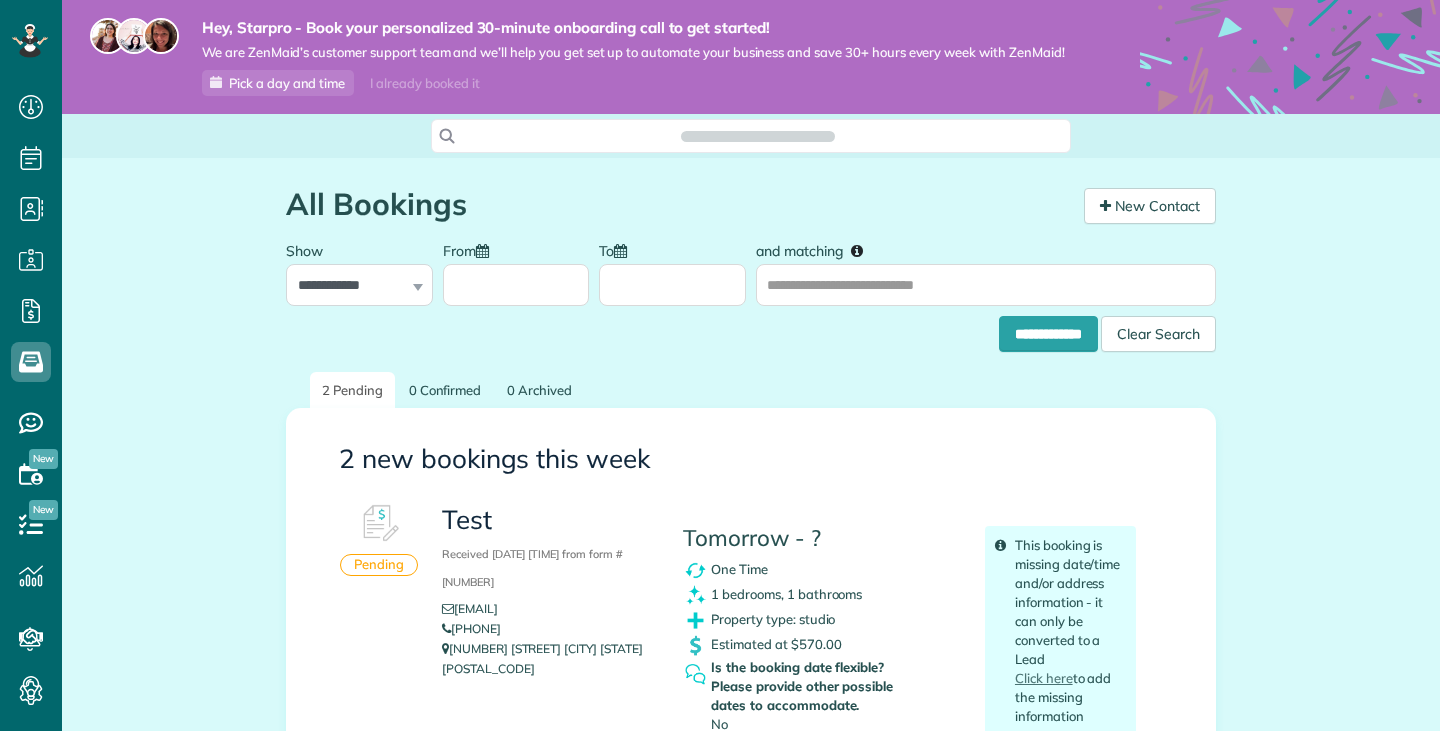 scroll, scrollTop: 0, scrollLeft: 0, axis: both 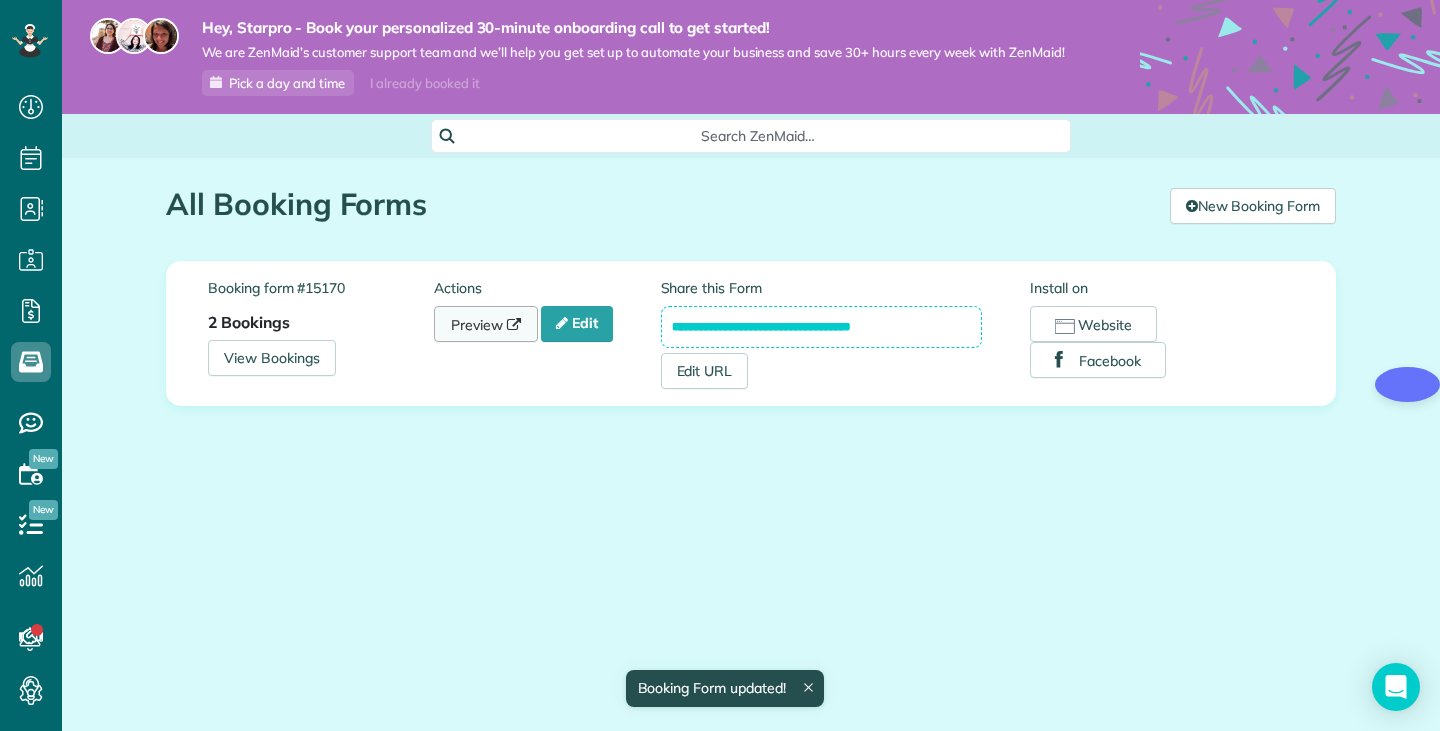 click at bounding box center [514, 325] 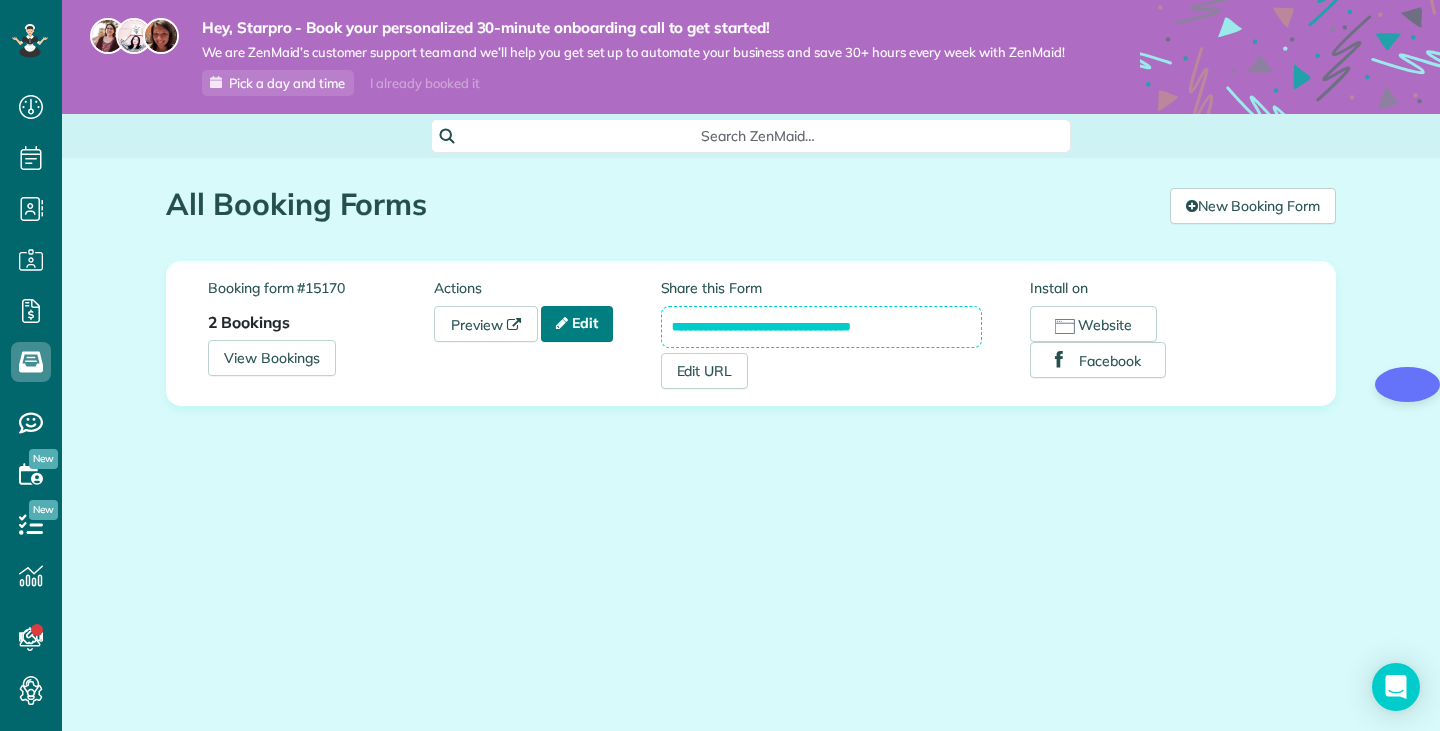 click on "Edit" at bounding box center (577, 324) 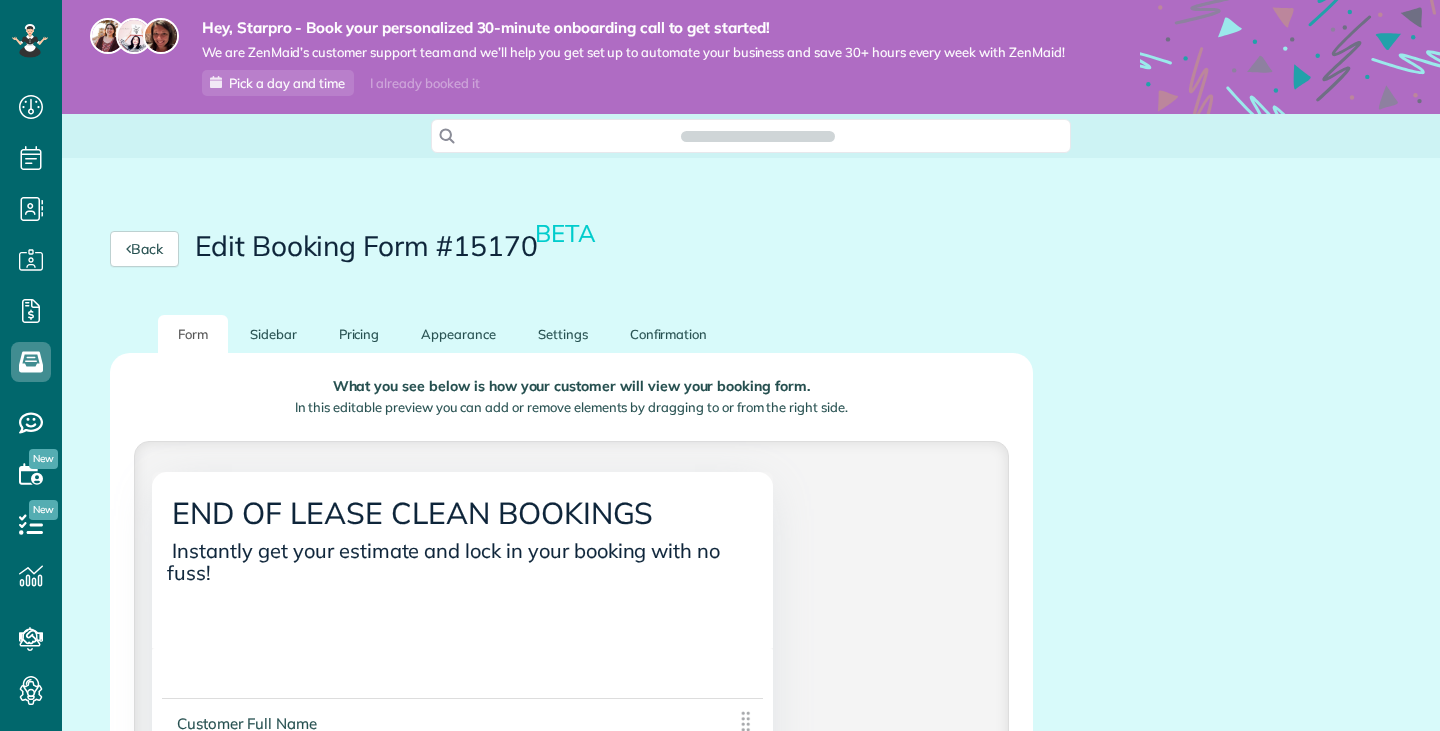 scroll, scrollTop: 0, scrollLeft: 0, axis: both 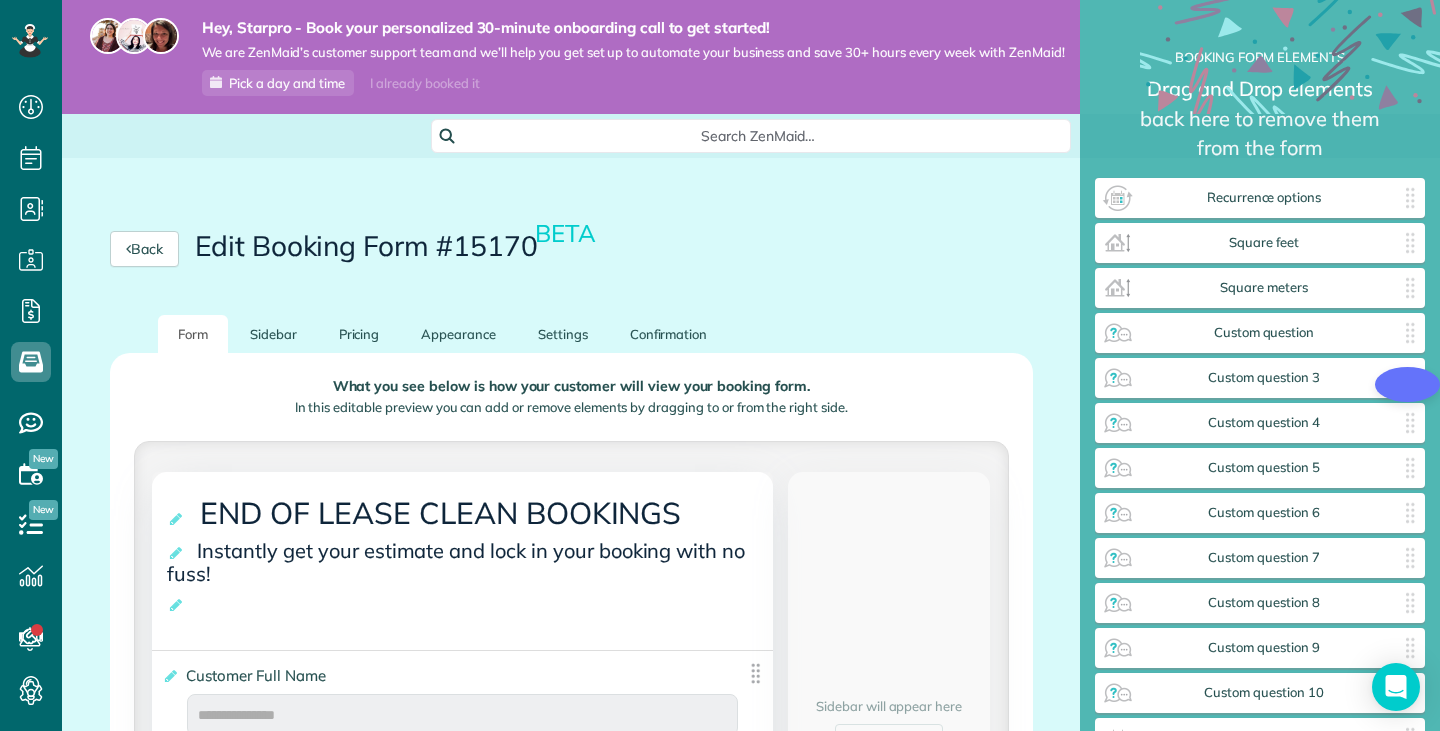 click on "Back
Edit Booking Form #15170  BETA" at bounding box center (571, 249) 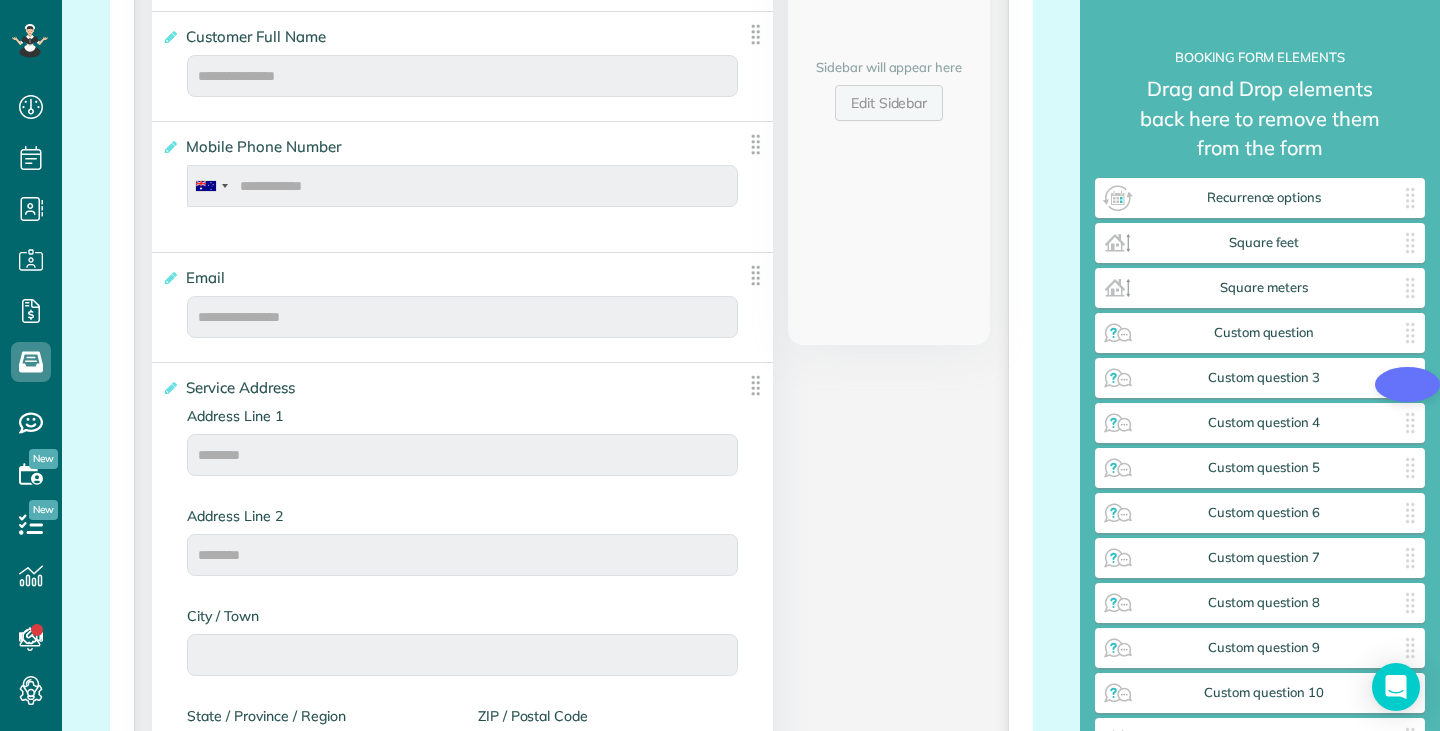 click on "Edit Sidebar" at bounding box center [889, 103] 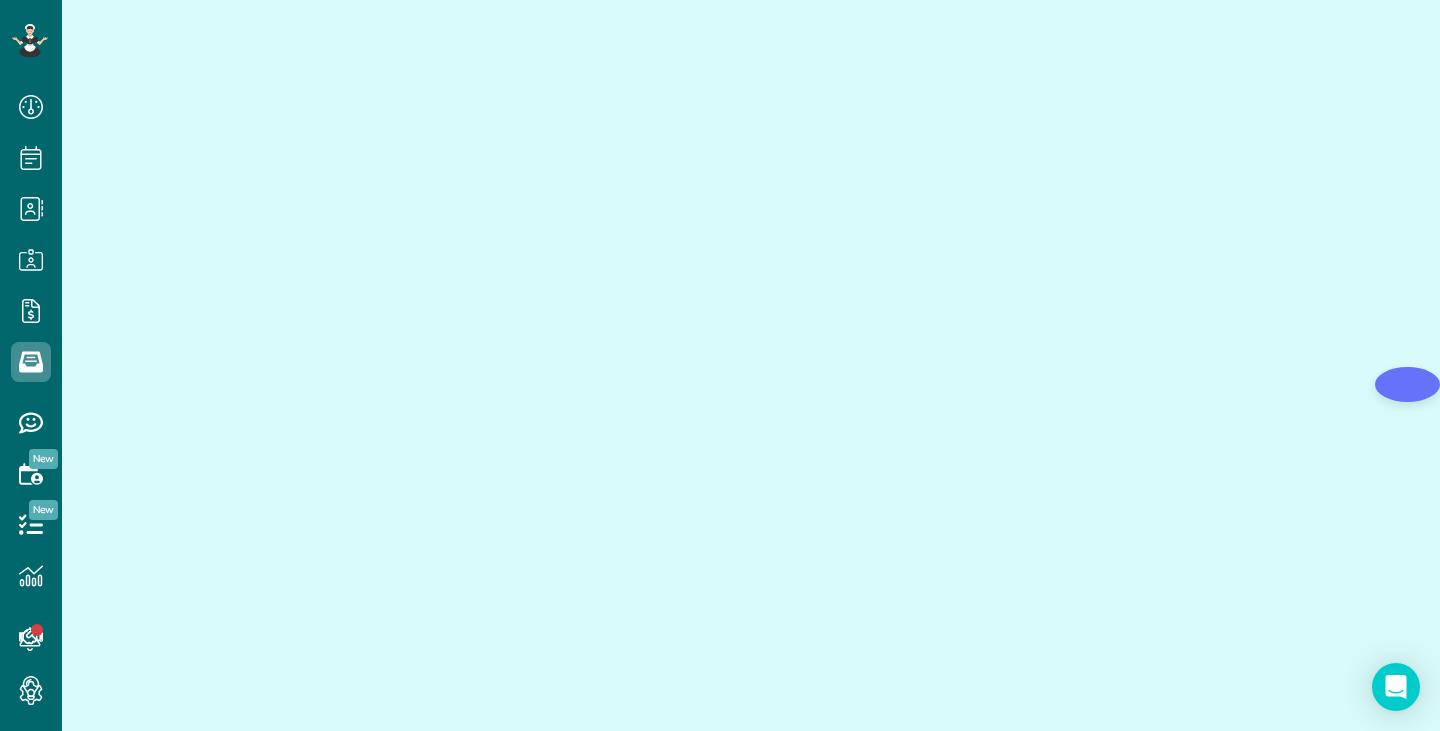 scroll, scrollTop: 270, scrollLeft: 0, axis: vertical 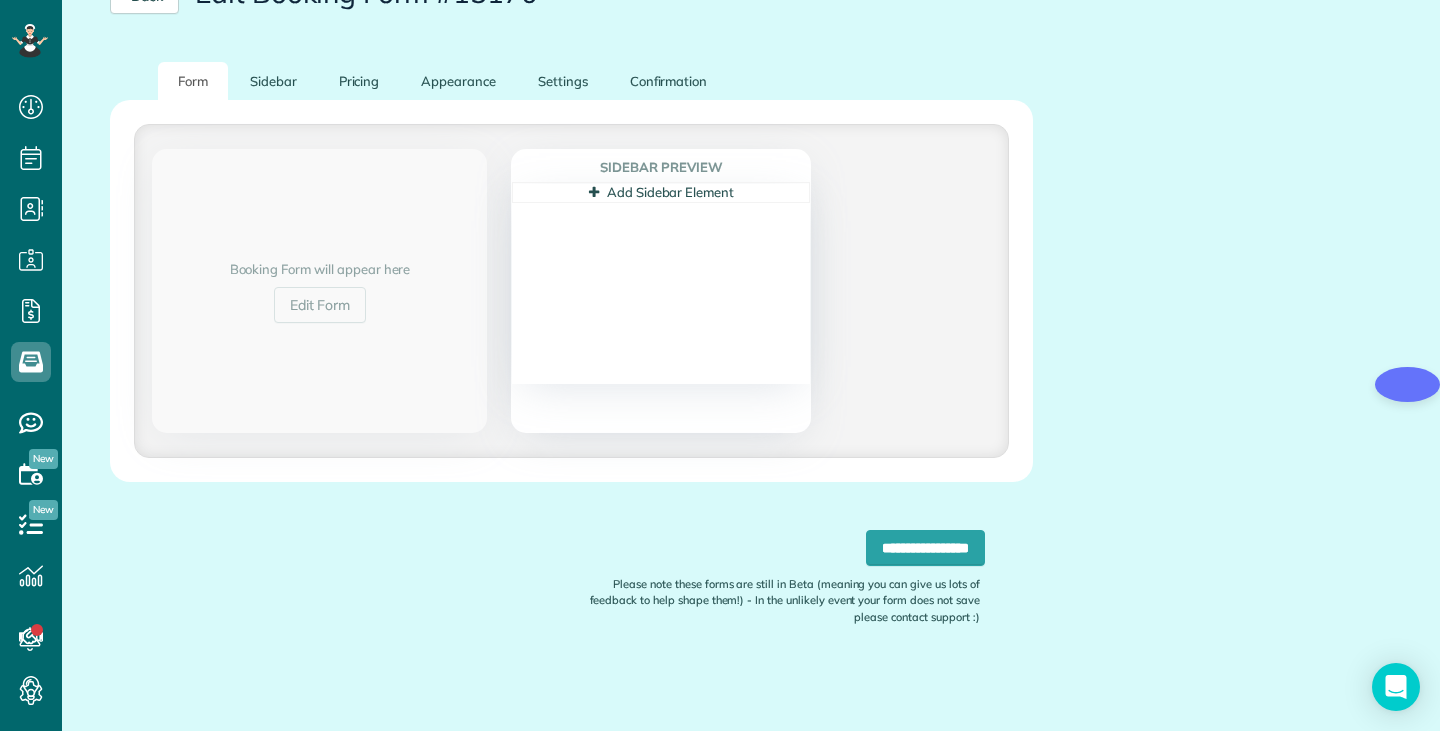 click on "Add Sidebar Element" at bounding box center [661, 192] 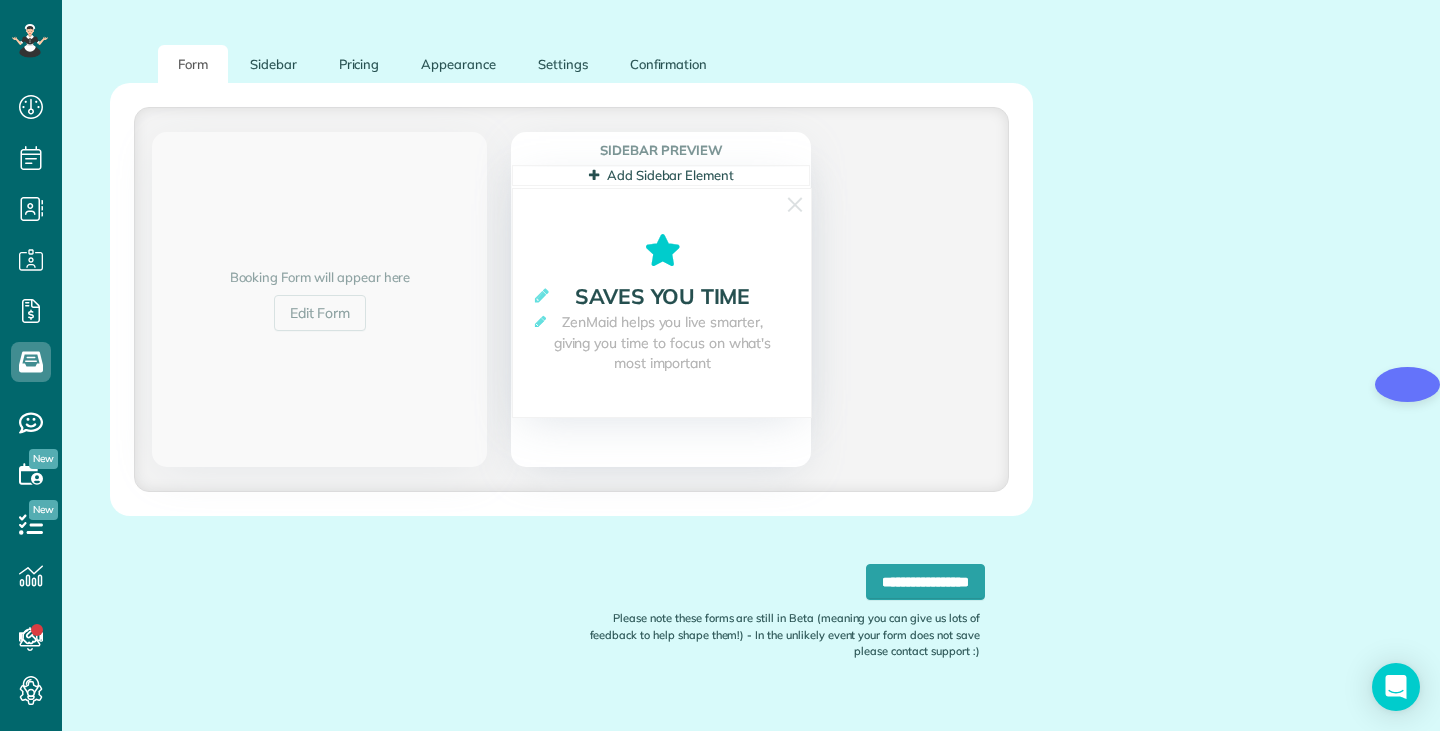 click on "Saves you time" at bounding box center (662, 296) 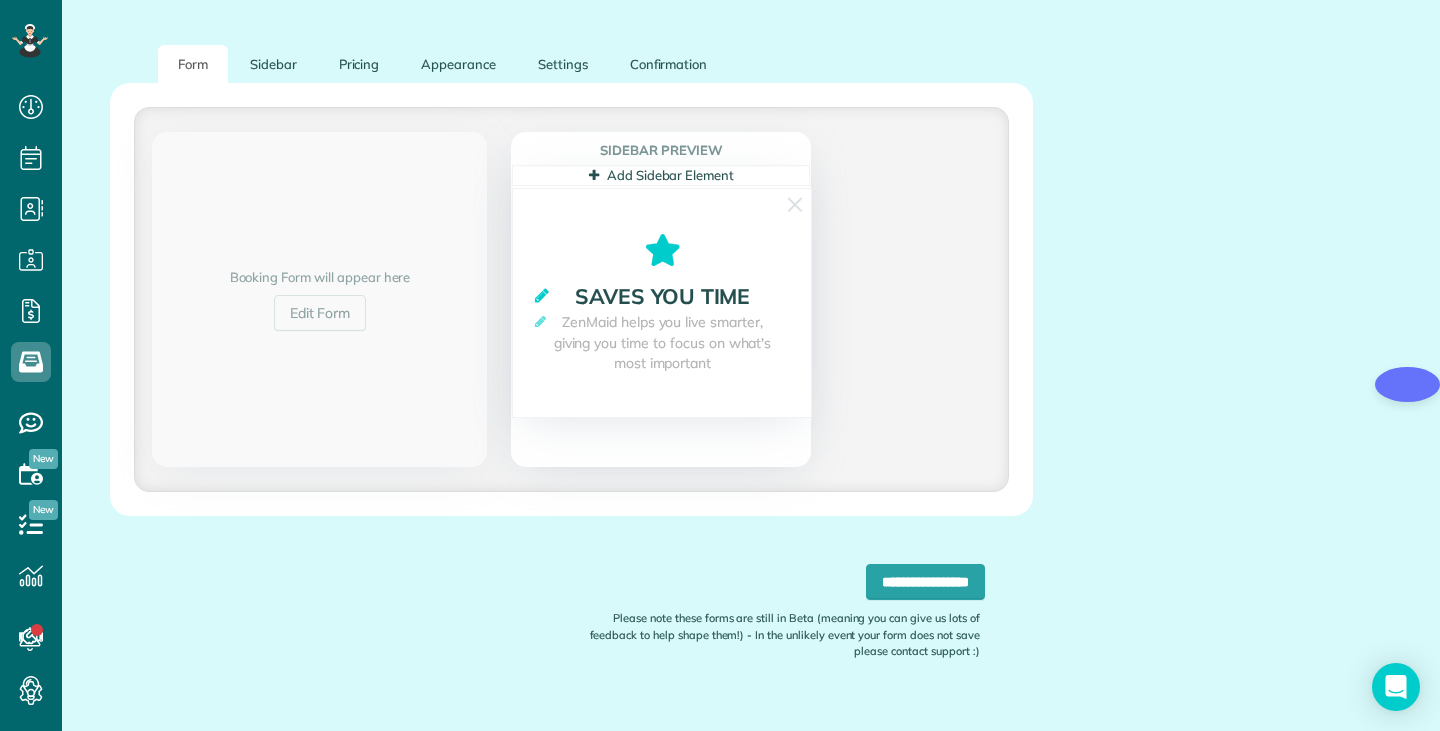 click at bounding box center [542, 295] 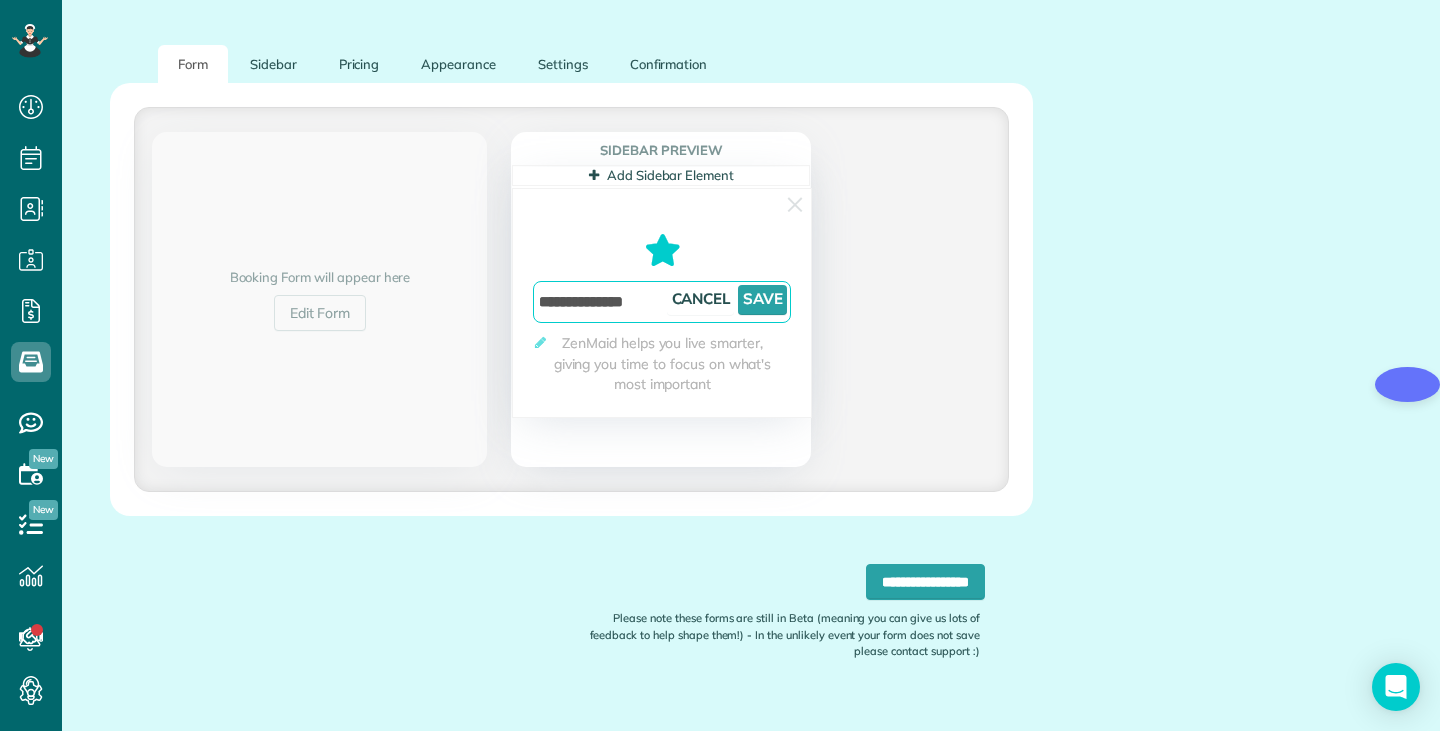 click on "**********" at bounding box center (662, 302) 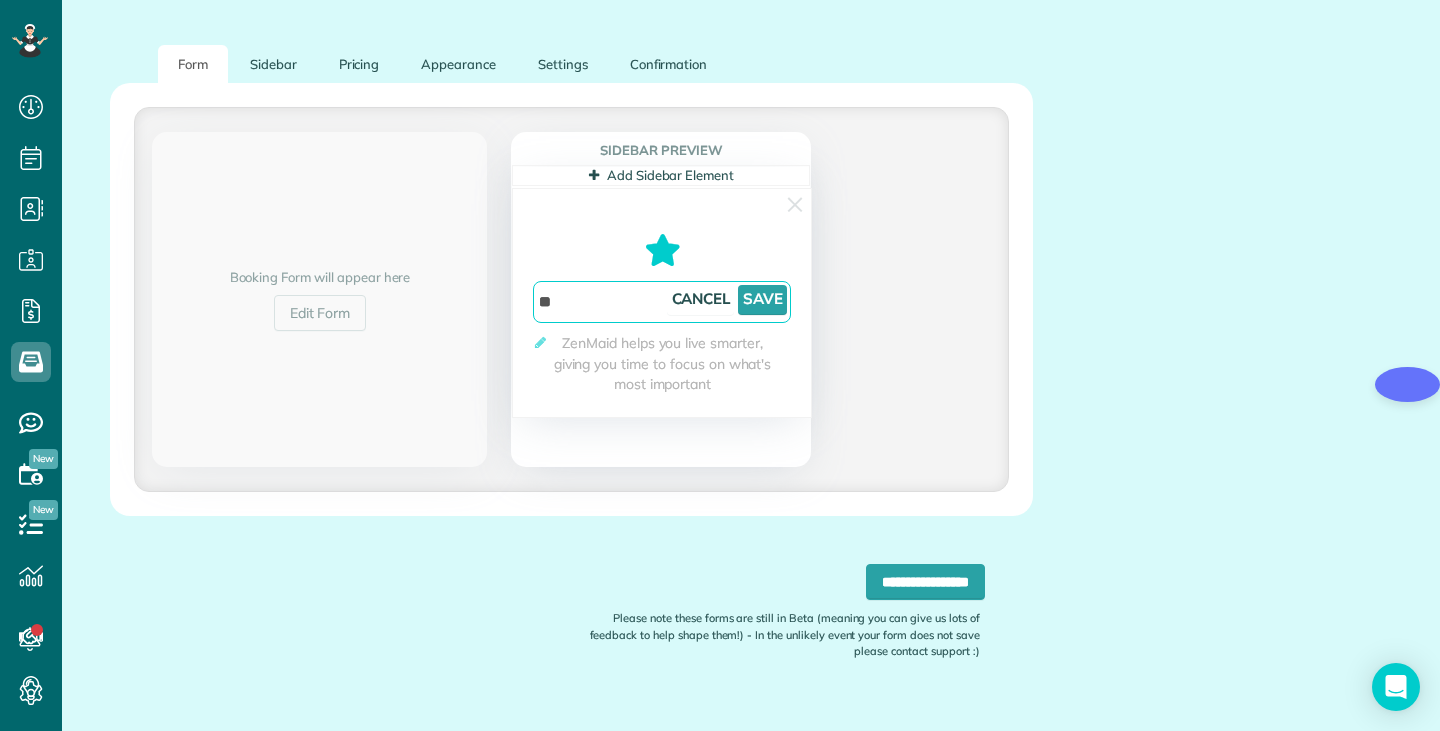 type on "*" 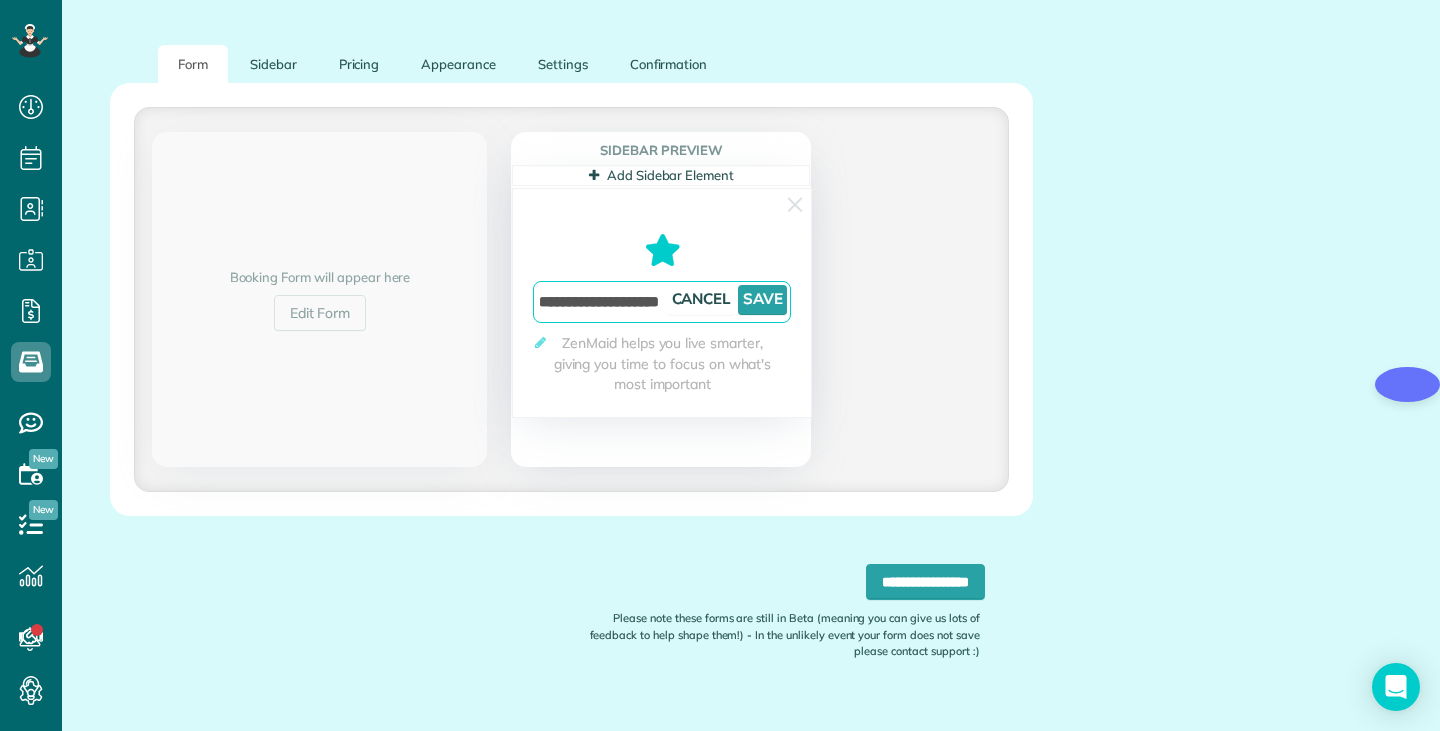 type on "**********" 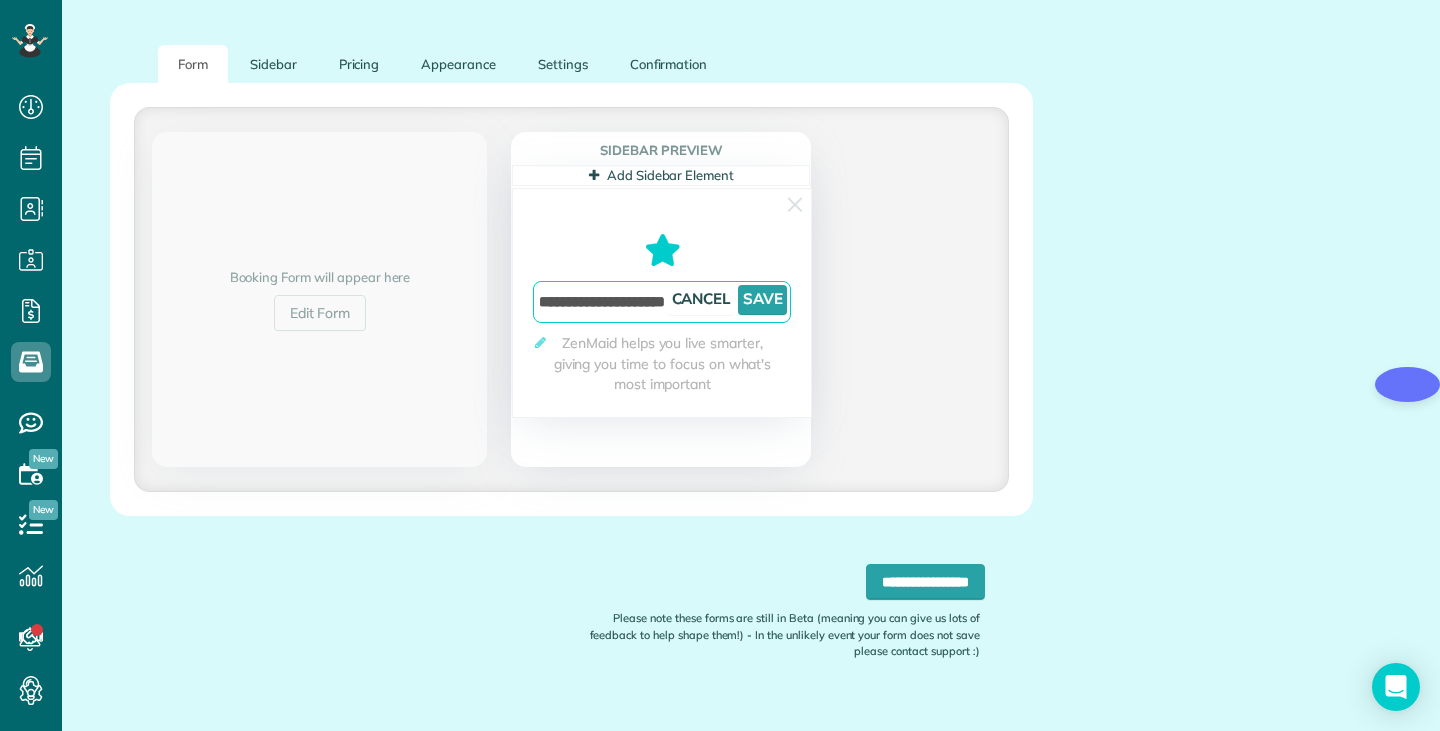 click on "ZenMaid helps you live smarter, giving you time to focus on what's most important" at bounding box center [662, 364] 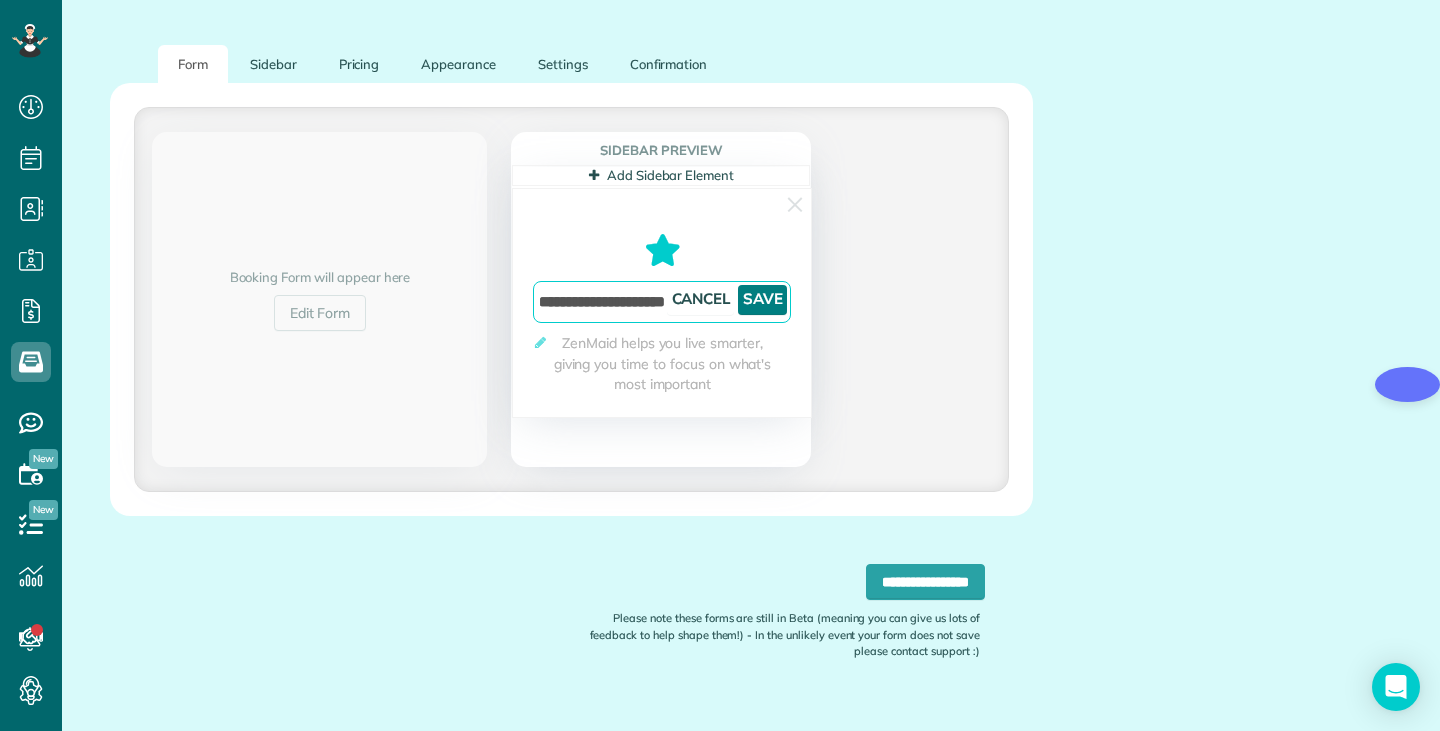 click on "Save" at bounding box center [762, 300] 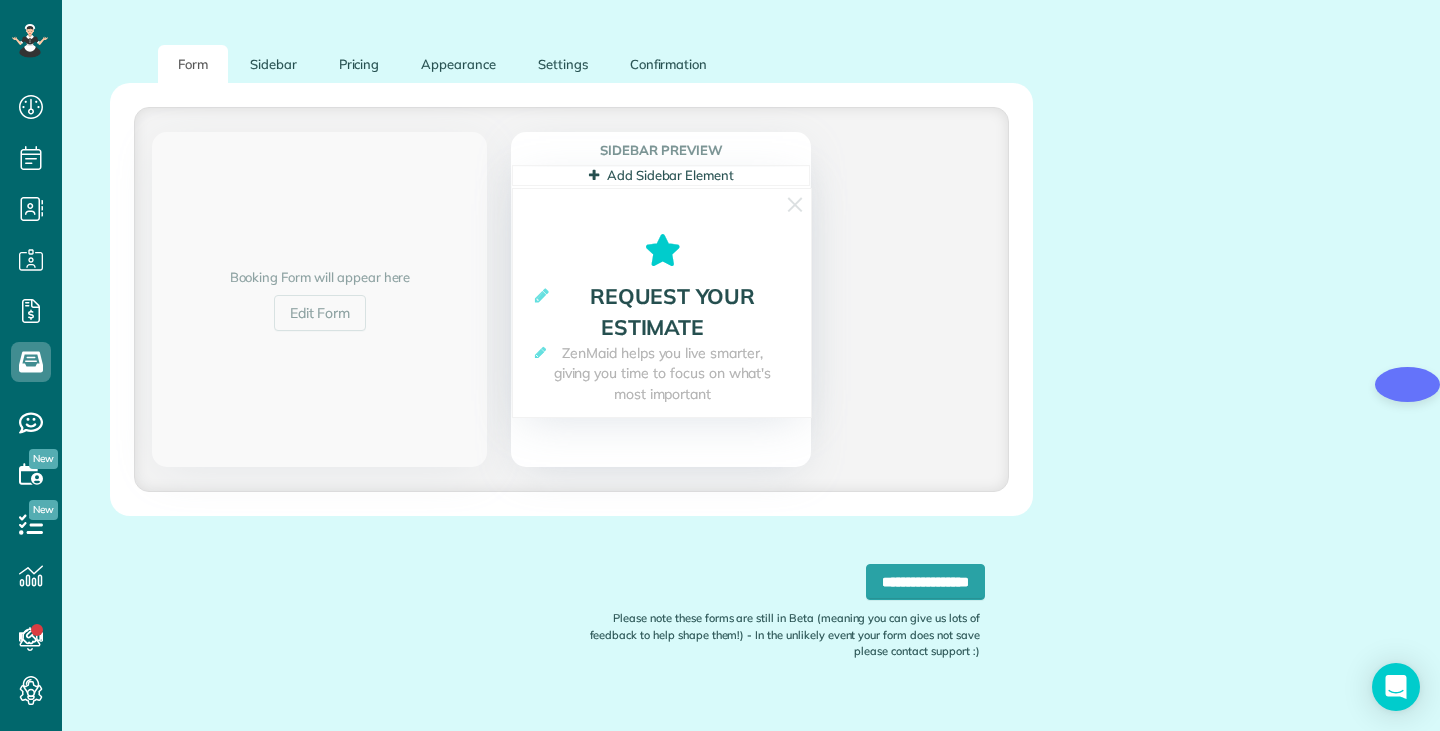 click at bounding box center (662, 250) 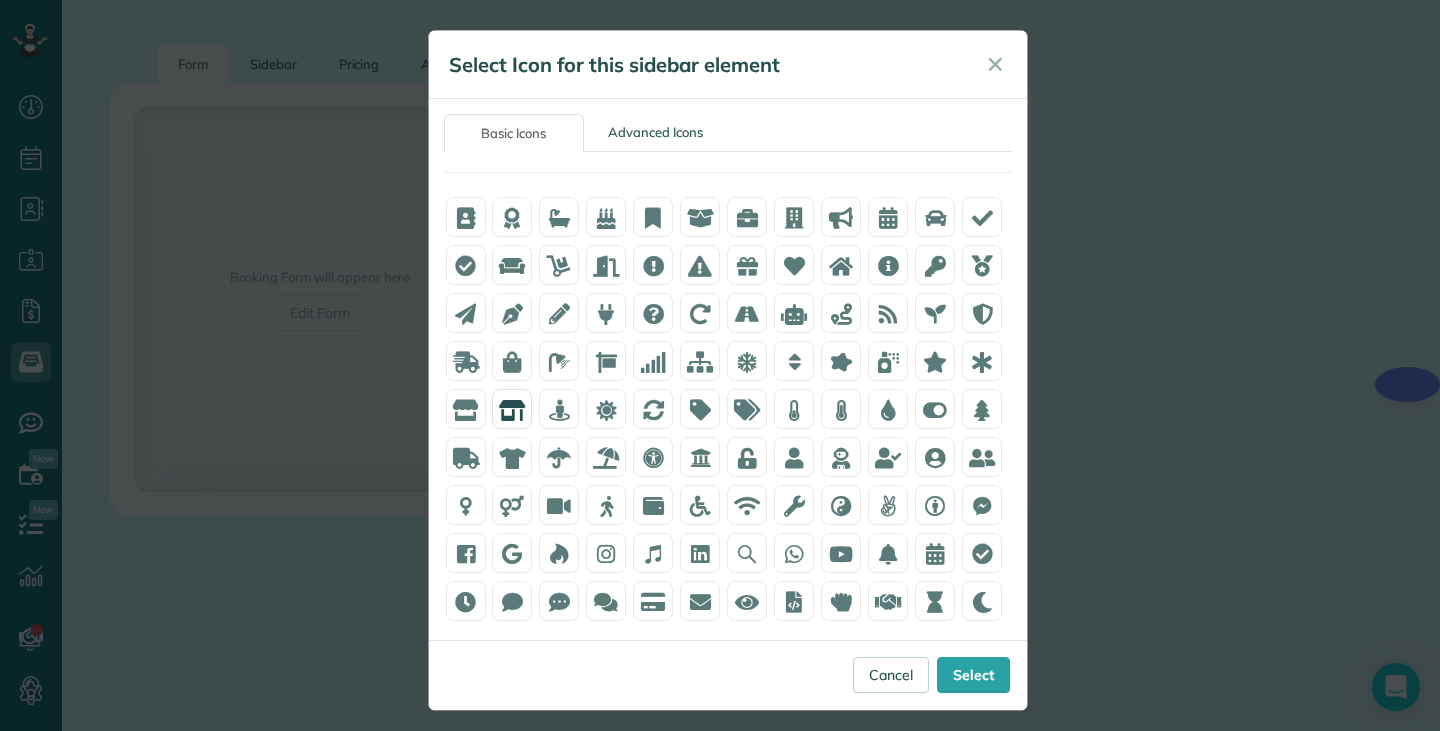 click at bounding box center (512, 410) 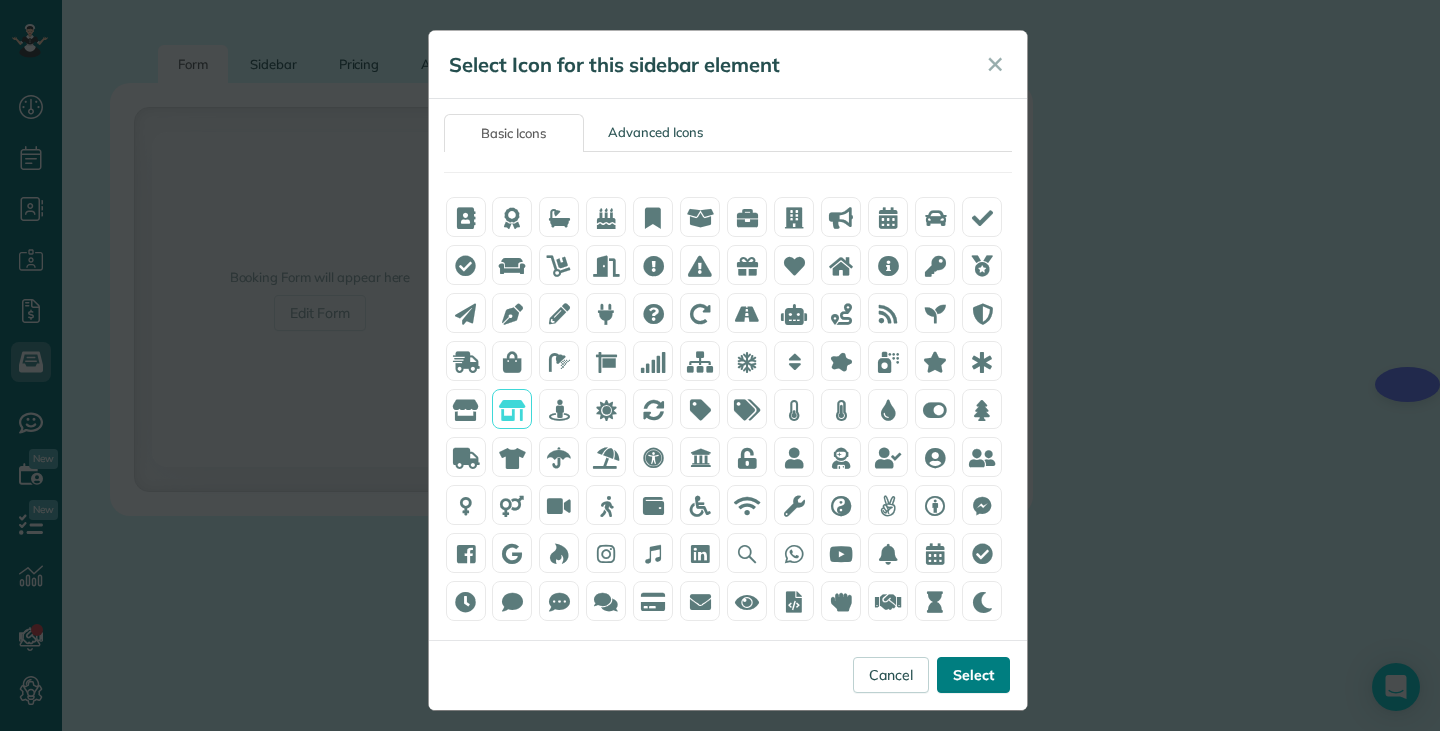 click on "Select" at bounding box center [973, 675] 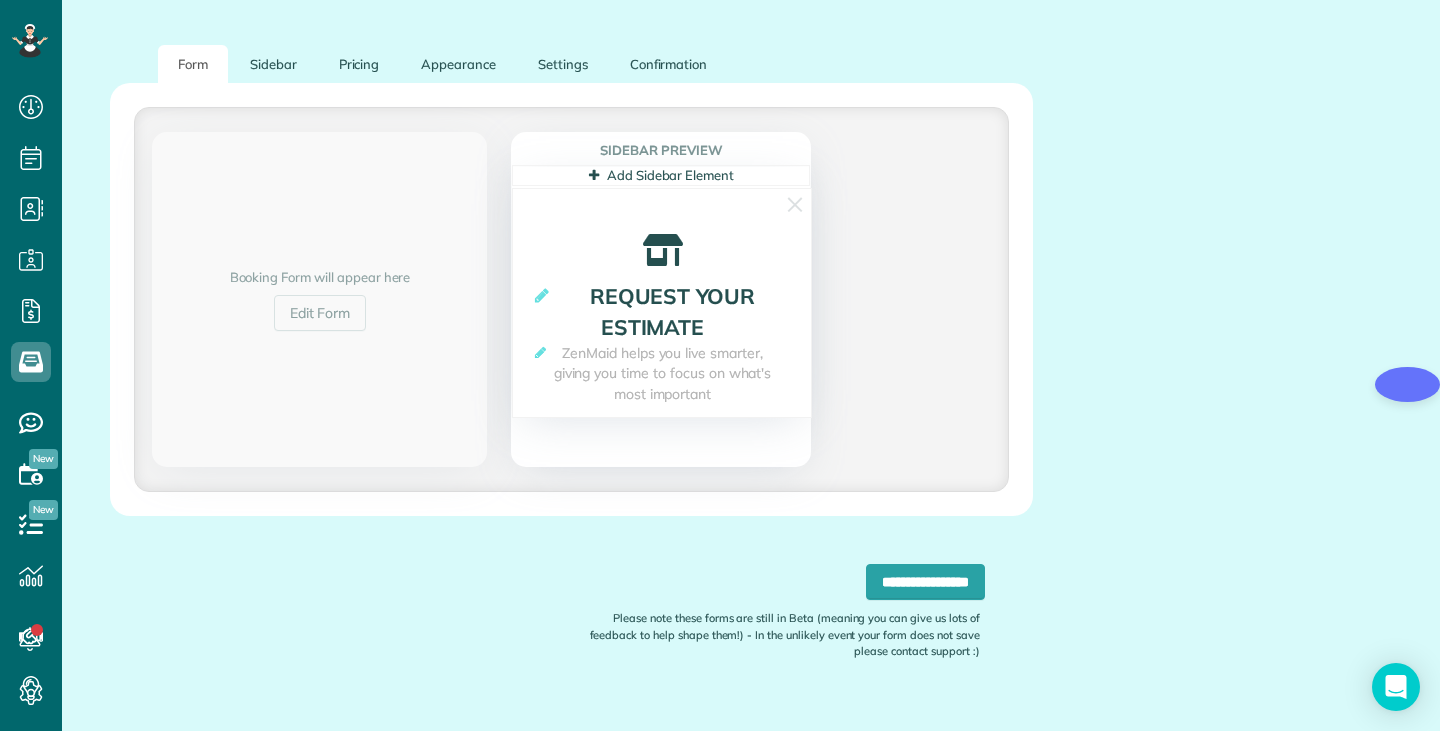 click at bounding box center (662, 250) 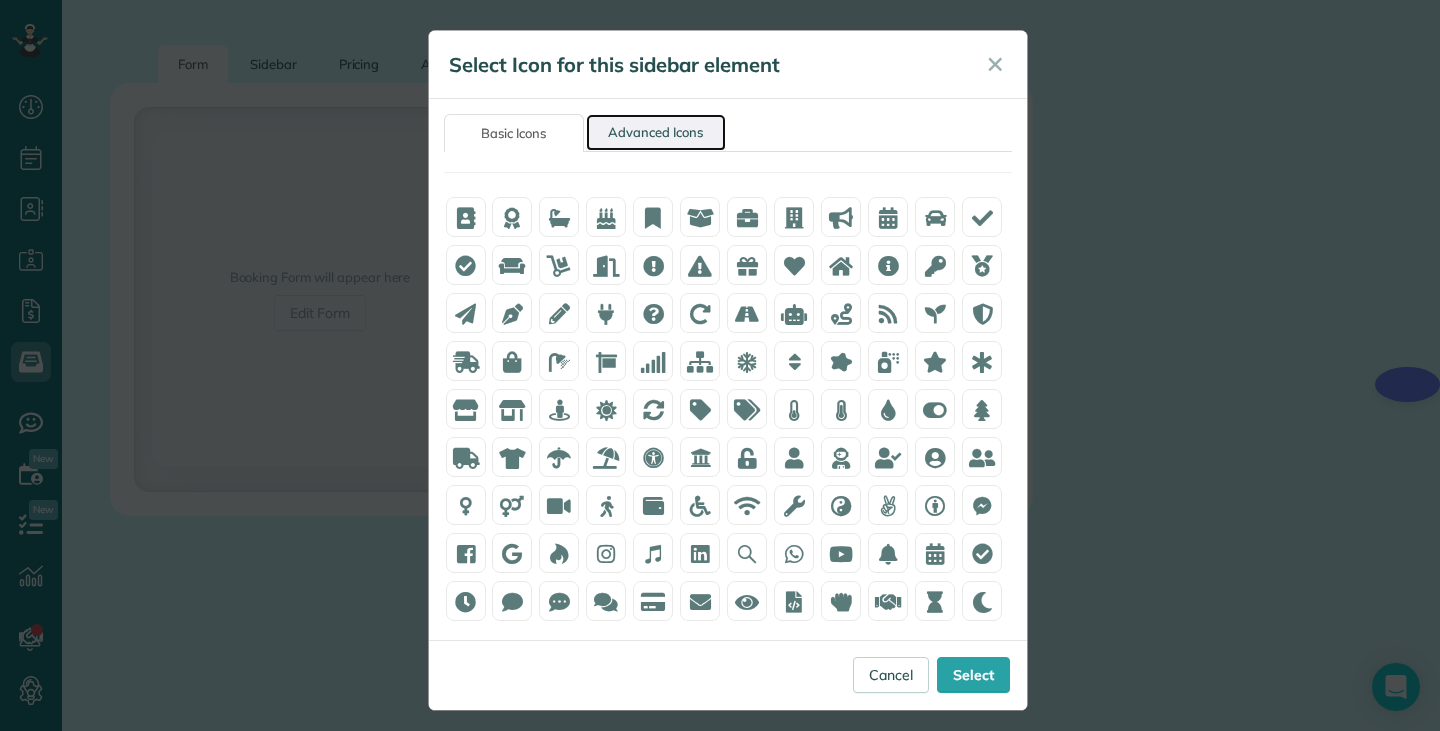 click on "Advanced Icons" at bounding box center [656, 132] 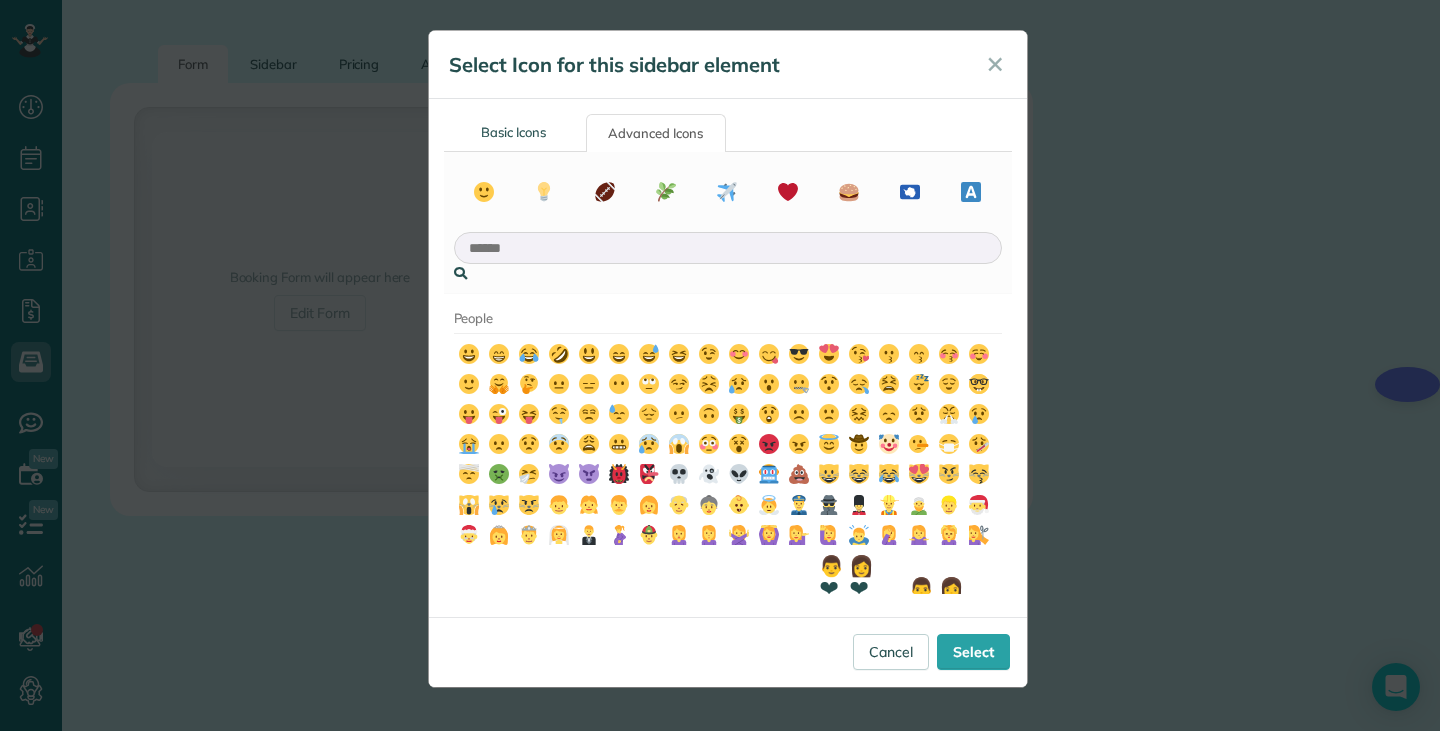 click at bounding box center [728, 248] 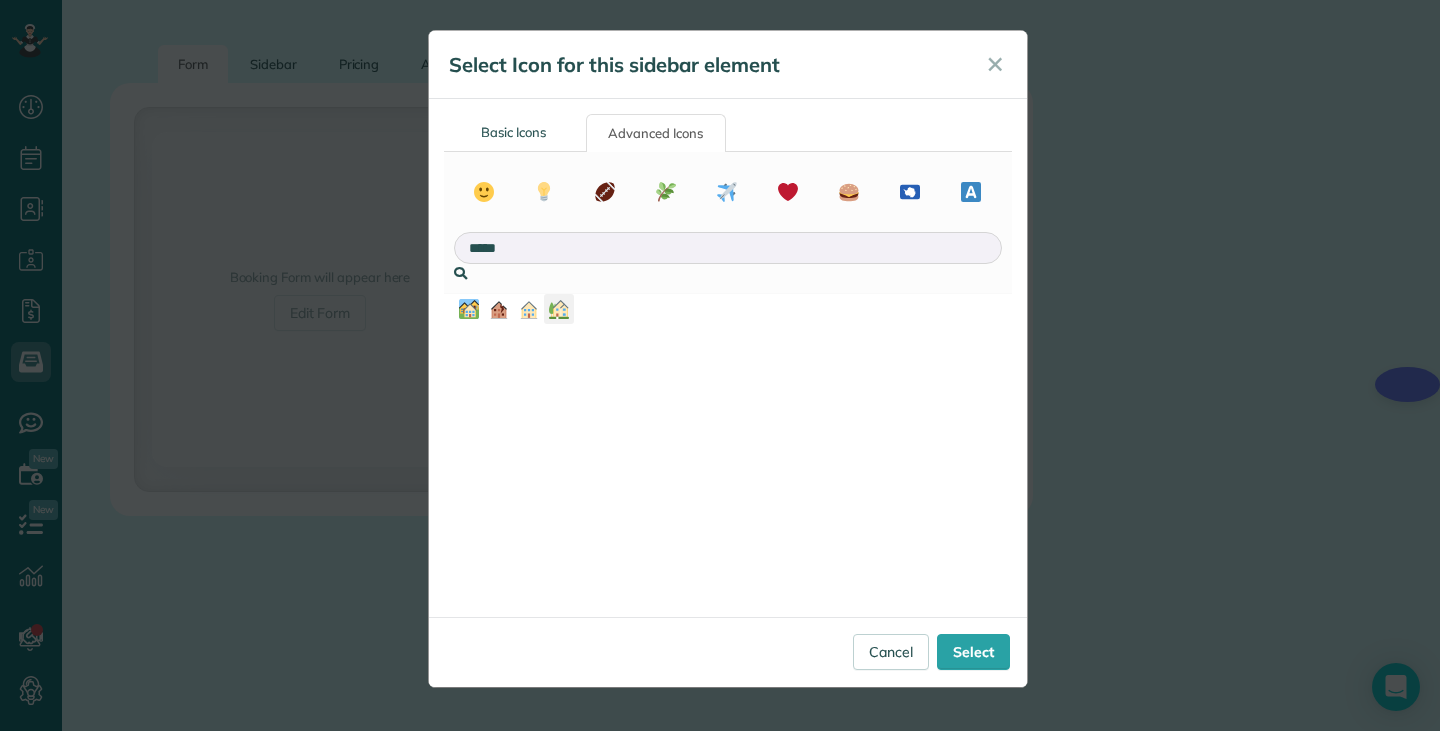 type on "*****" 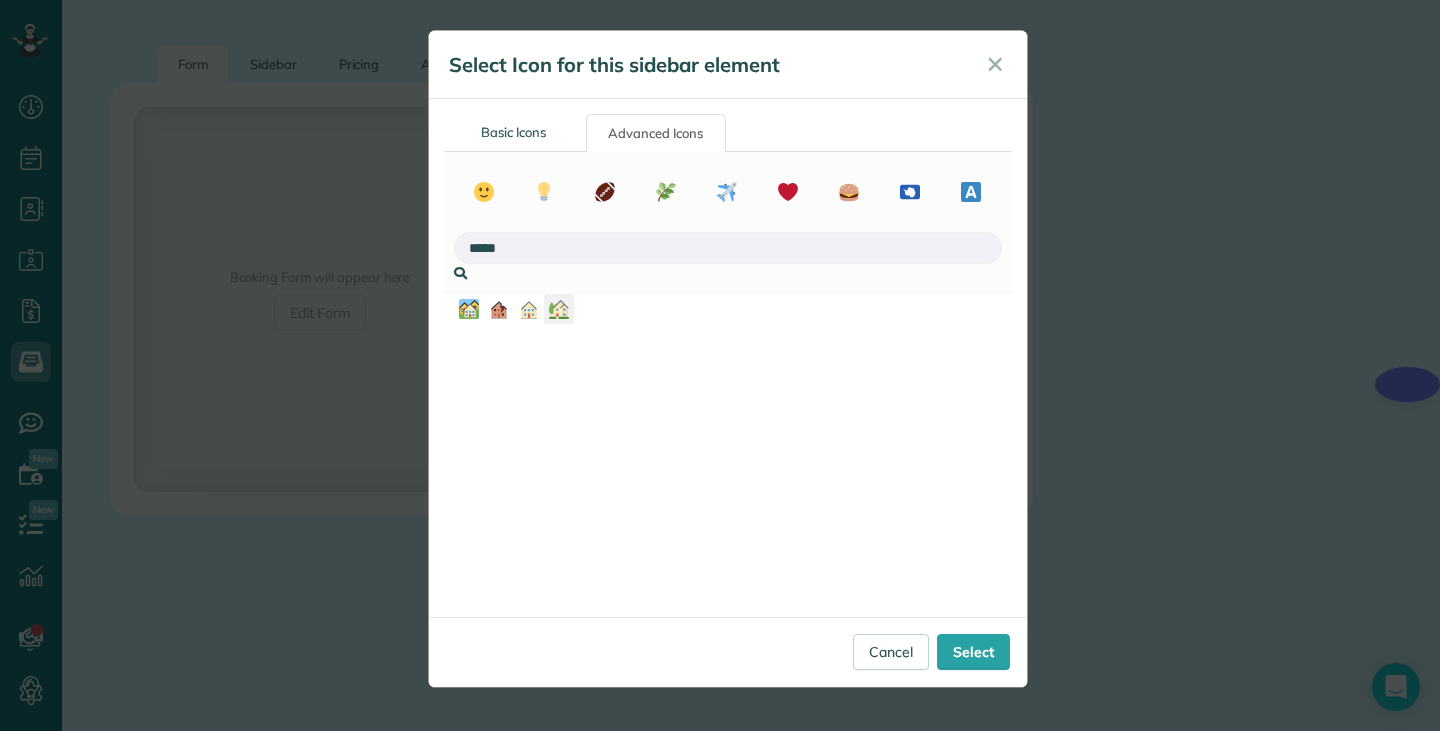 click 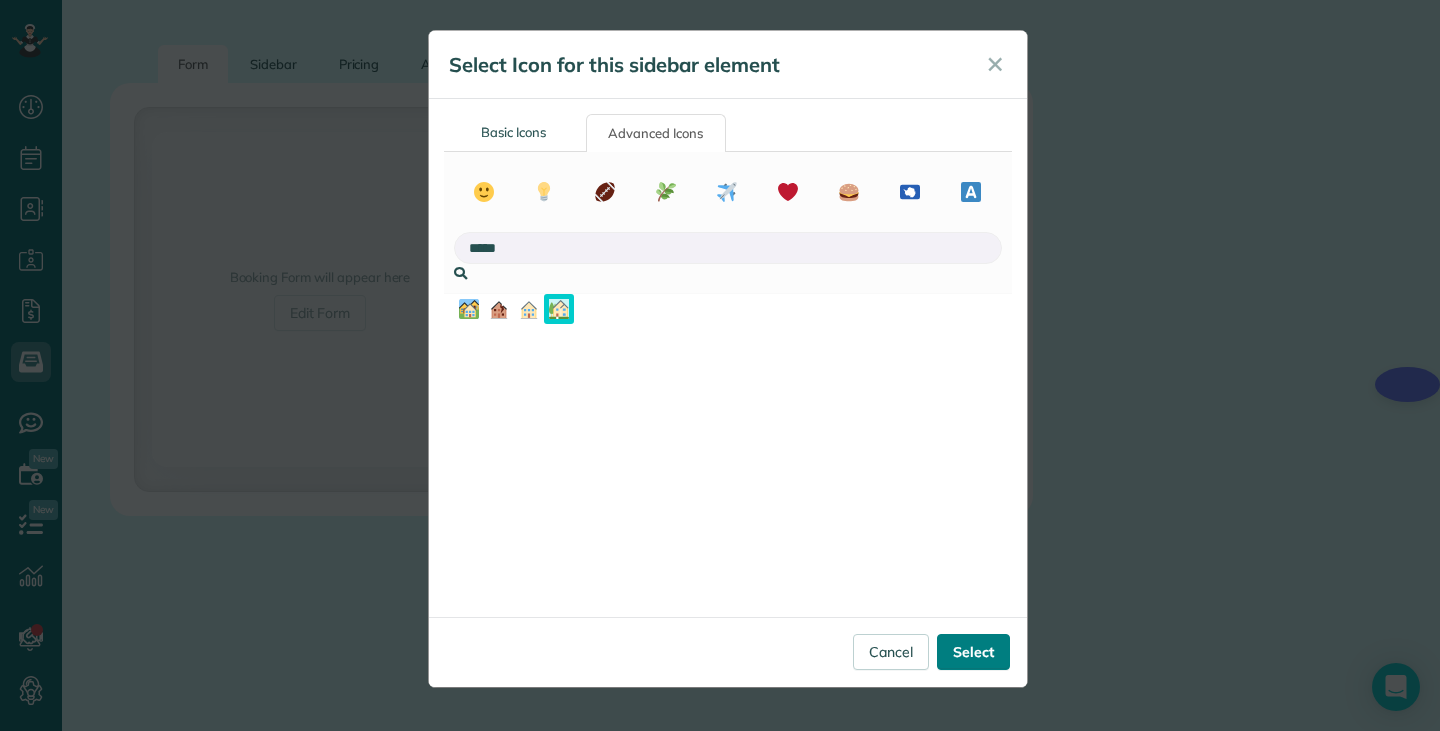 click on "Select" at bounding box center [973, 652] 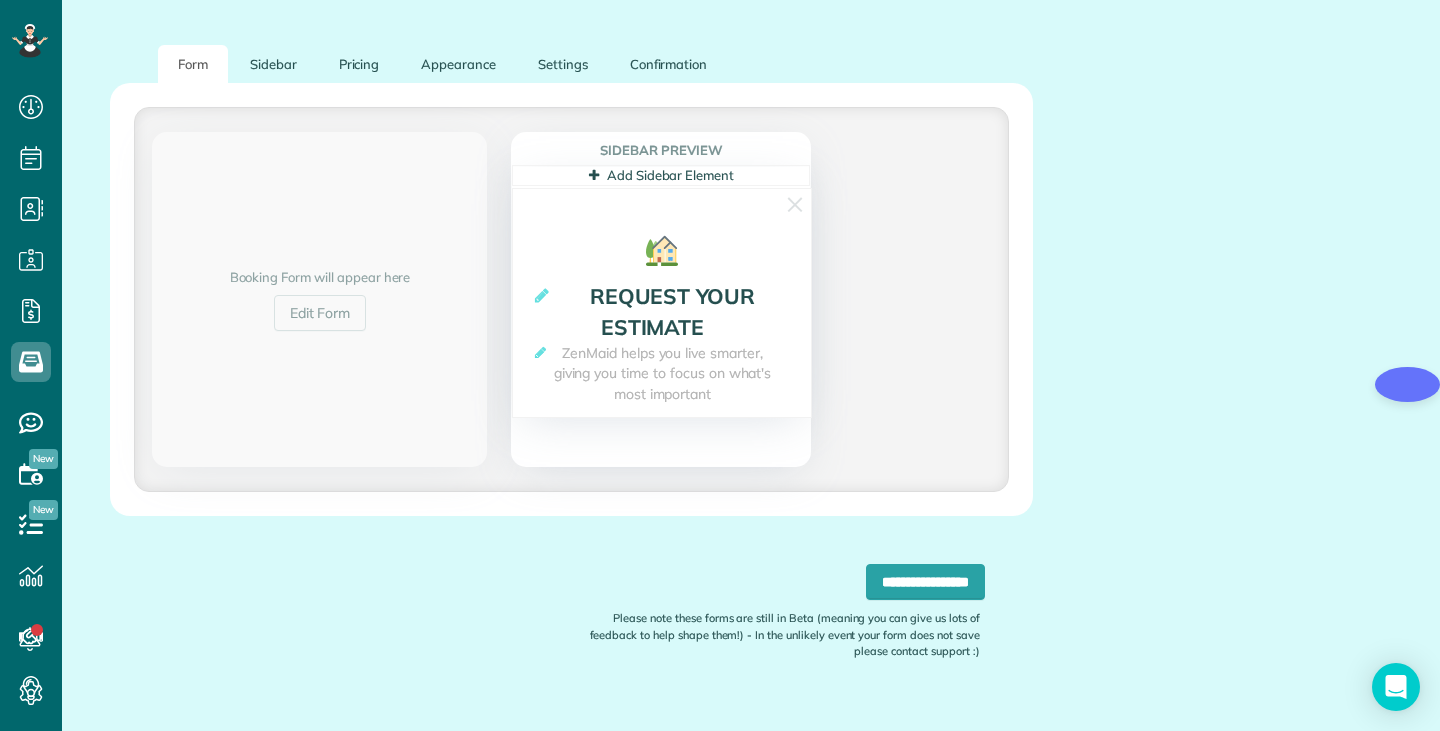 click on "ZenMaid helps you live smarter, giving you time to focus on what's most important" at bounding box center [662, 374] 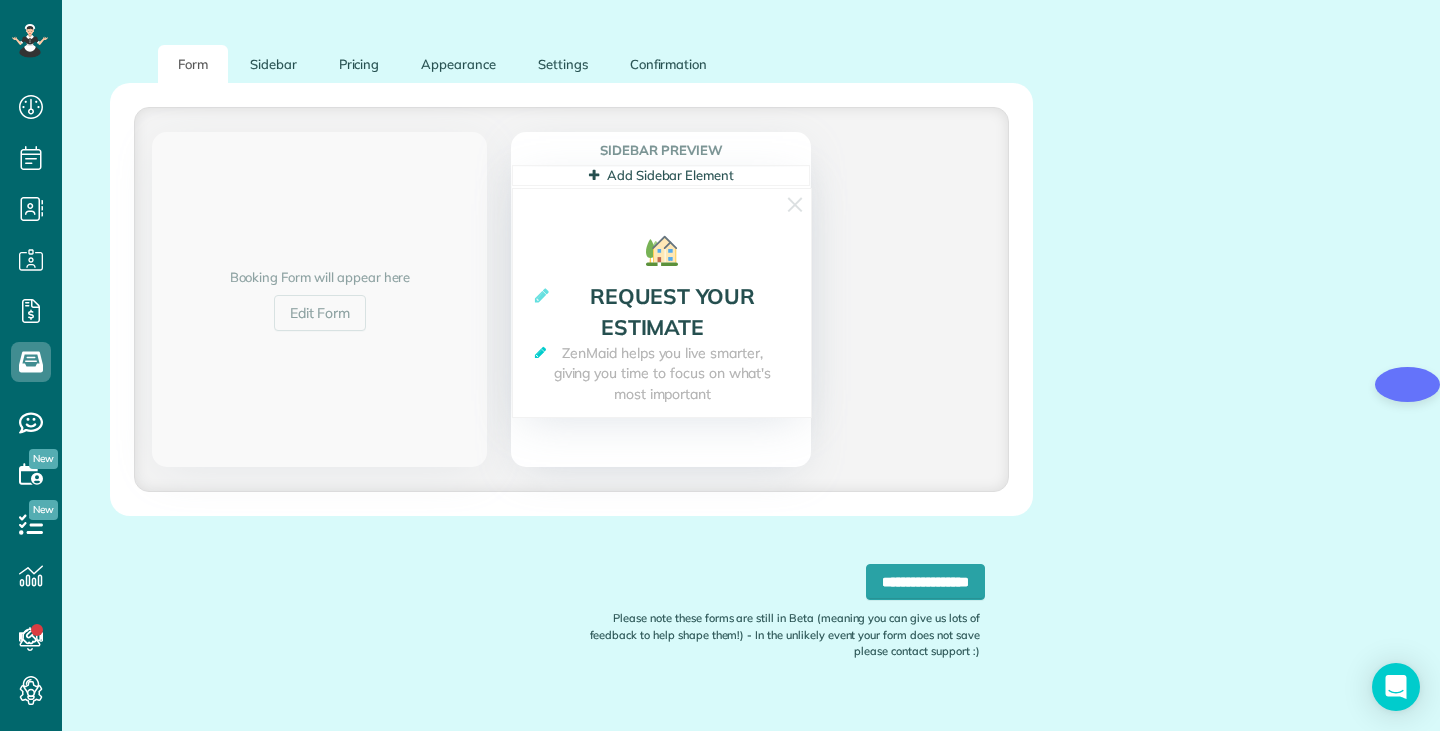 click at bounding box center [540, 352] 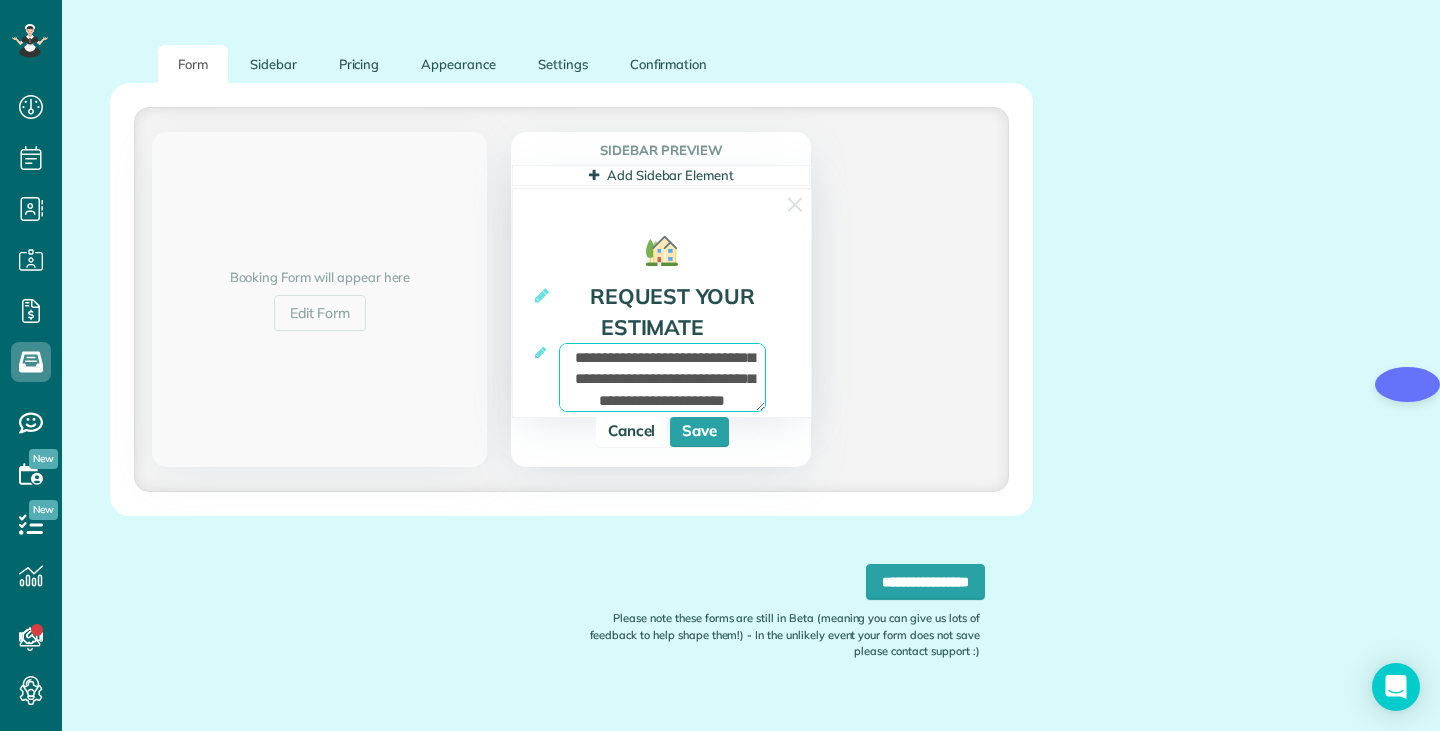 click on "**********" at bounding box center (662, 377) 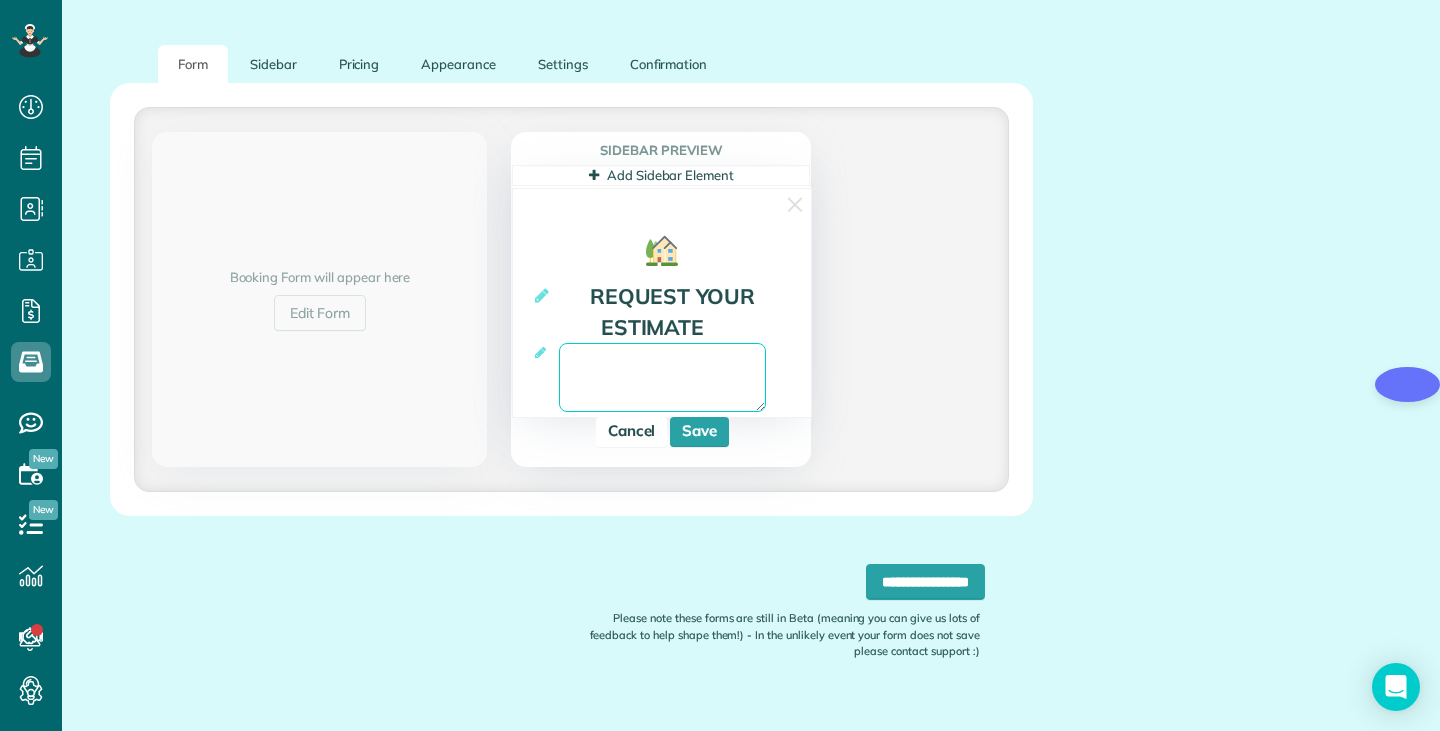 paste on "**********" 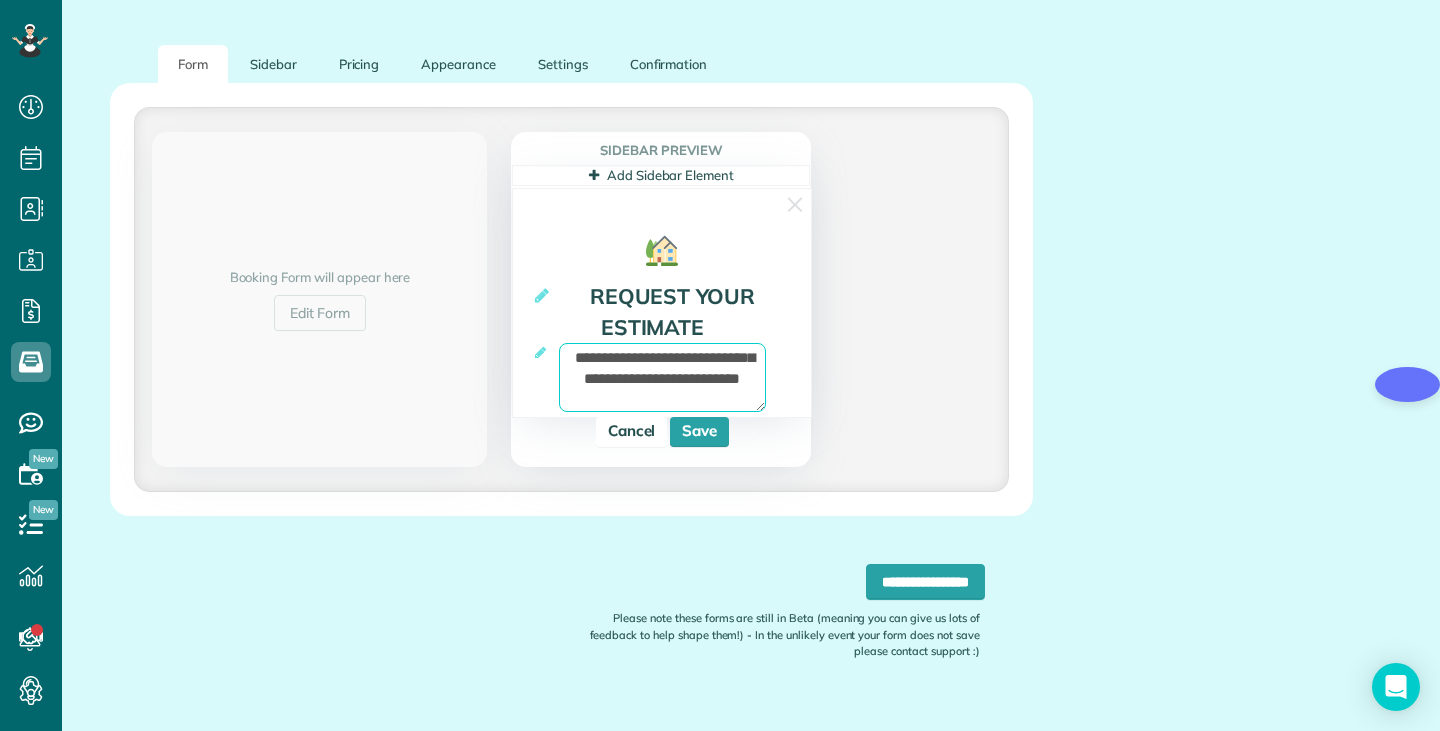 click on "**********" at bounding box center [662, 377] 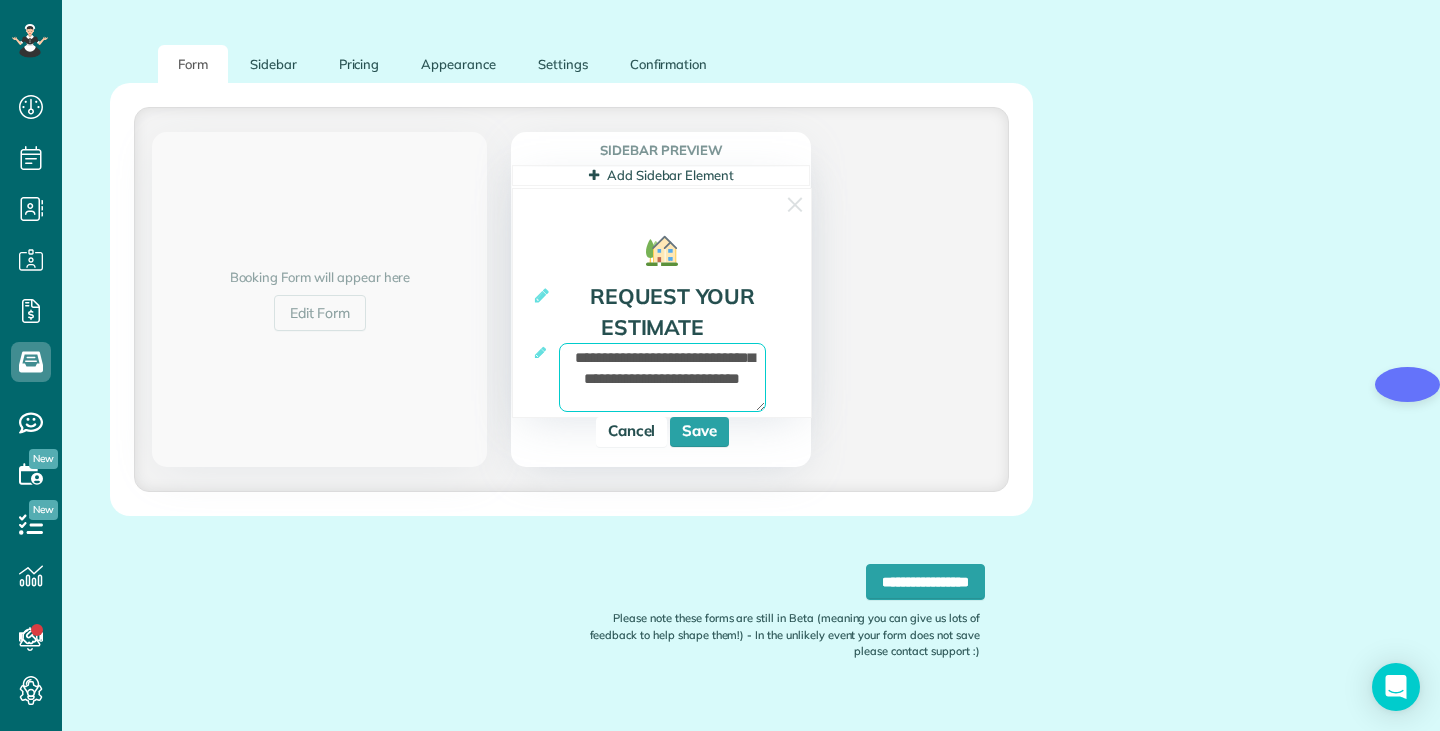 drag, startPoint x: 694, startPoint y: 377, endPoint x: 615, endPoint y: 384, distance: 79.30952 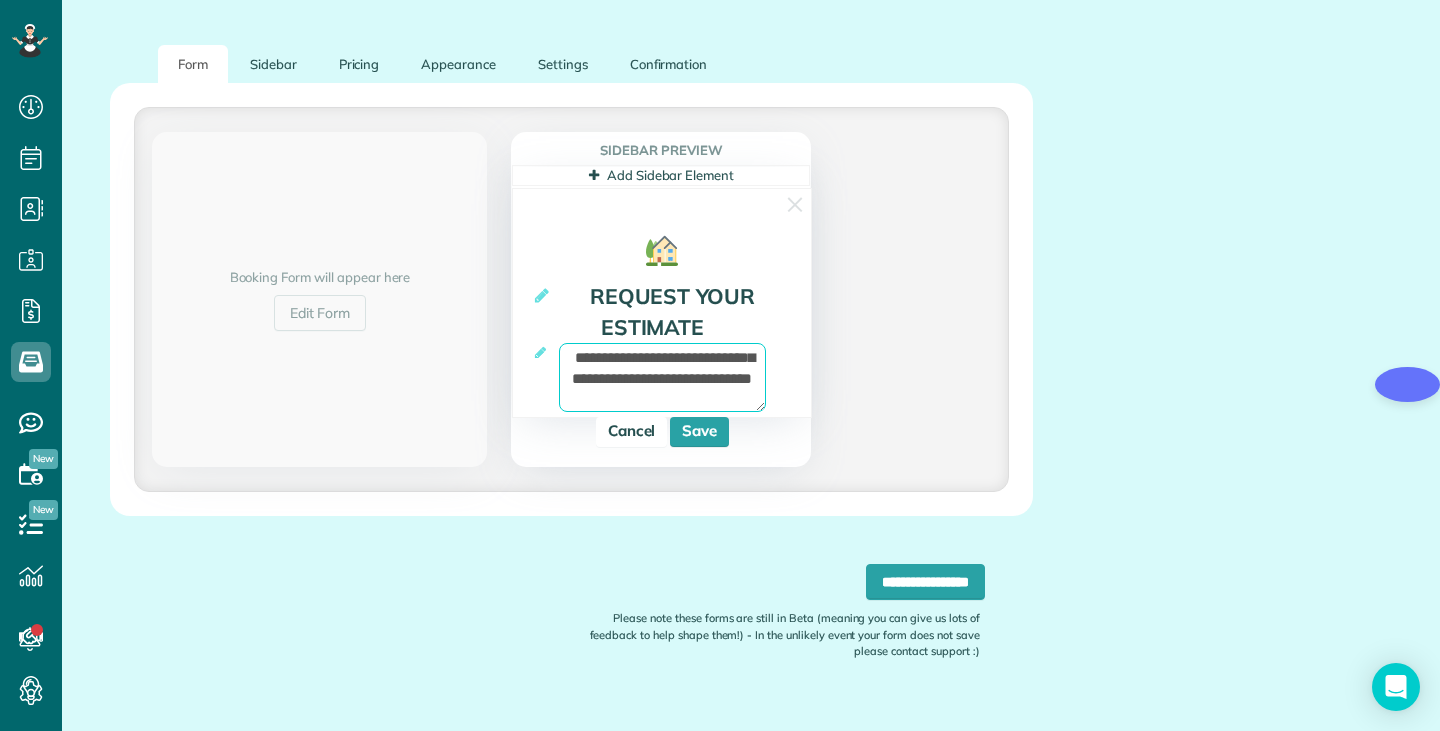 scroll, scrollTop: 3, scrollLeft: 0, axis: vertical 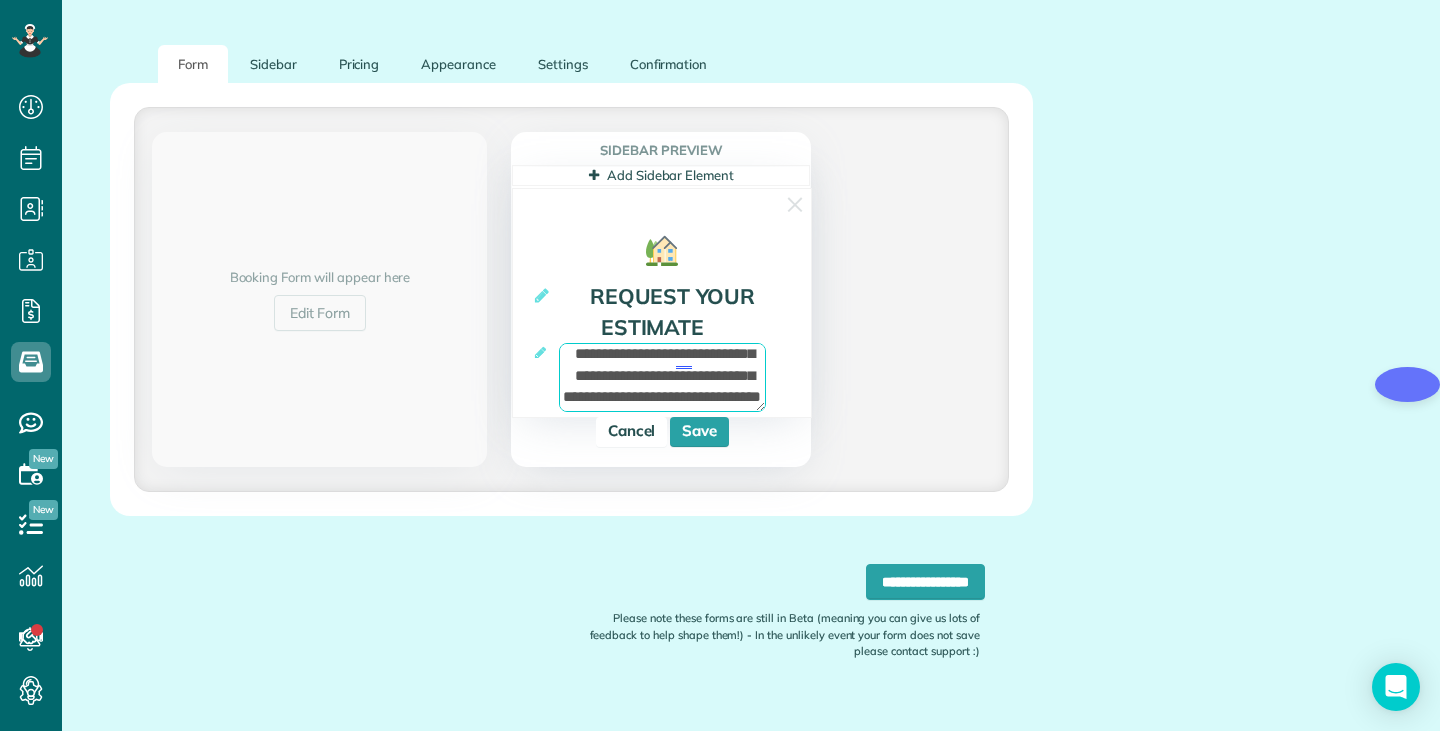 type on "**********" 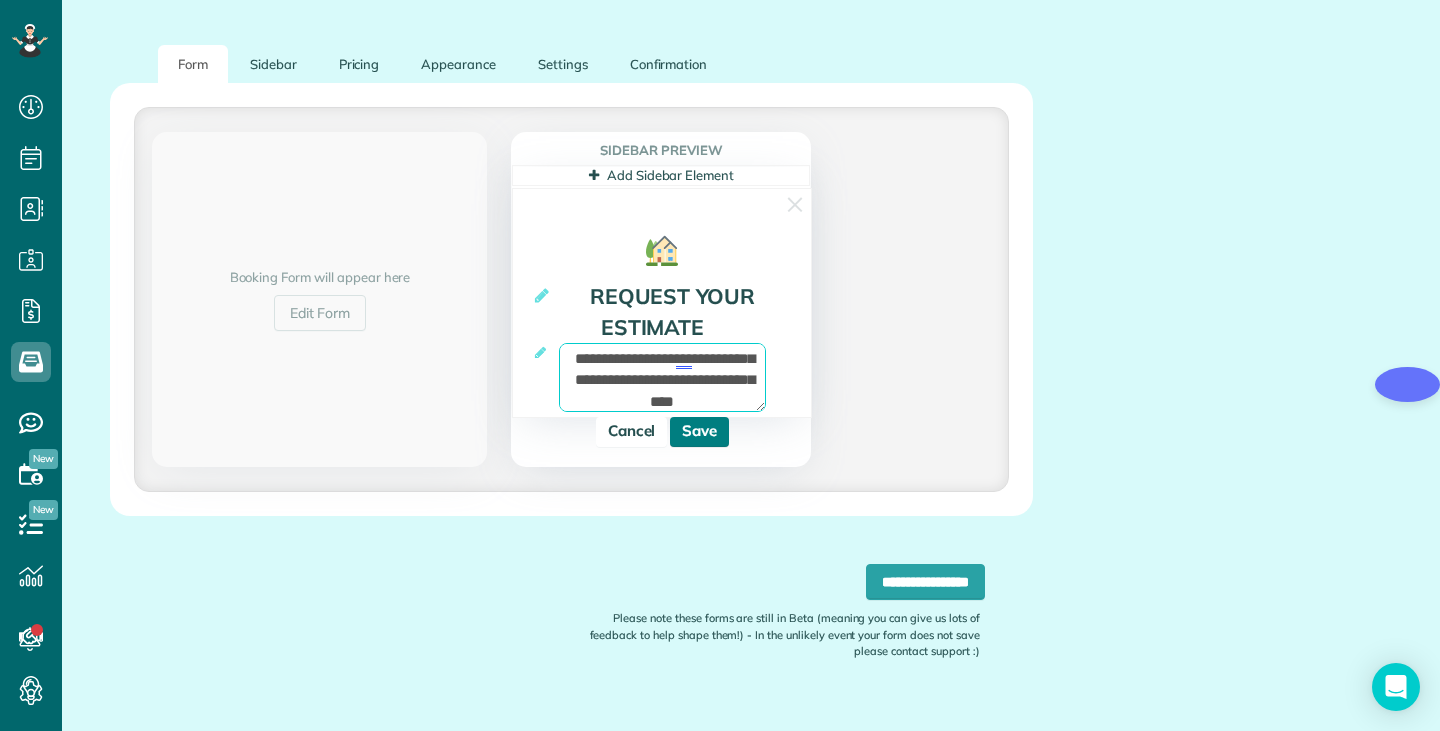click on "Save" at bounding box center (699, 432) 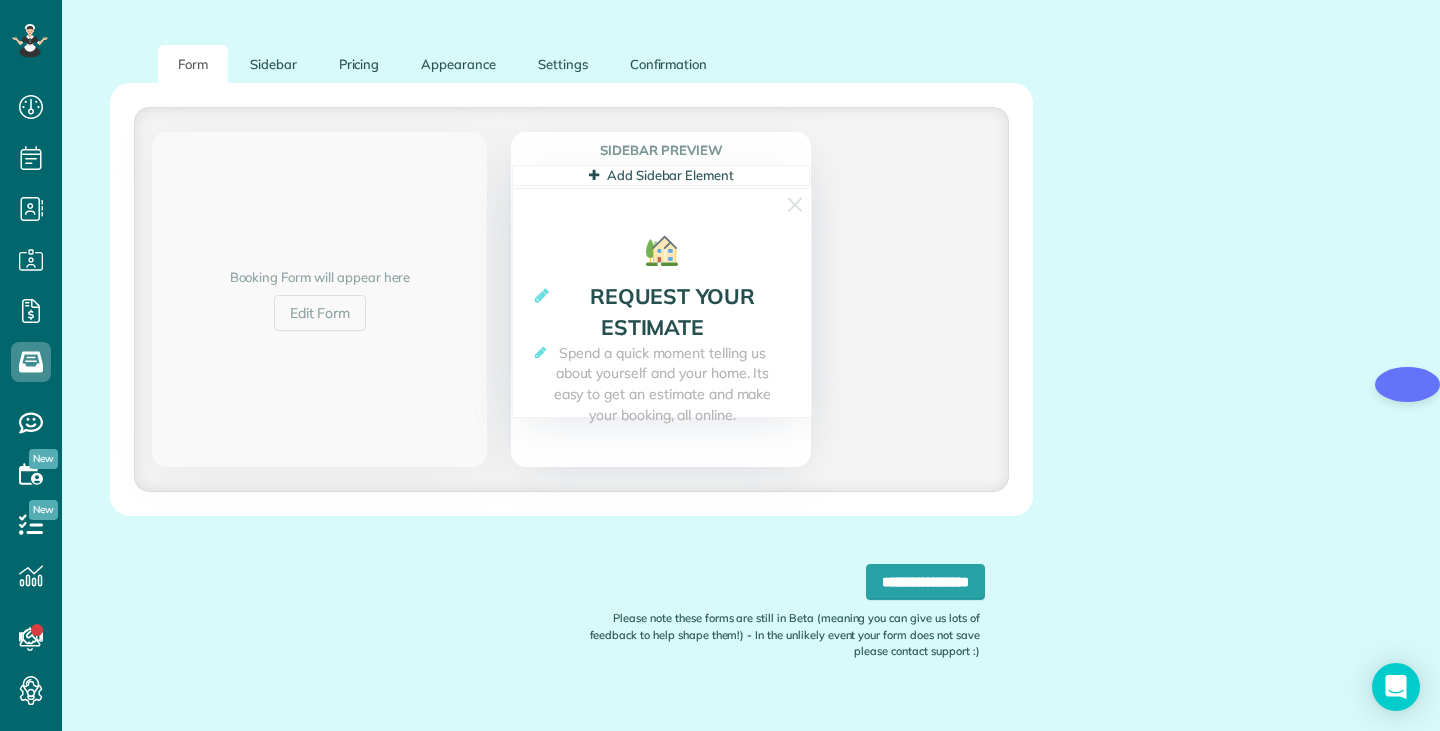 scroll, scrollTop: 0, scrollLeft: 0, axis: both 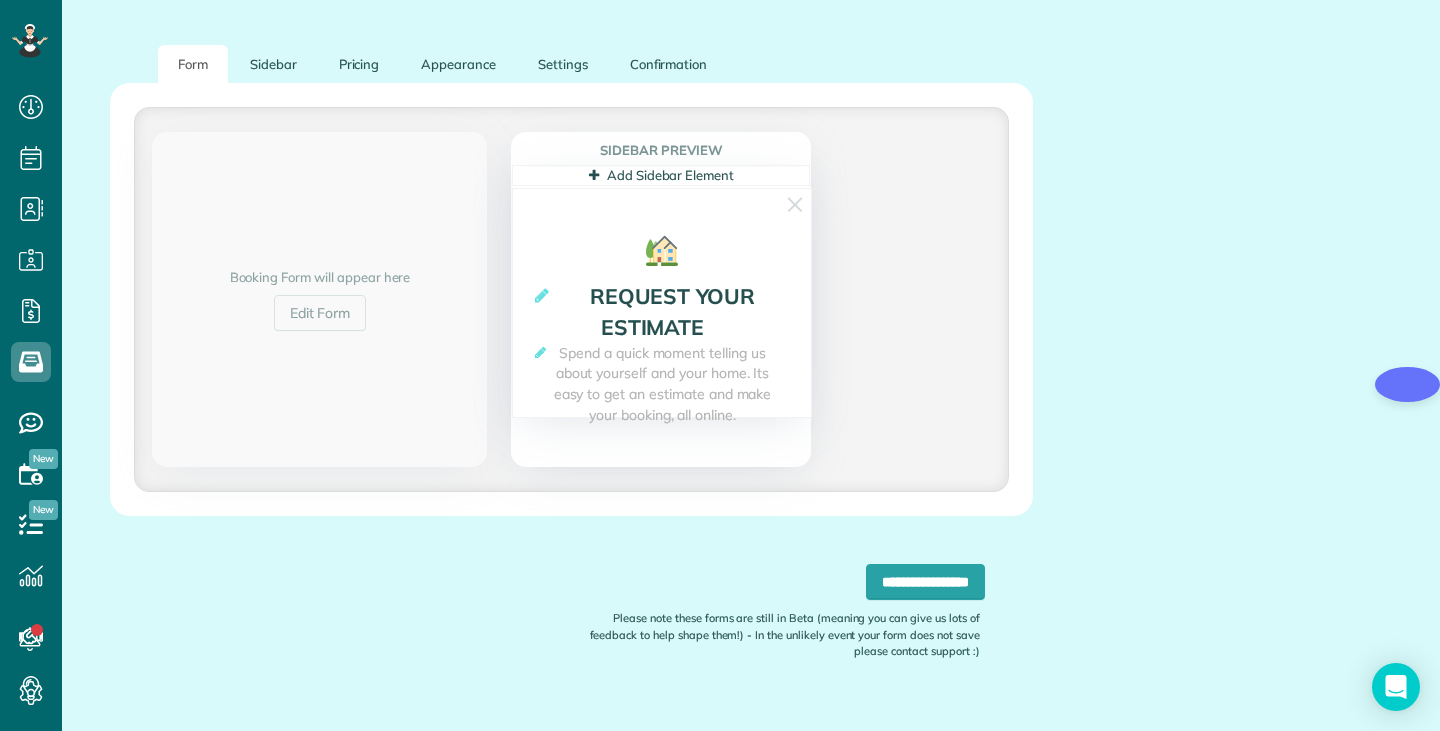 click at bounding box center (594, 175) 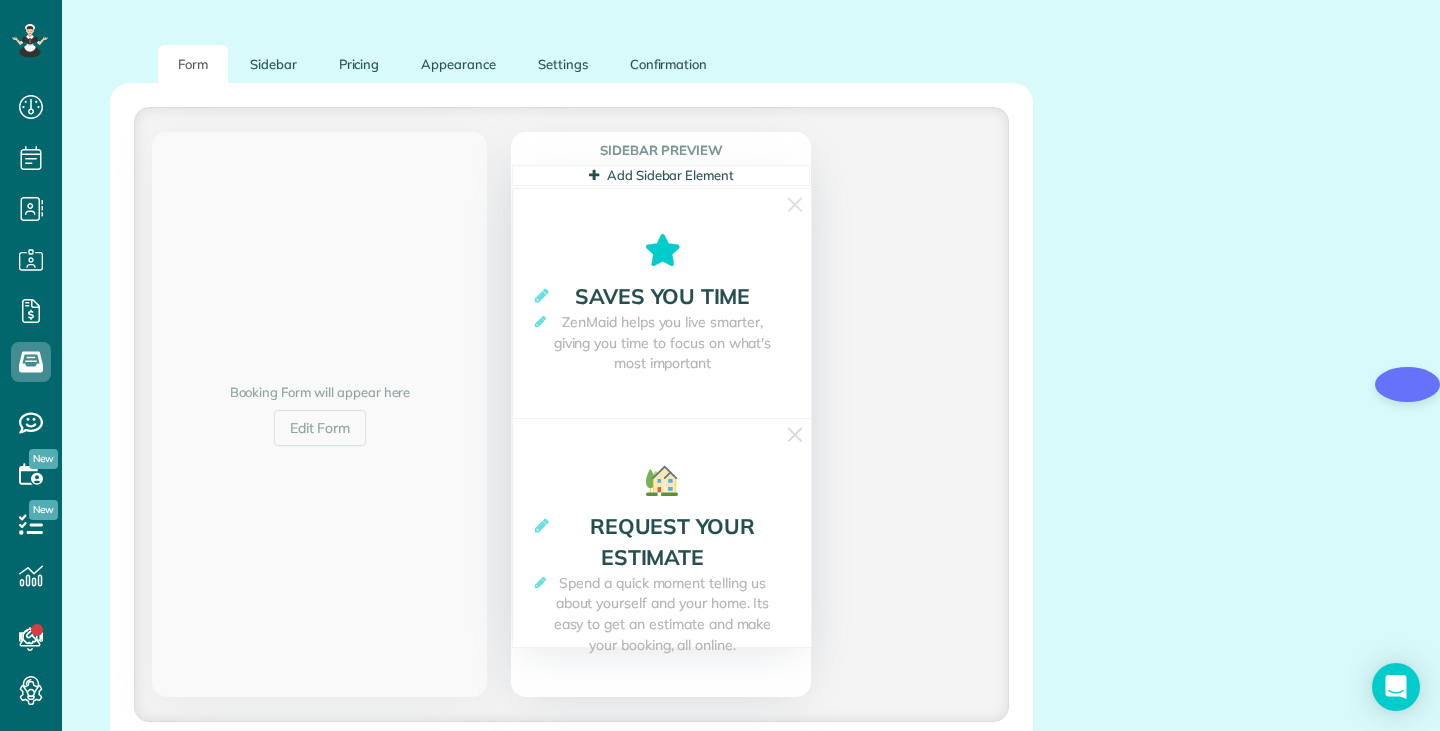 click on "**********" at bounding box center [662, 303] 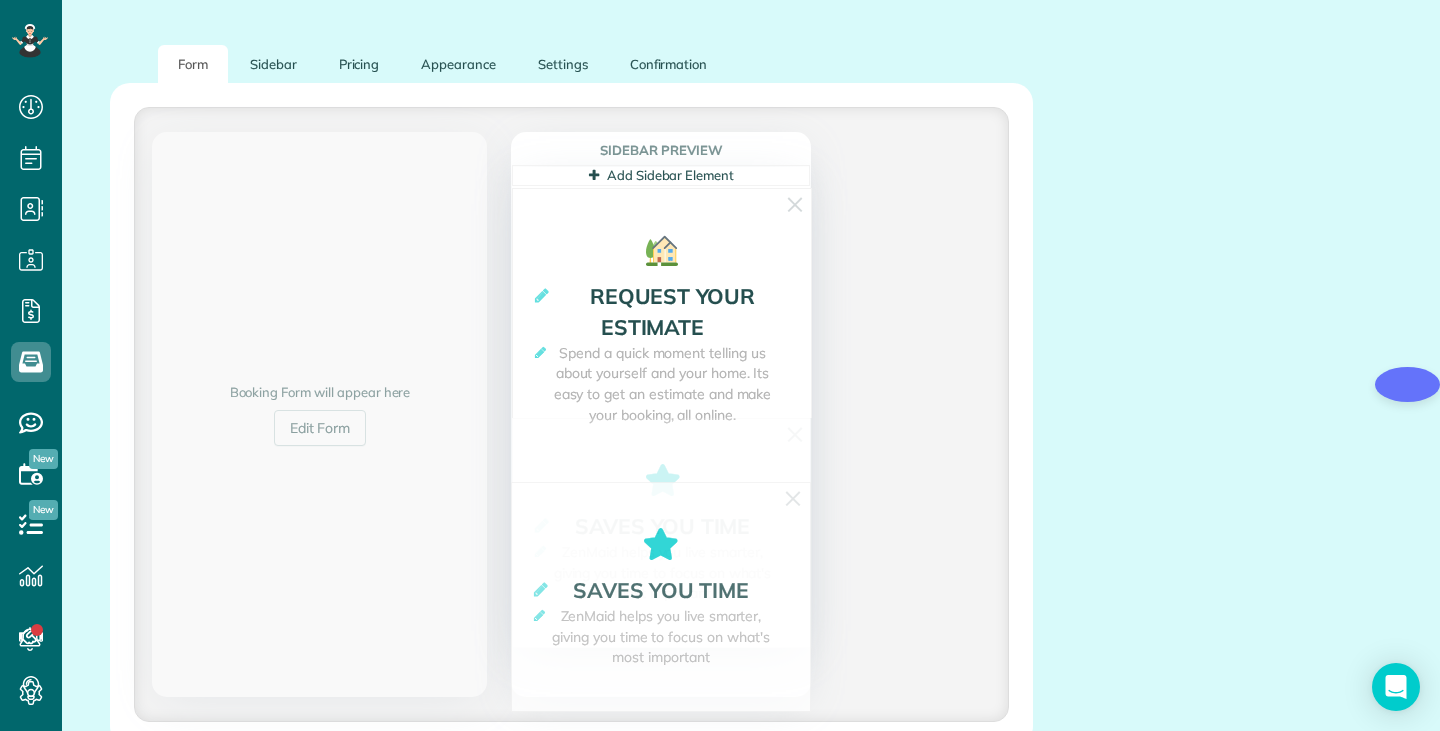 drag, startPoint x: 615, startPoint y: 292, endPoint x: 618, endPoint y: 573, distance: 281.01602 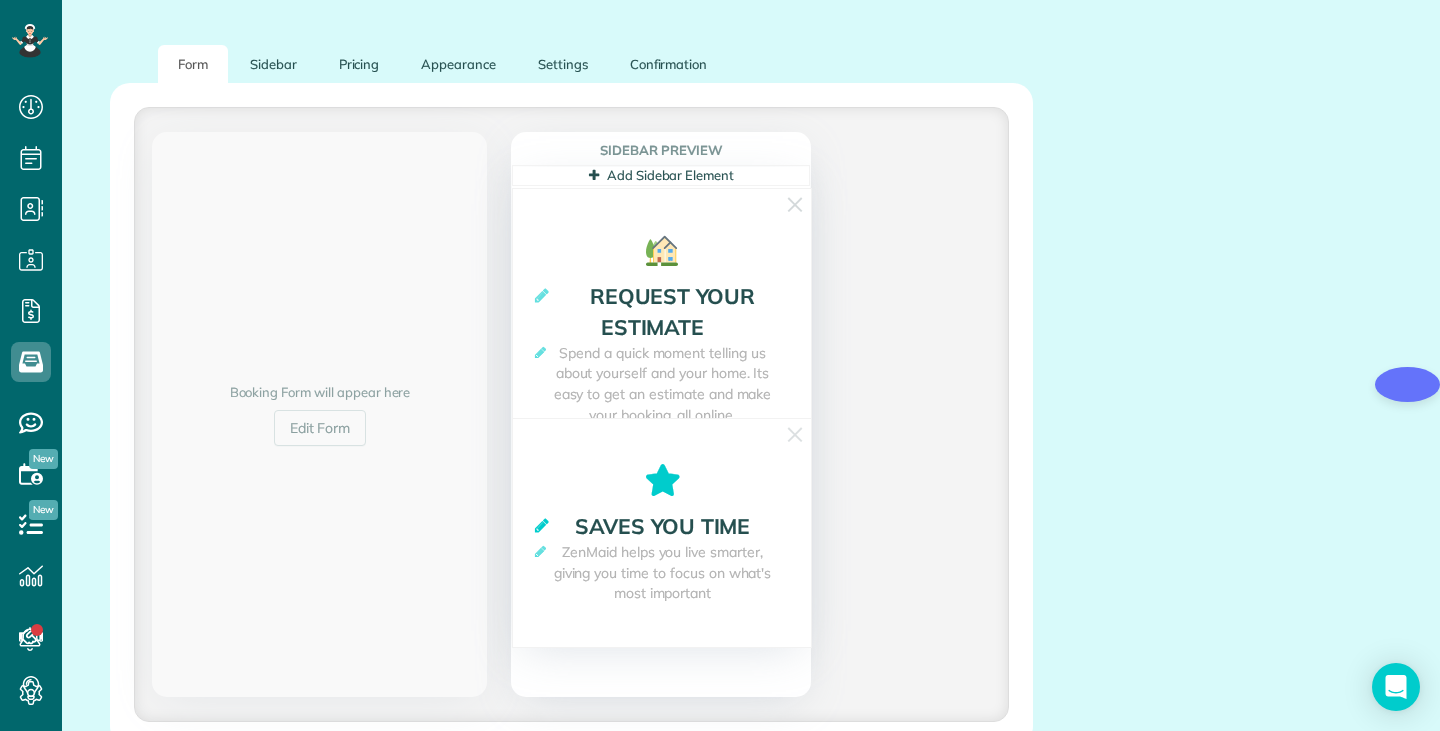 click at bounding box center (542, 525) 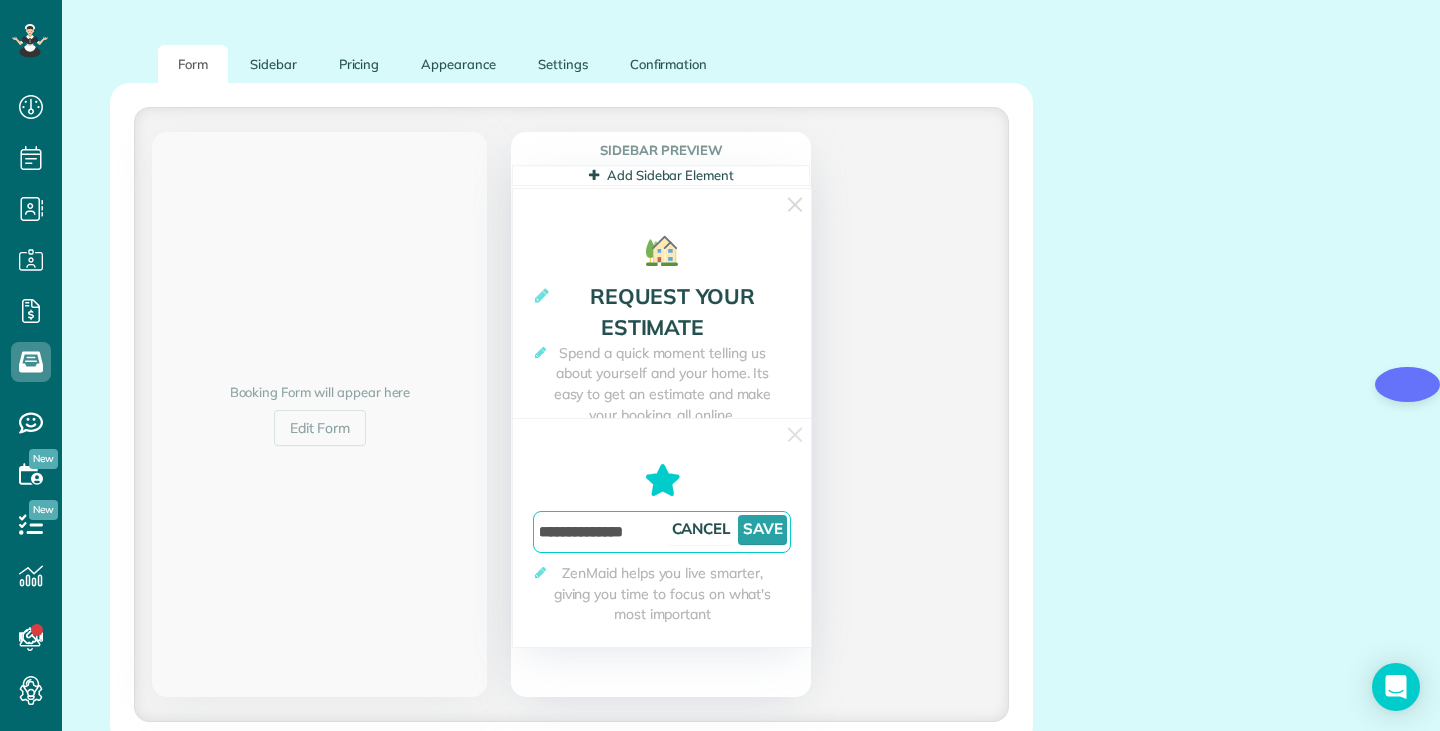 click on "**********" at bounding box center (662, 532) 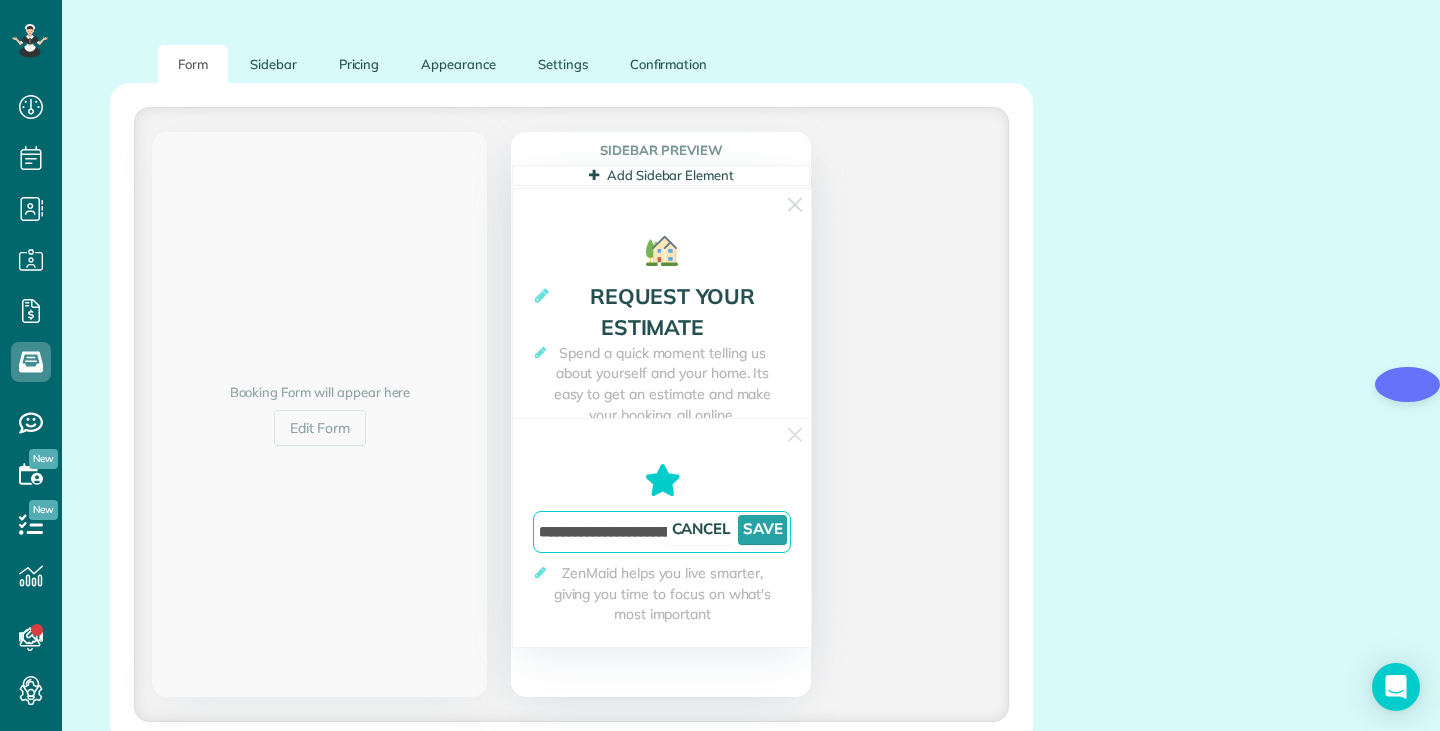 type on "**********" 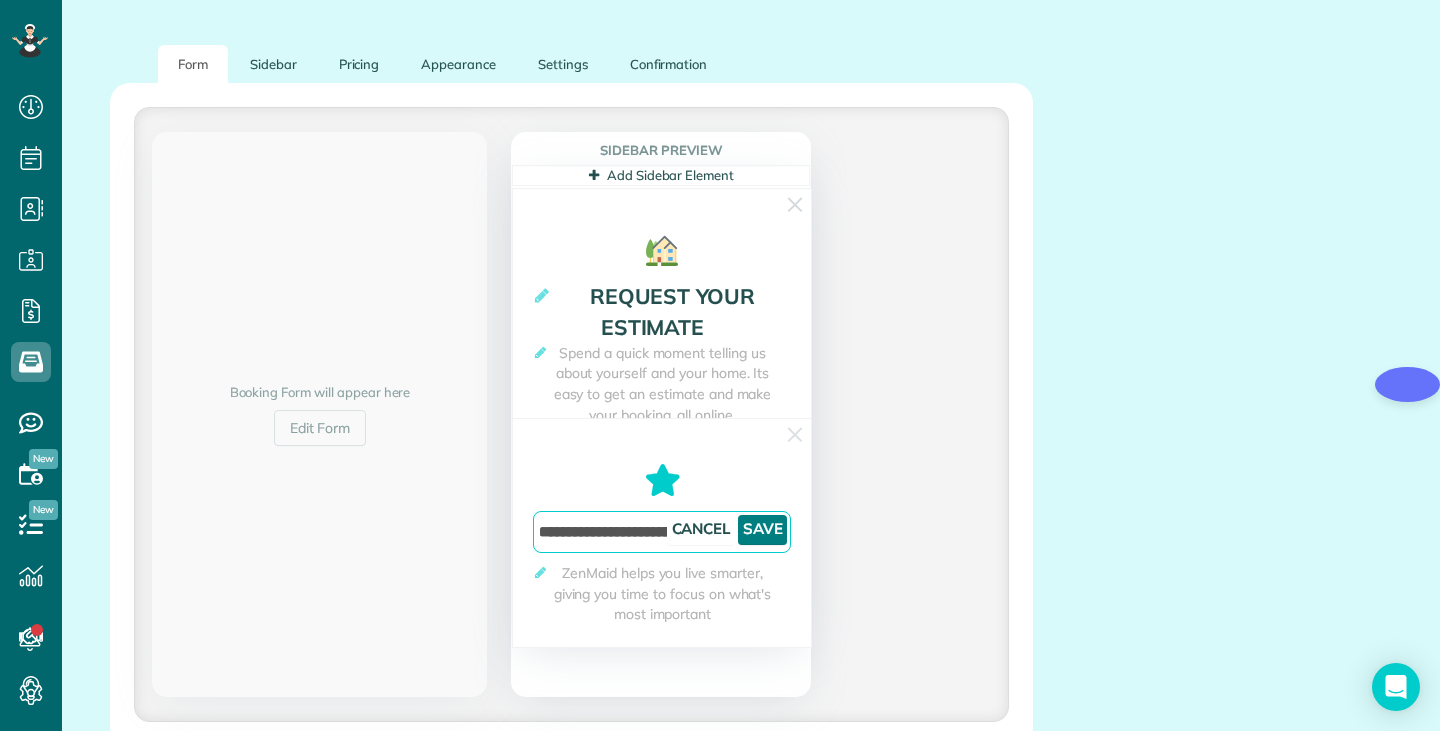 click on "Save" at bounding box center [762, 530] 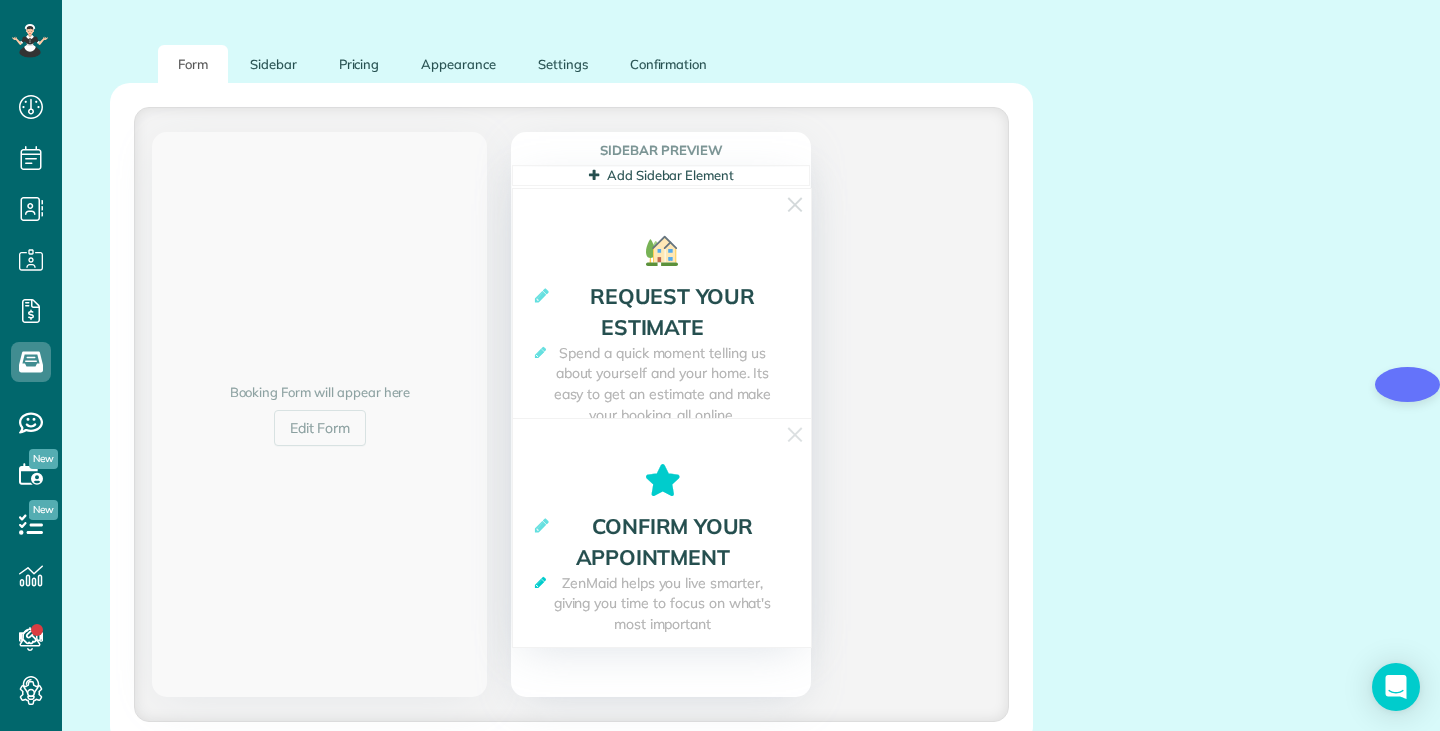 click at bounding box center (540, 582) 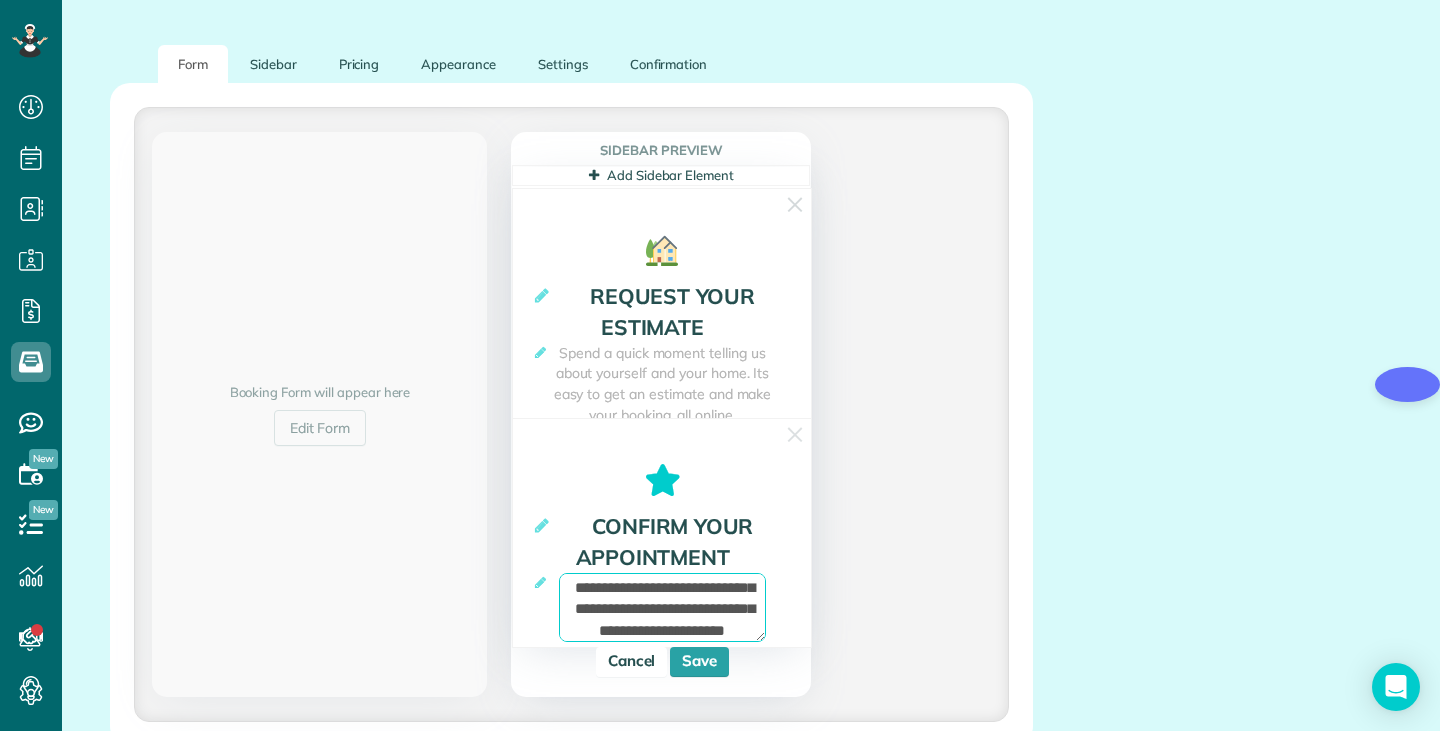click on "**********" at bounding box center [662, 607] 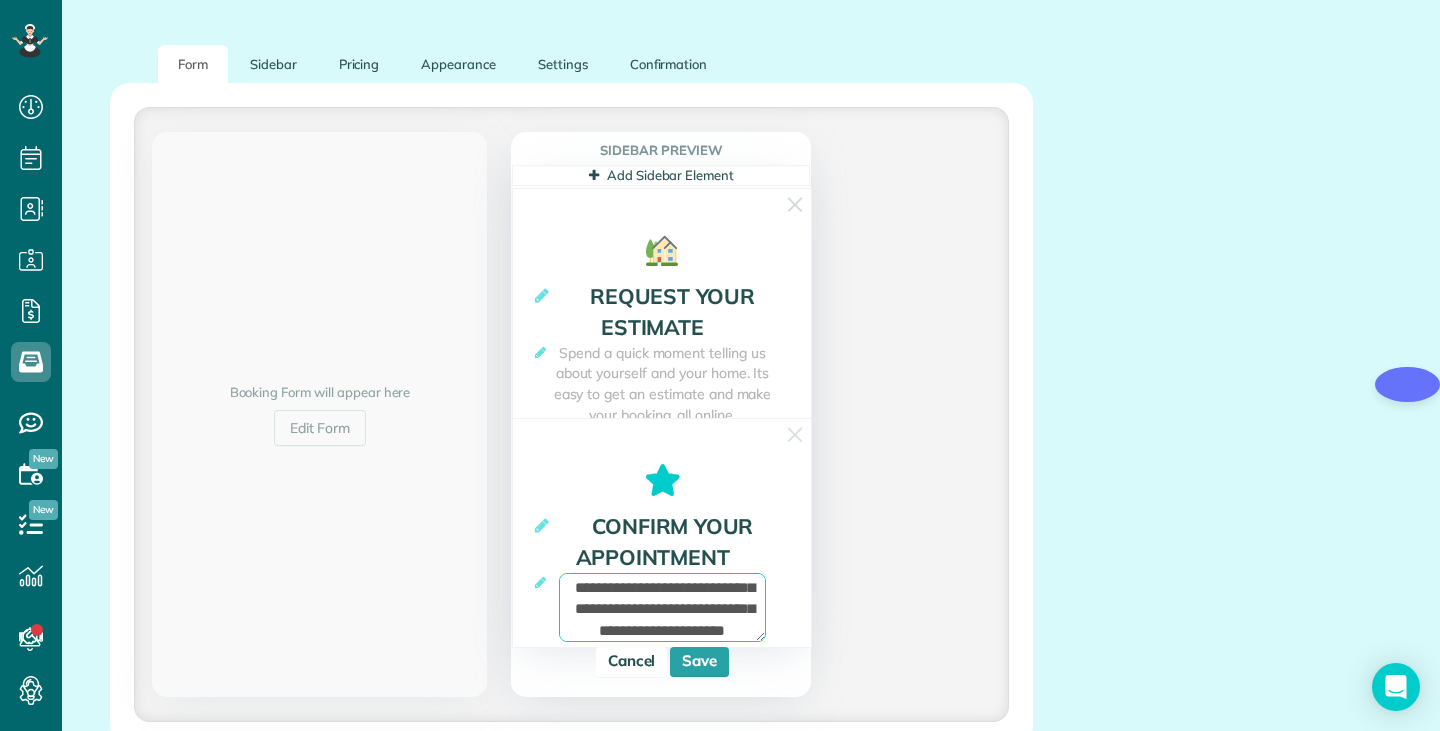 paste 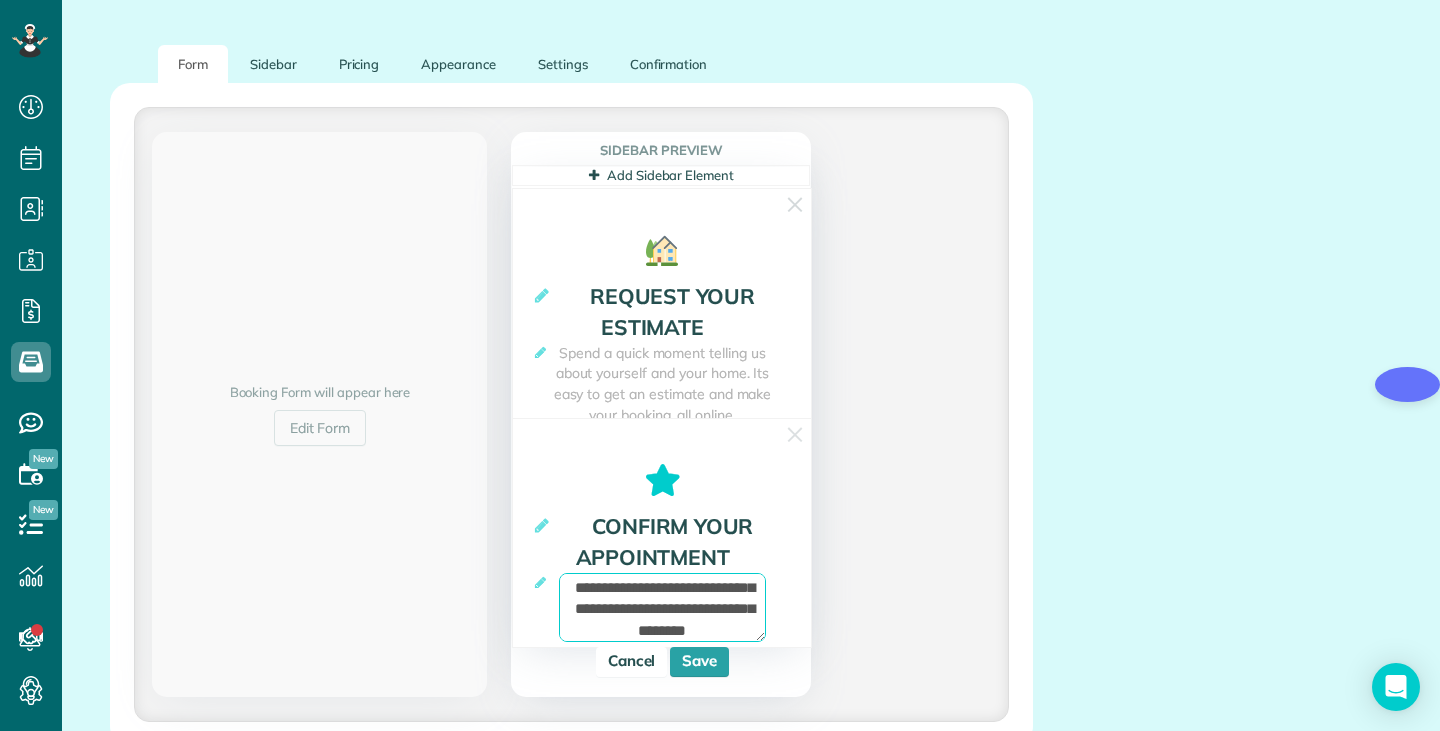 type on "**********" 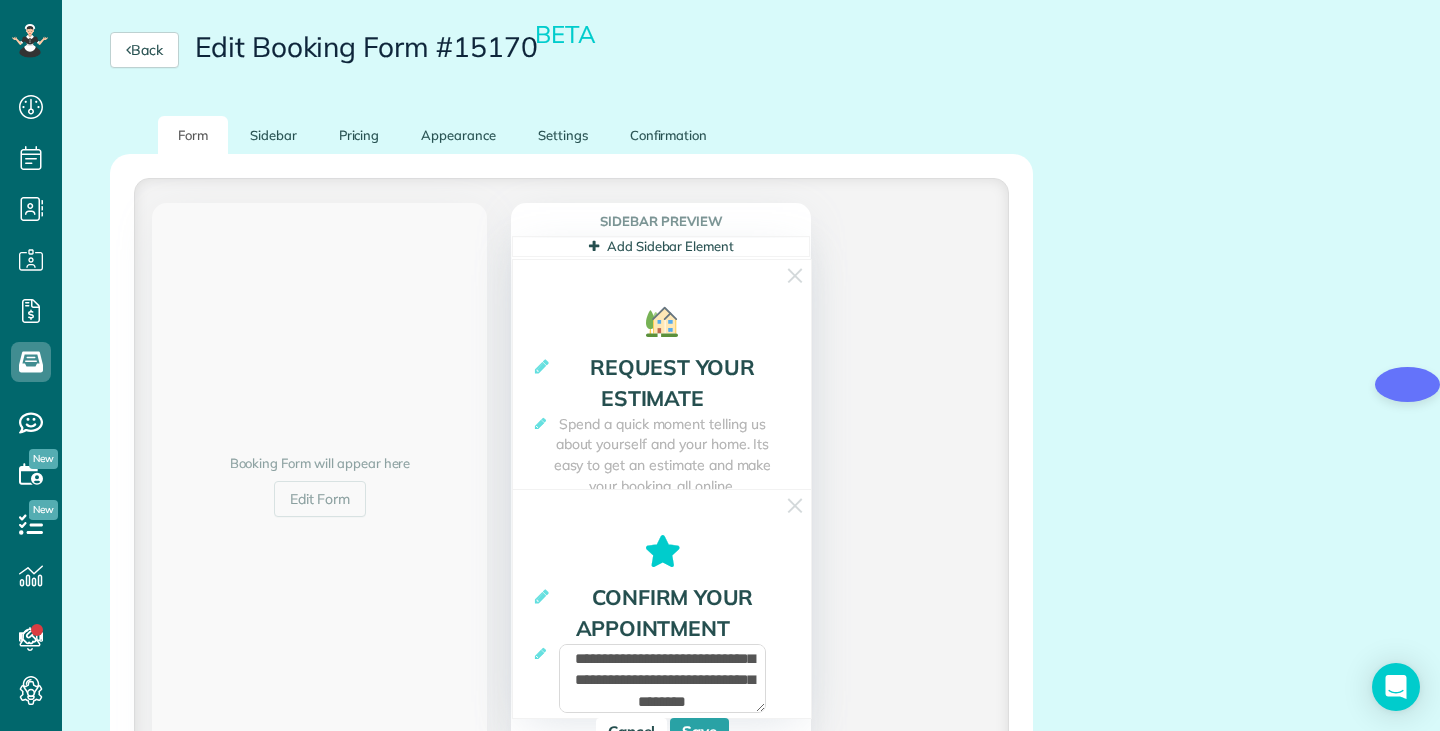 scroll, scrollTop: 190, scrollLeft: 0, axis: vertical 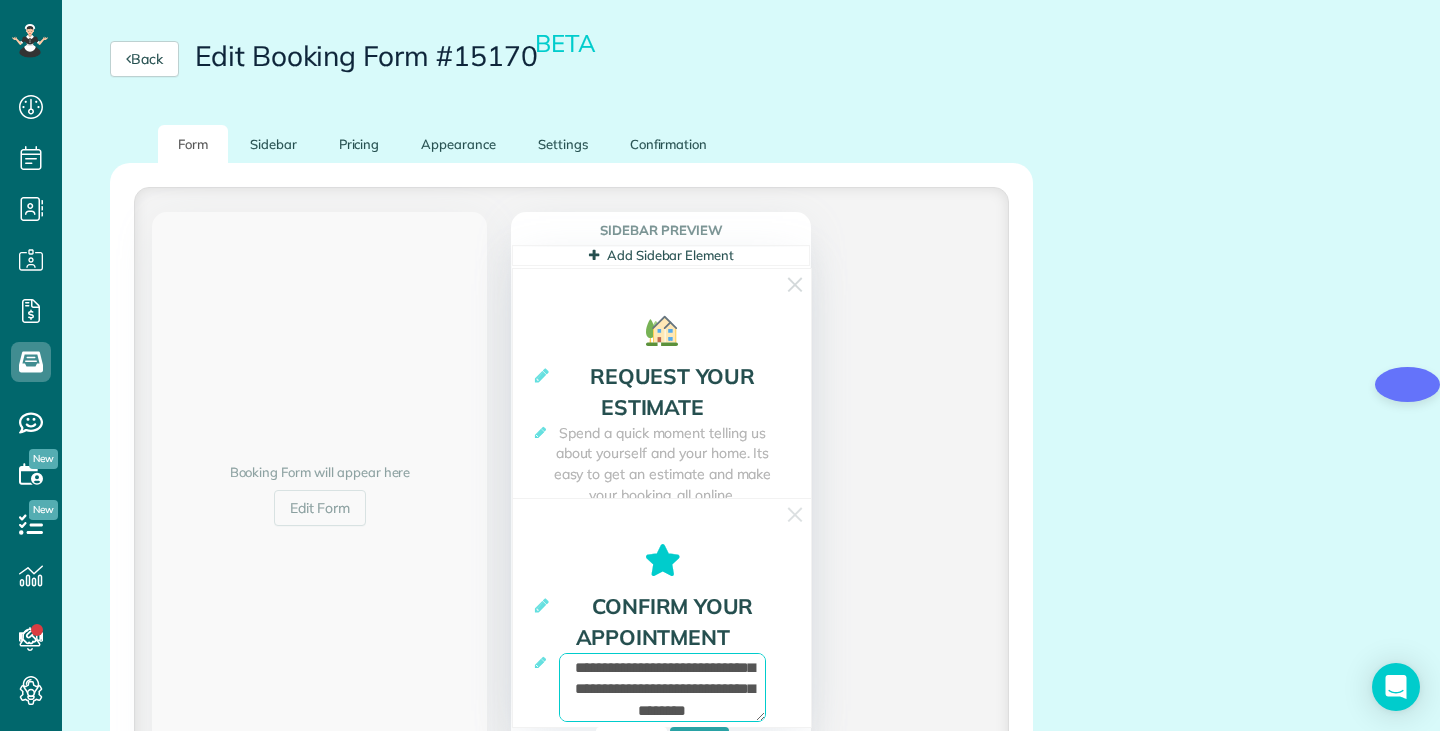 click on "**********" at bounding box center [662, 687] 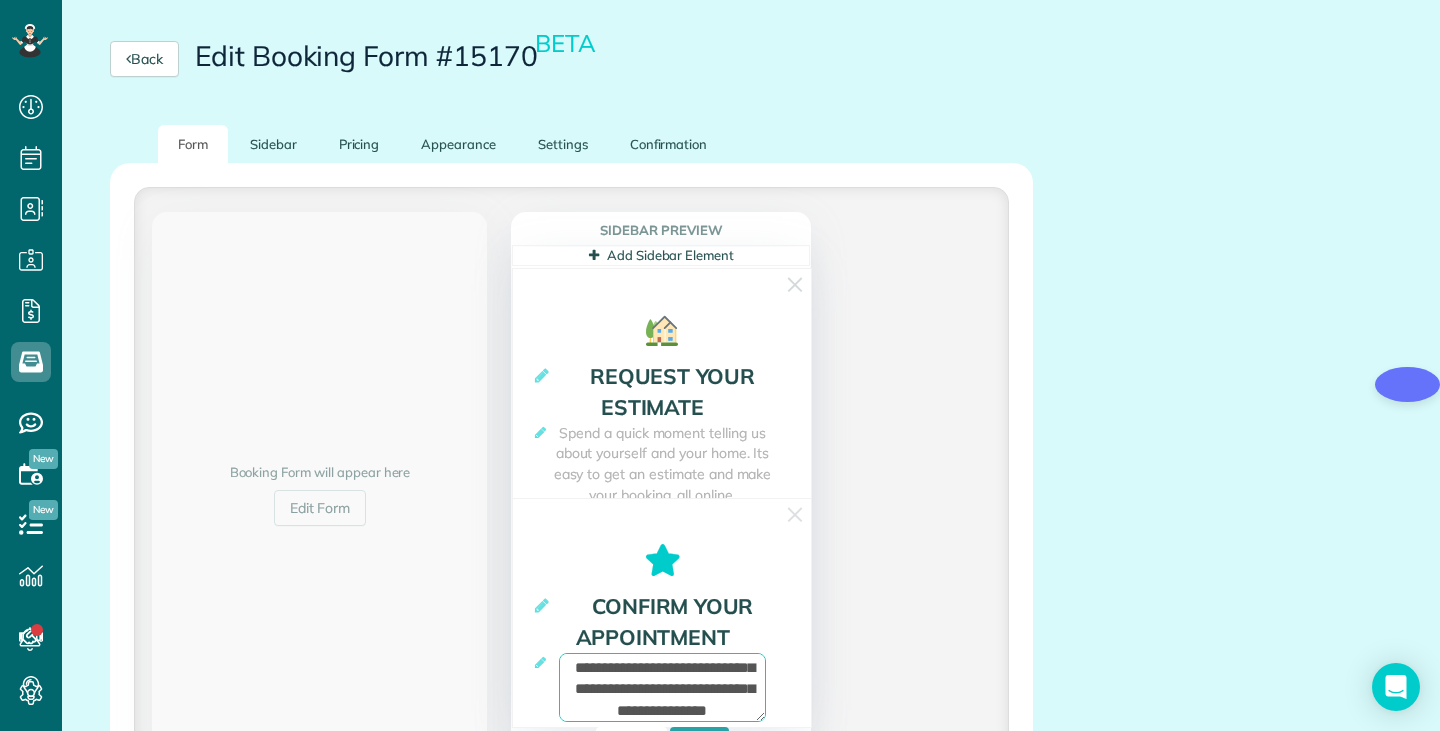 type on "**********" 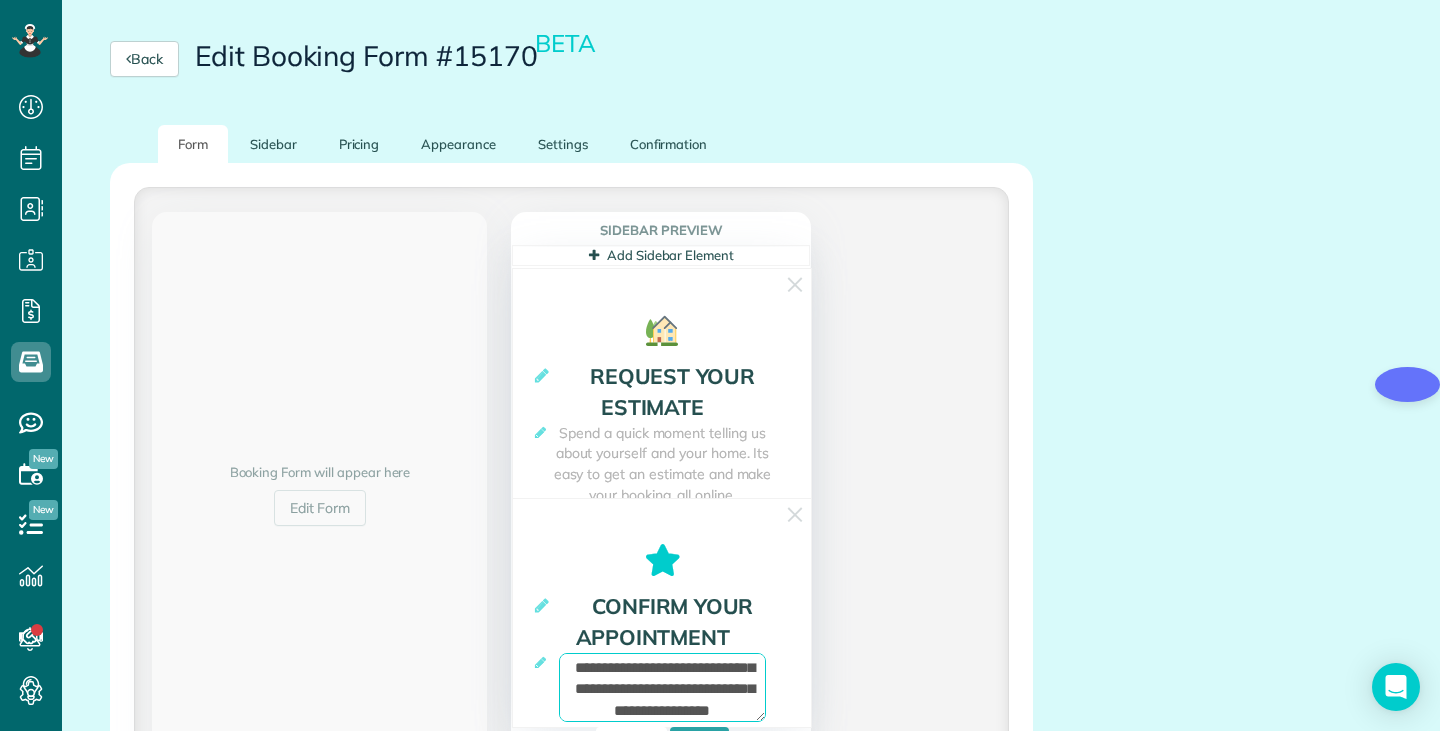 scroll, scrollTop: 395, scrollLeft: 0, axis: vertical 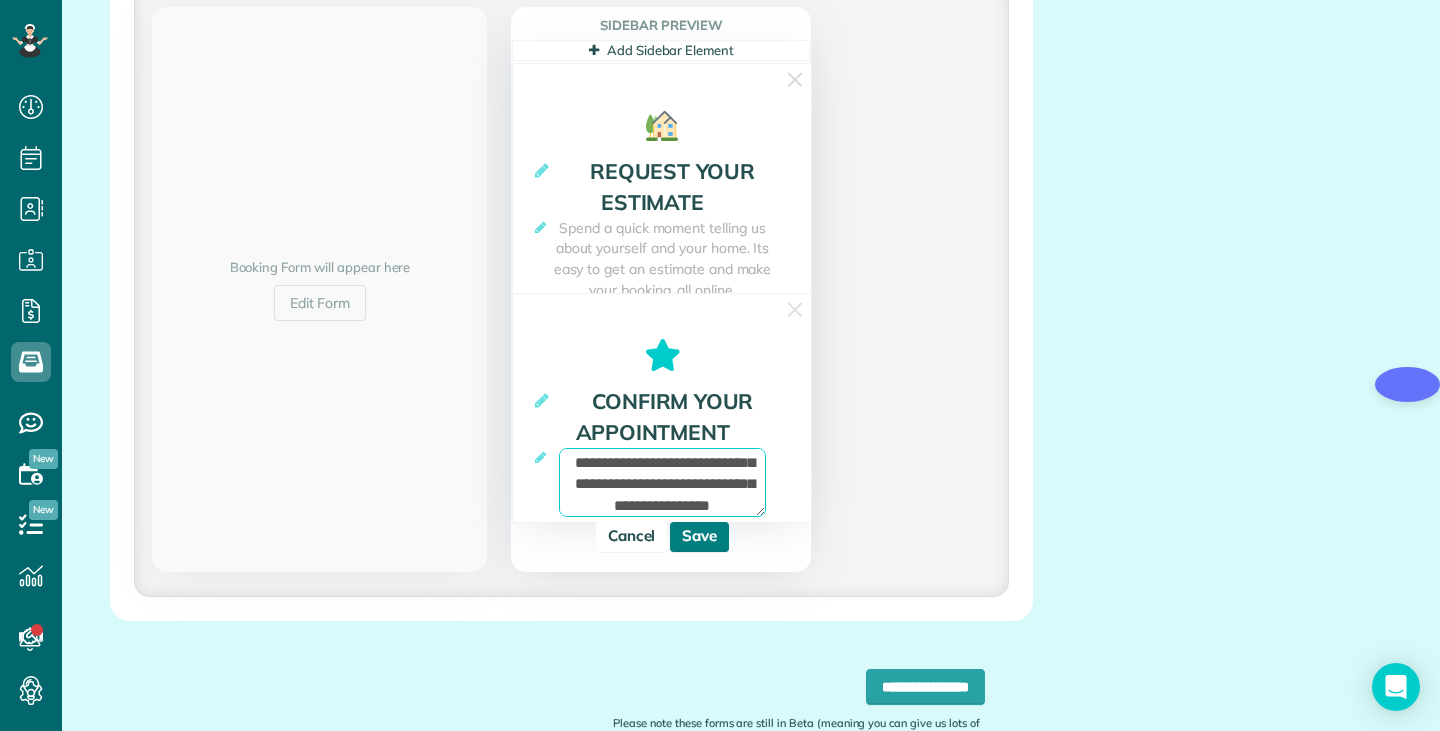 click on "Save" at bounding box center [699, 537] 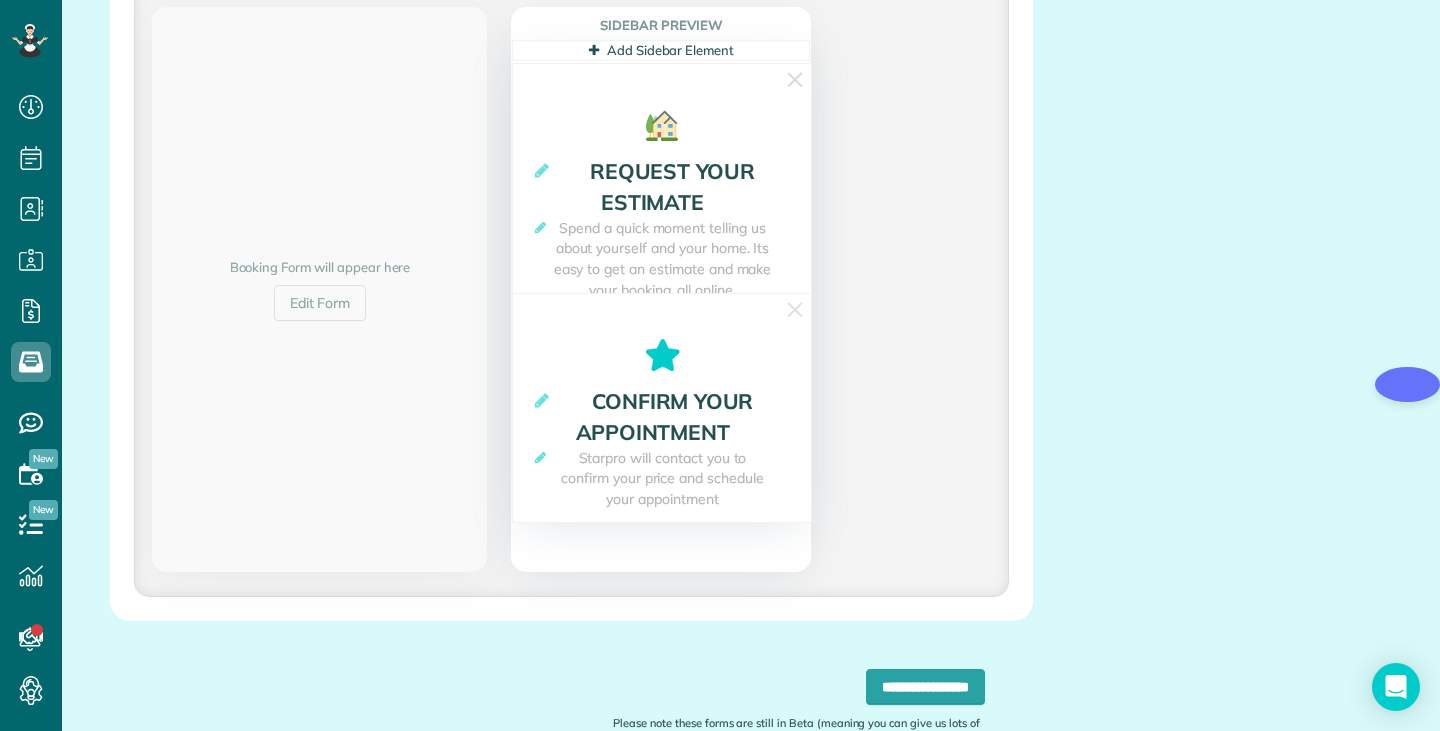 click at bounding box center [662, 355] 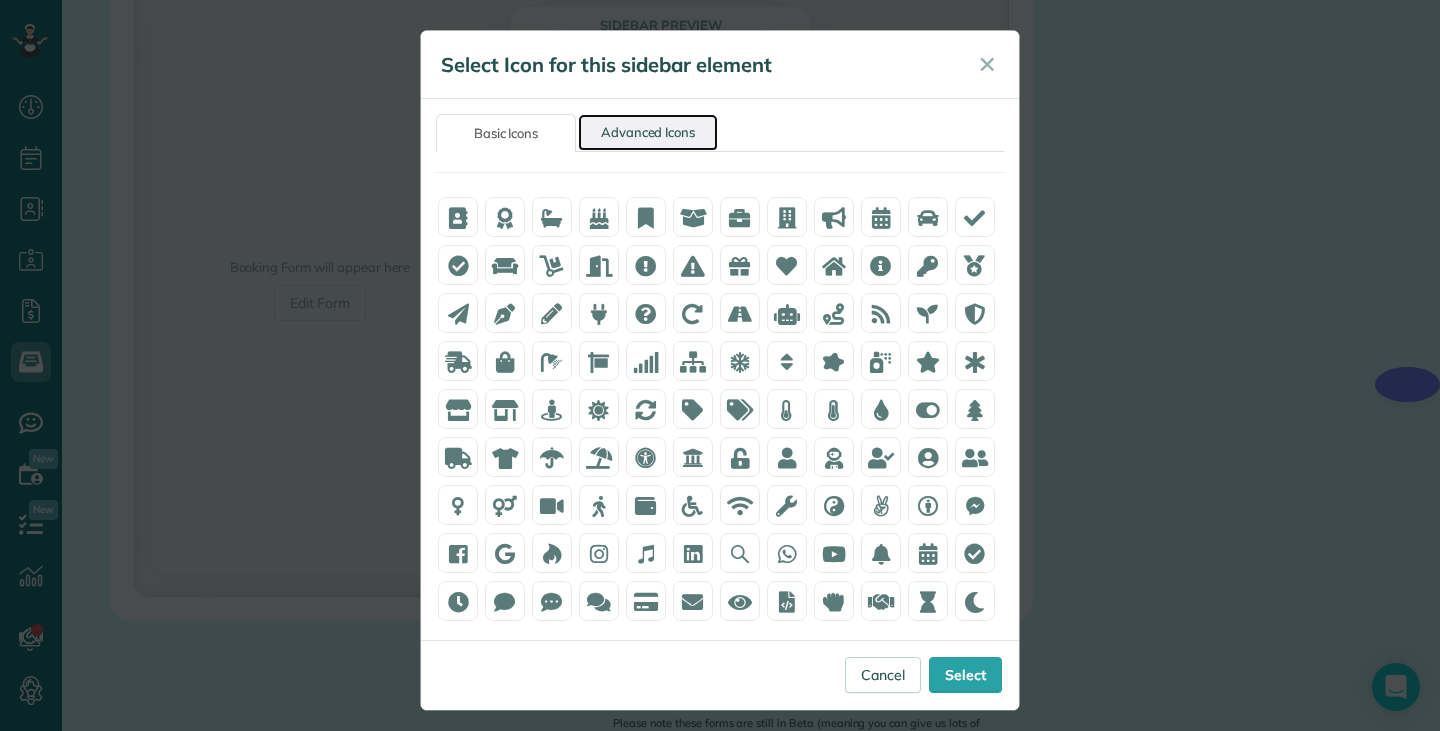 click on "Advanced Icons" at bounding box center (648, 132) 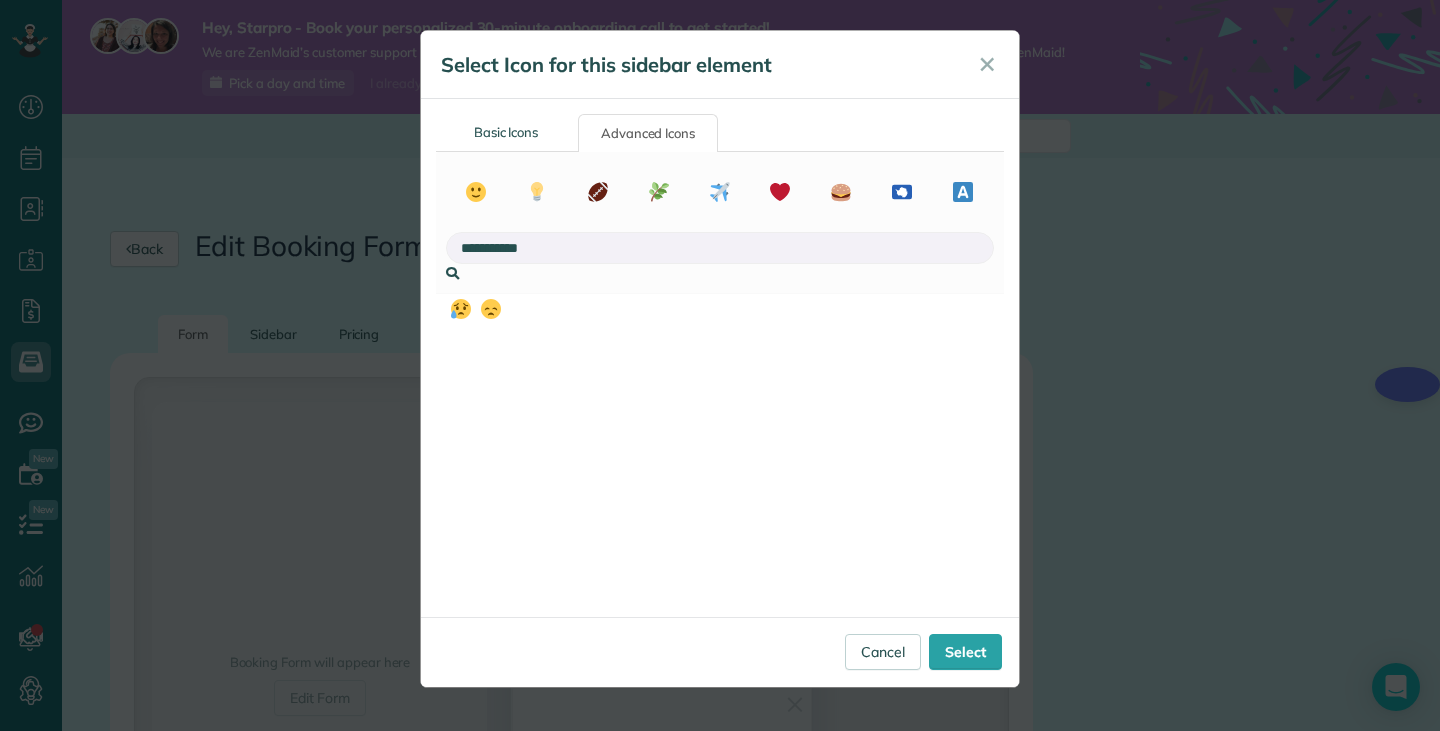 scroll, scrollTop: 0, scrollLeft: 0, axis: both 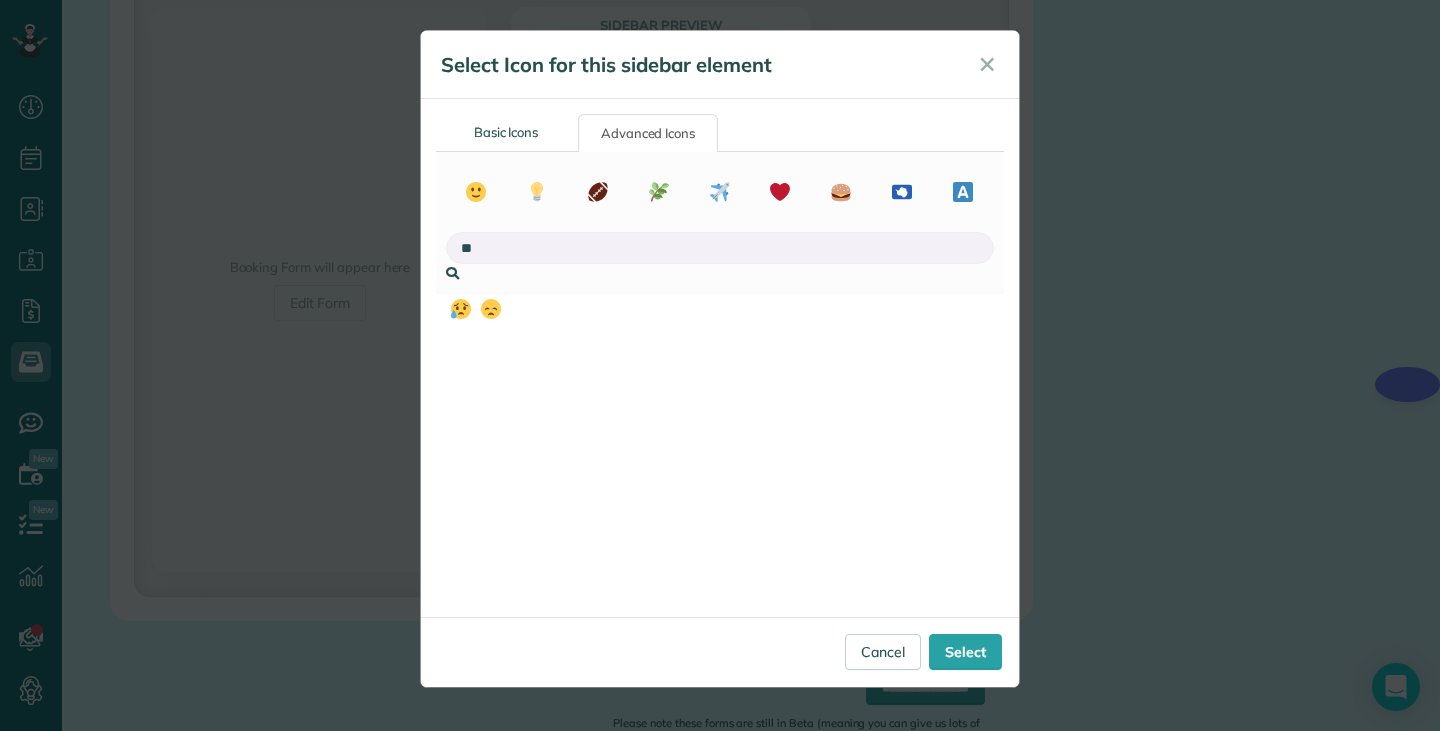 type on "*" 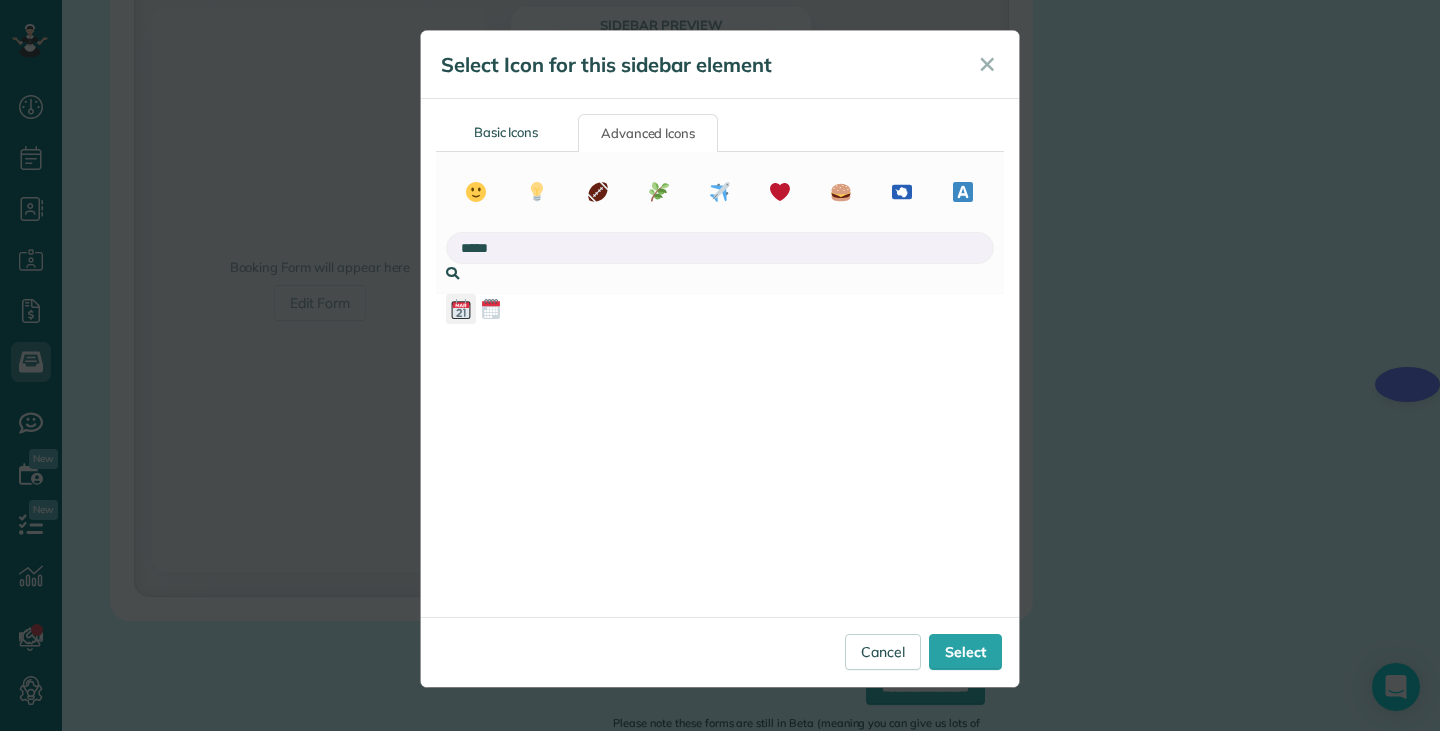 type on "*****" 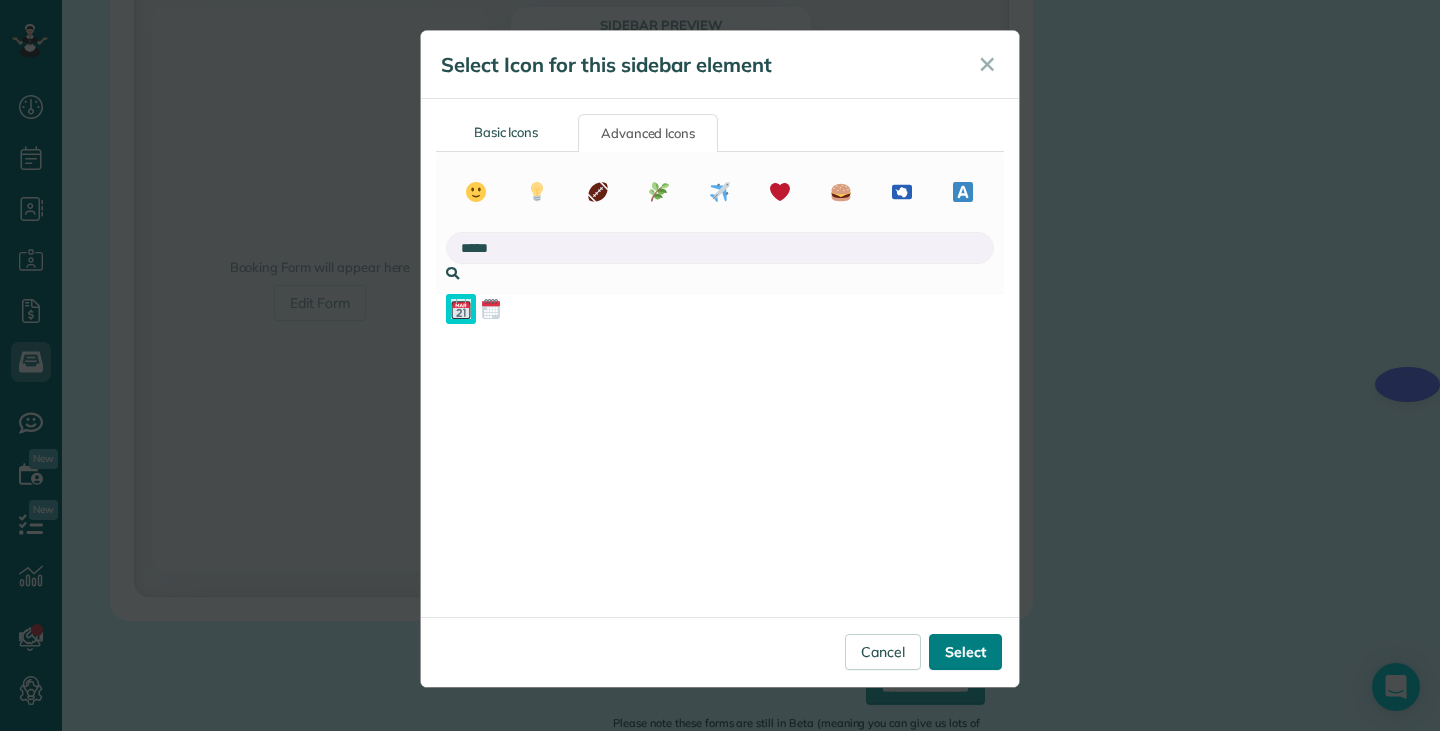 click on "Select" at bounding box center [965, 652] 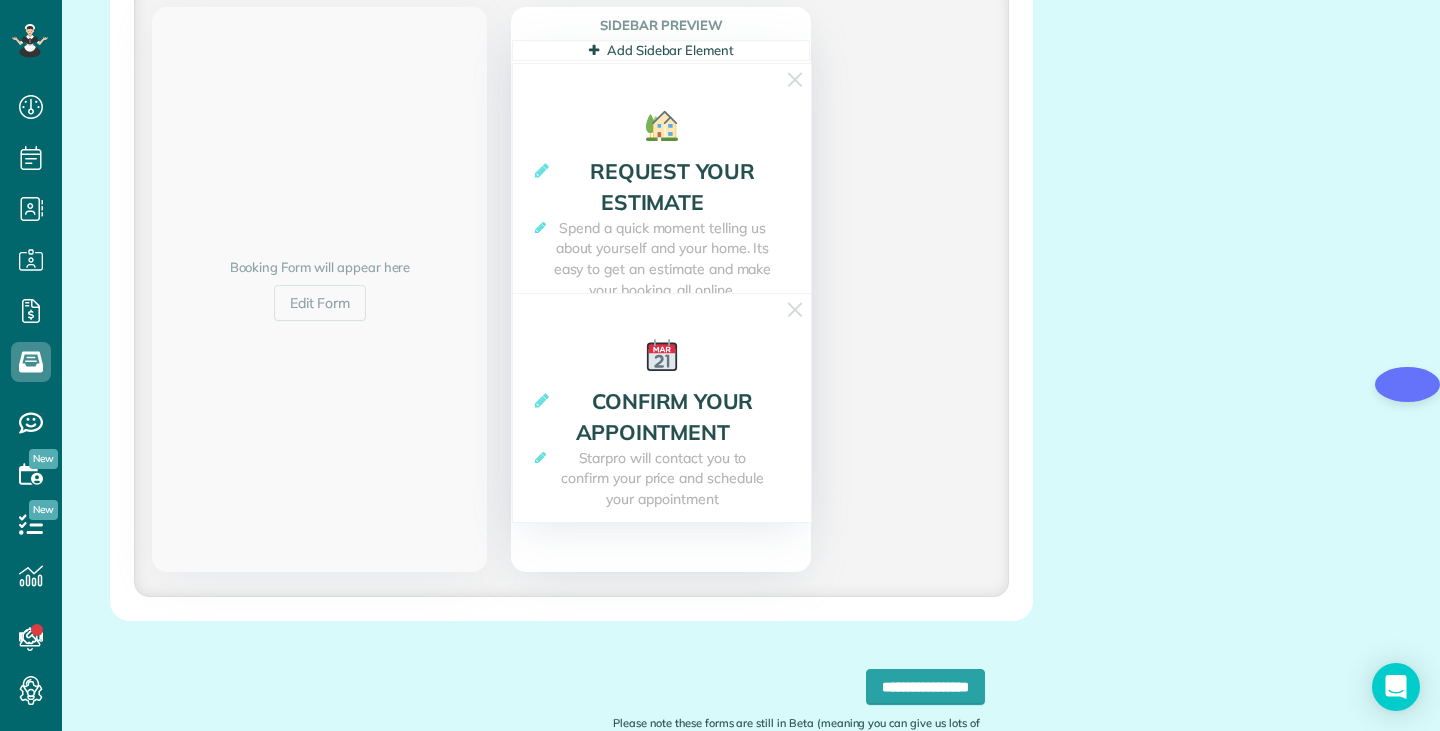click at bounding box center (594, 50) 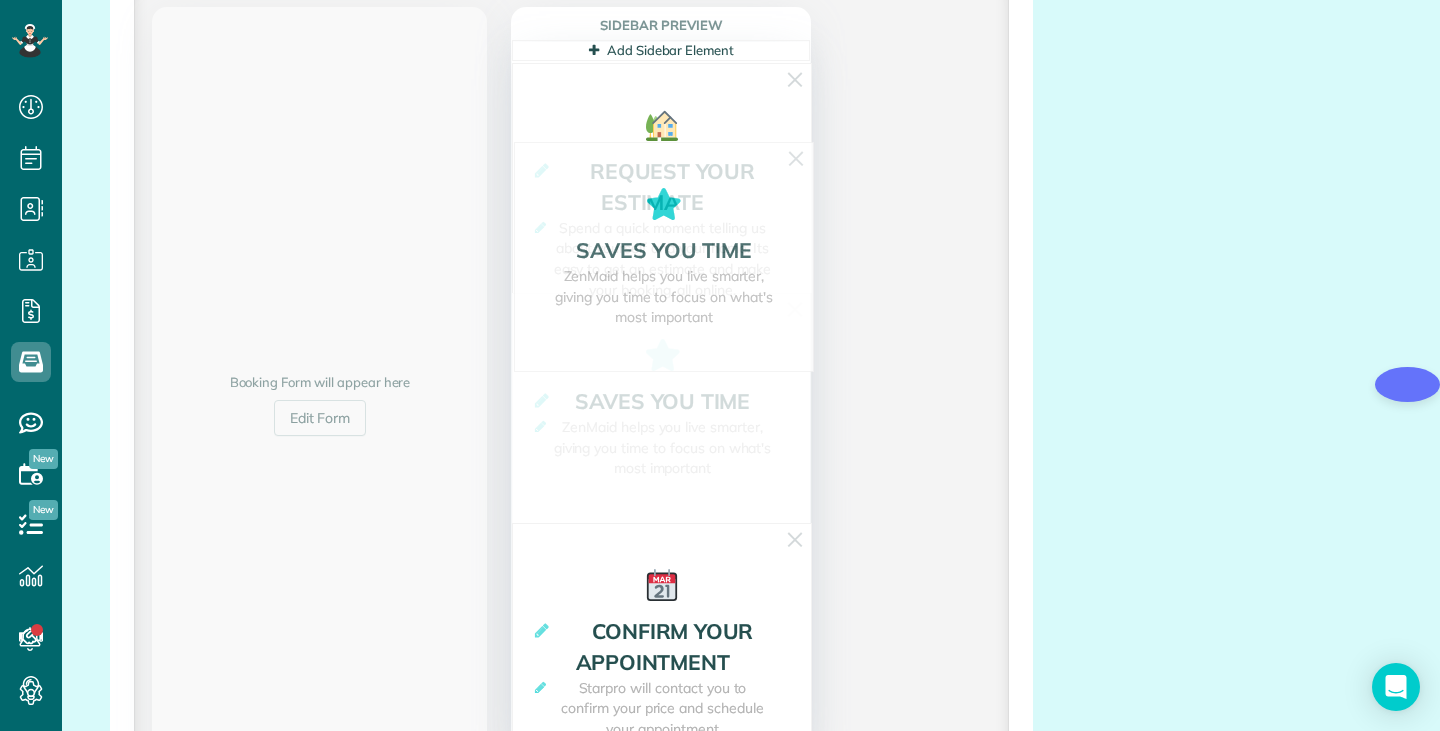 drag, startPoint x: 653, startPoint y: 557, endPoint x: 627, endPoint y: 718, distance: 163.08586 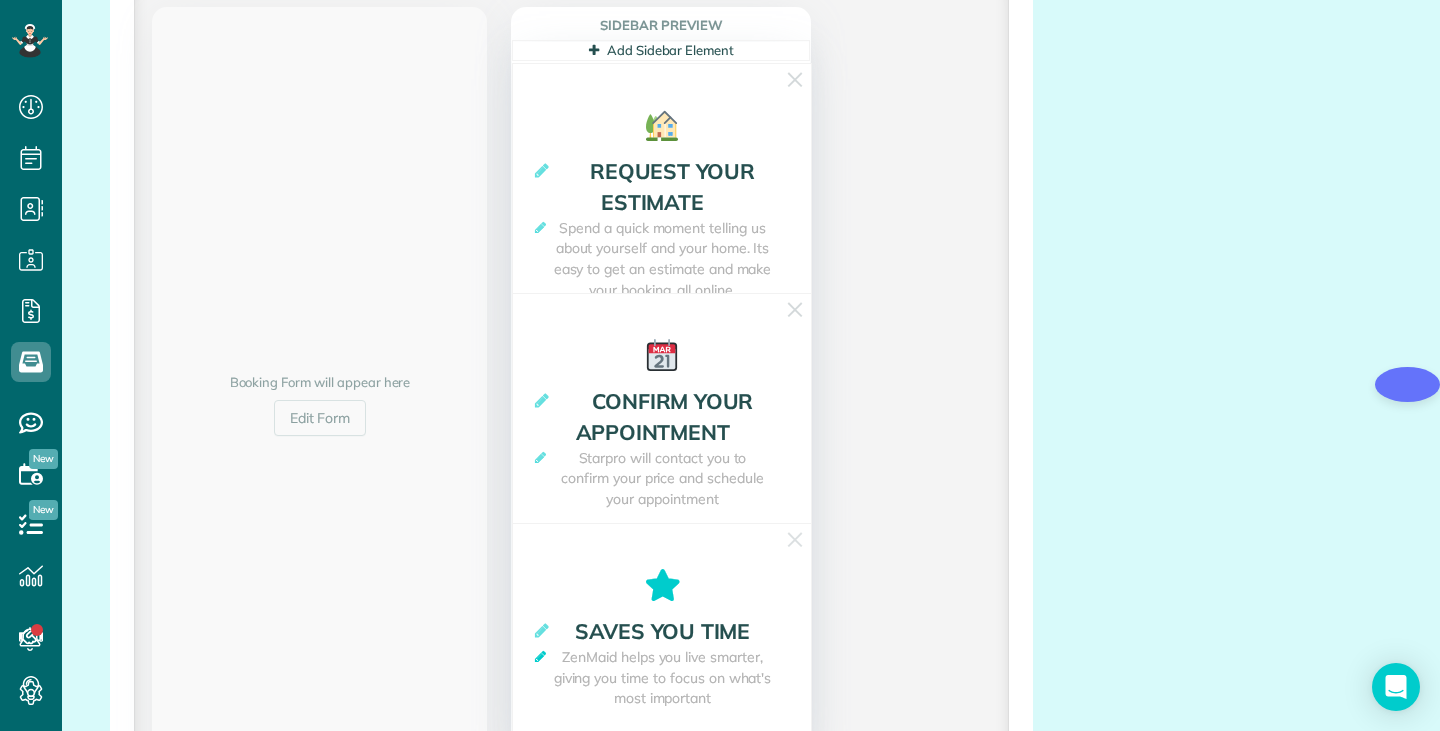 click at bounding box center (540, 656) 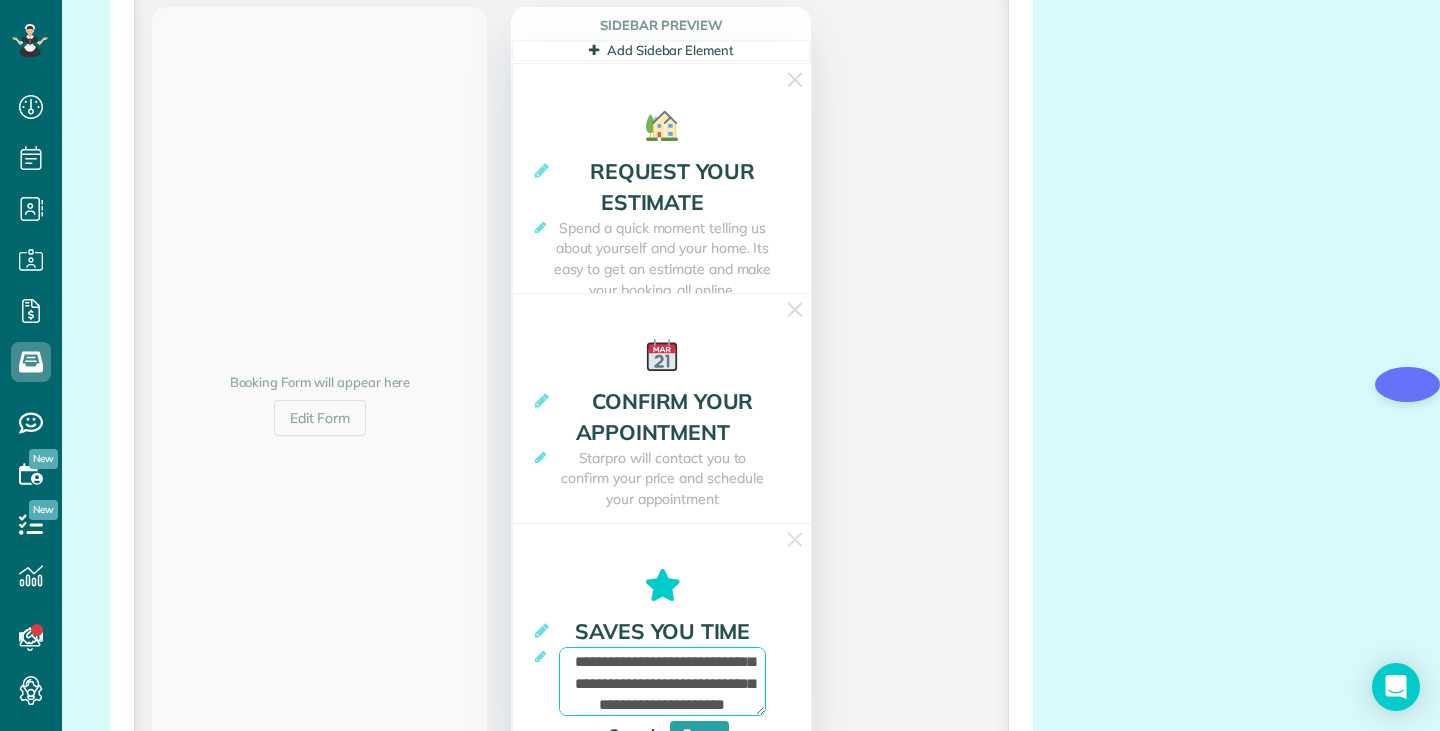 click on "**********" at bounding box center (662, 681) 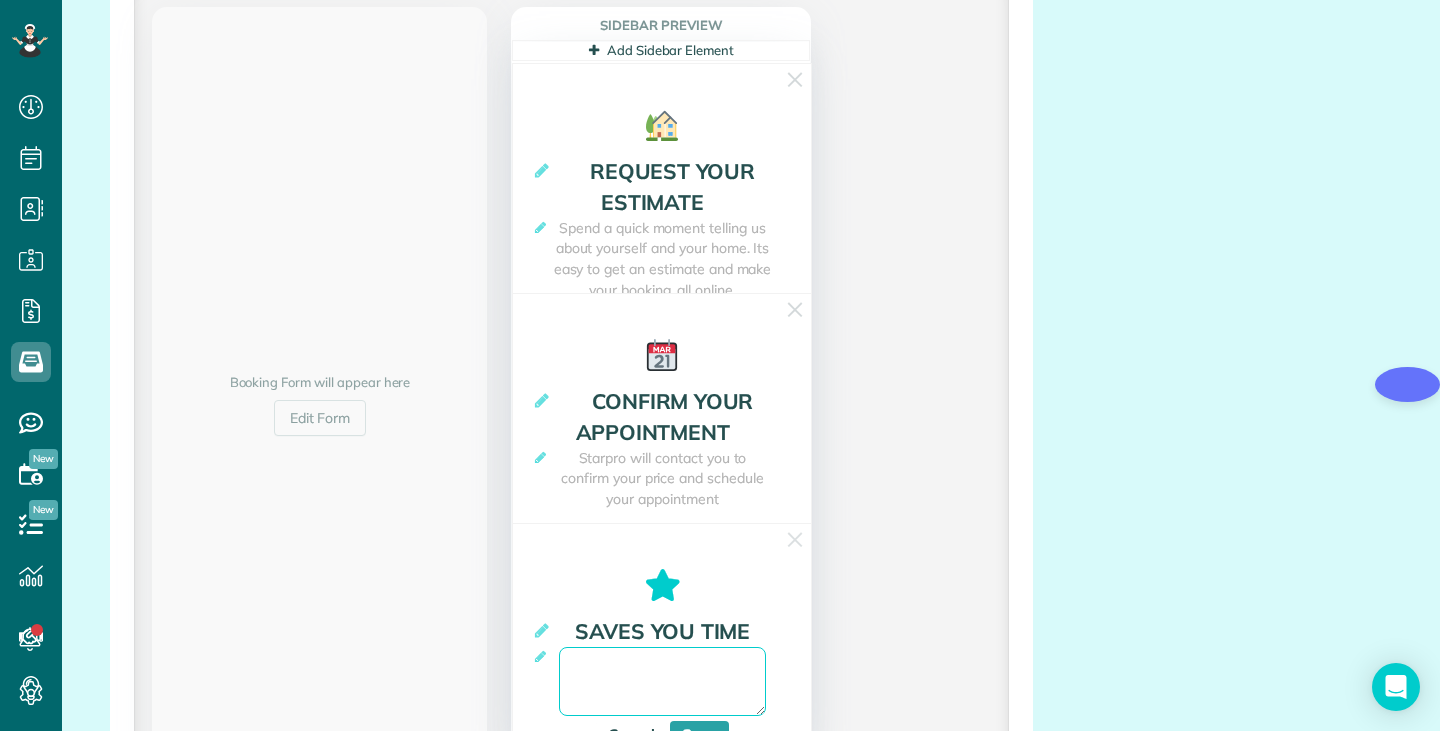 paste on "**********" 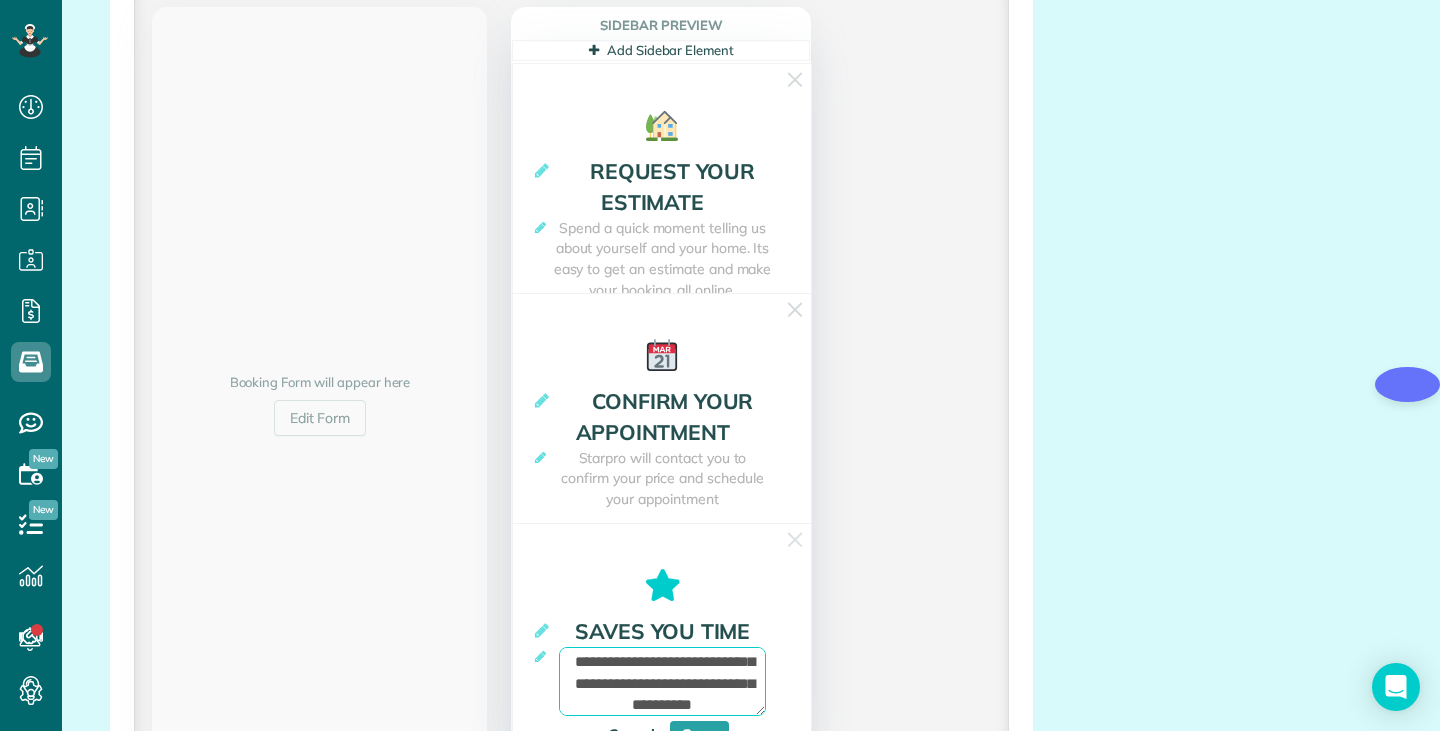 click on "Saves you time" at bounding box center [662, 631] 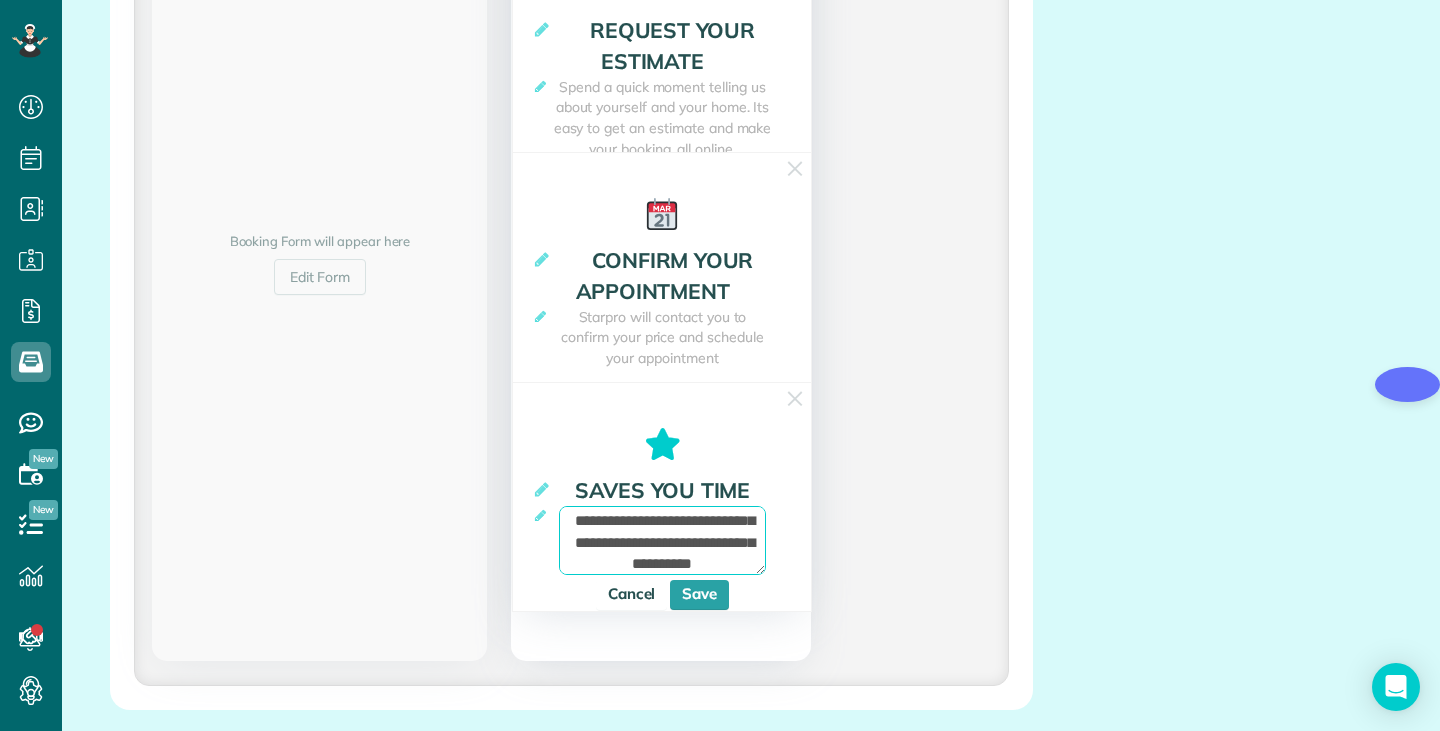 scroll, scrollTop: 542, scrollLeft: 0, axis: vertical 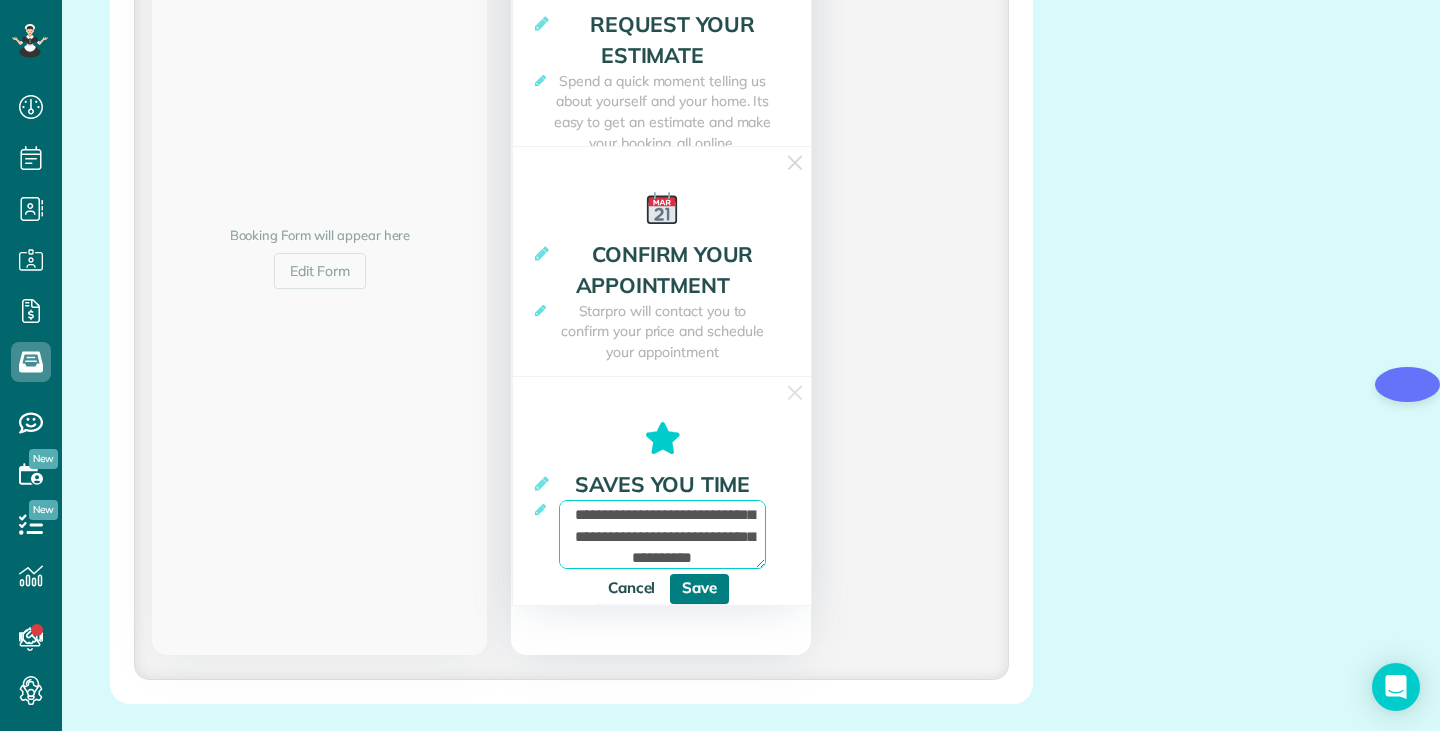 type on "**********" 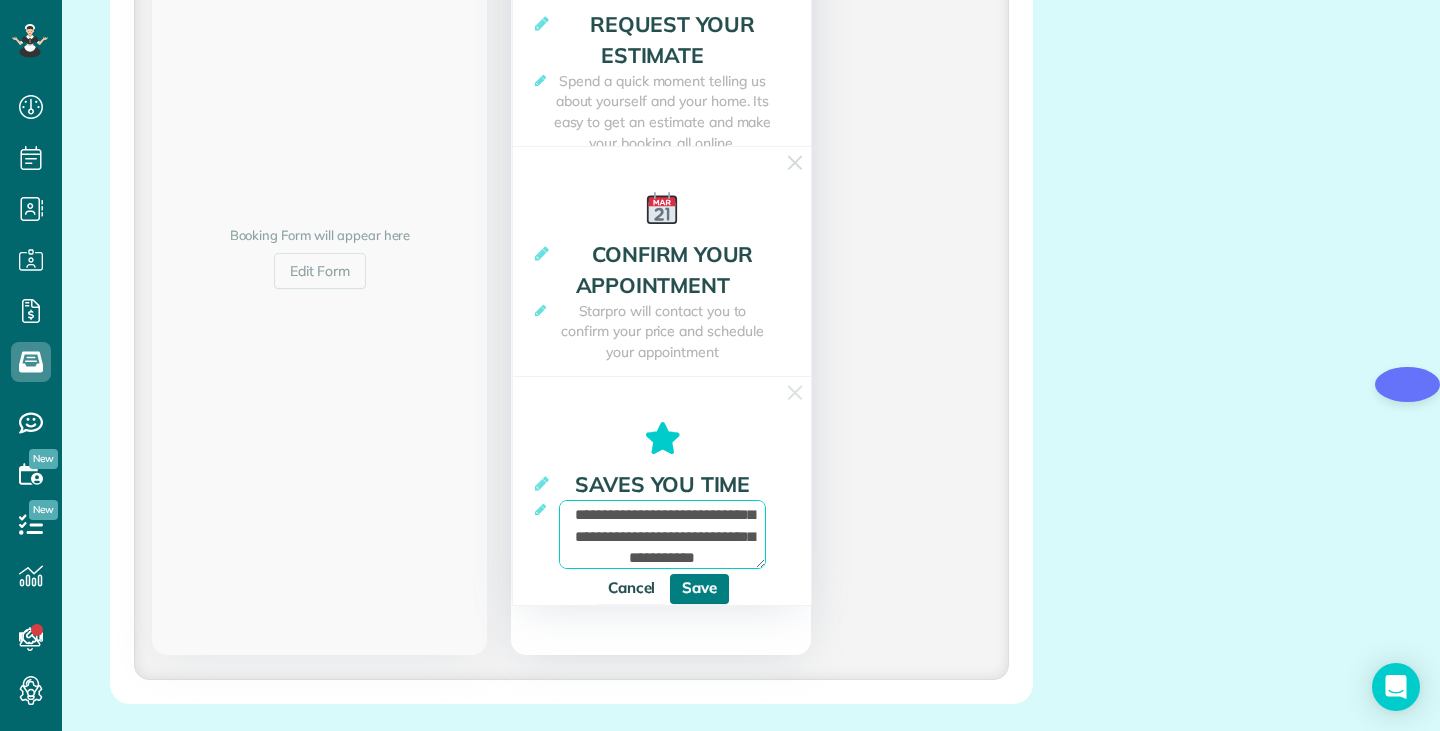 click on "Save" at bounding box center (699, 589) 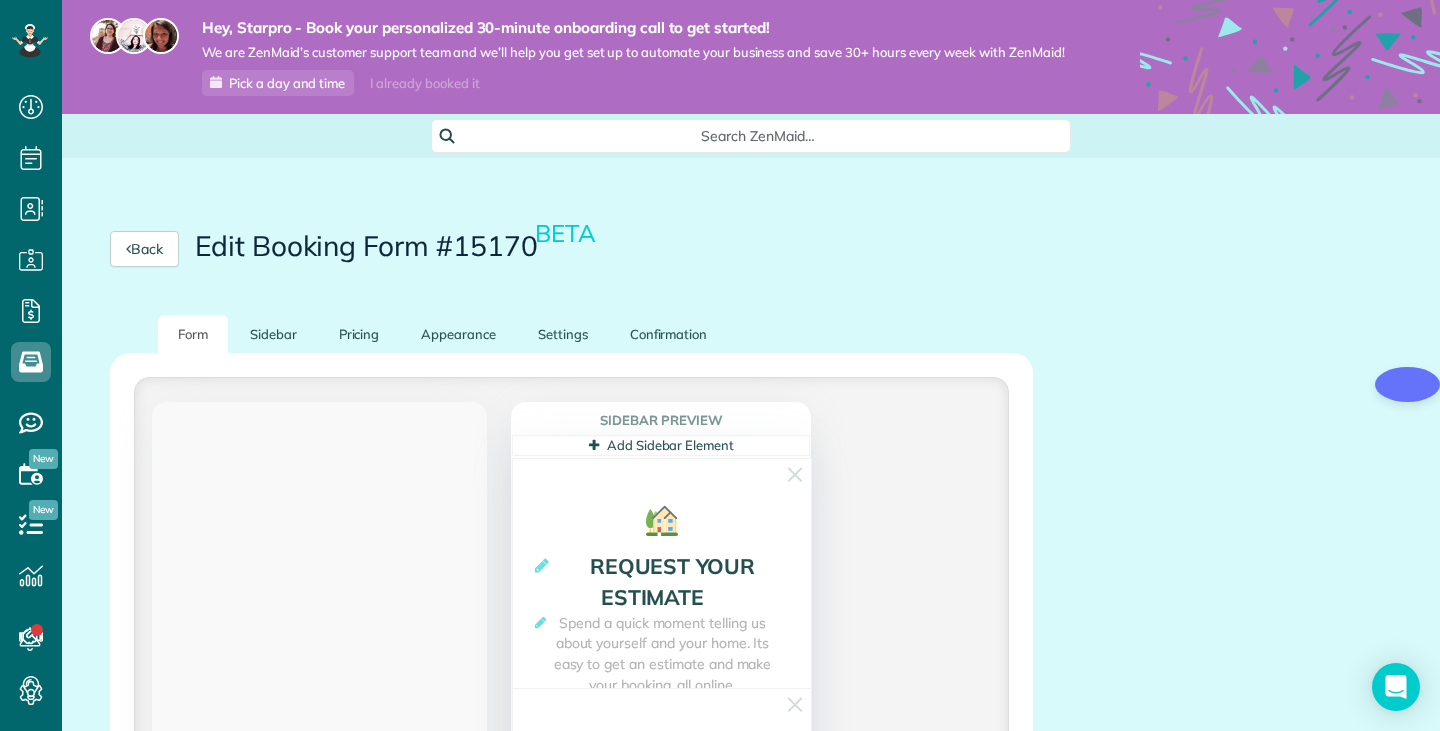 scroll, scrollTop: 0, scrollLeft: 0, axis: both 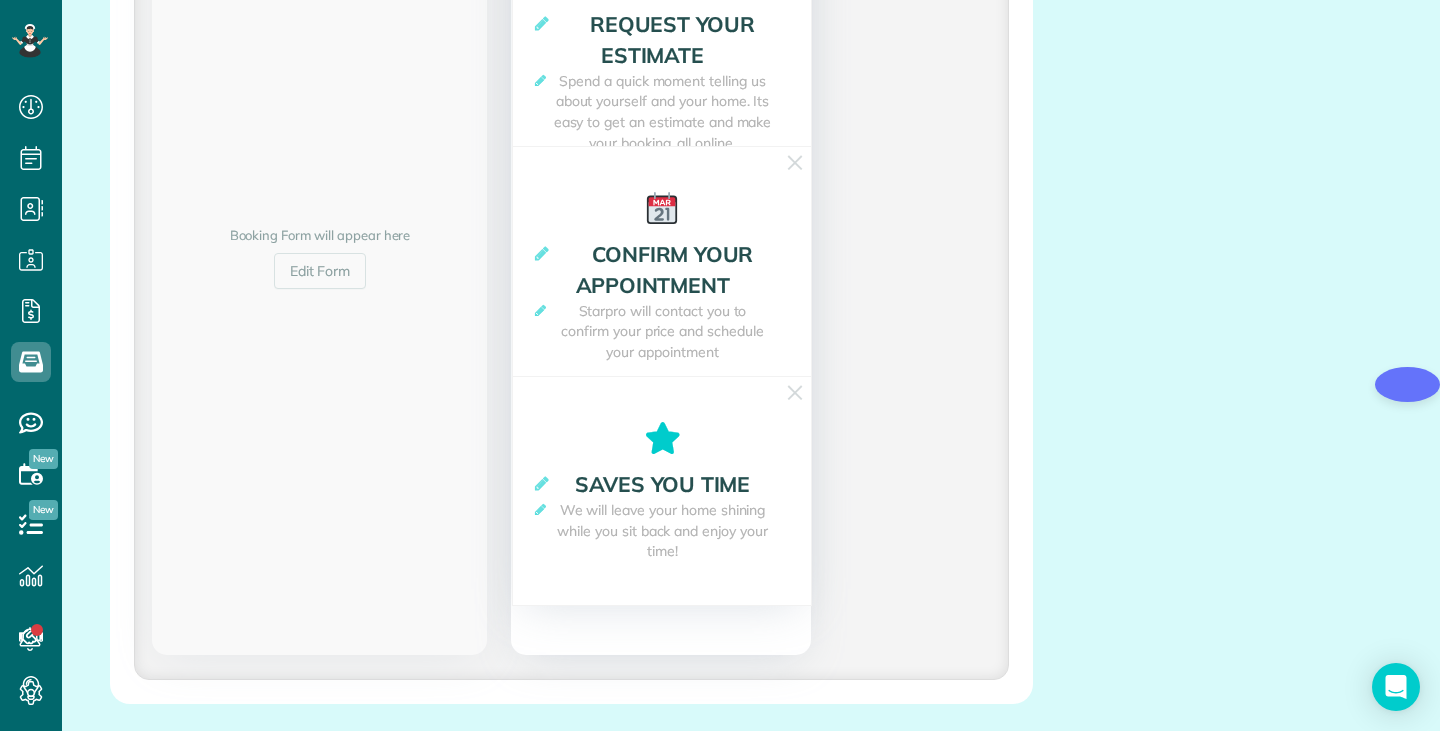 click at bounding box center (542, 483) 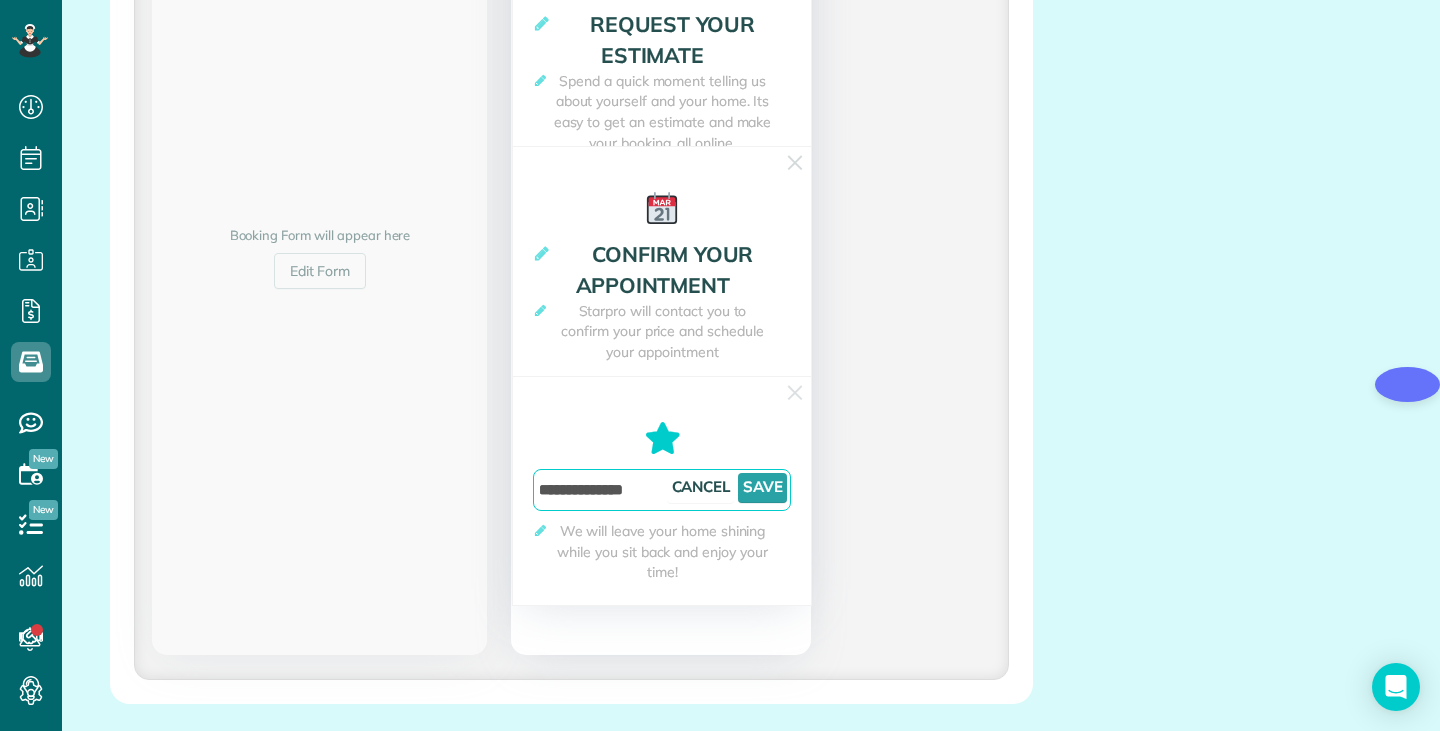 click on "**********" at bounding box center [662, 490] 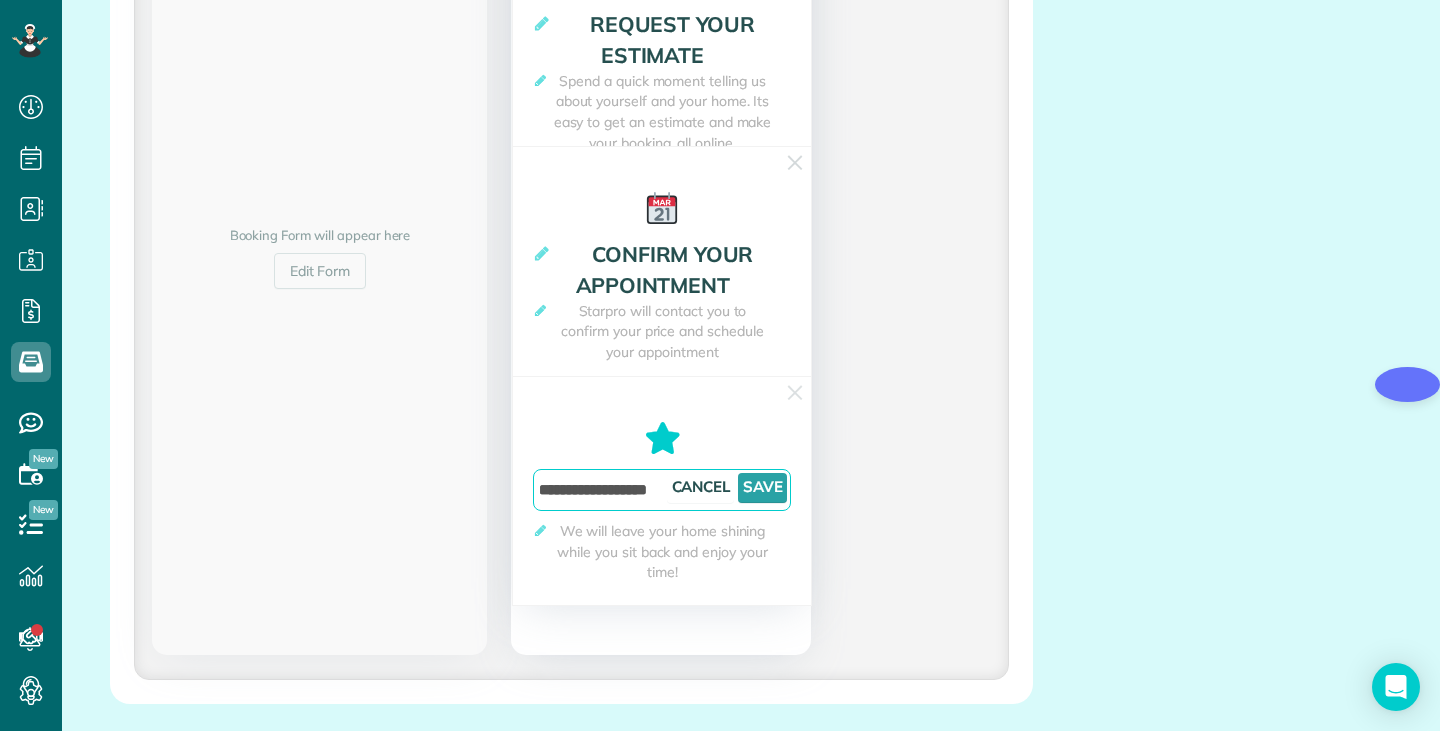 type on "**********" 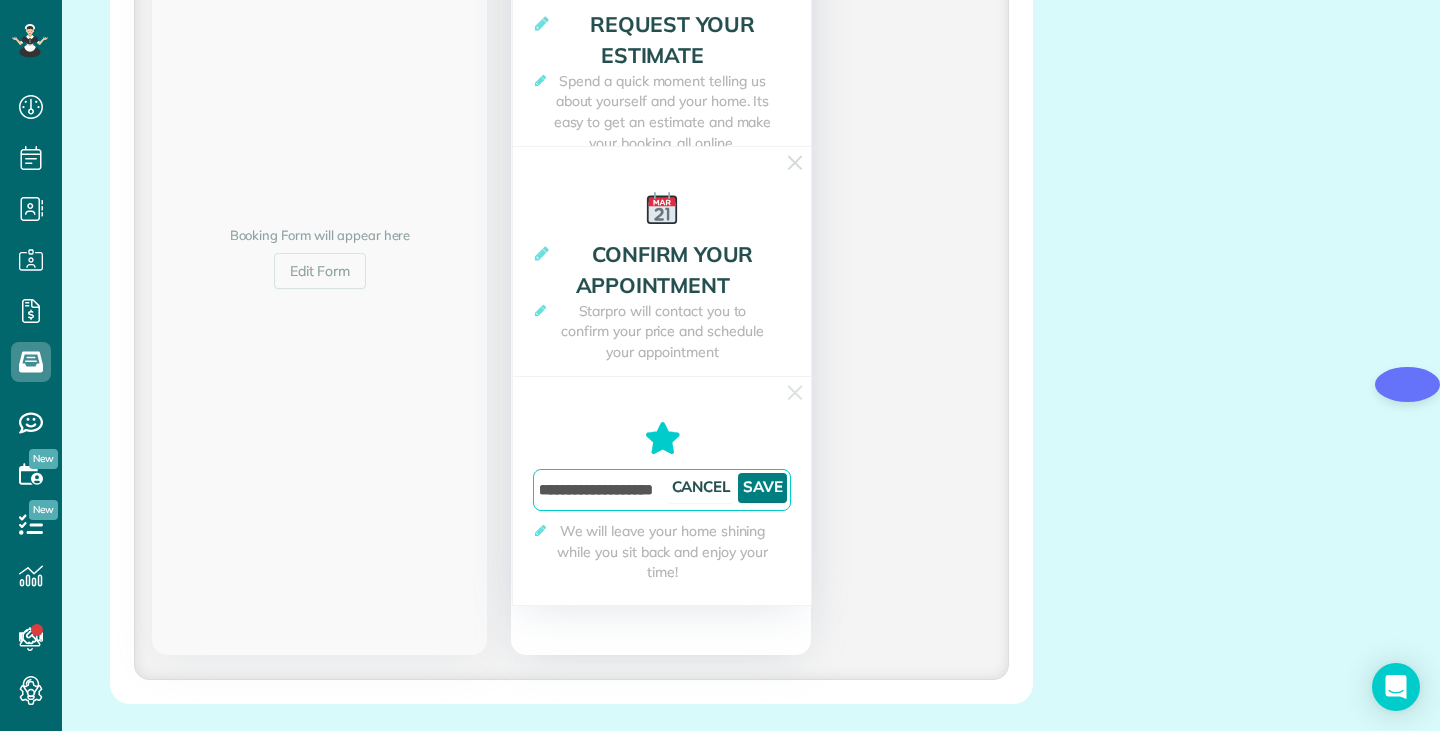 click on "Save" at bounding box center [762, 488] 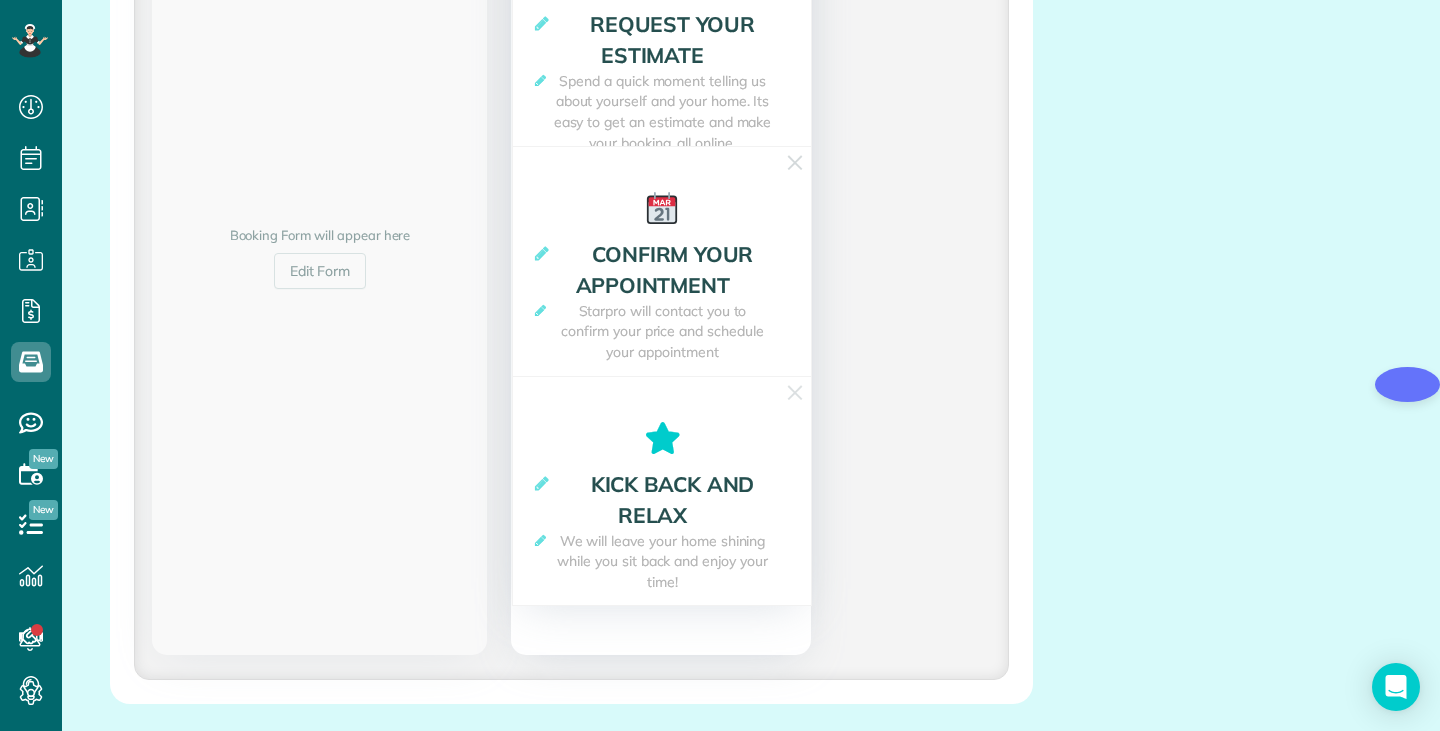 click at bounding box center [662, 438] 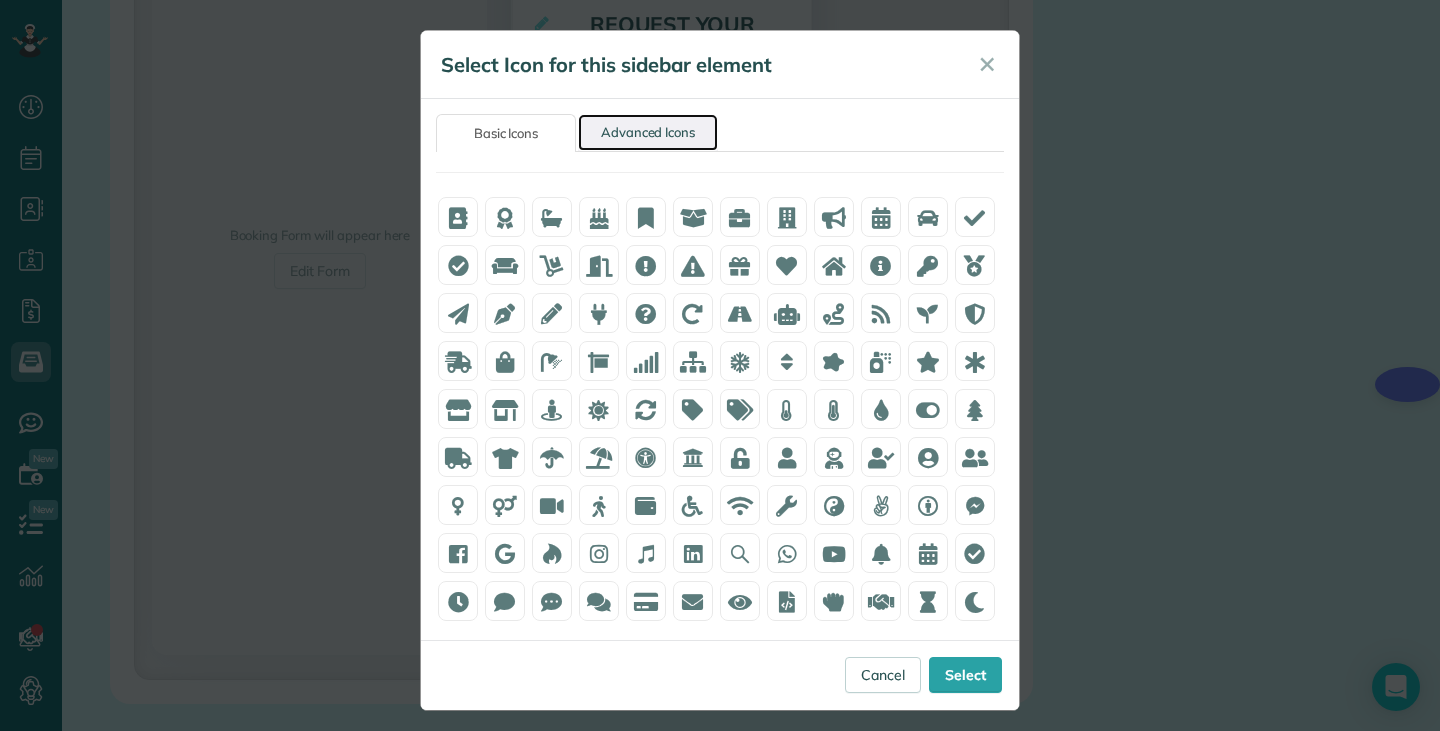 click on "Advanced Icons" at bounding box center [648, 132] 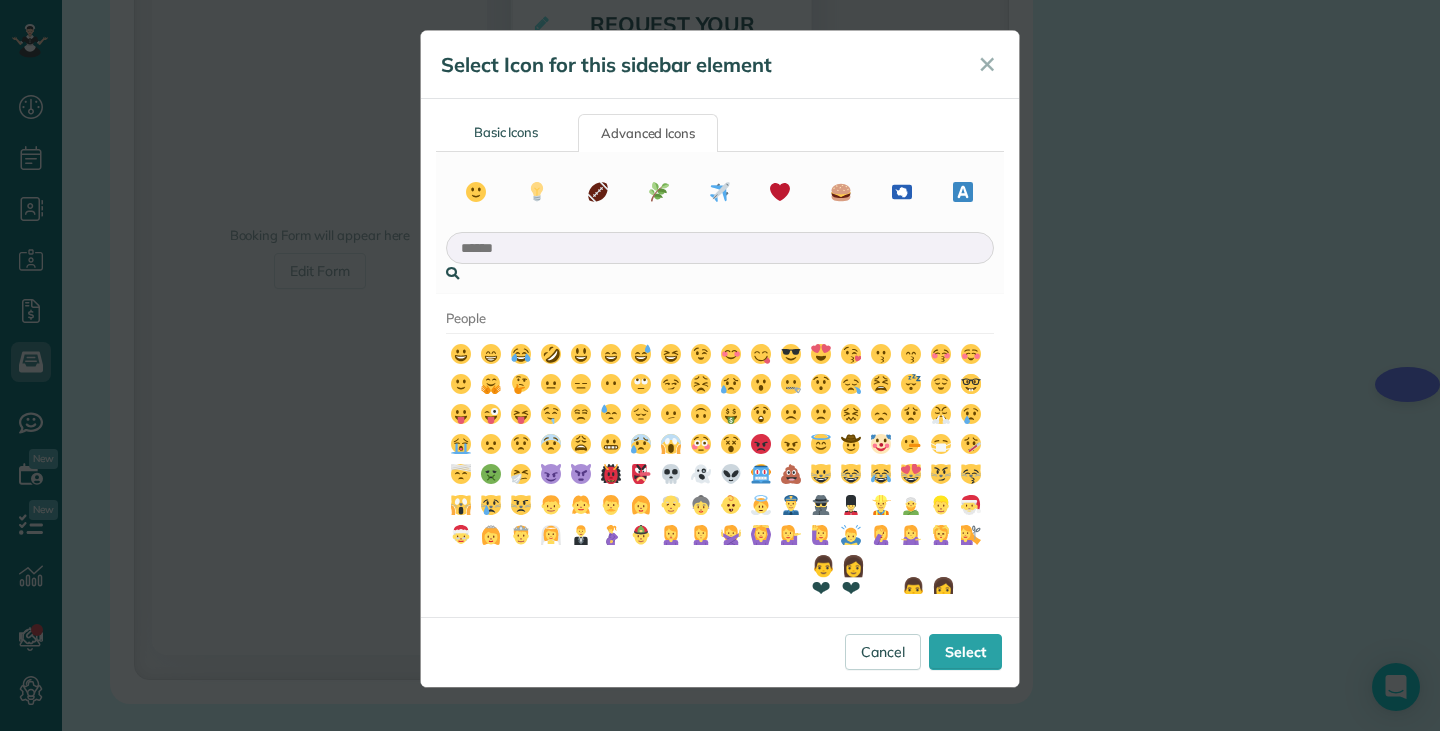 click at bounding box center [720, 248] 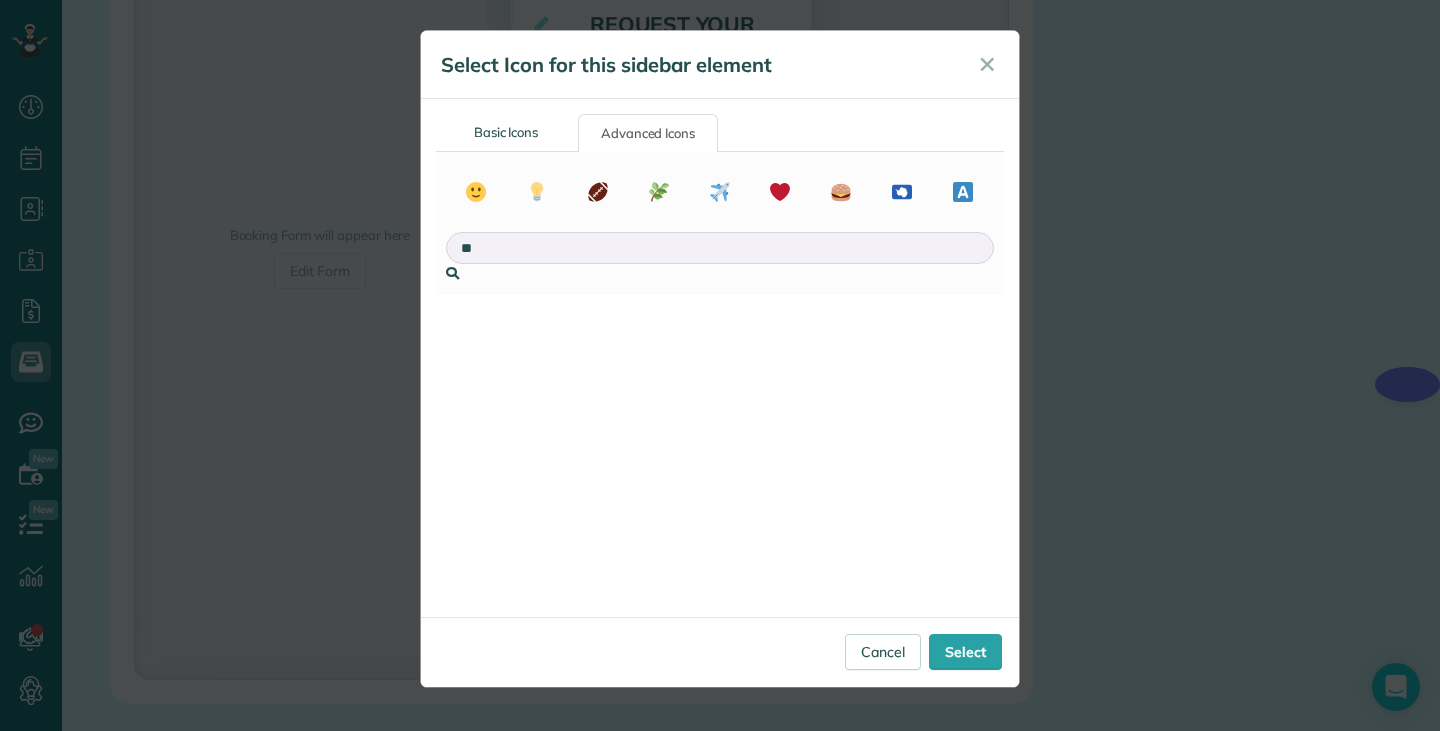 type on "*" 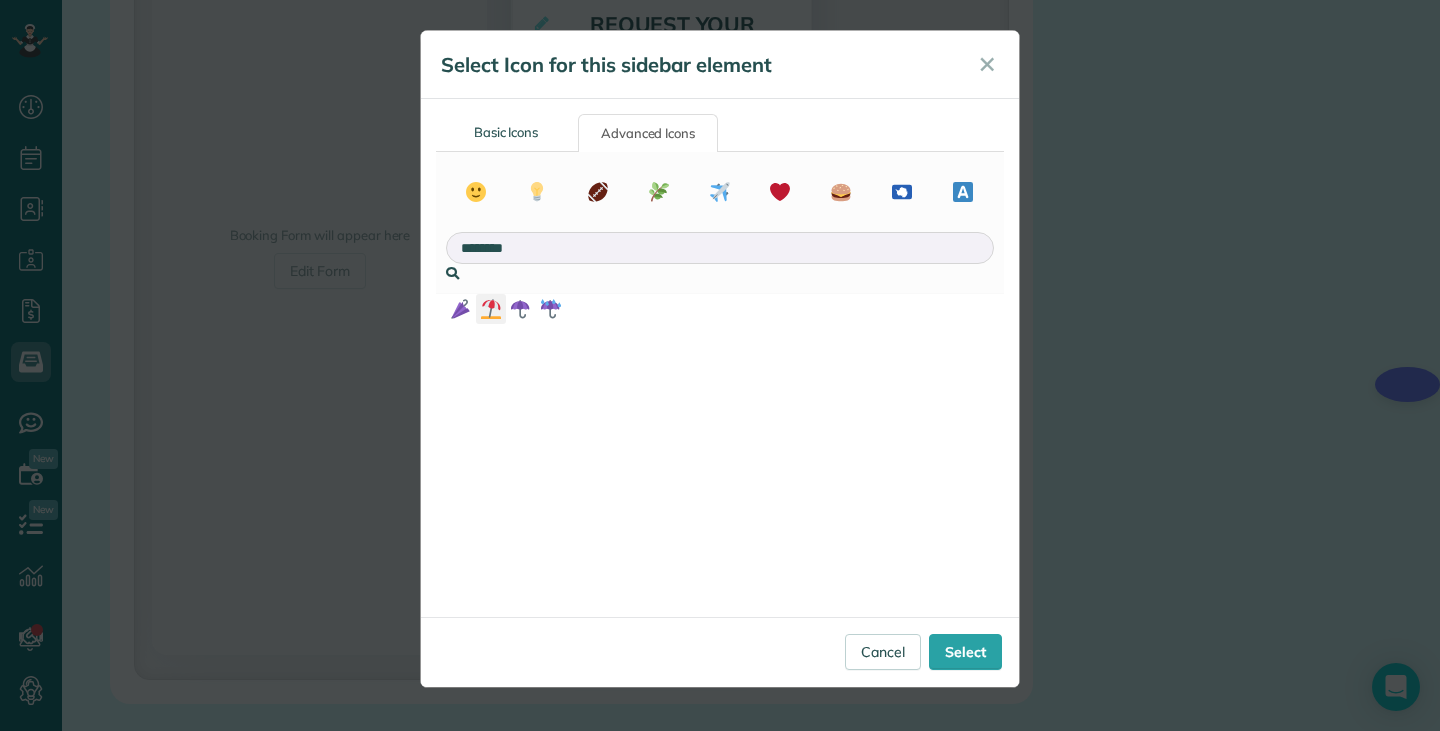 type on "********" 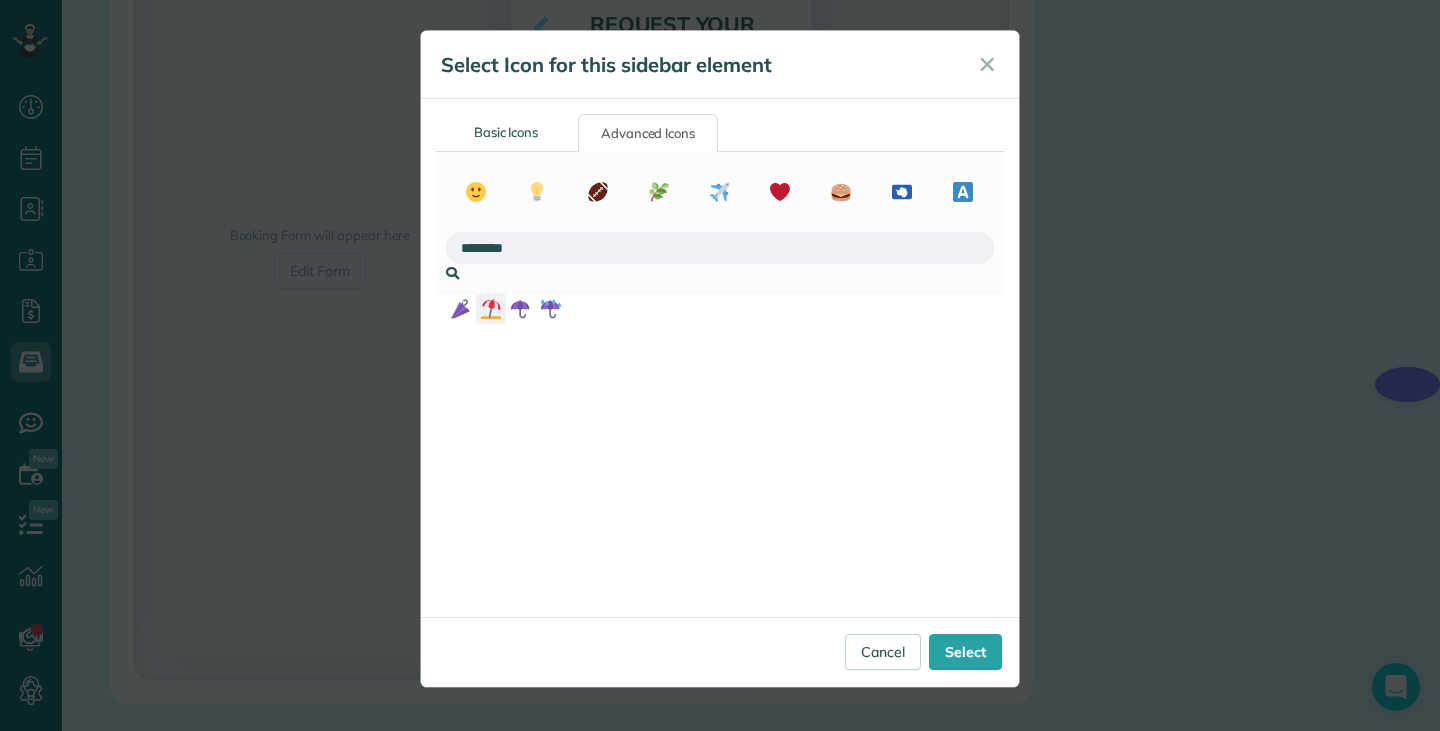 click 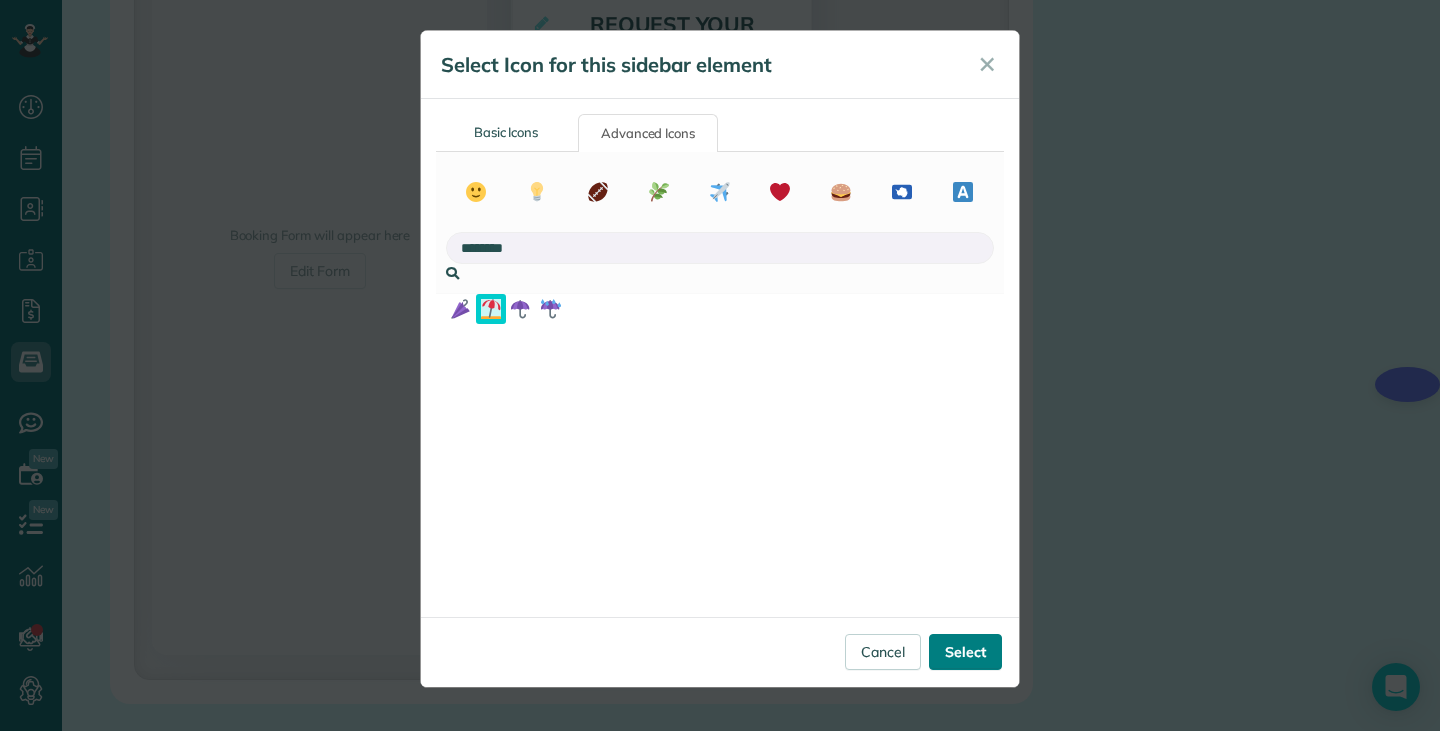 click on "Select" at bounding box center [965, 652] 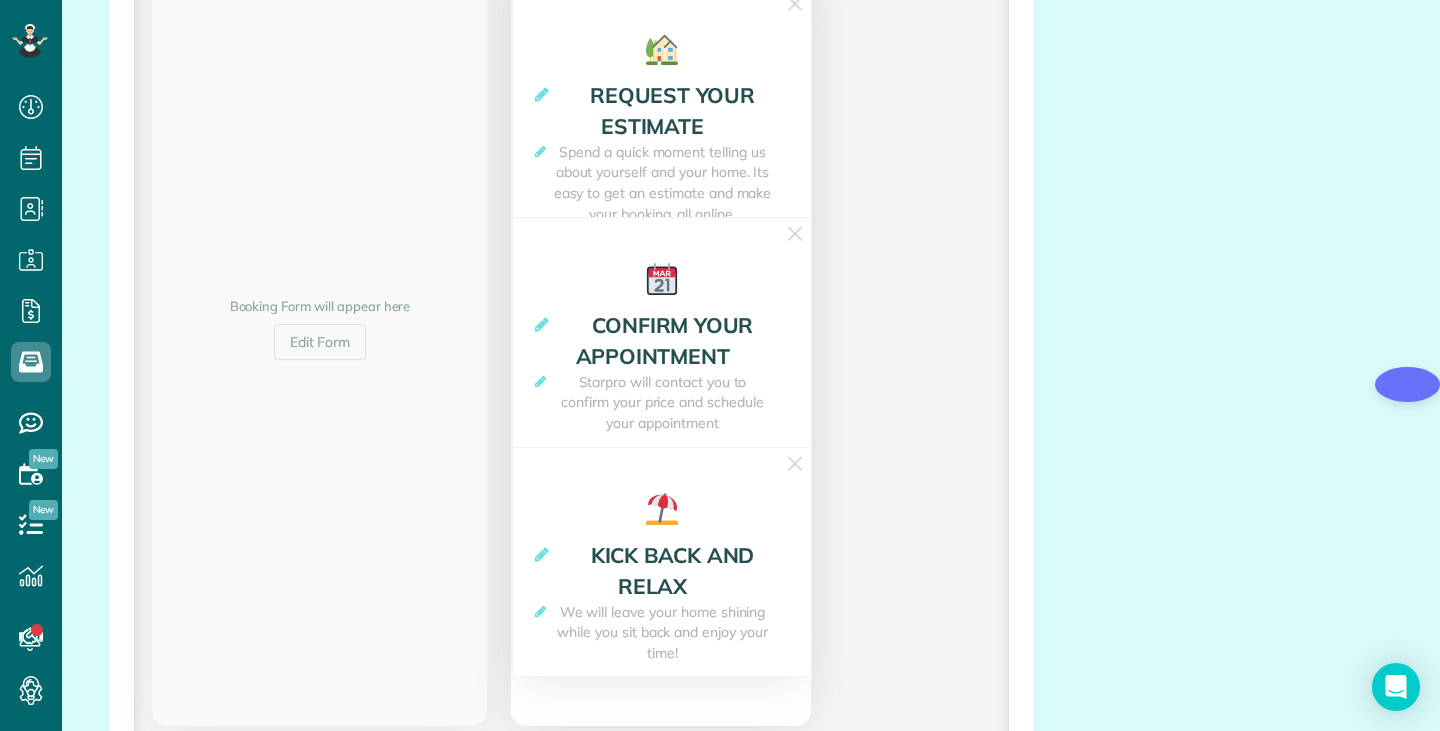 scroll, scrollTop: 638, scrollLeft: 0, axis: vertical 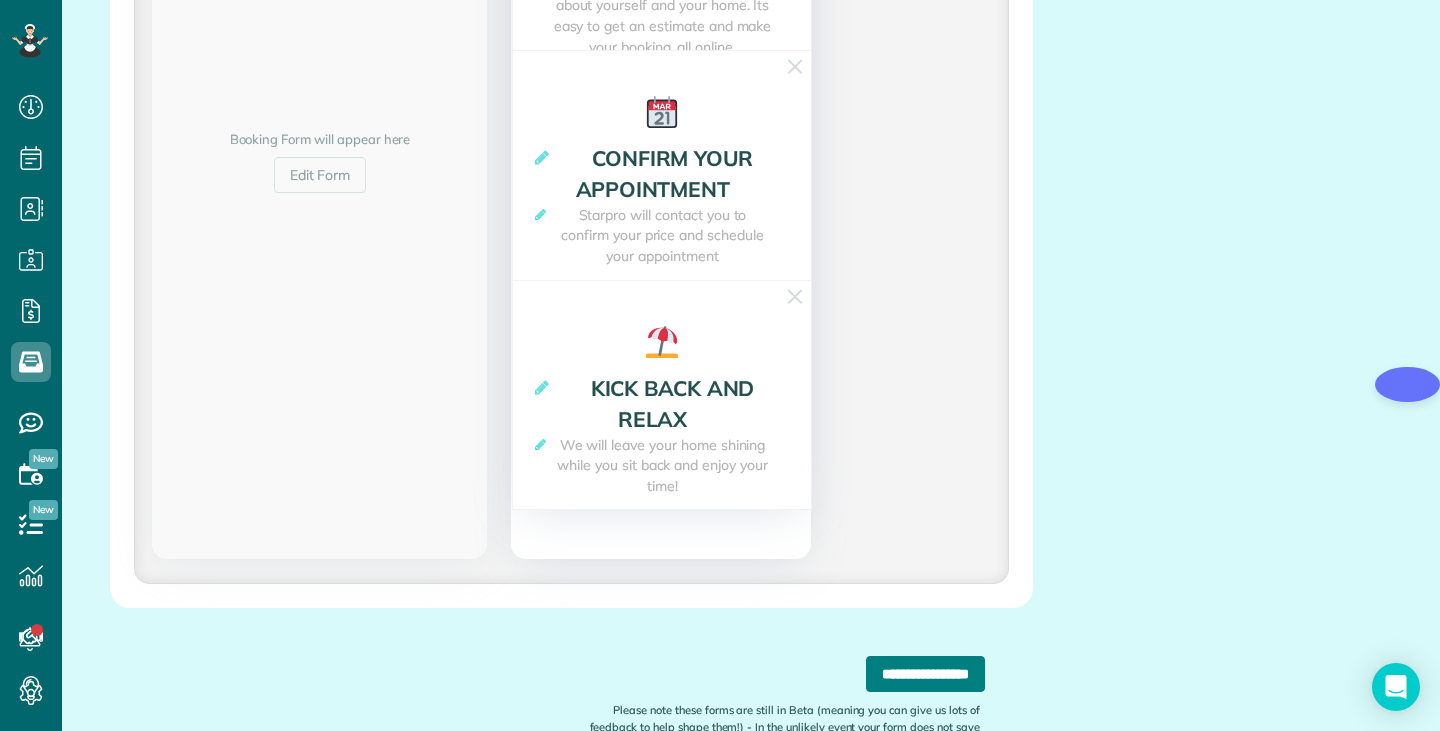 click on "**********" at bounding box center (925, 674) 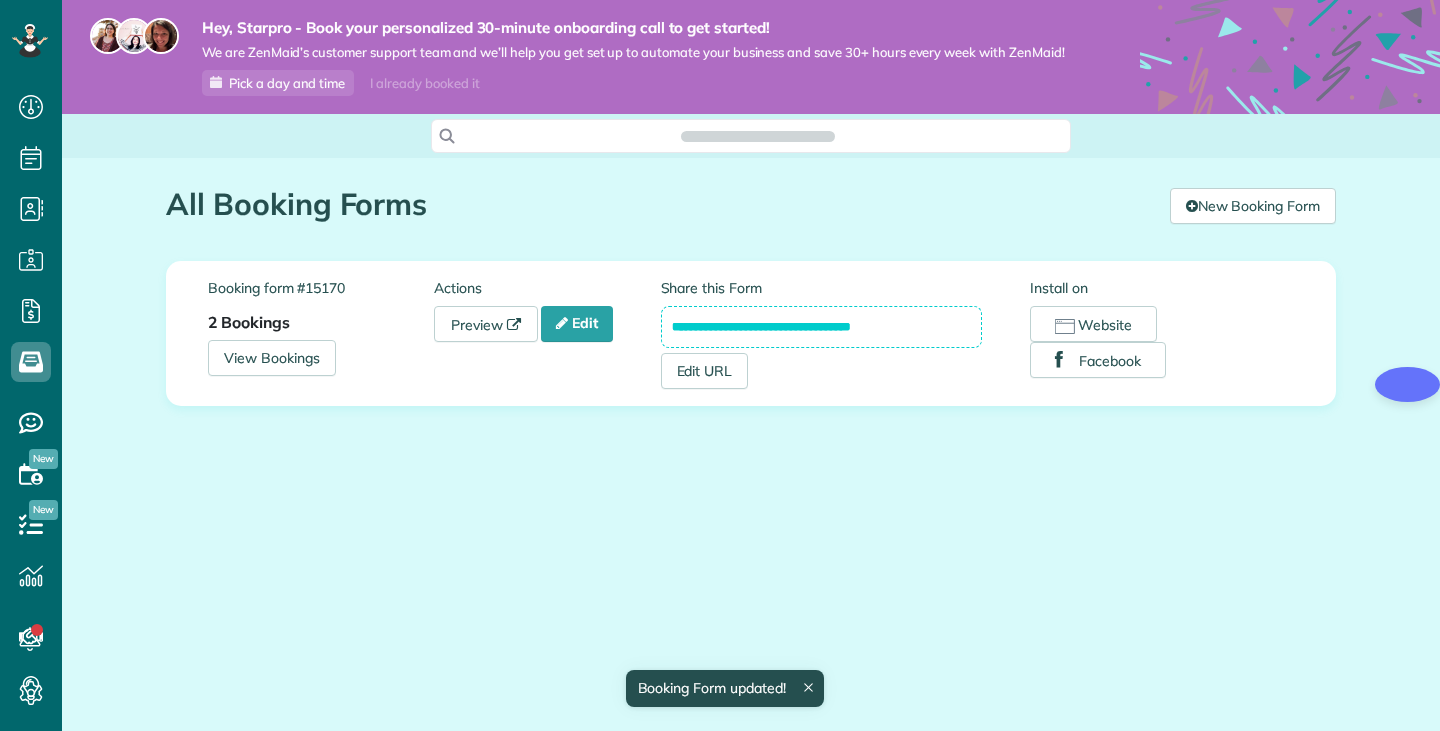 scroll, scrollTop: 0, scrollLeft: 0, axis: both 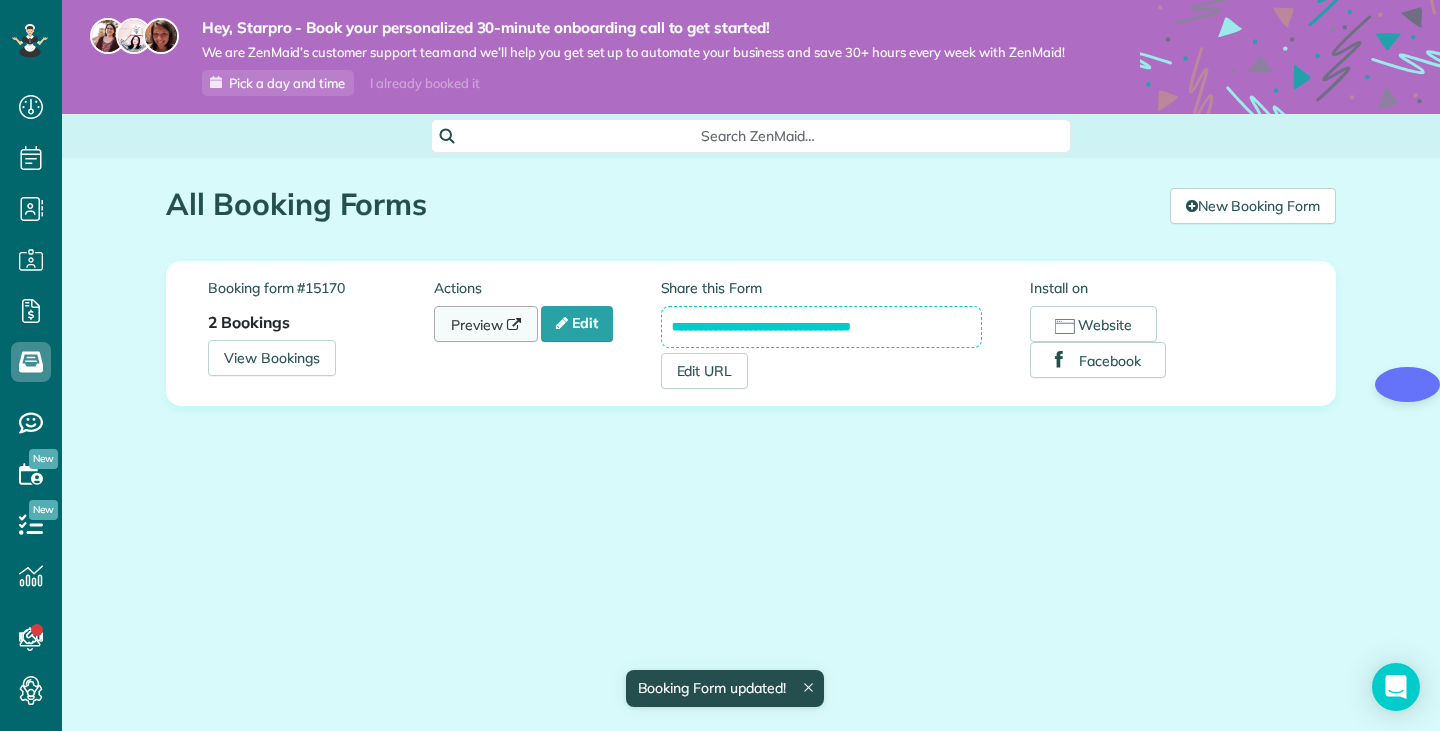 click at bounding box center (514, 325) 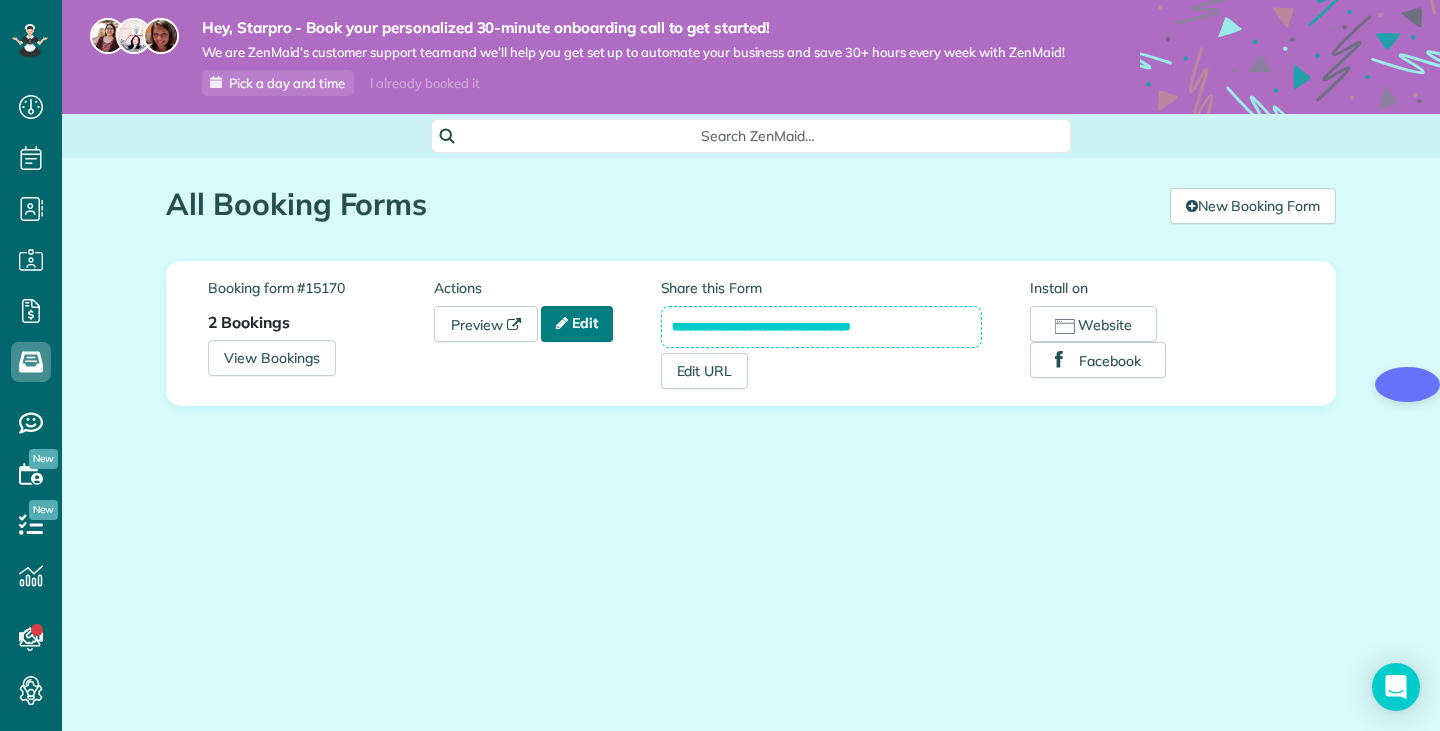 click on "Edit" at bounding box center (577, 324) 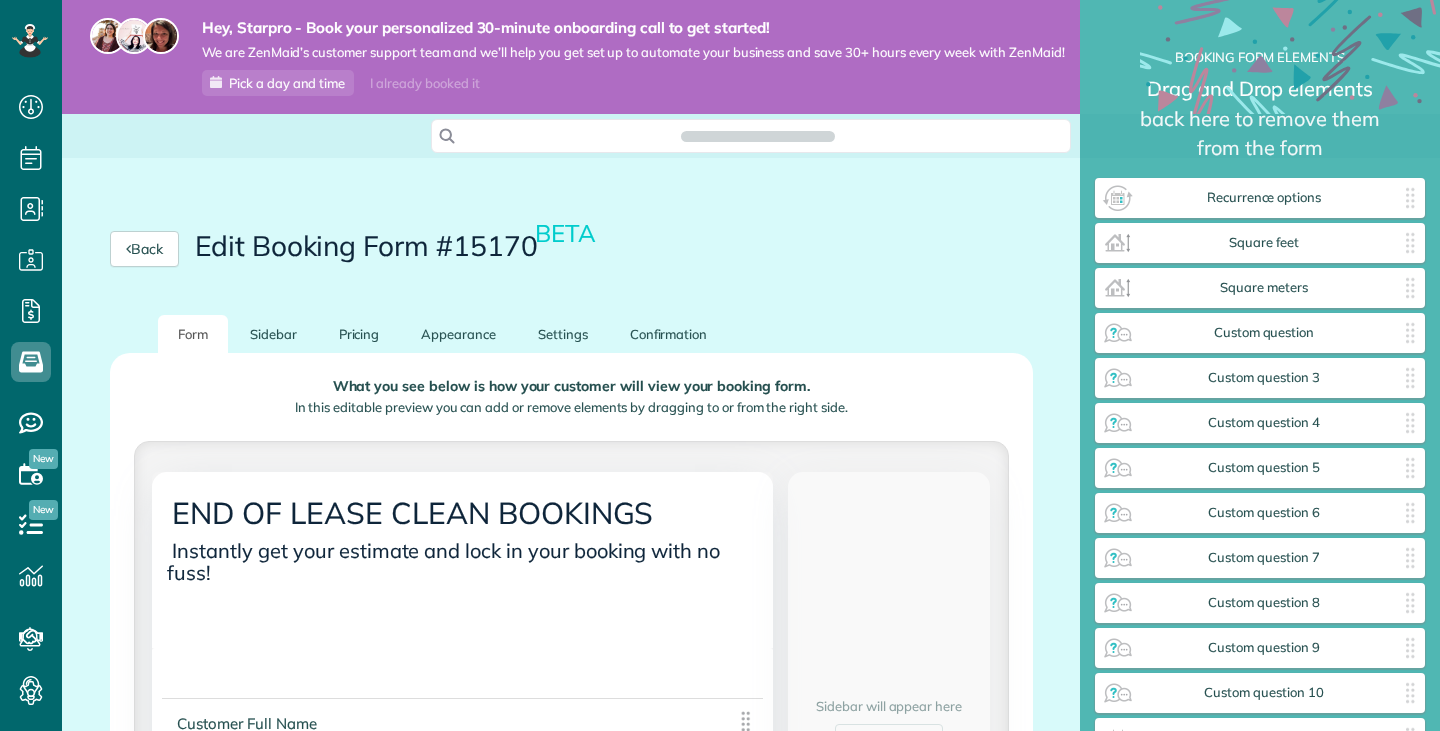 scroll, scrollTop: 0, scrollLeft: 0, axis: both 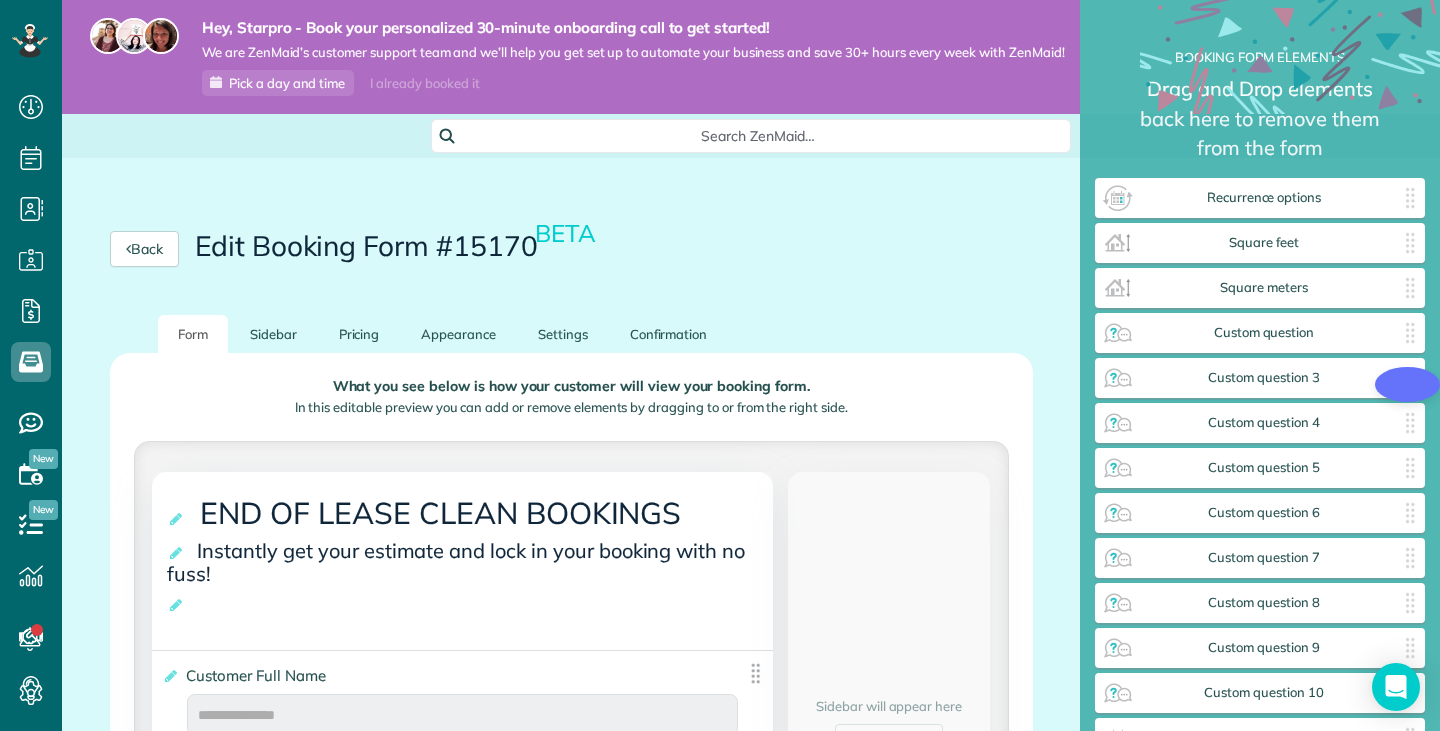 click on "Back
Edit Booking Form #15170  BETA" at bounding box center (571, 249) 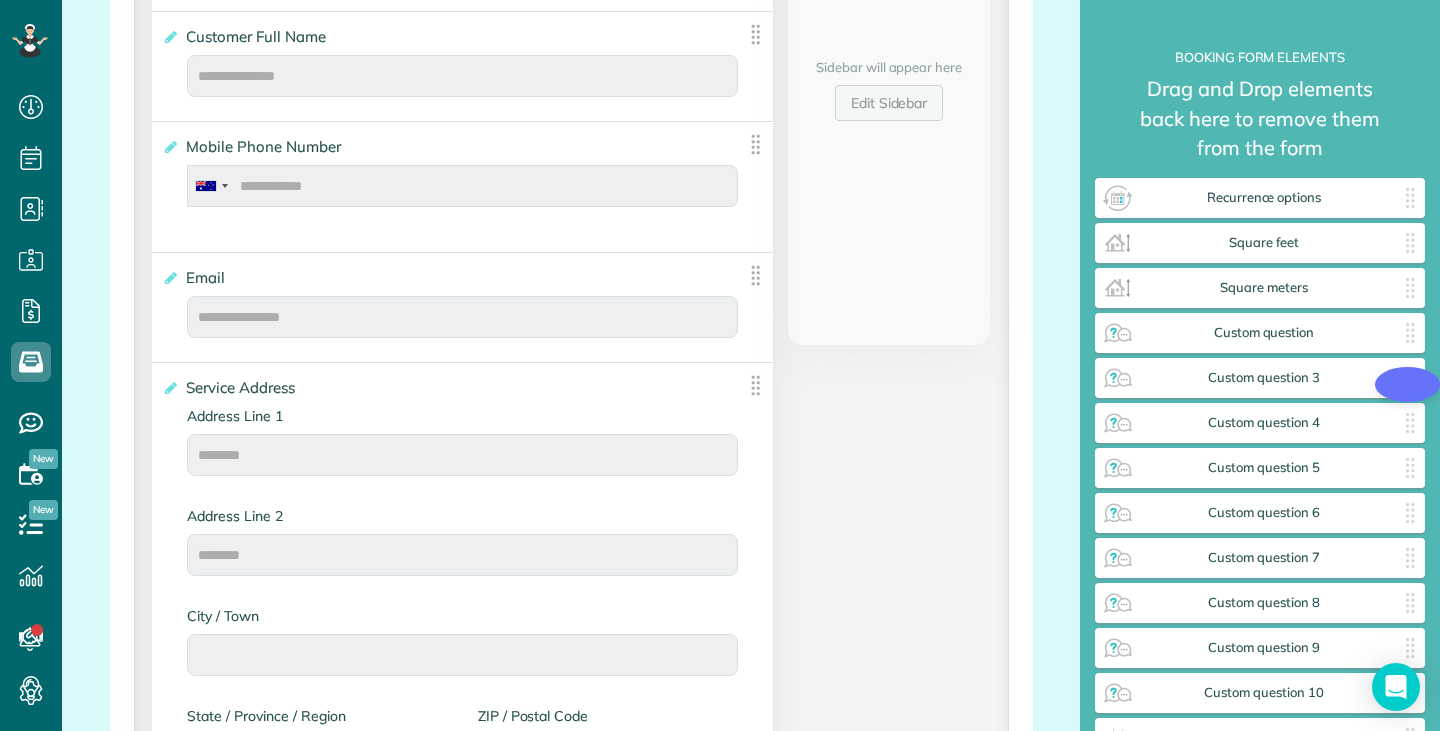 click on "Edit Sidebar" at bounding box center [889, 103] 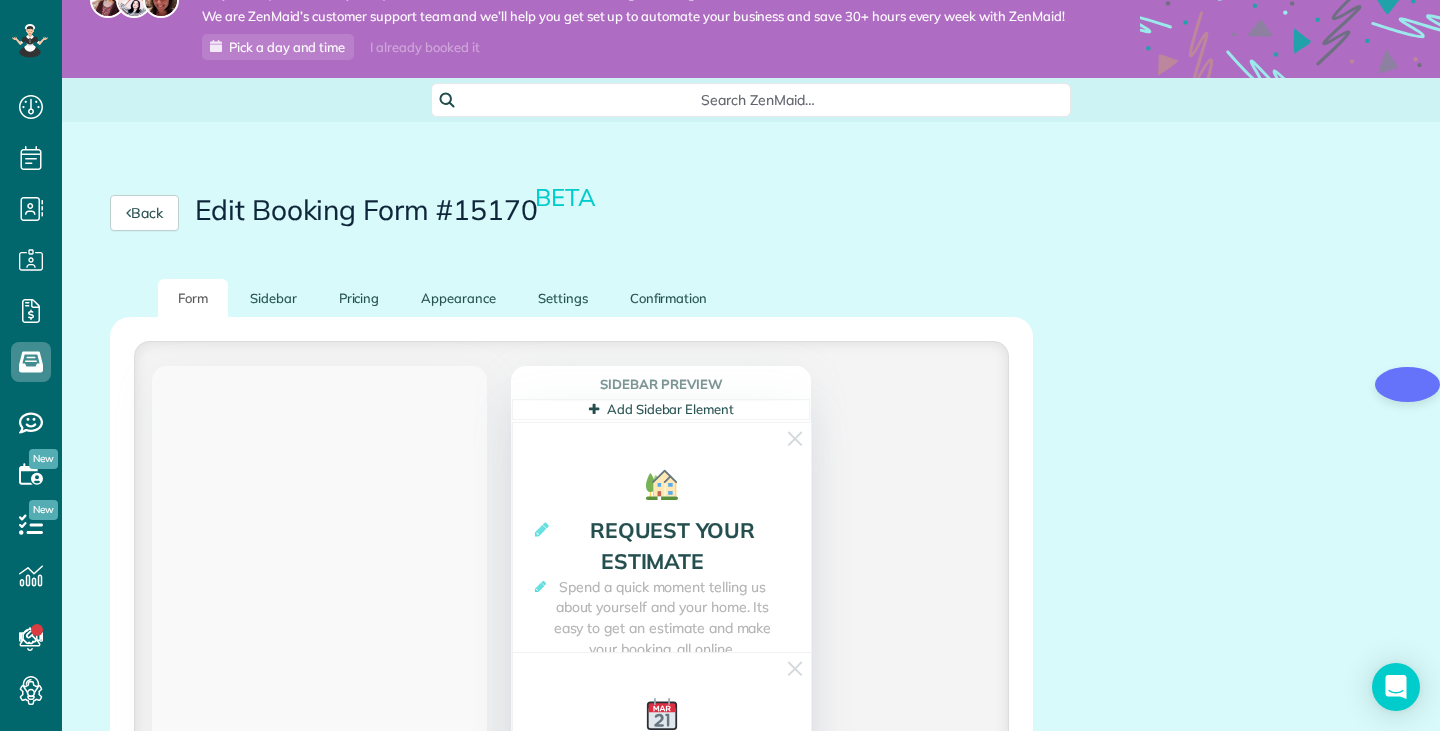 scroll, scrollTop: 34, scrollLeft: 0, axis: vertical 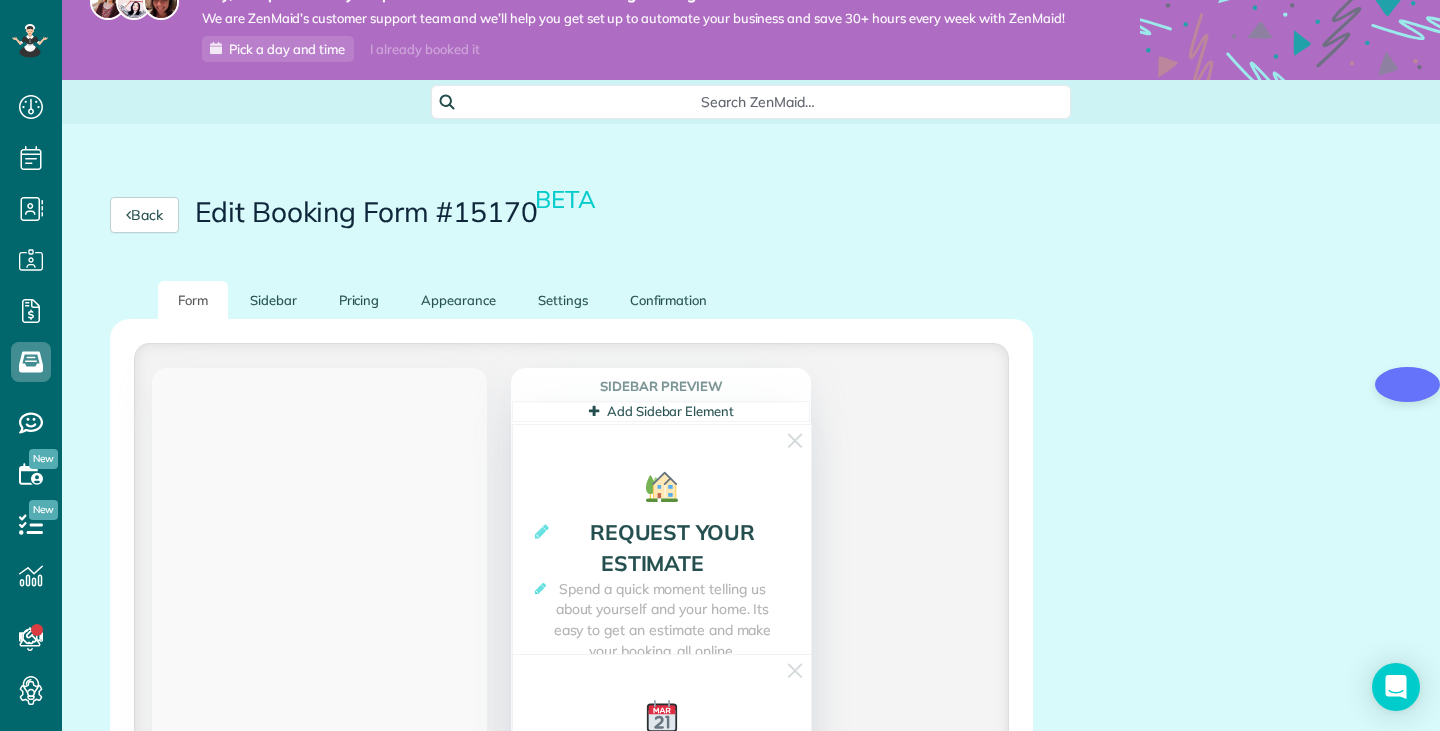 click at bounding box center (594, 411) 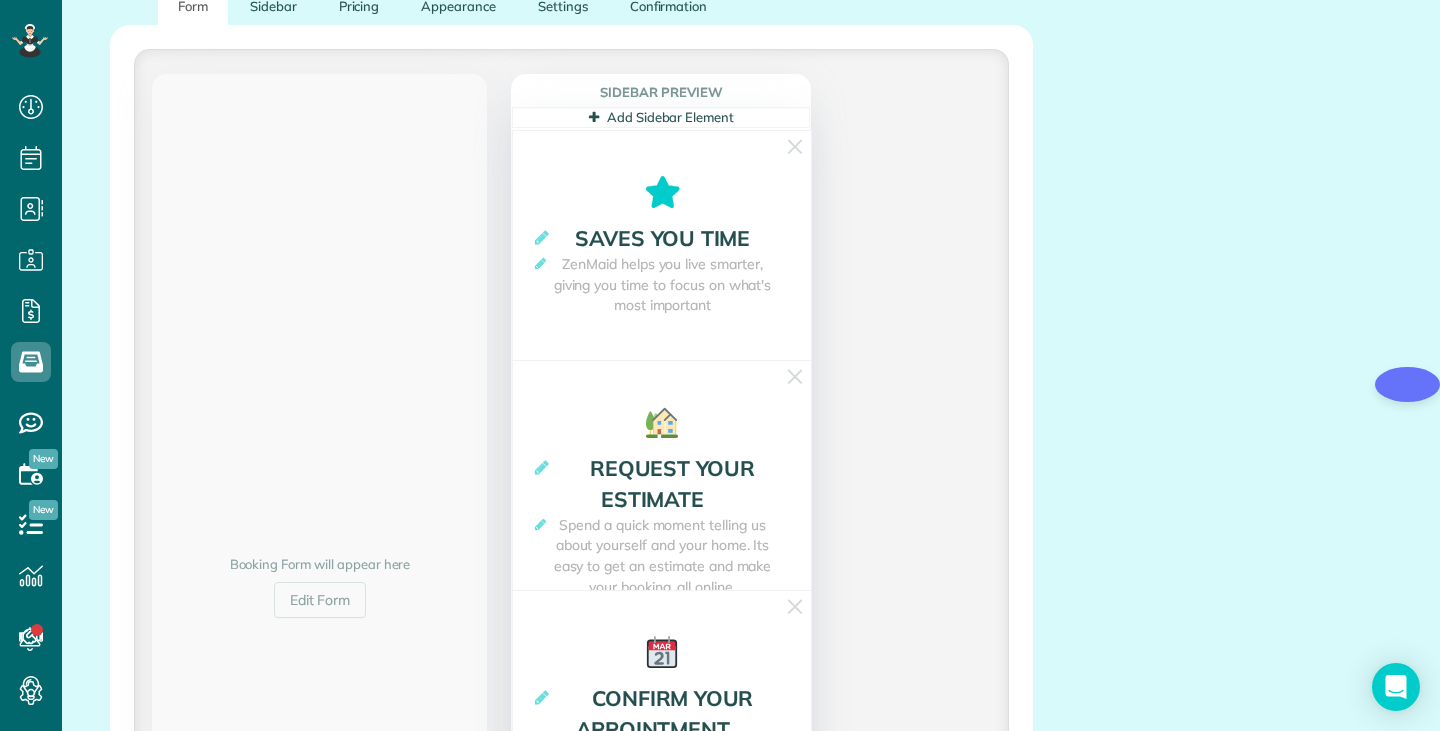 scroll, scrollTop: 383, scrollLeft: 0, axis: vertical 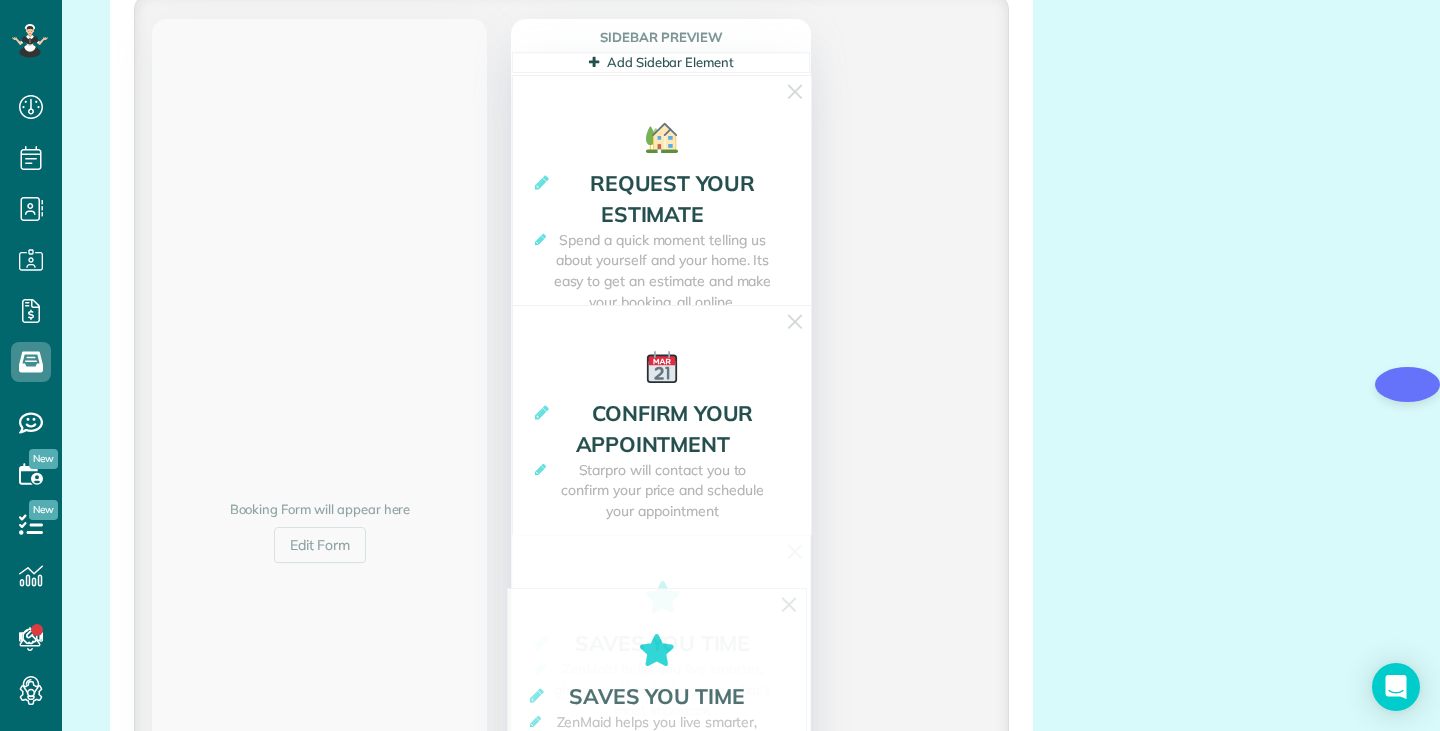 drag, startPoint x: 662, startPoint y: 177, endPoint x: 660, endPoint y: 674, distance: 497.00403 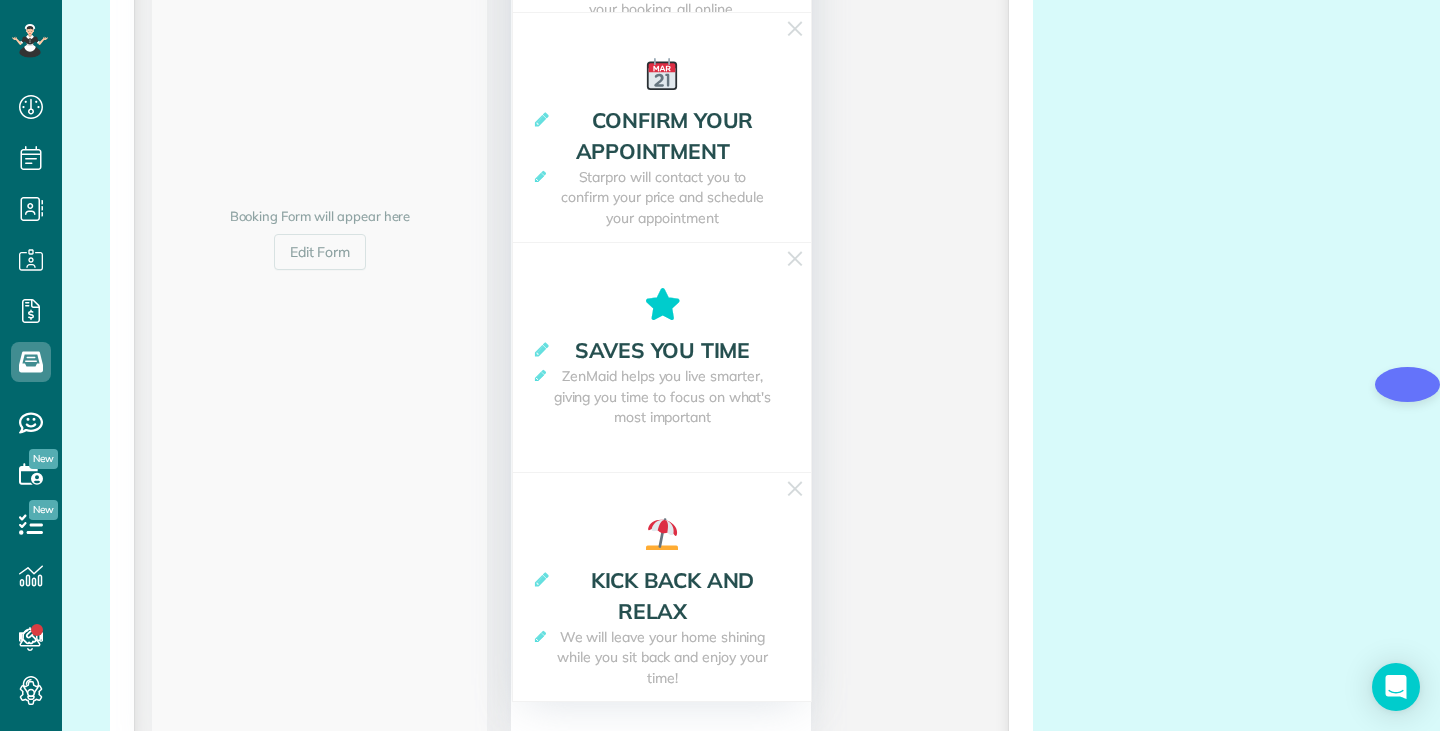 scroll, scrollTop: 759, scrollLeft: 0, axis: vertical 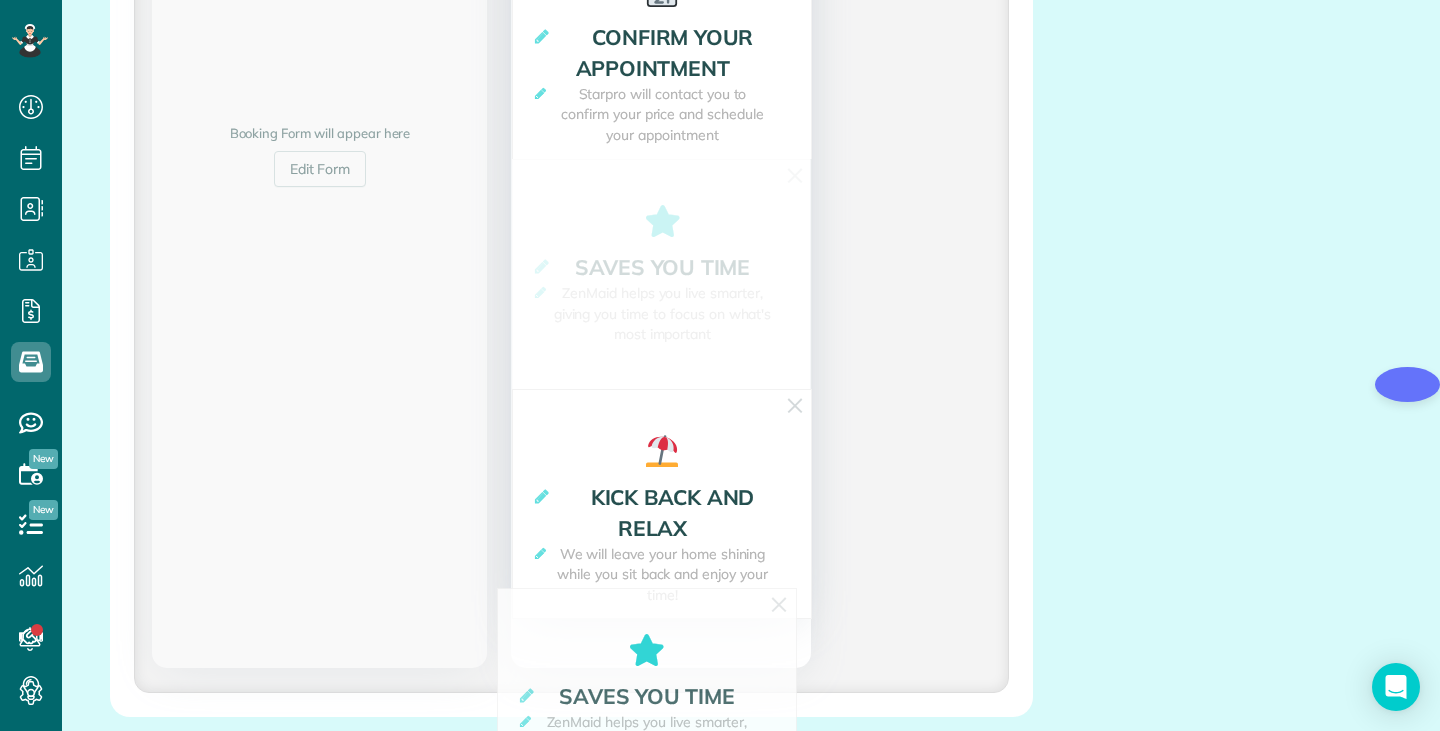 drag, startPoint x: 612, startPoint y: 240, endPoint x: 601, endPoint y: 660, distance: 420.144 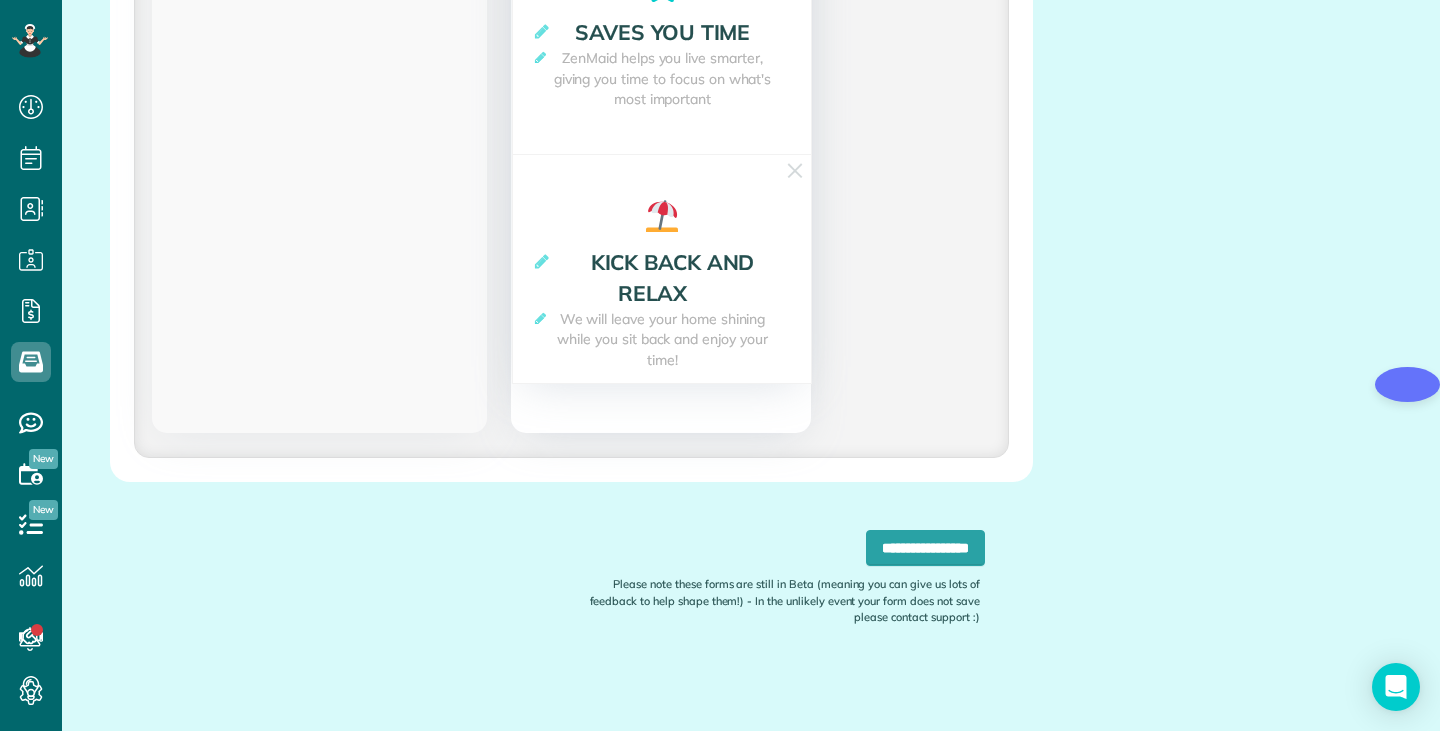 scroll, scrollTop: 0, scrollLeft: 0, axis: both 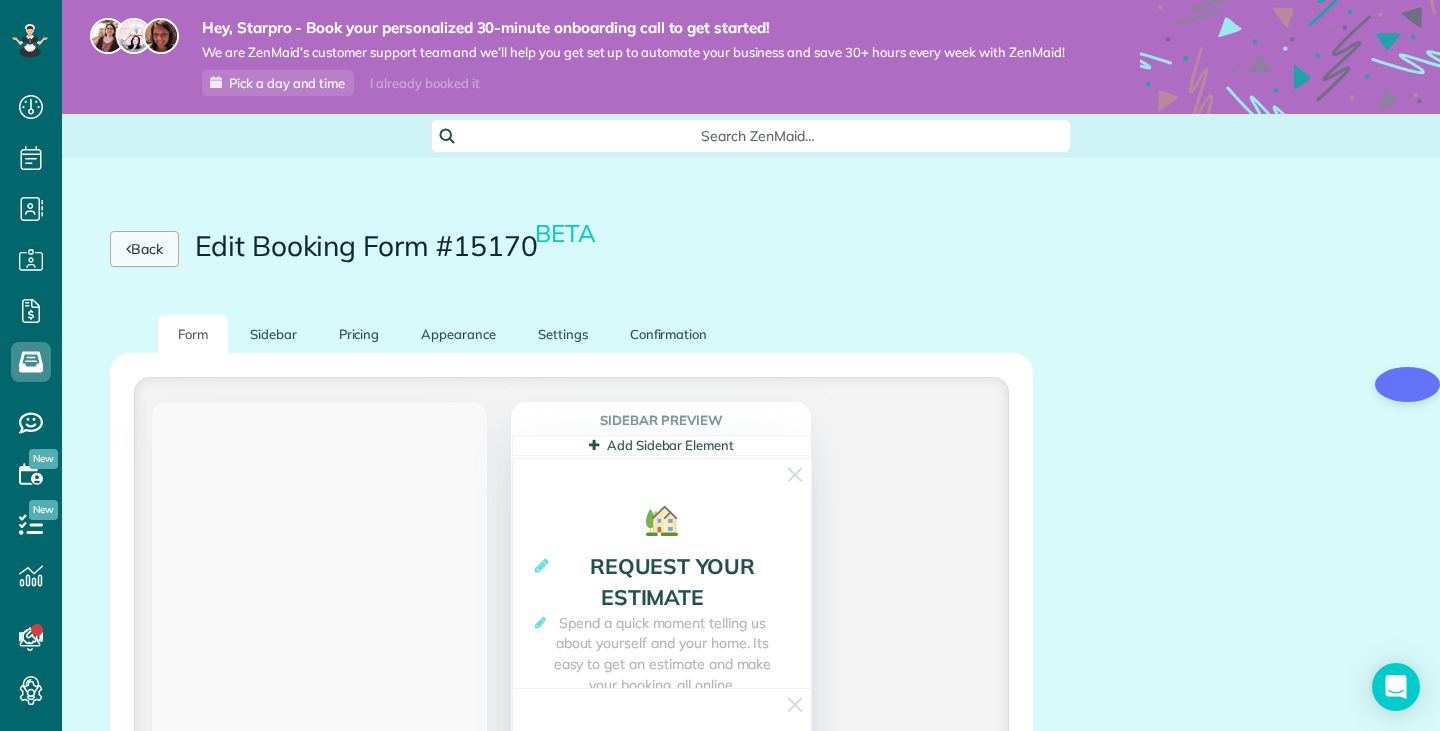 click on "Back" at bounding box center (144, 249) 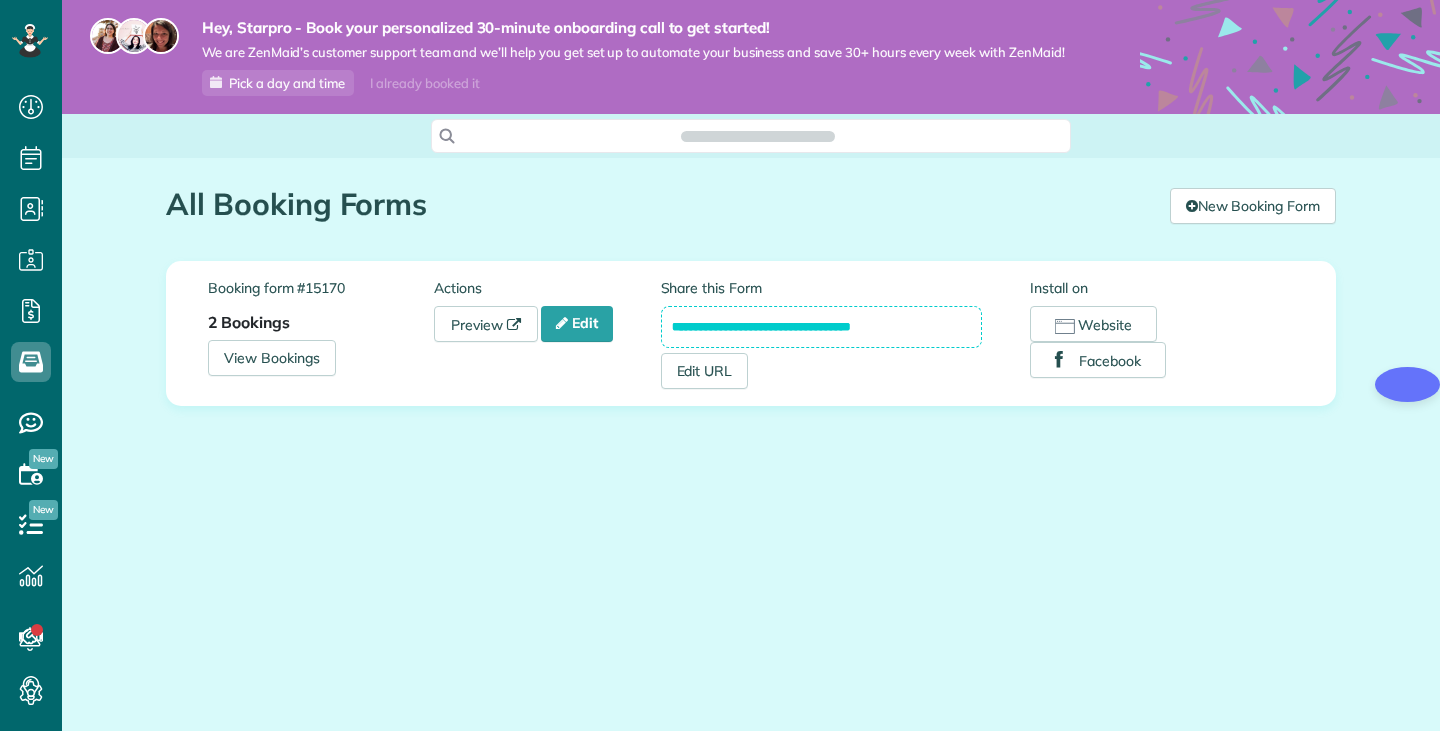 scroll, scrollTop: 0, scrollLeft: 0, axis: both 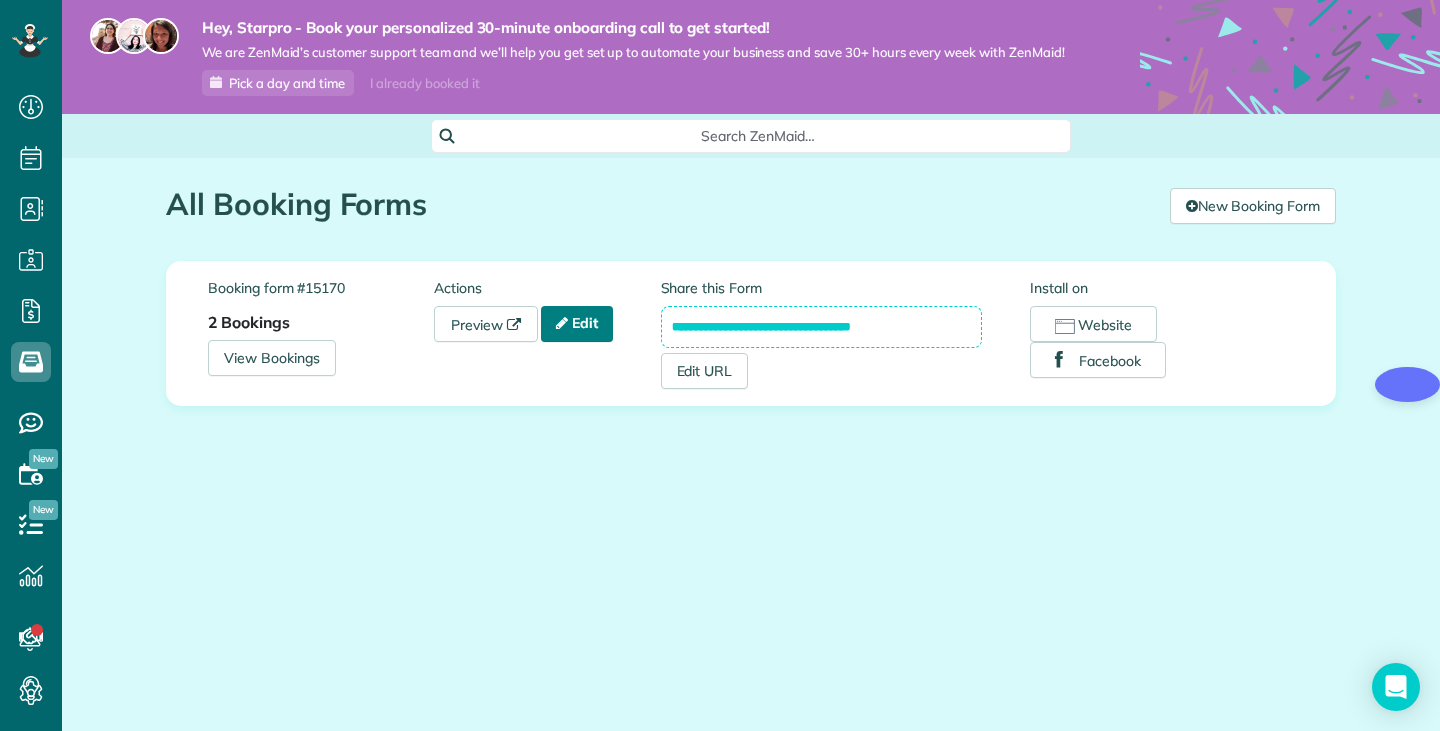 click on "Edit" at bounding box center [577, 324] 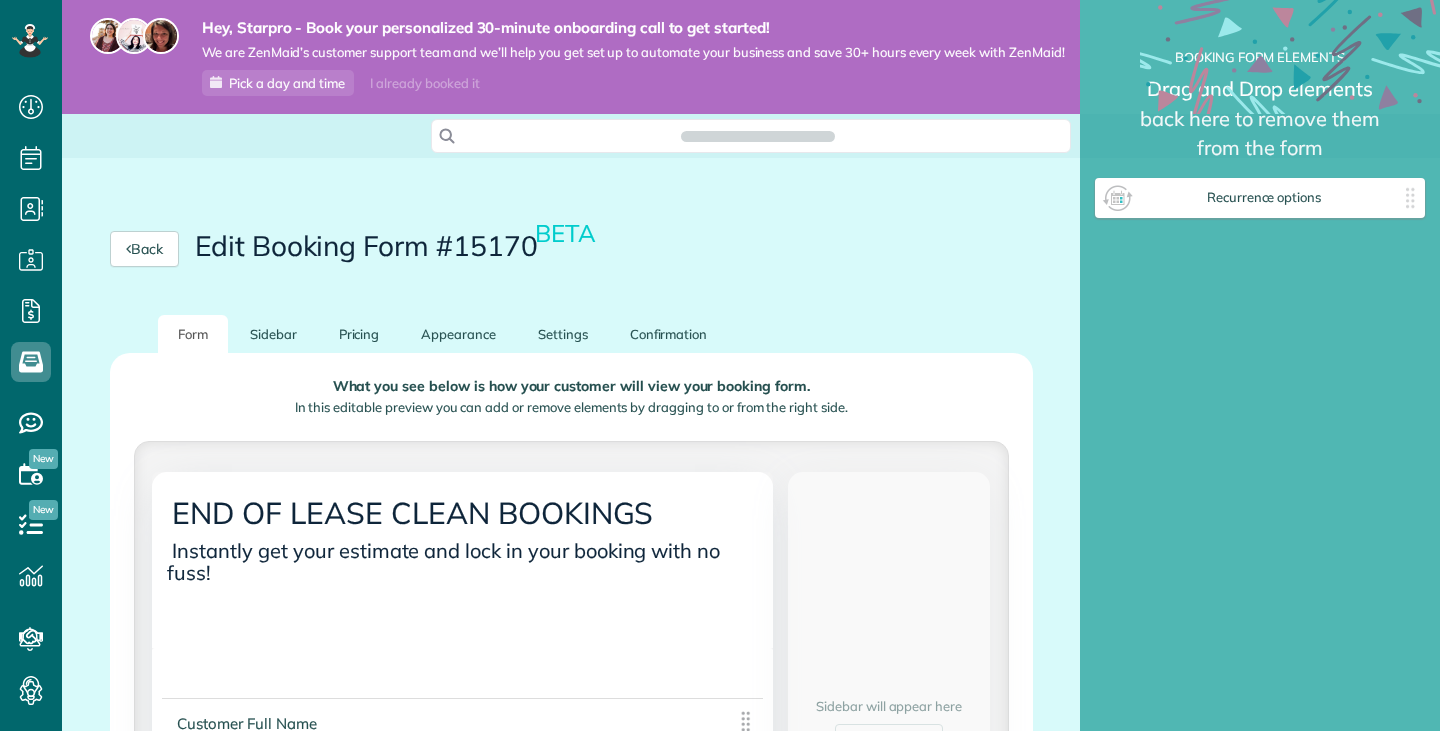 scroll, scrollTop: 0, scrollLeft: 0, axis: both 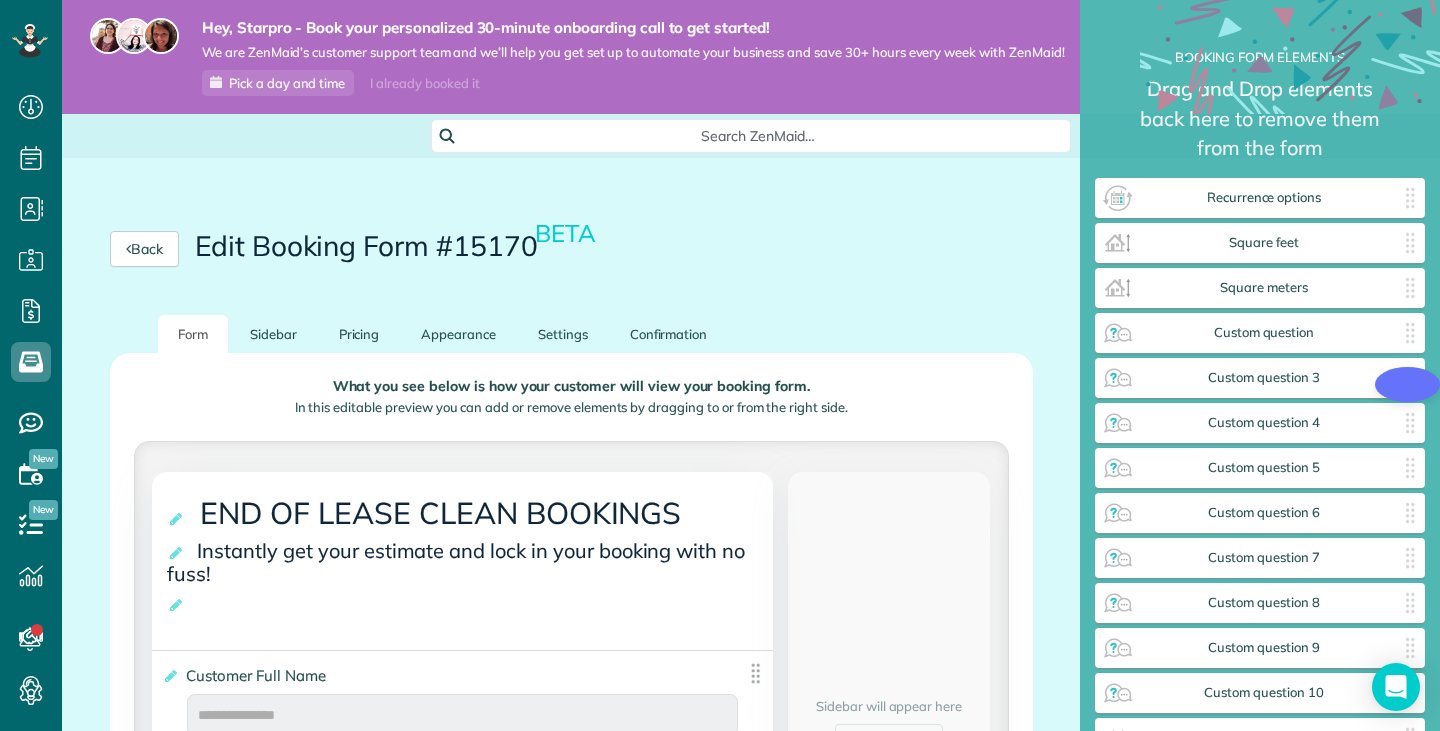click on "Back
Edit Booking Form #15170  BETA" at bounding box center (571, 249) 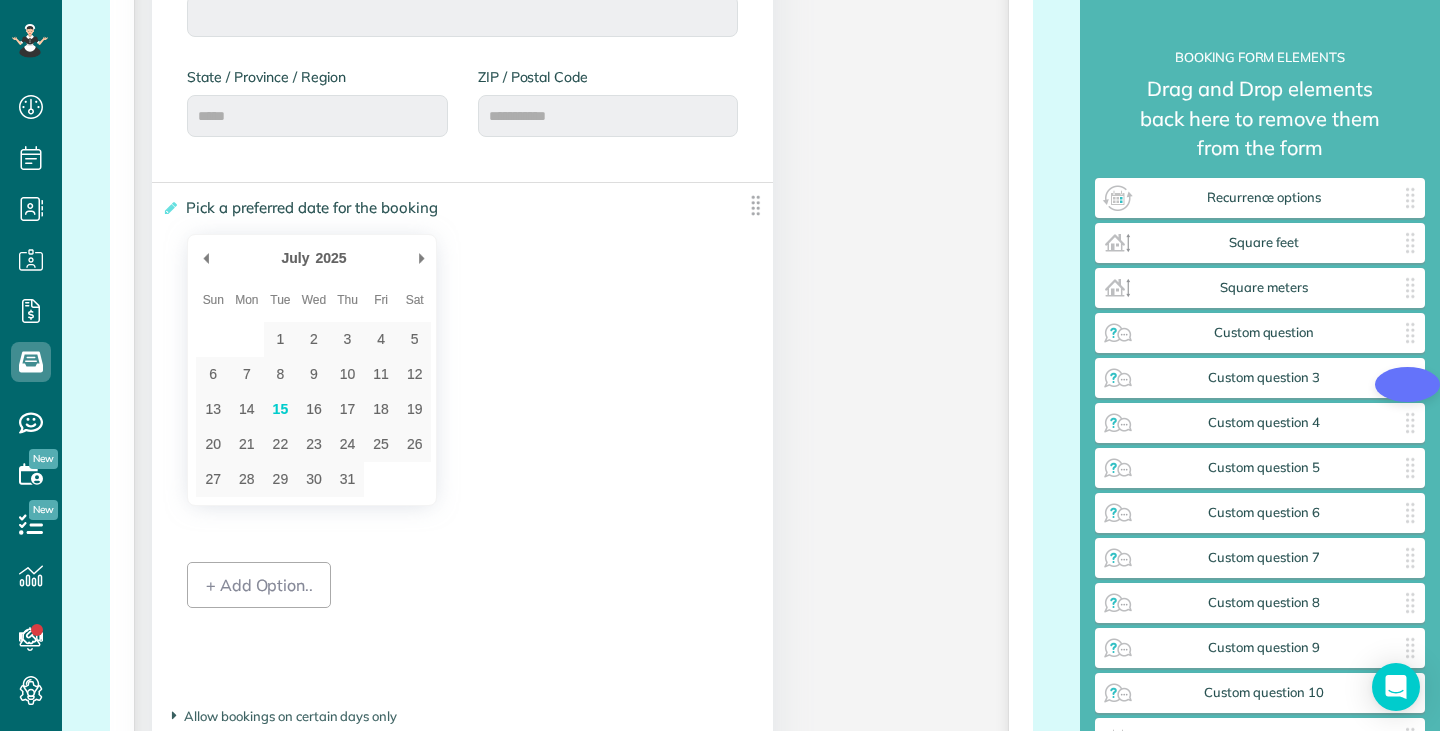 scroll, scrollTop: 1917, scrollLeft: 0, axis: vertical 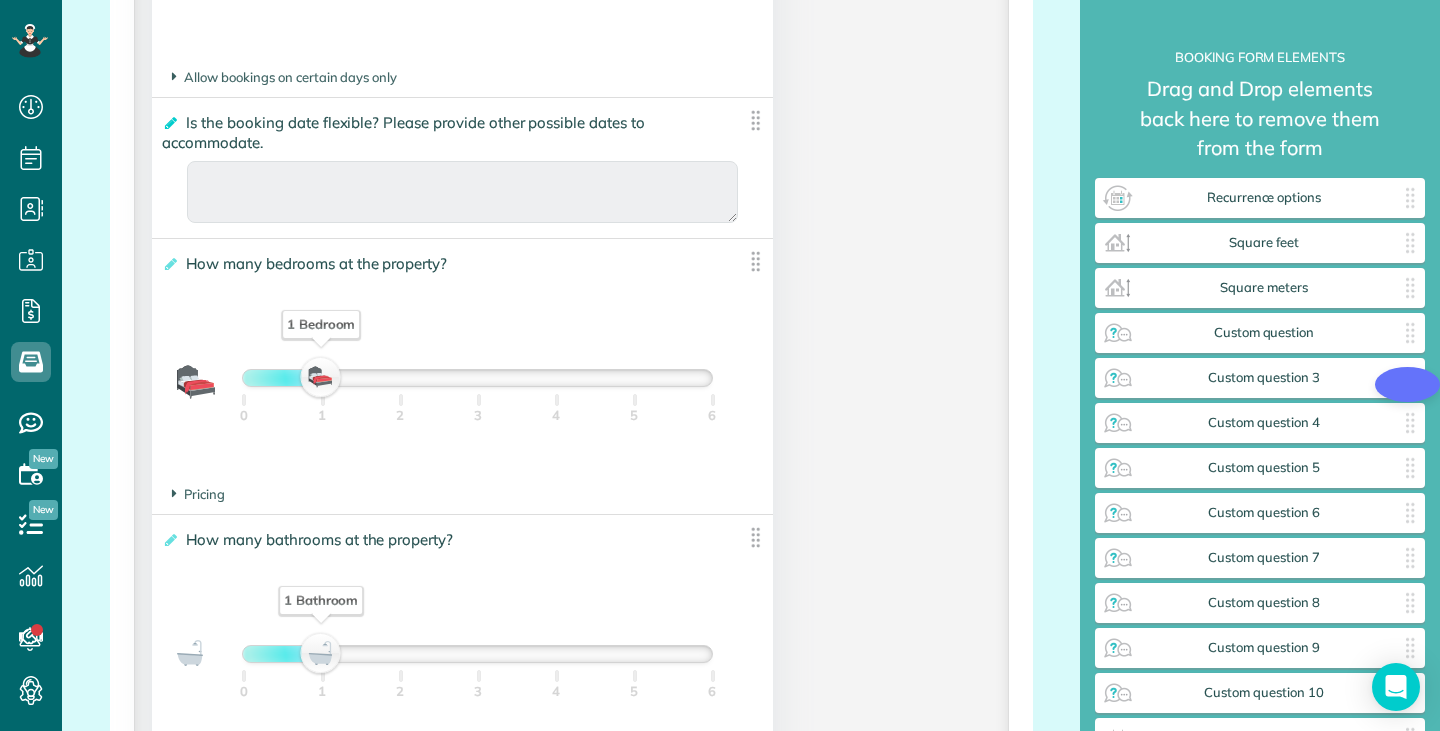 click at bounding box center [169, 123] 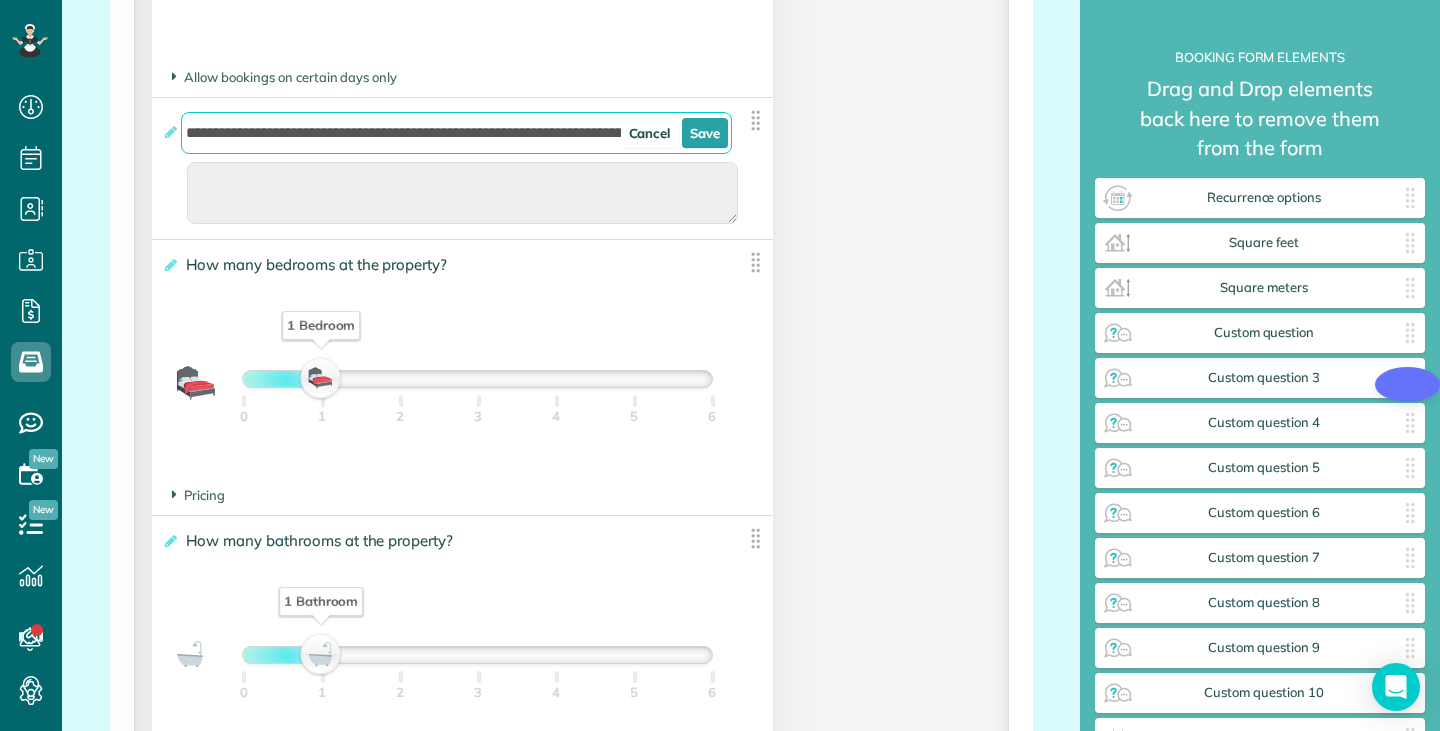 click on "**********" at bounding box center (456, 133) 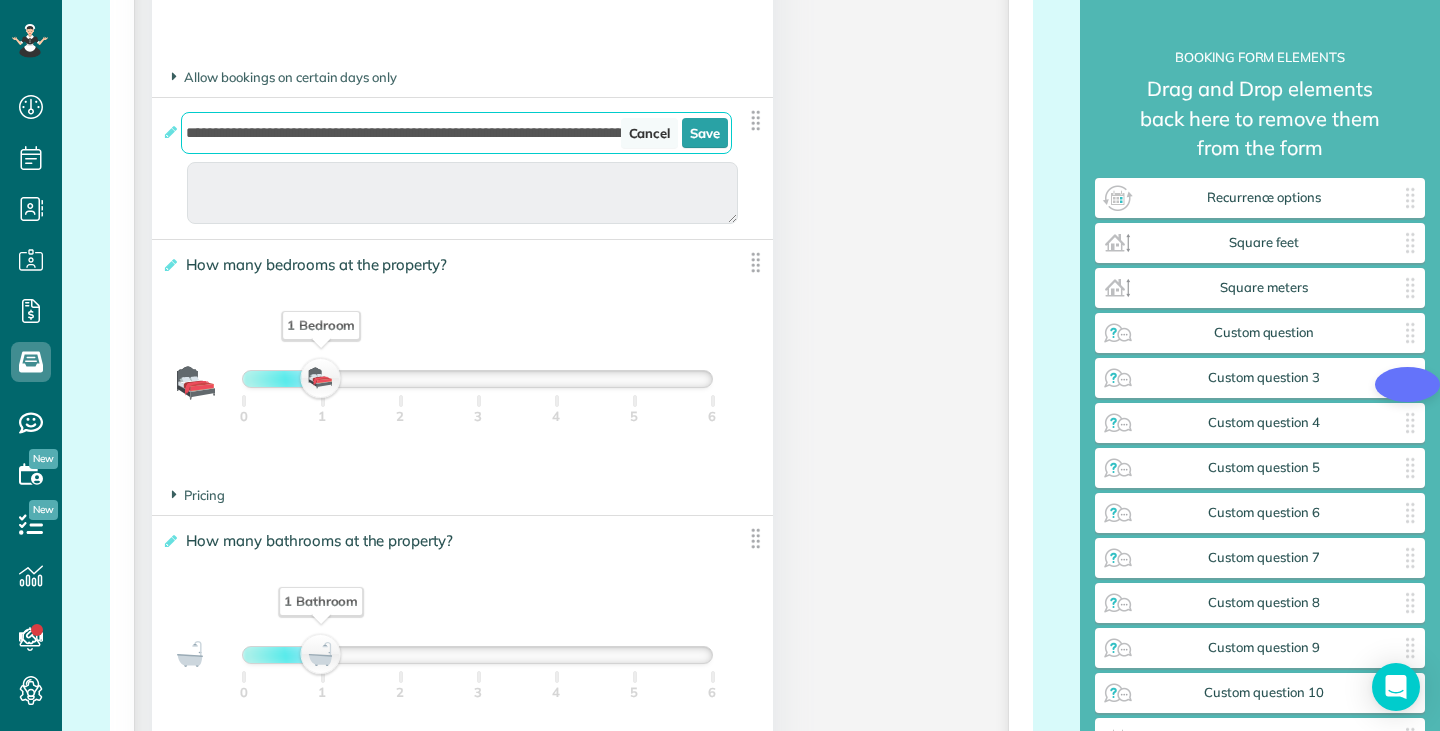 click on "Cancel" at bounding box center (650, 133) 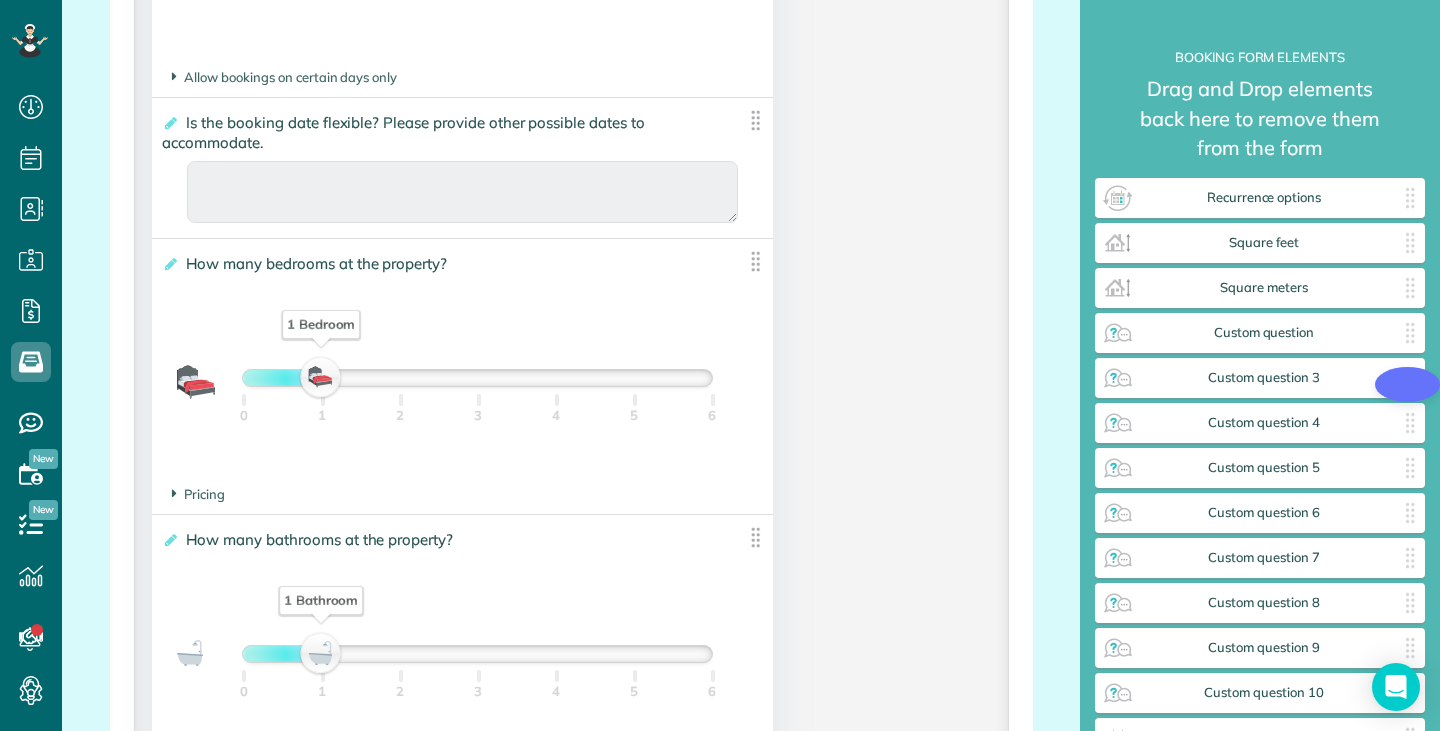 click on "**********" at bounding box center (571, 97) 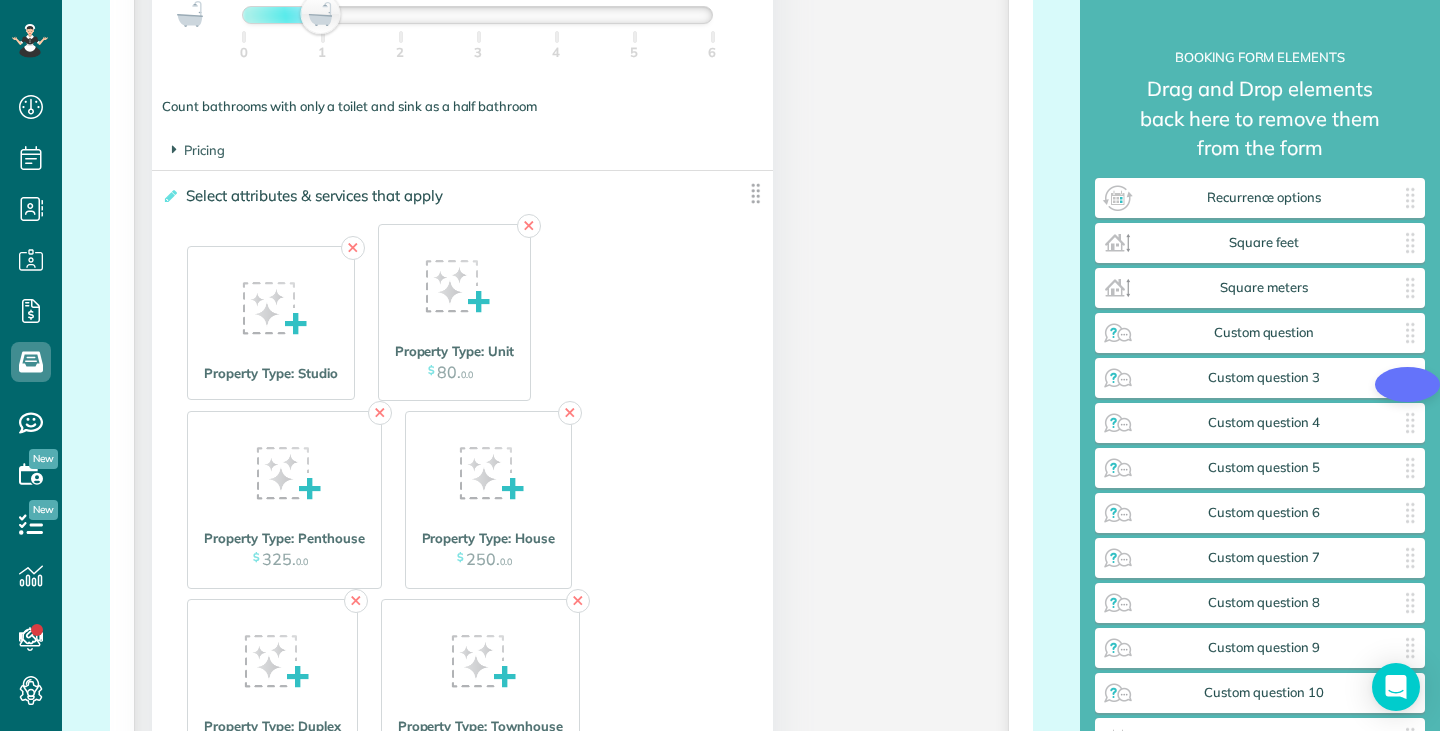 scroll, scrollTop: 3166, scrollLeft: 0, axis: vertical 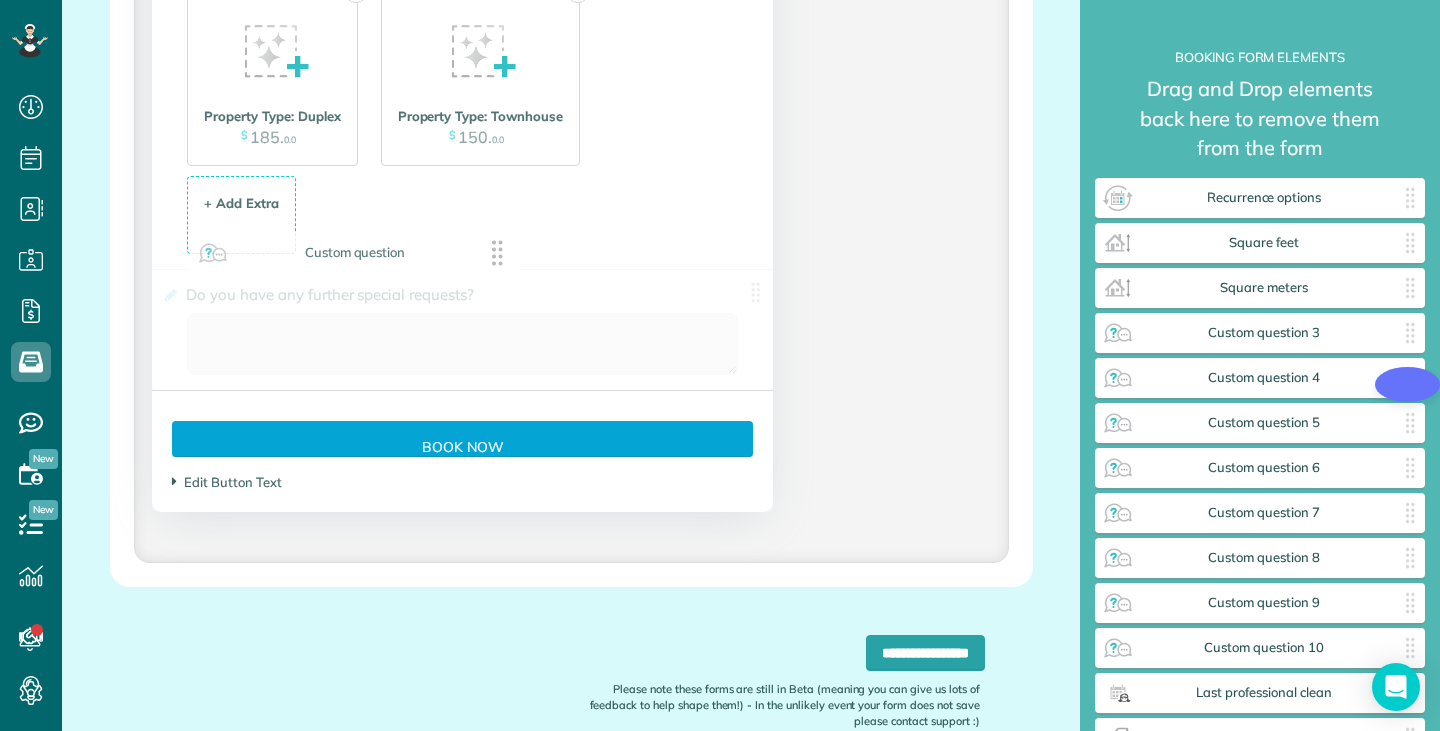 drag, startPoint x: 1215, startPoint y: 339, endPoint x: 308, endPoint y: 259, distance: 910.5213 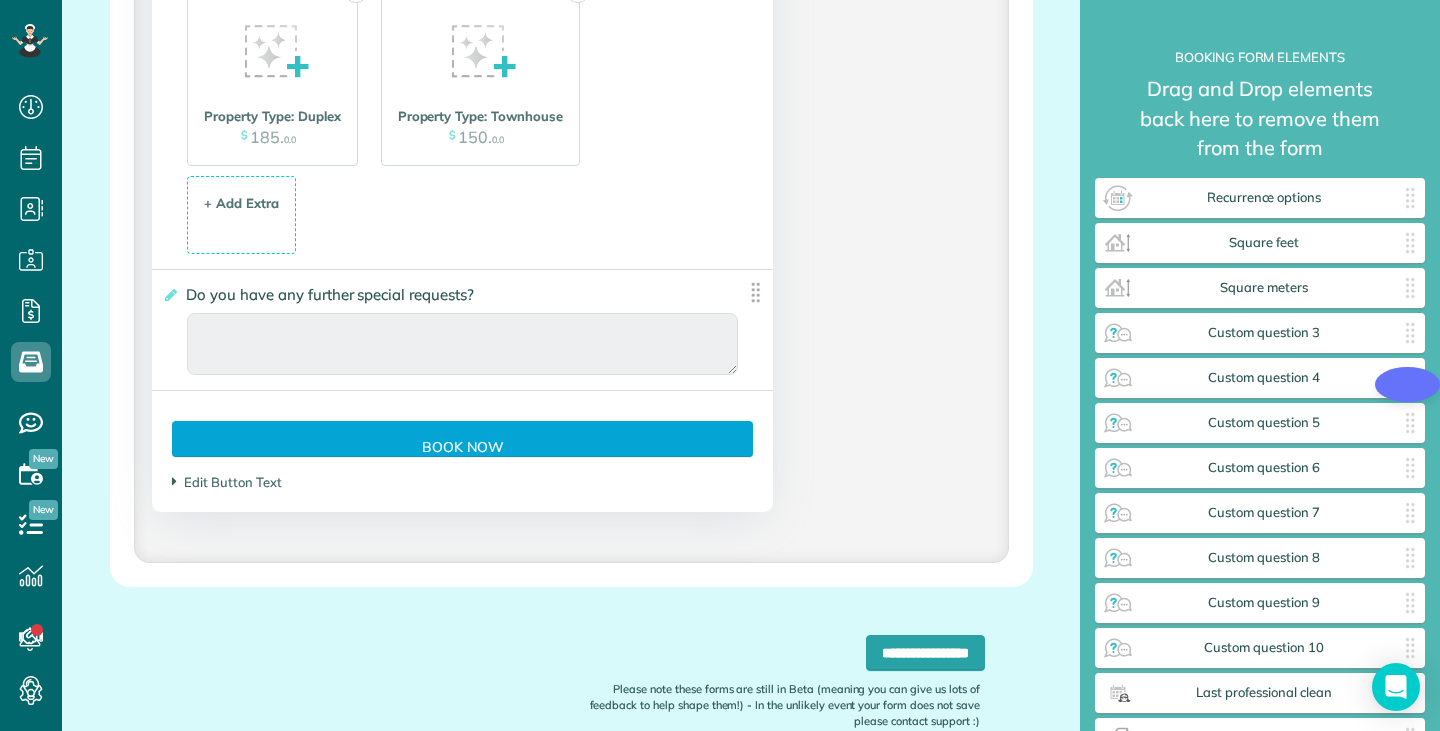 scroll, scrollTop: 781, scrollLeft: 327, axis: both 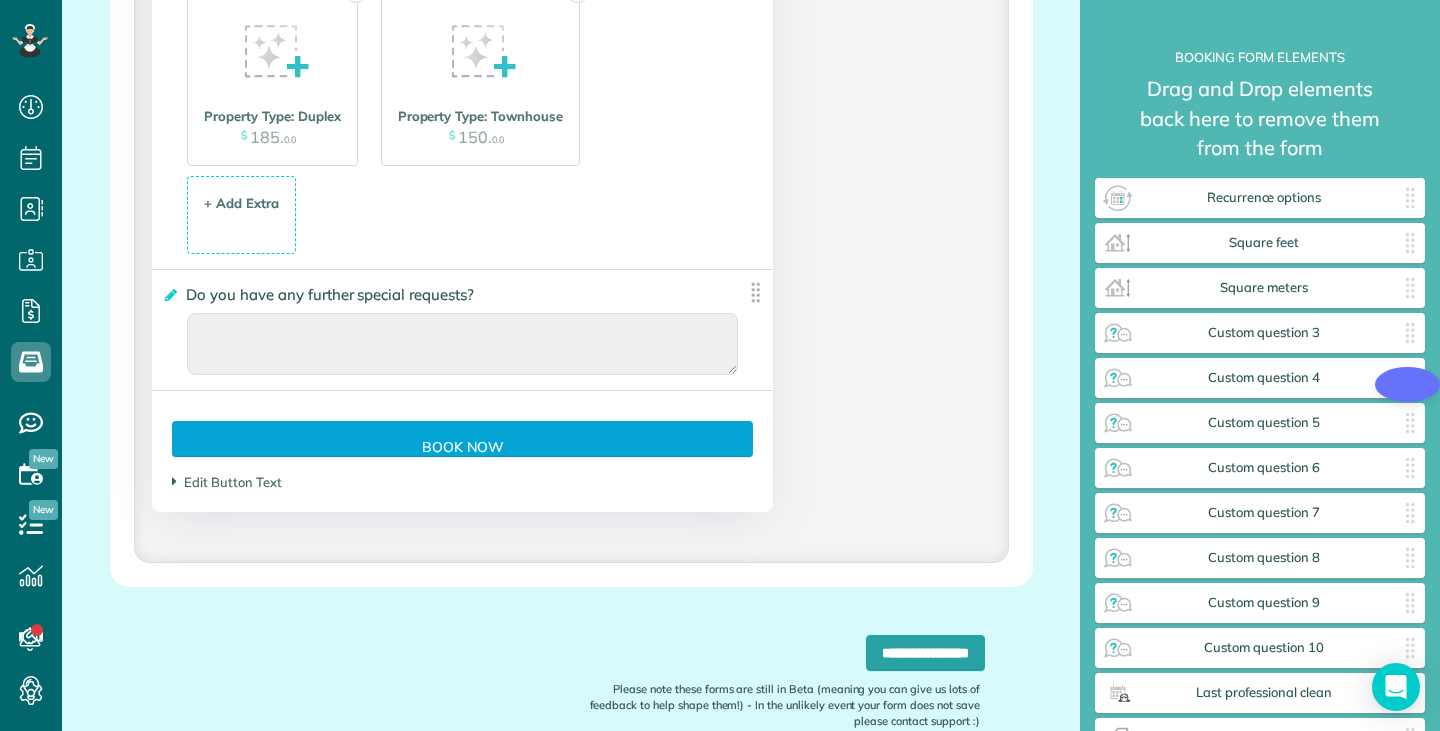 click at bounding box center [169, 295] 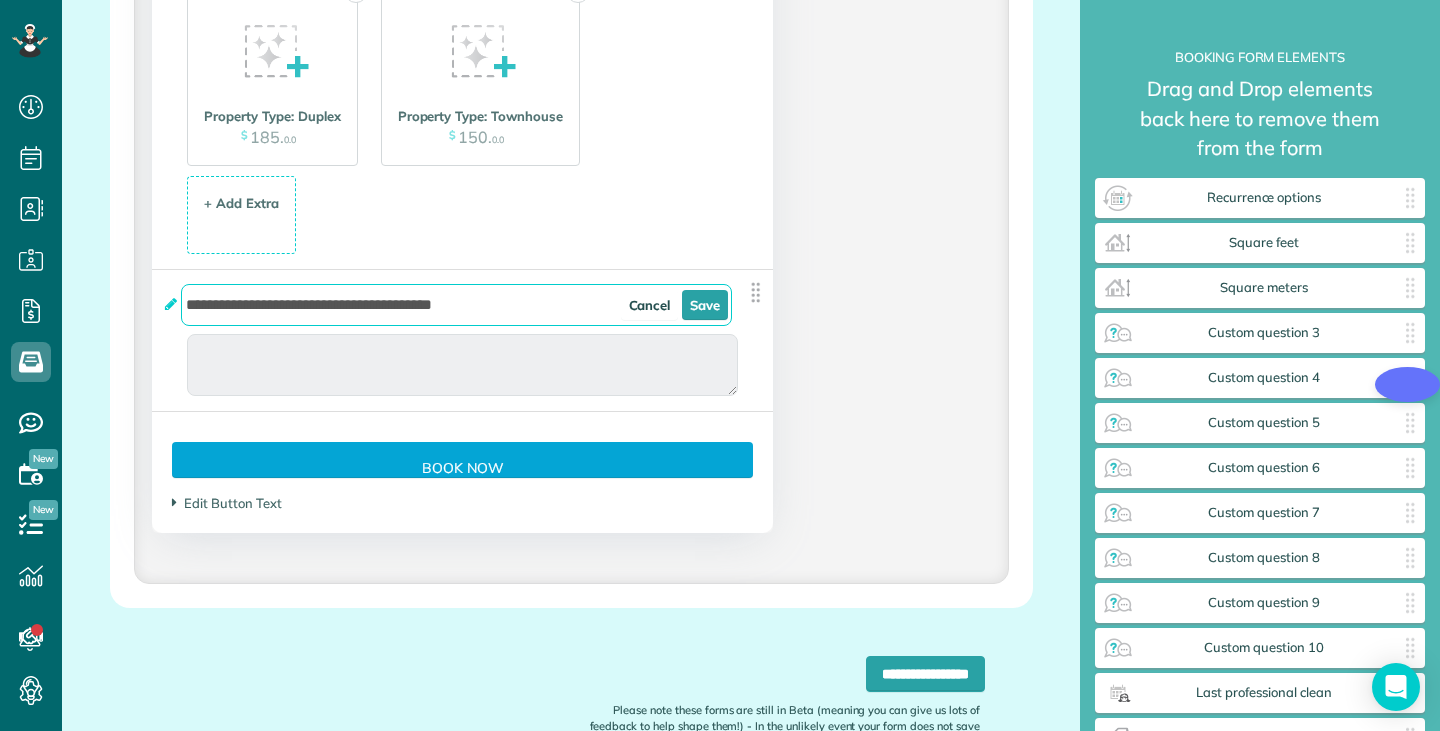 paste 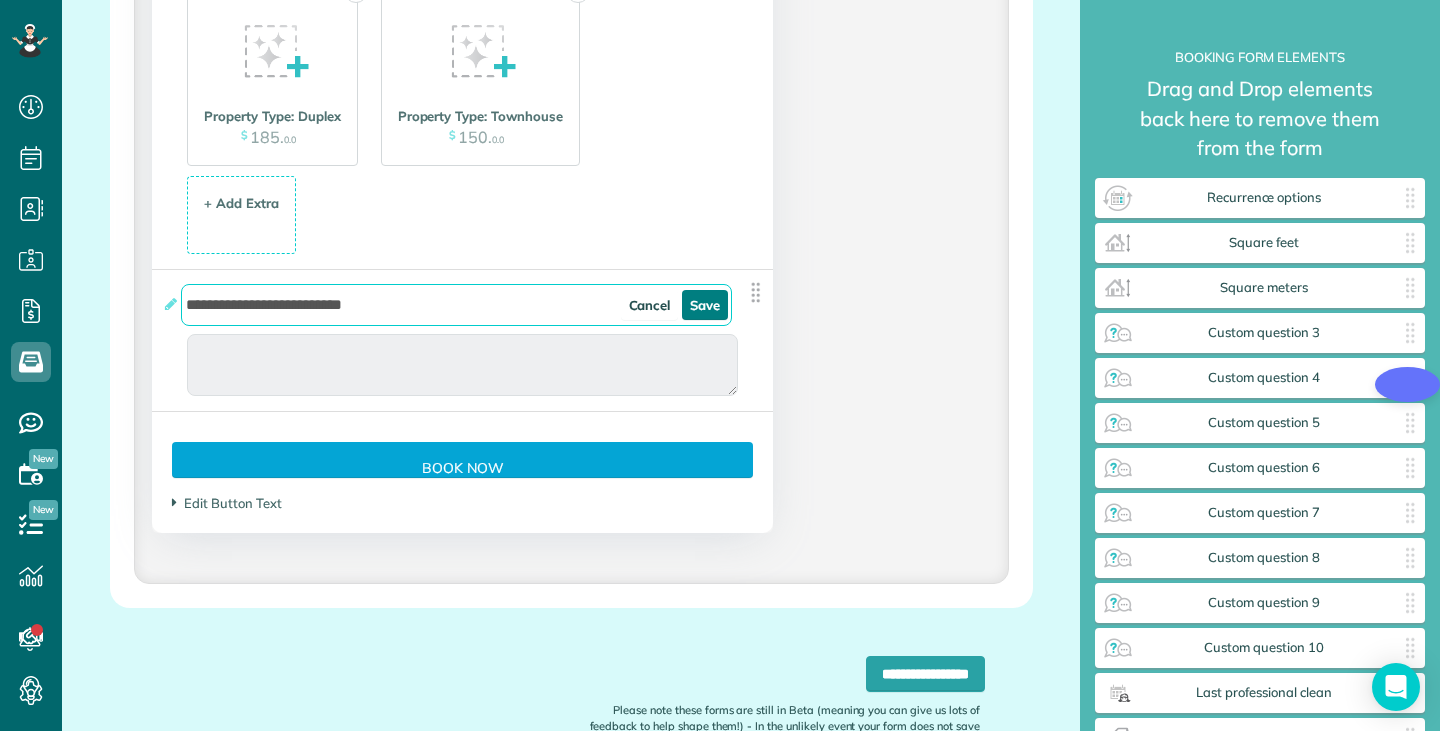 click on "Save" at bounding box center [705, 305] 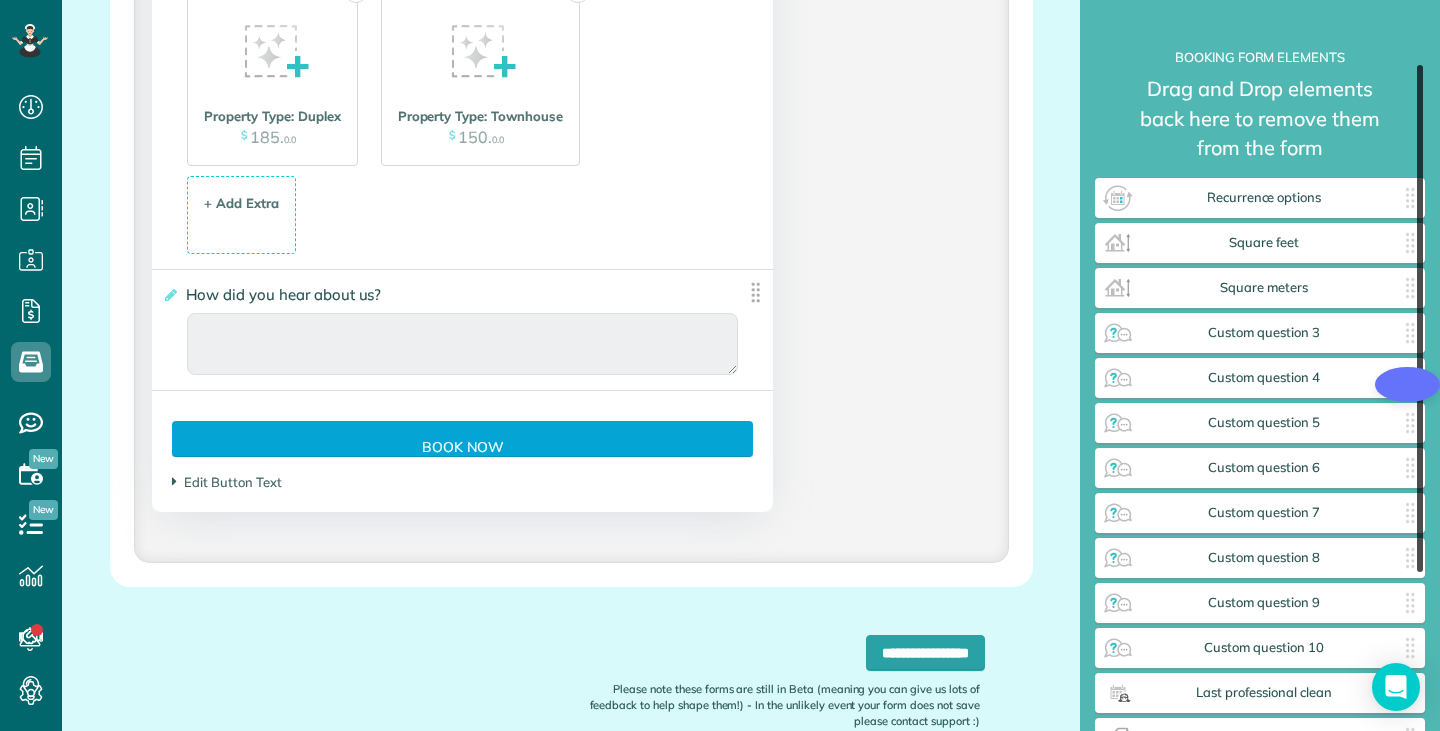 drag, startPoint x: 1418, startPoint y: 291, endPoint x: 1256, endPoint y: 620, distance: 366.72195 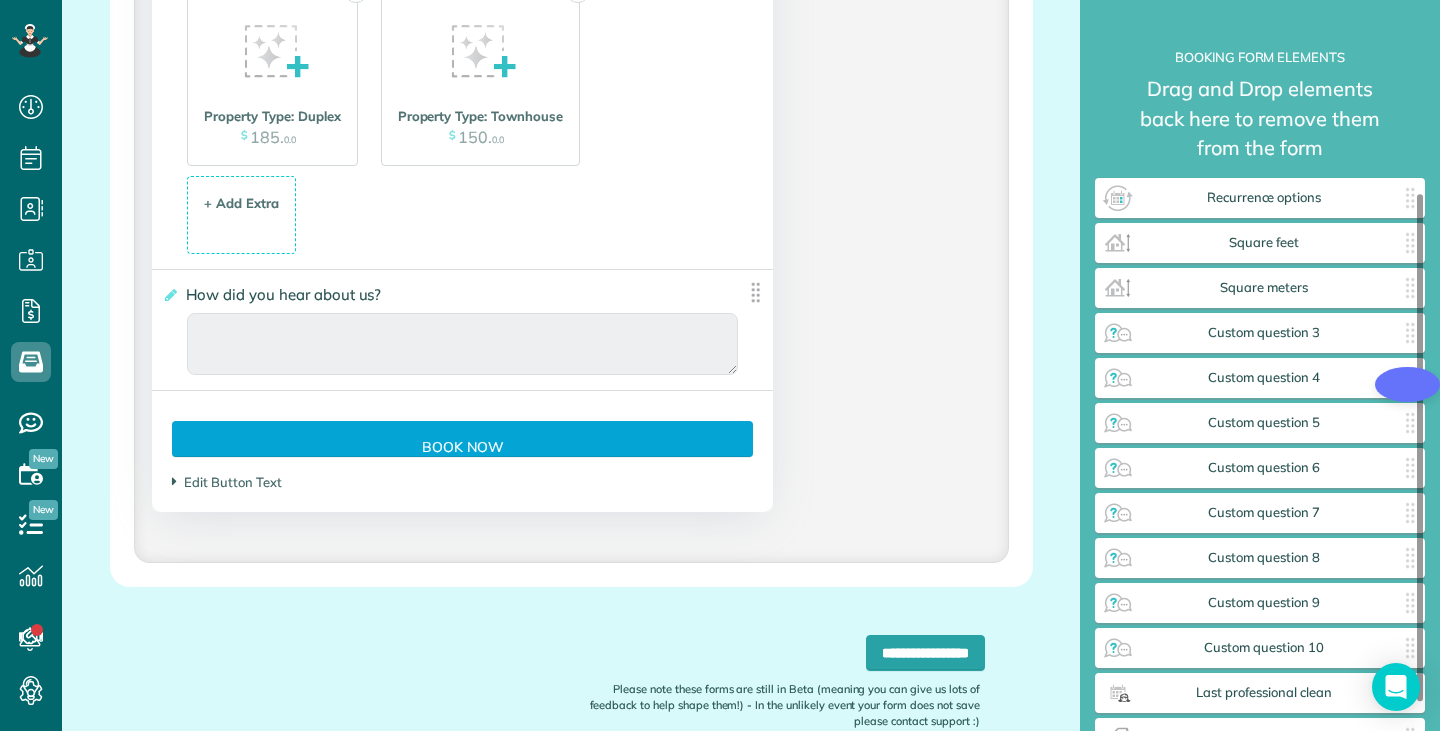 scroll, scrollTop: 277, scrollLeft: 0, axis: vertical 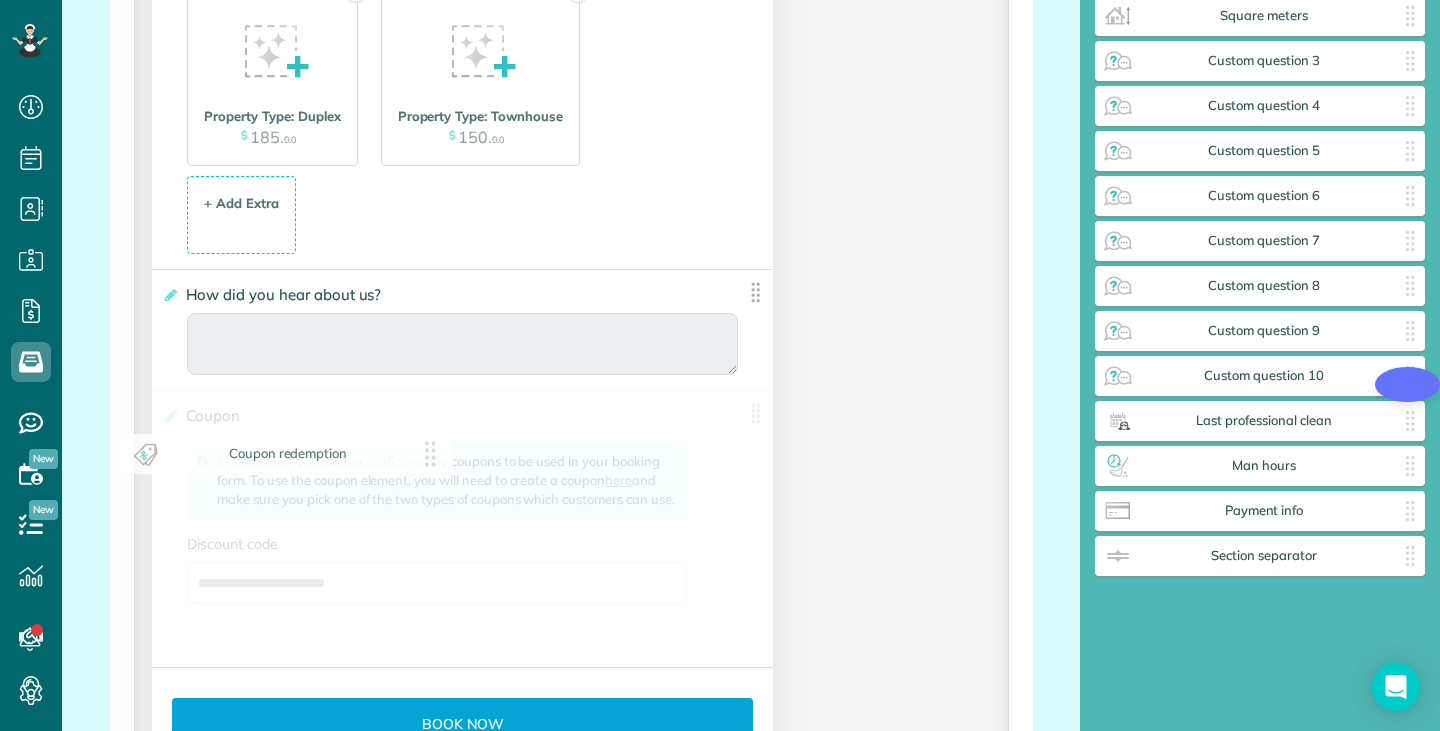drag, startPoint x: 1249, startPoint y: 465, endPoint x: 276, endPoint y: 458, distance: 973.0252 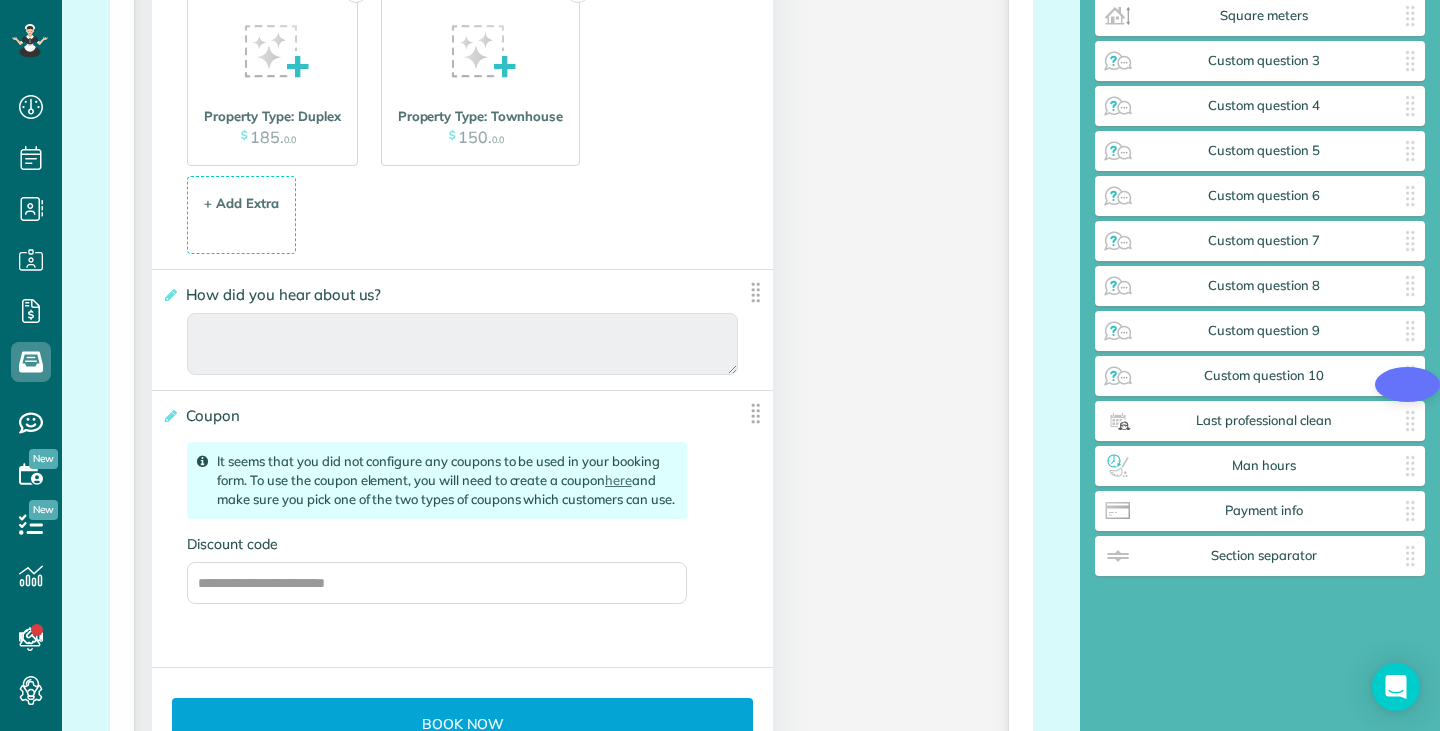 click on "Discount code" at bounding box center [437, 544] 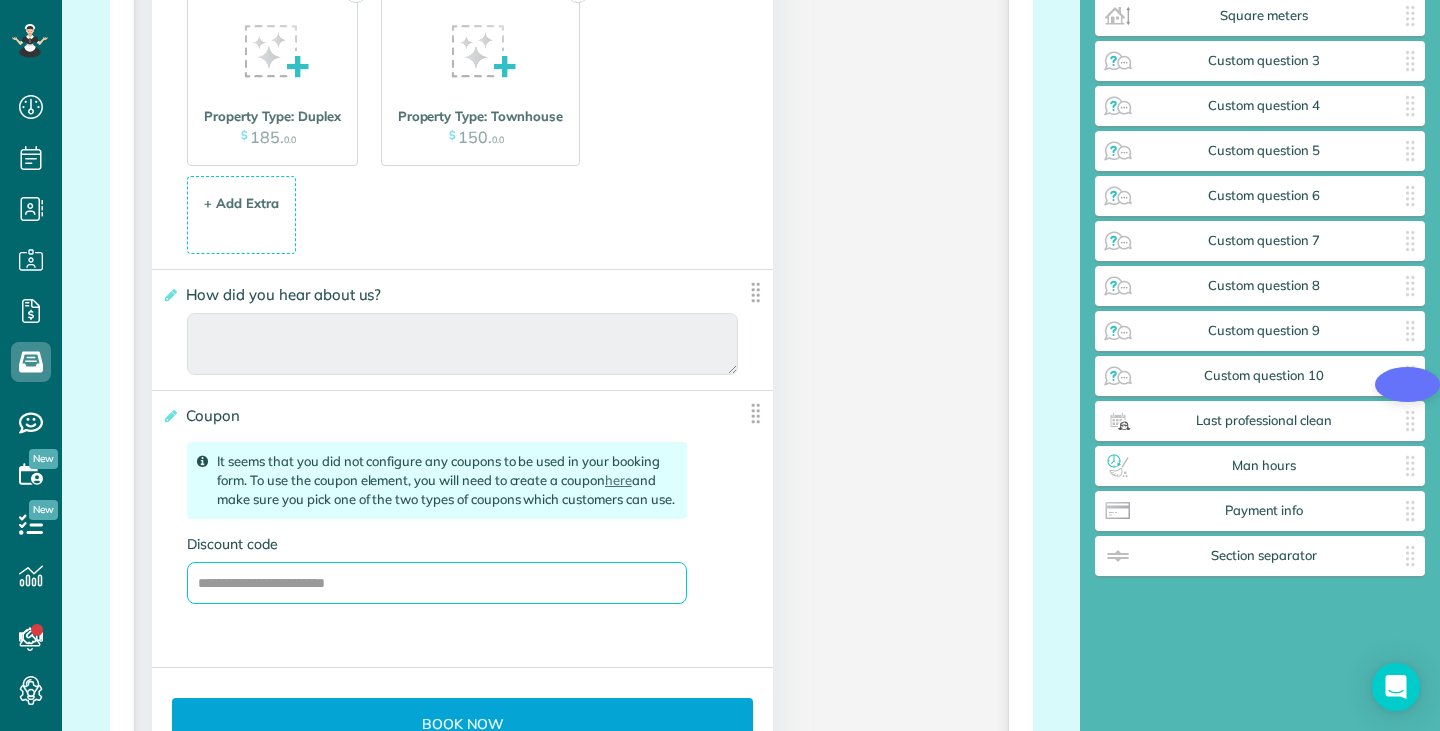 click on "Discount code" at bounding box center [437, 583] 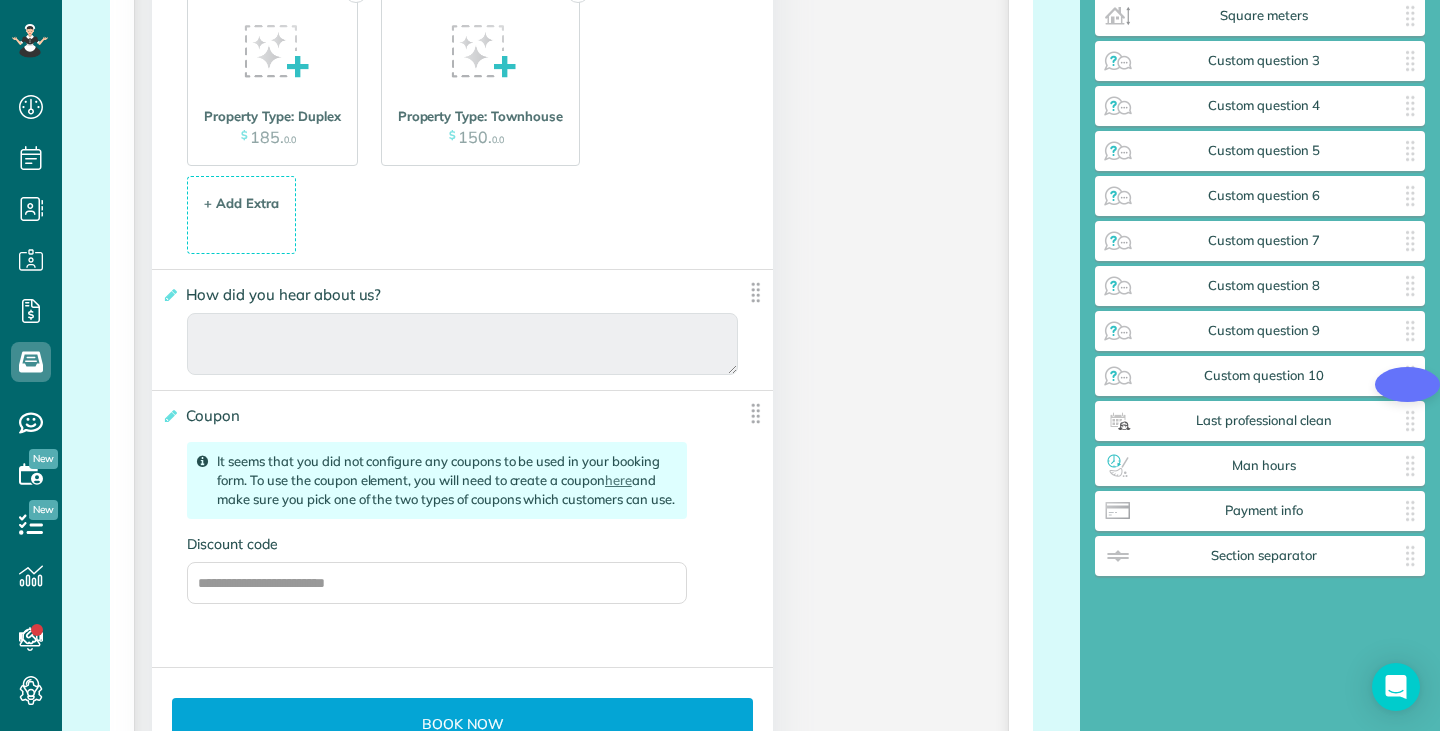 click on "Discount code" at bounding box center (437, 544) 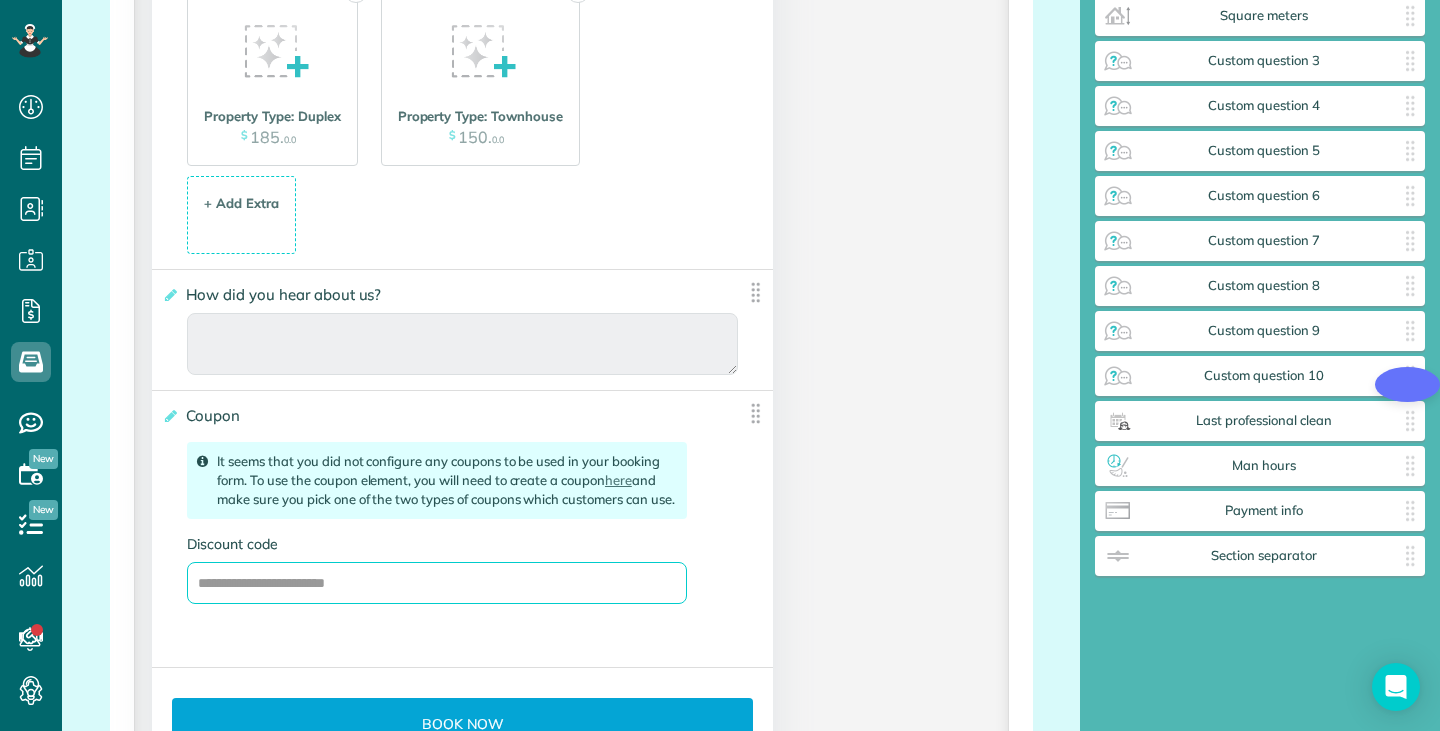 click on "Discount code" at bounding box center (437, 583) 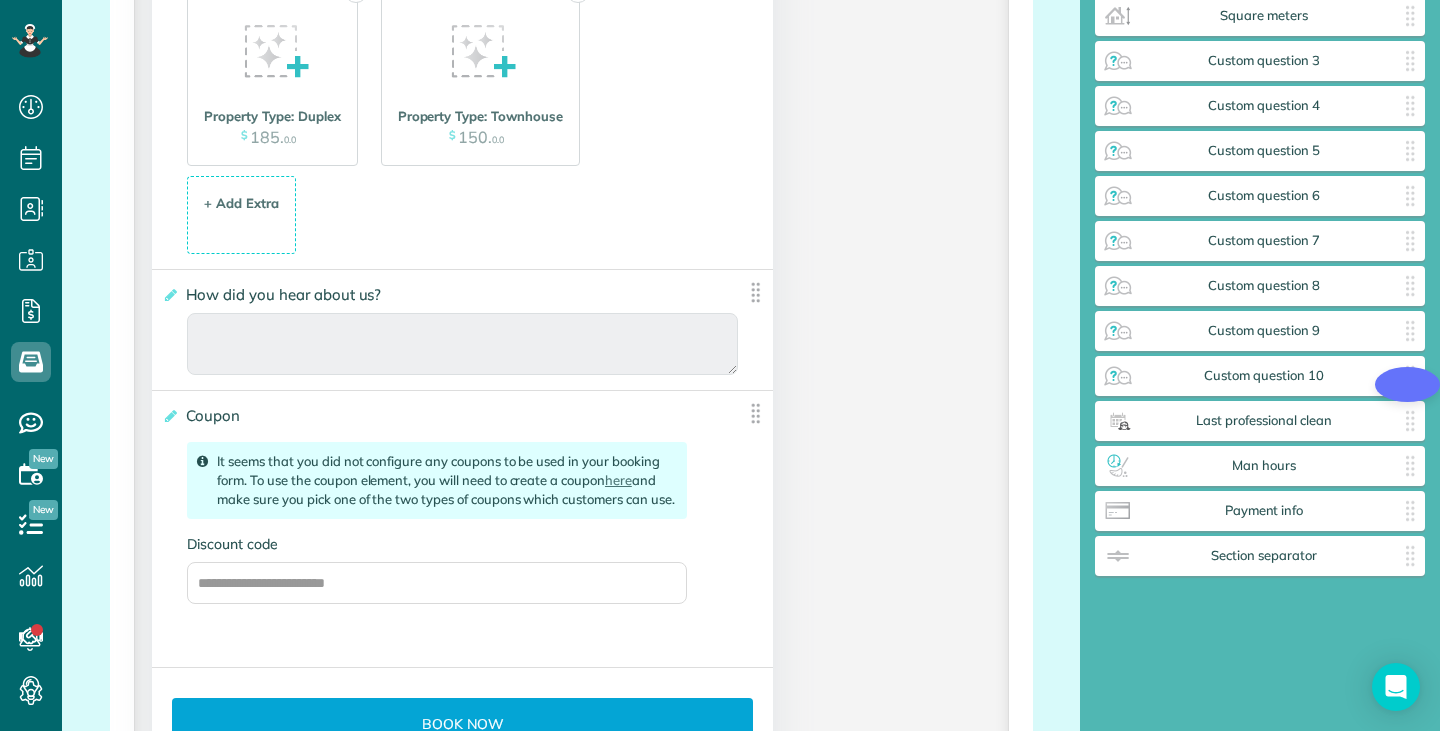 click on "Discount code" at bounding box center [437, 544] 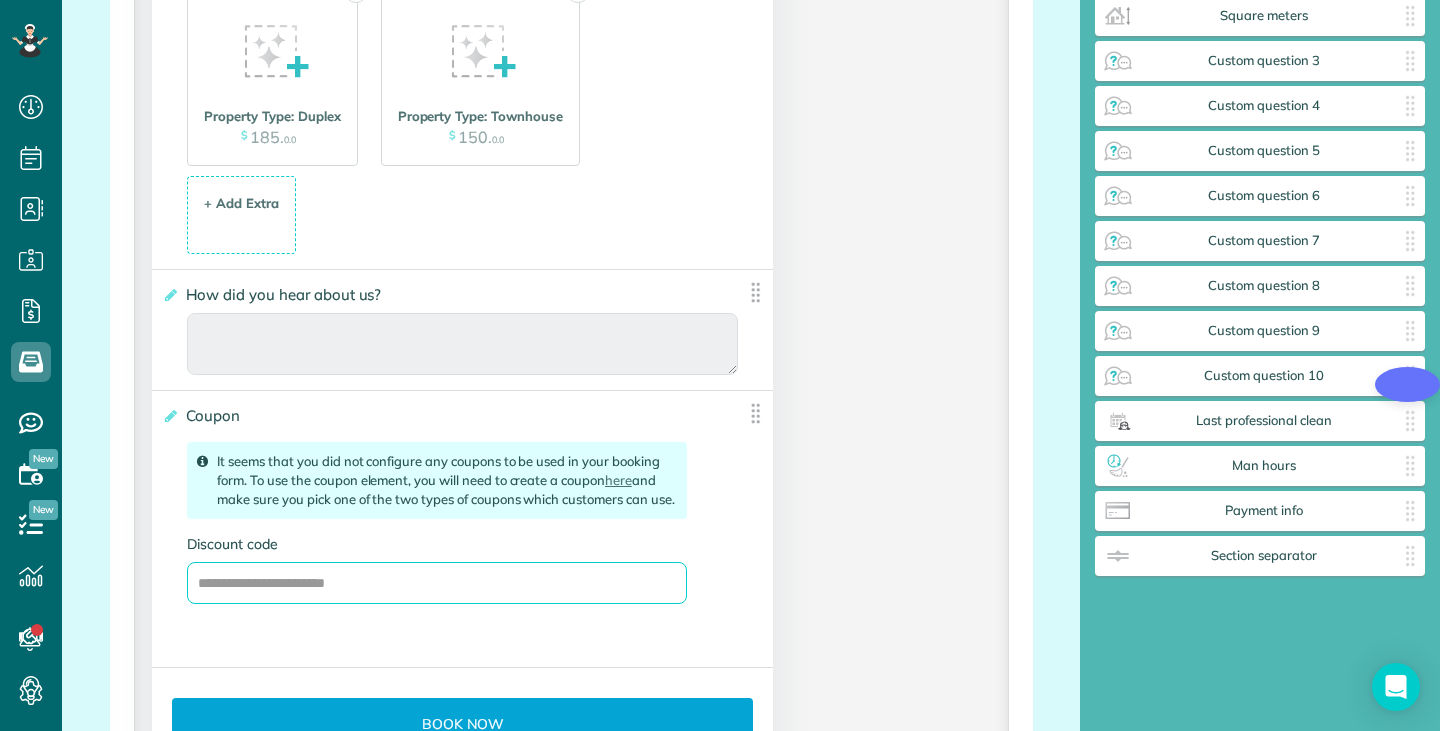 click on "Discount code" at bounding box center [437, 583] 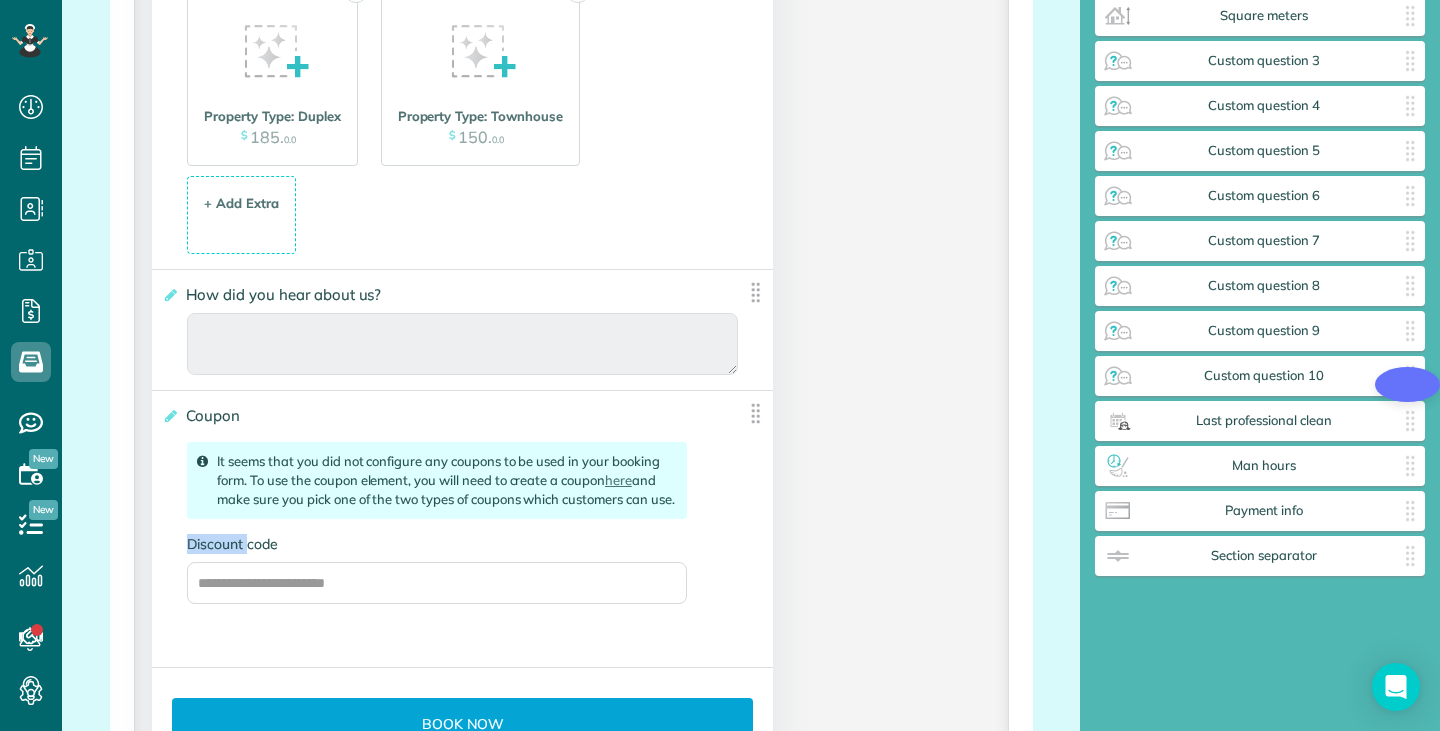 click on "Discount code" at bounding box center (437, 544) 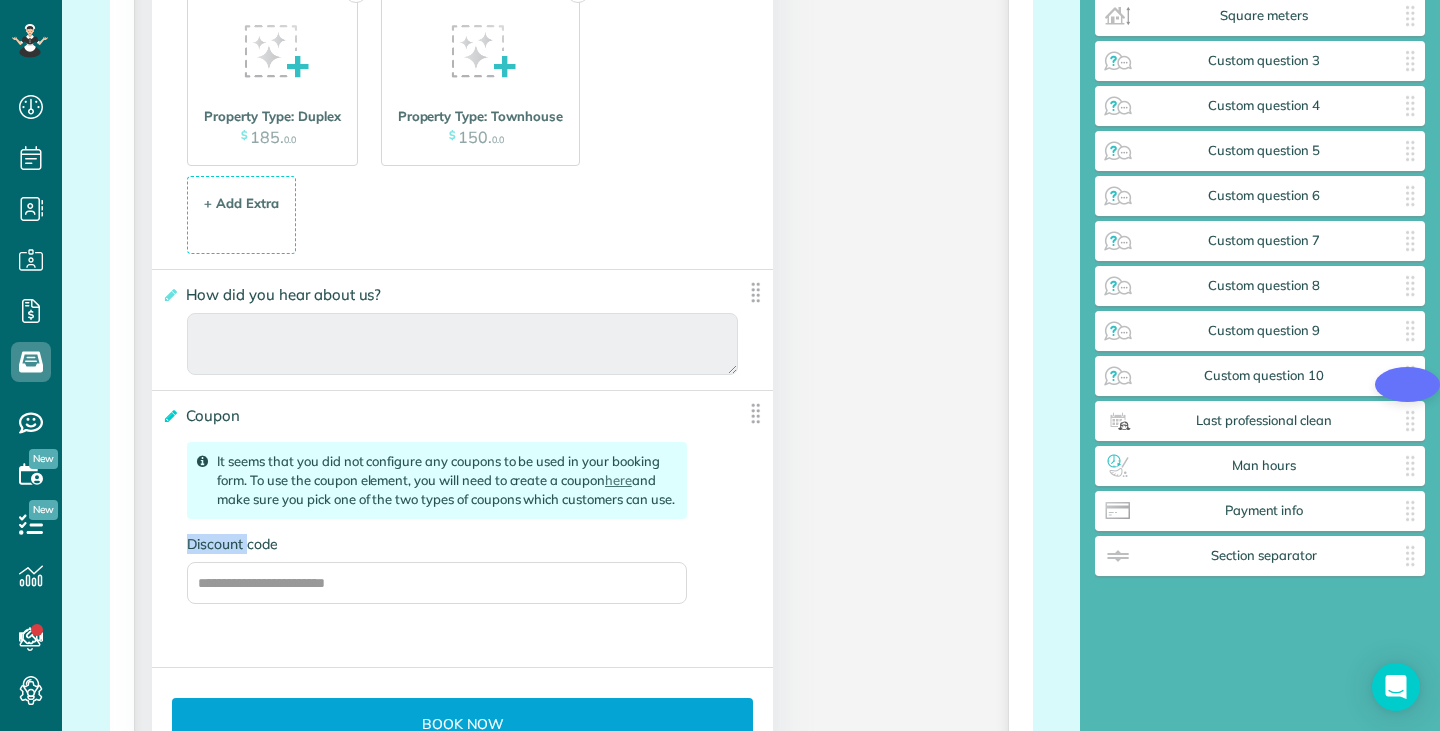 click at bounding box center (169, 416) 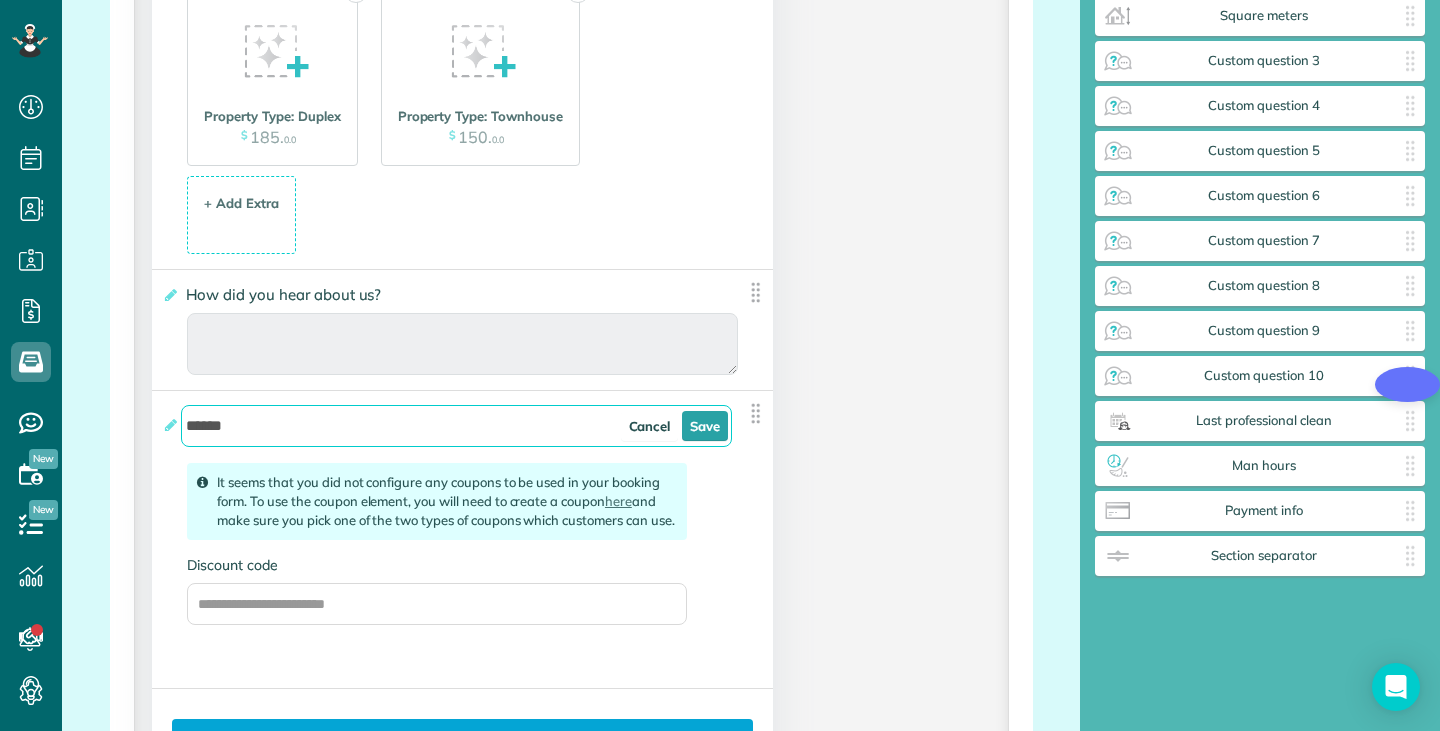 click on "******" at bounding box center (456, 426) 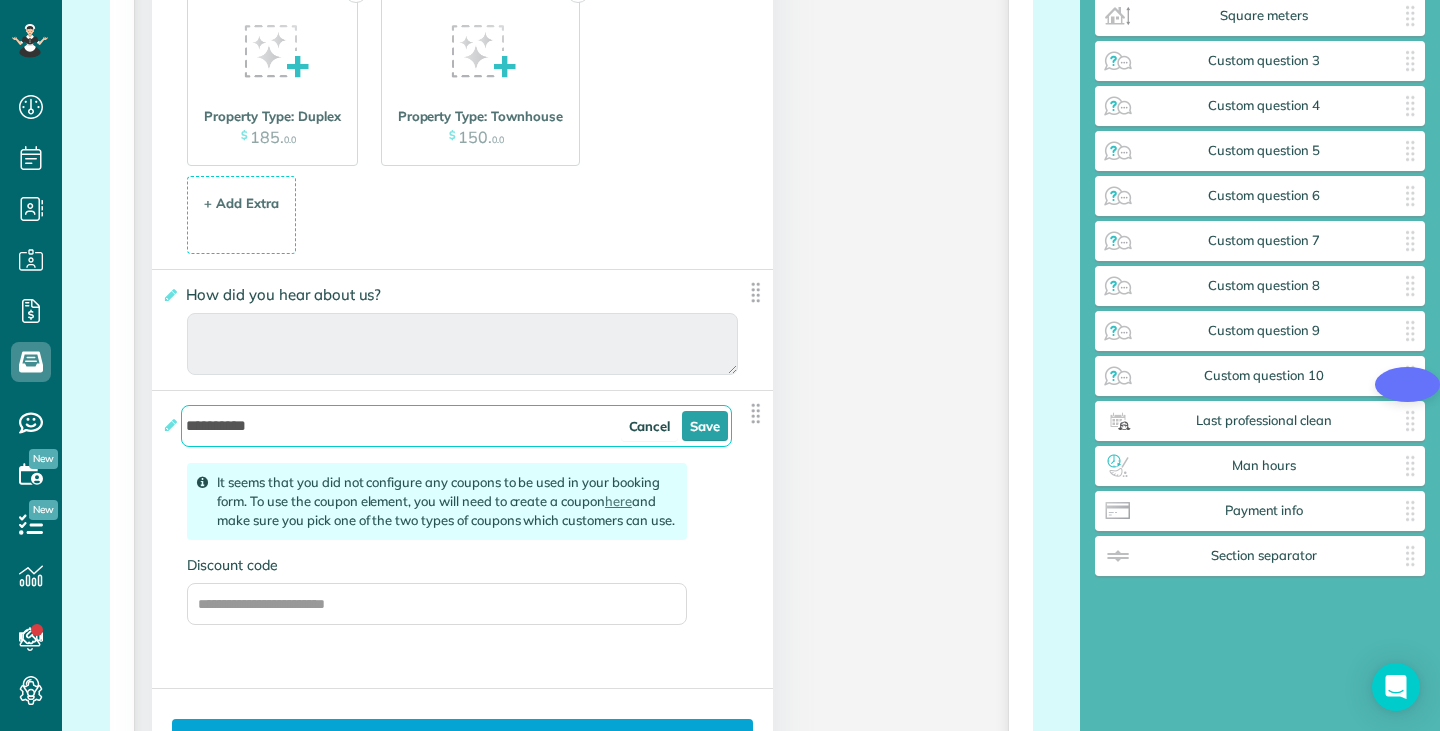 type on "**********" 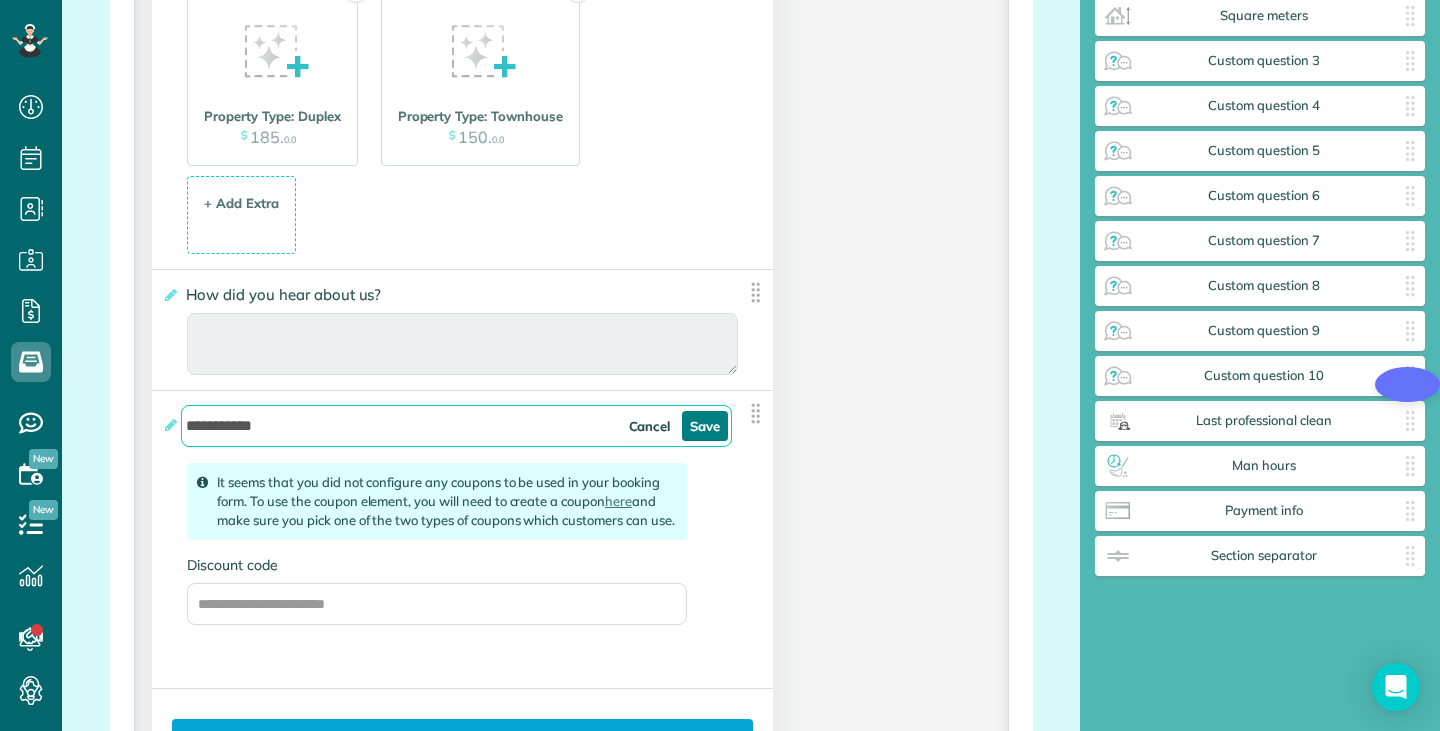 click on "Save" at bounding box center (705, 426) 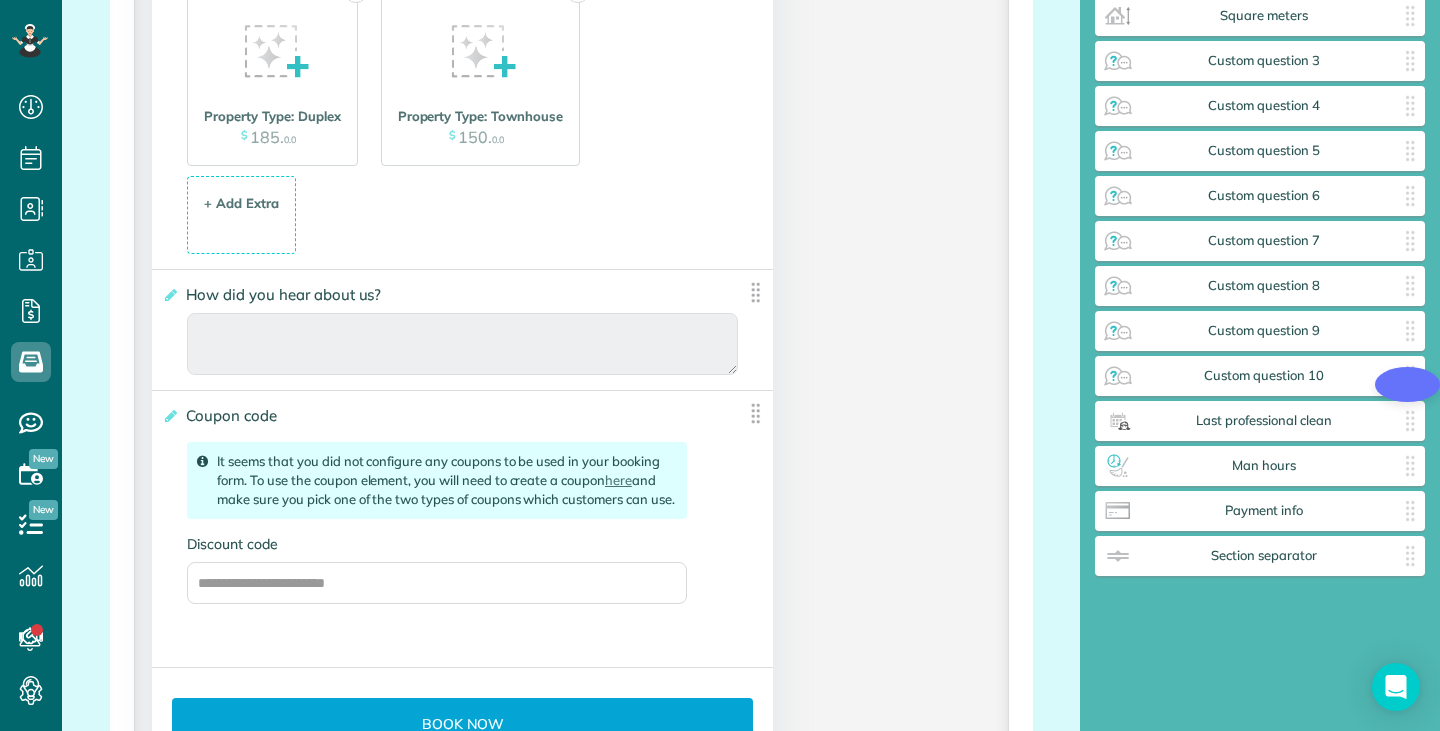 click on "**********" at bounding box center (571, -953) 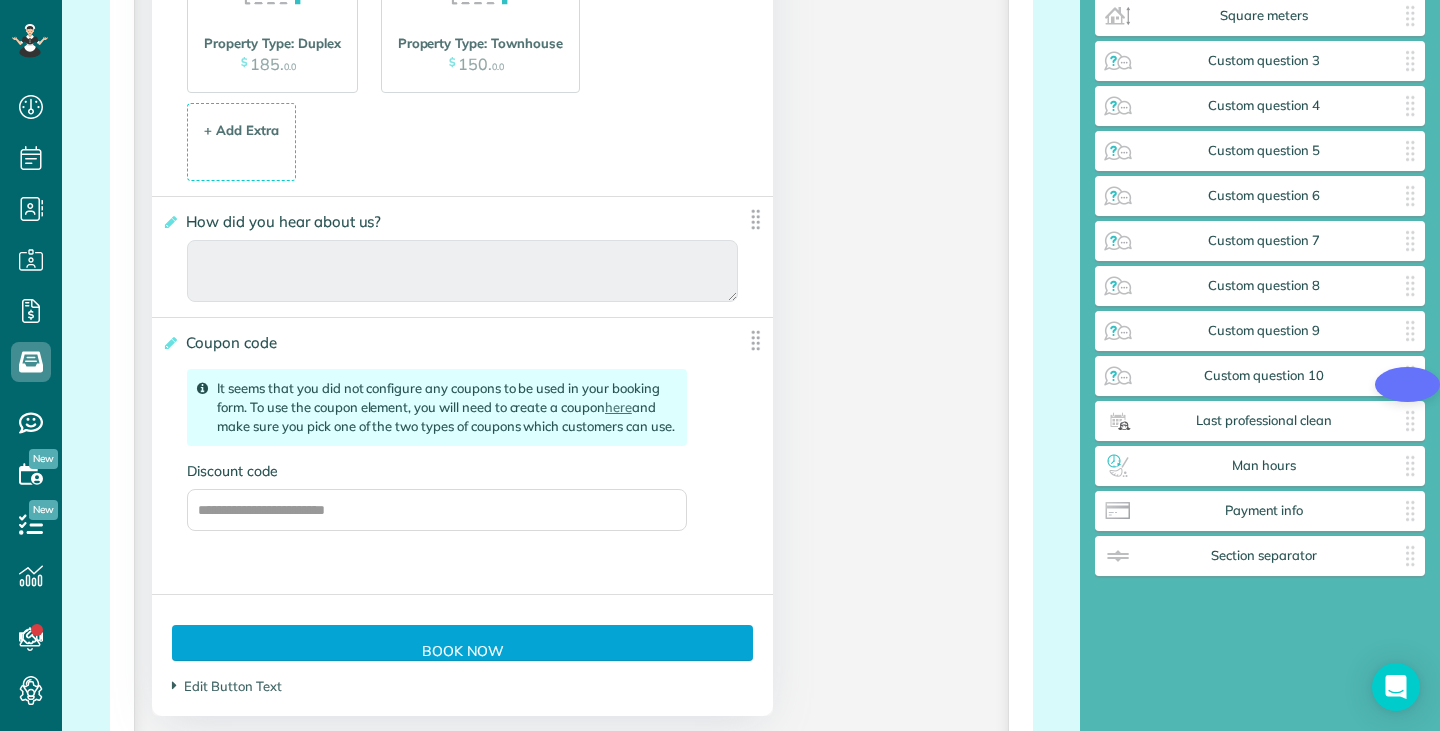 scroll, scrollTop: 3246, scrollLeft: 0, axis: vertical 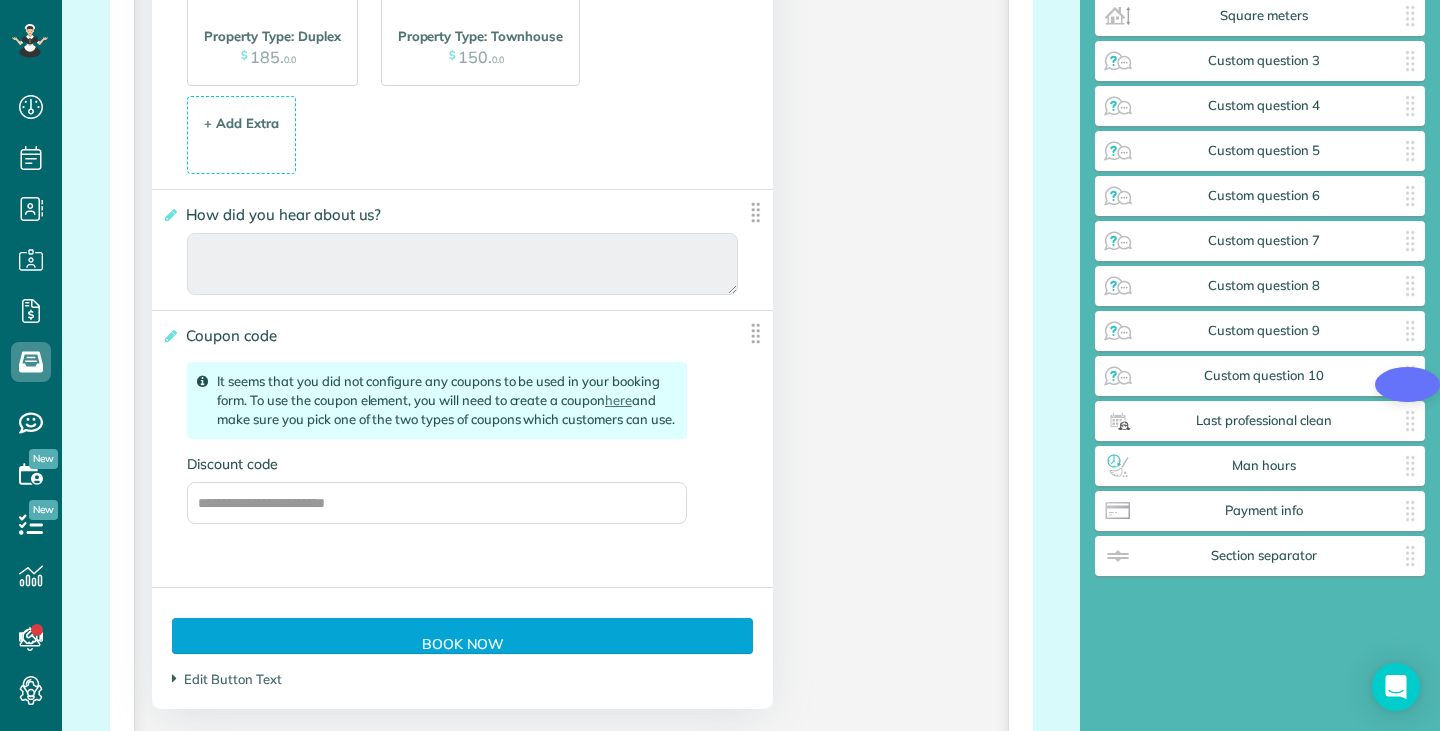 click on "**********" at bounding box center [571, -1033] 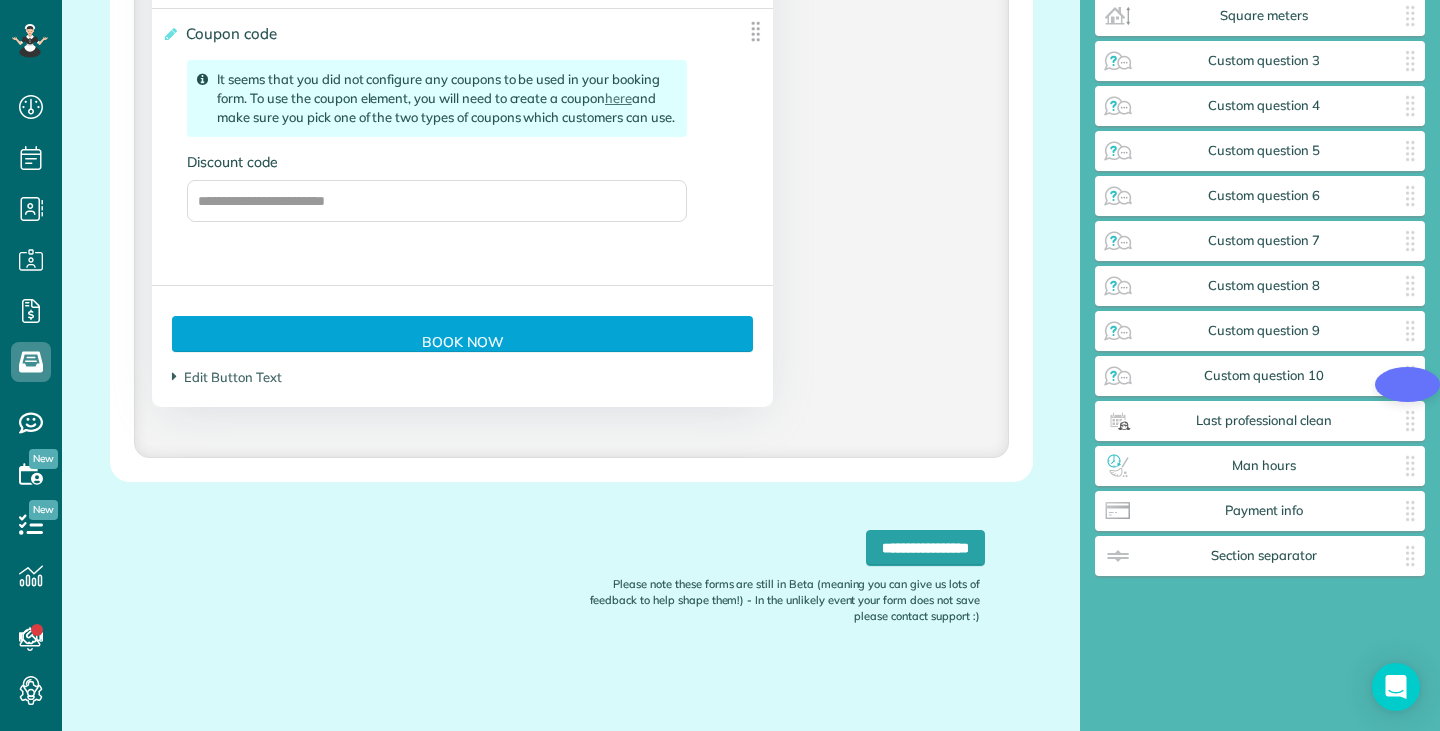 scroll, scrollTop: 3584, scrollLeft: 0, axis: vertical 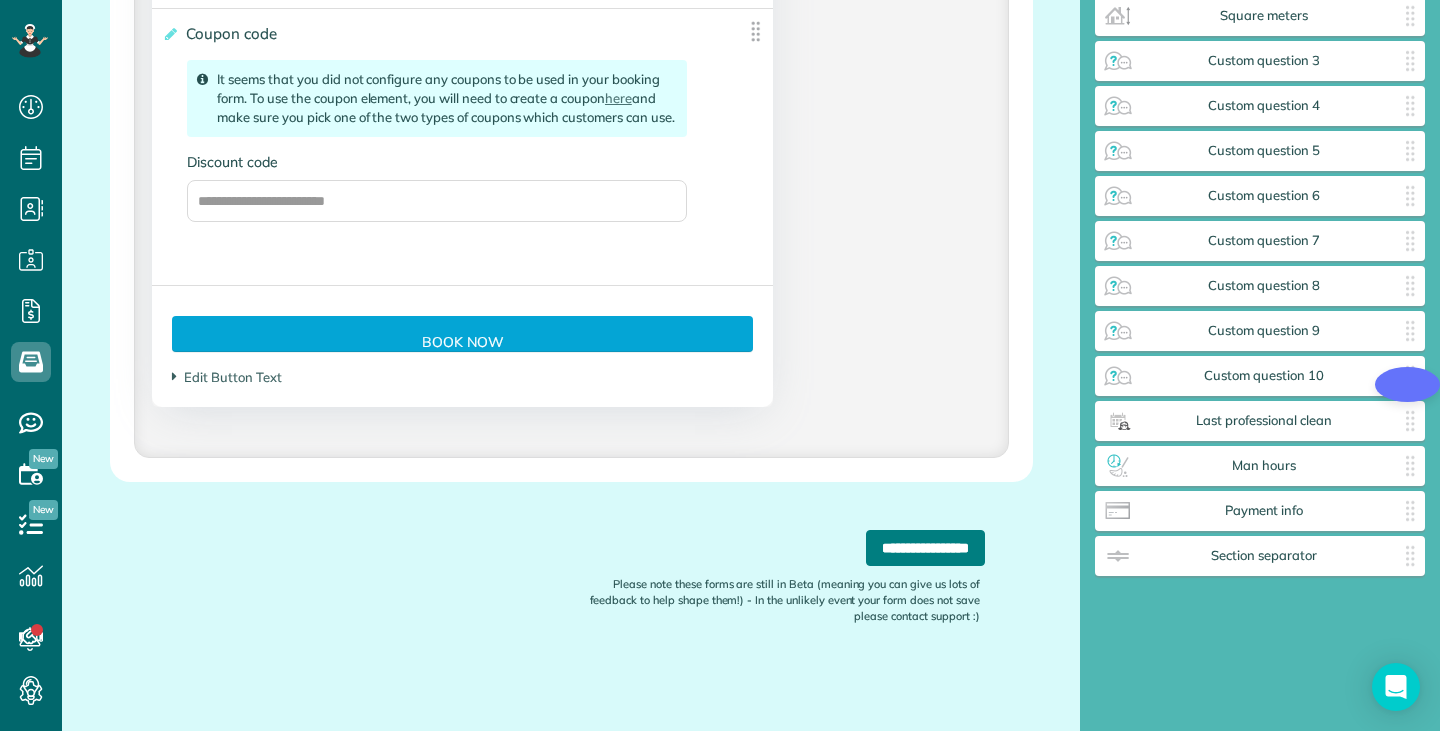 click on "**********" at bounding box center (925, 548) 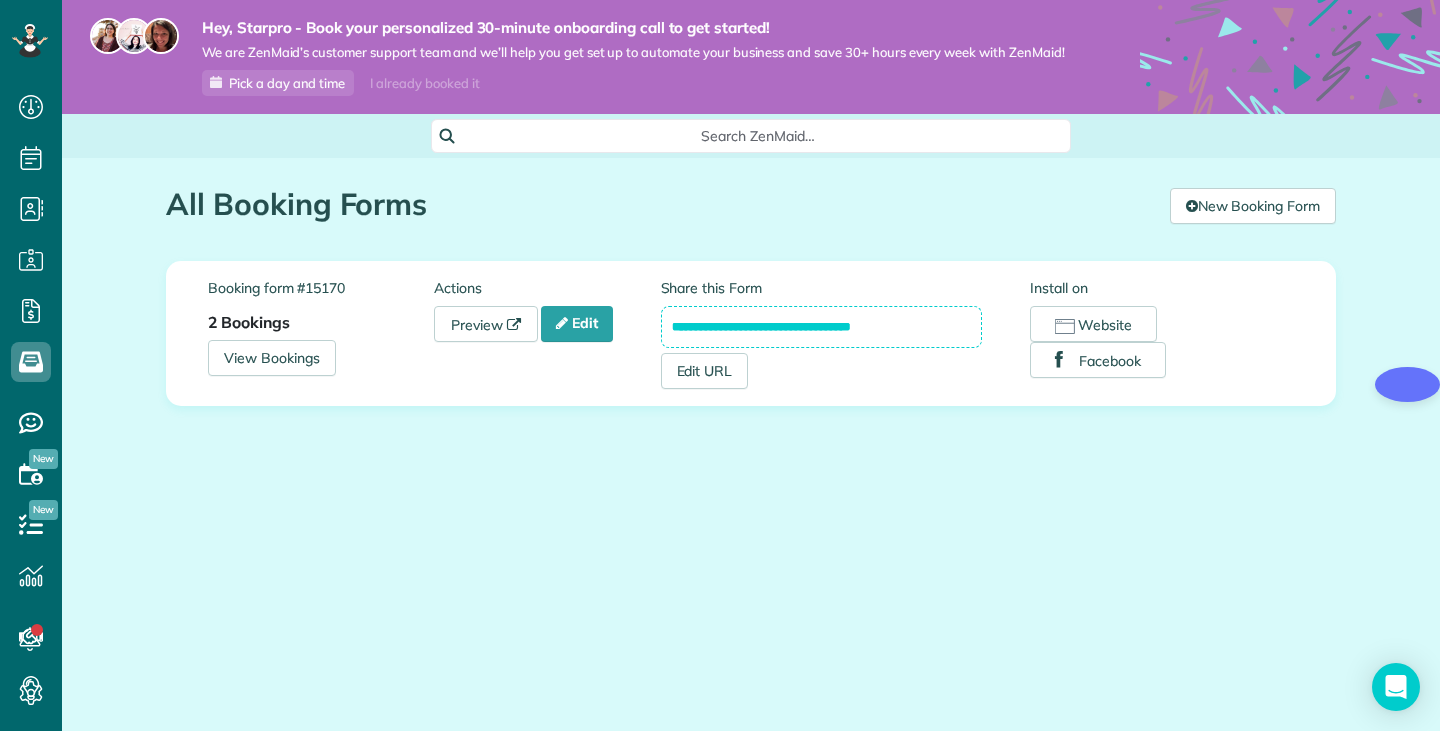 scroll, scrollTop: 0, scrollLeft: 0, axis: both 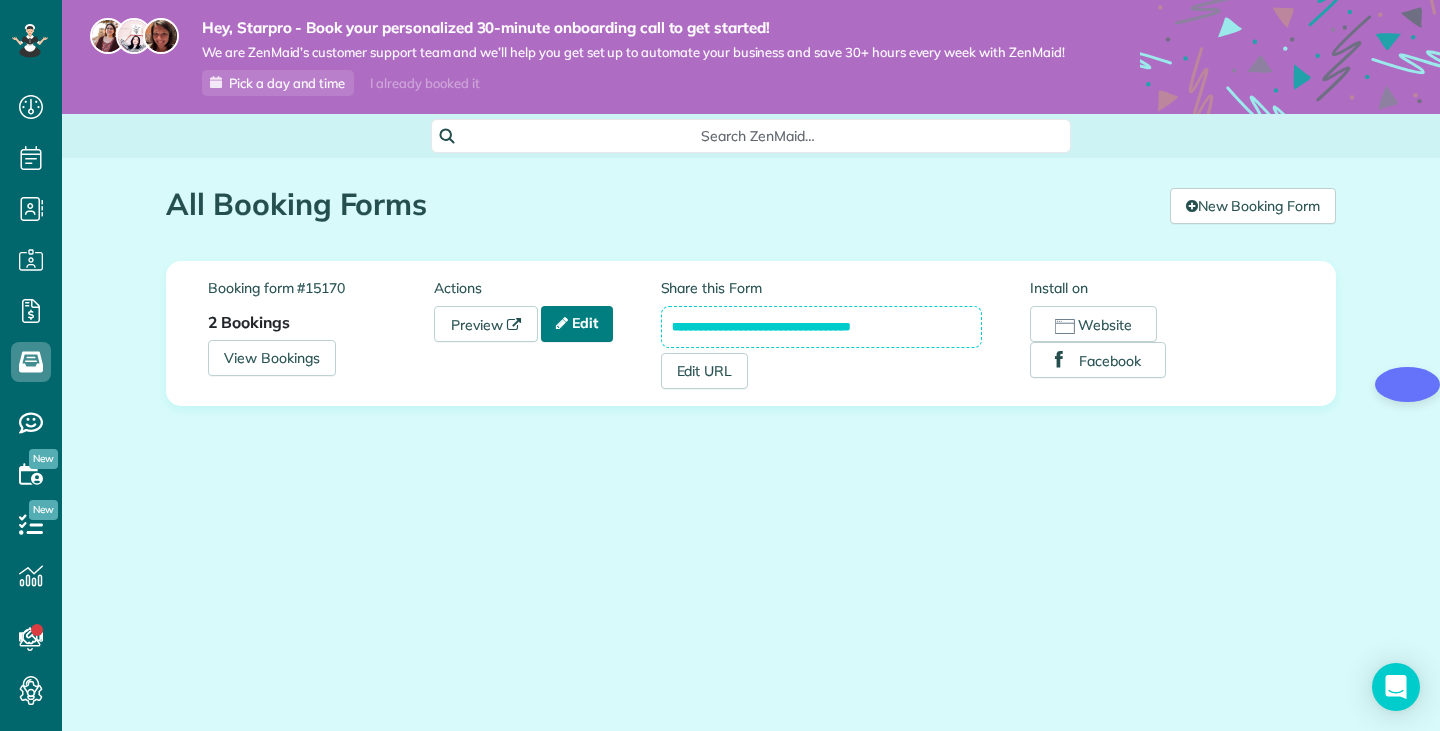 click on "Edit" at bounding box center (577, 324) 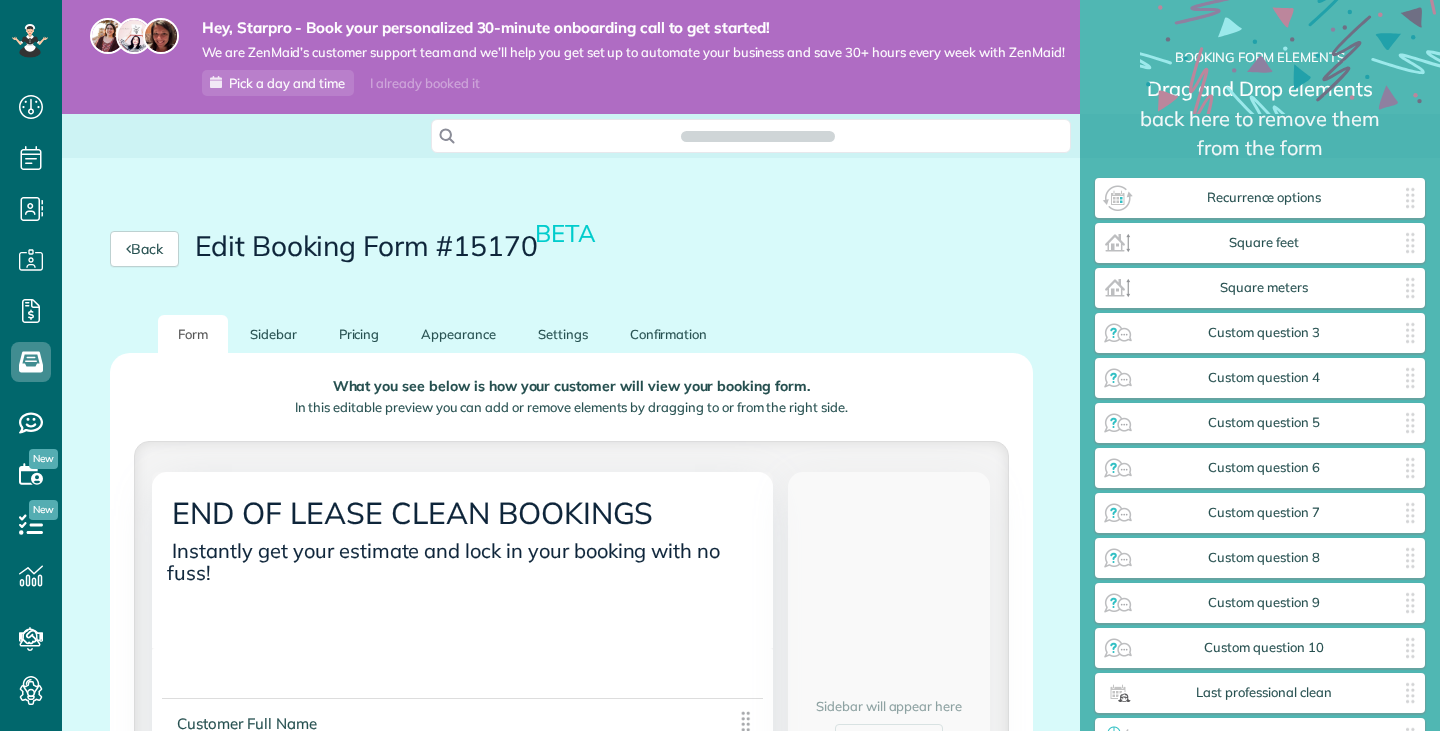 scroll, scrollTop: 0, scrollLeft: 0, axis: both 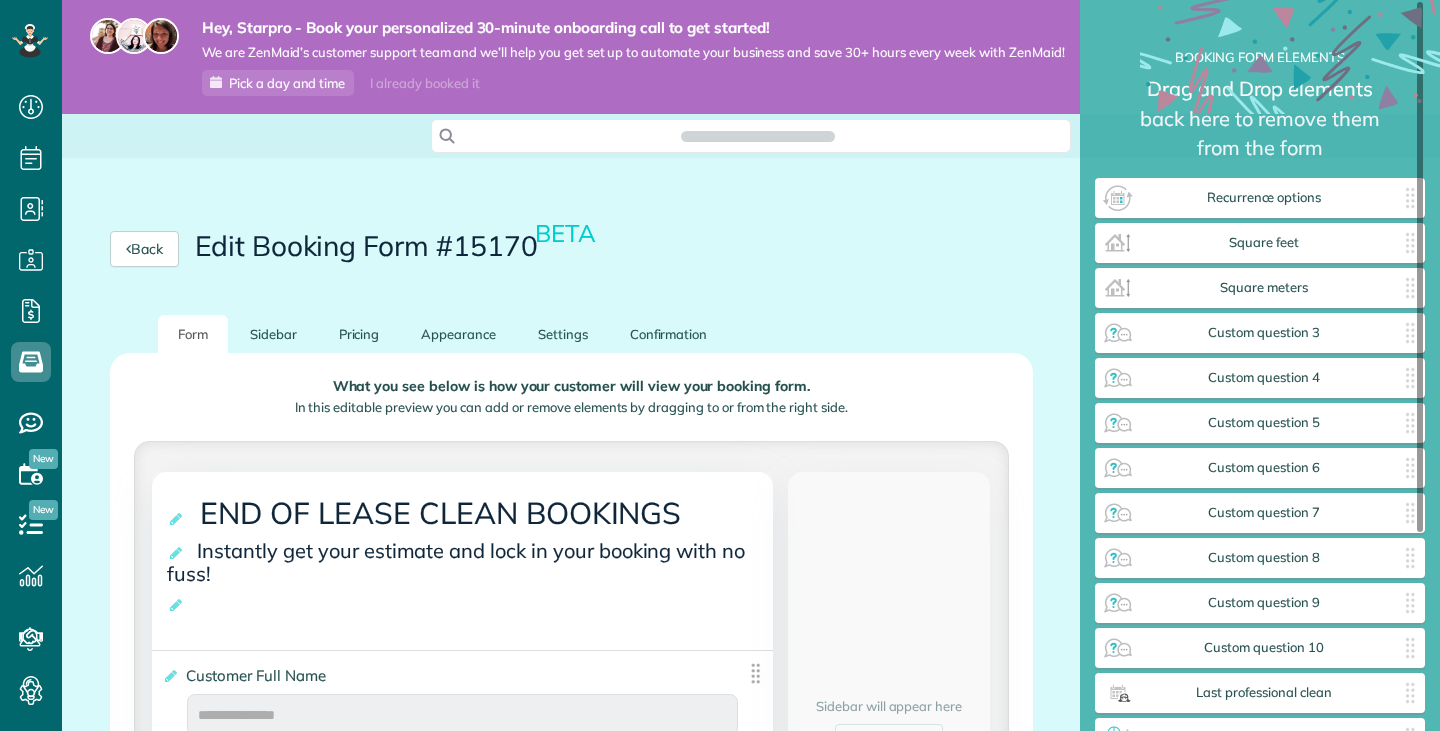 click on "Back
Edit Booking Form #15170  BETA" at bounding box center (571, 249) 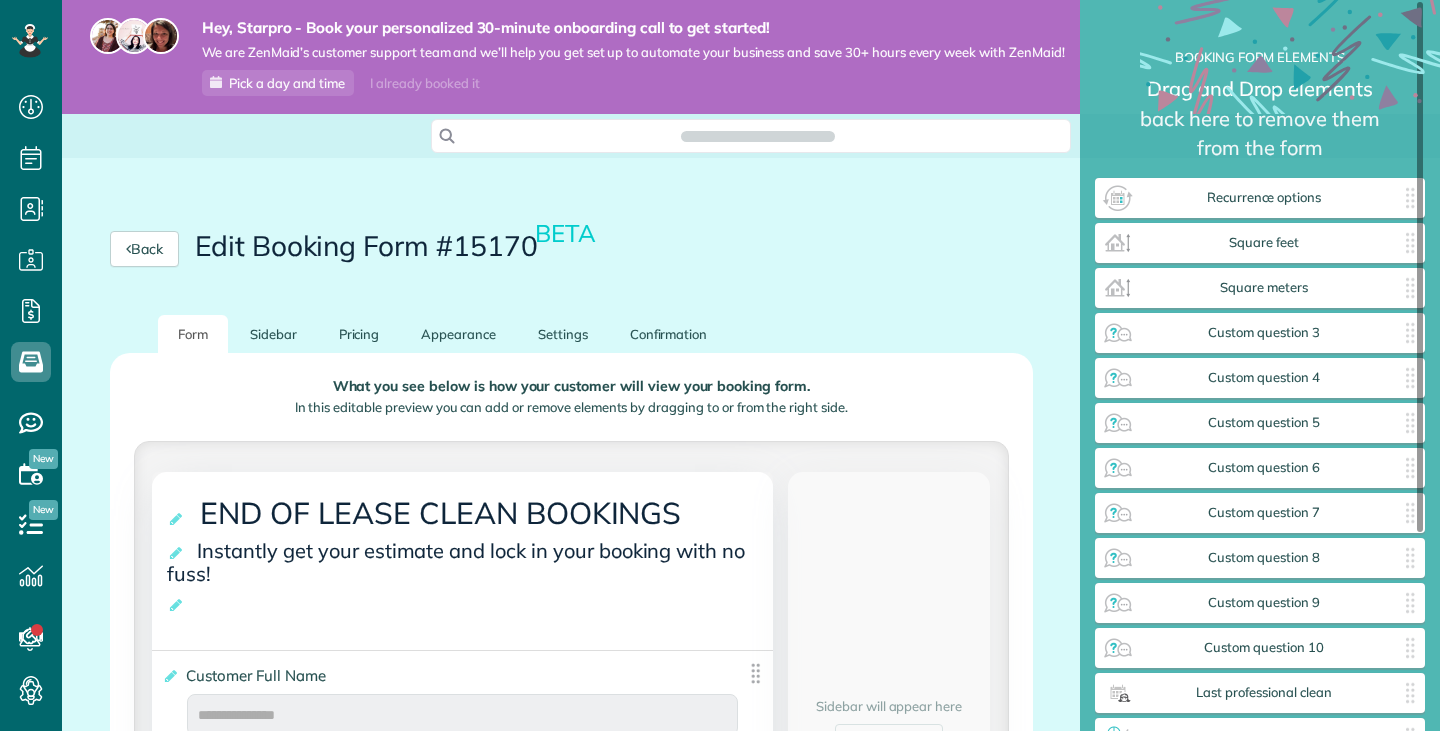 scroll, scrollTop: 731, scrollLeft: 62, axis: both 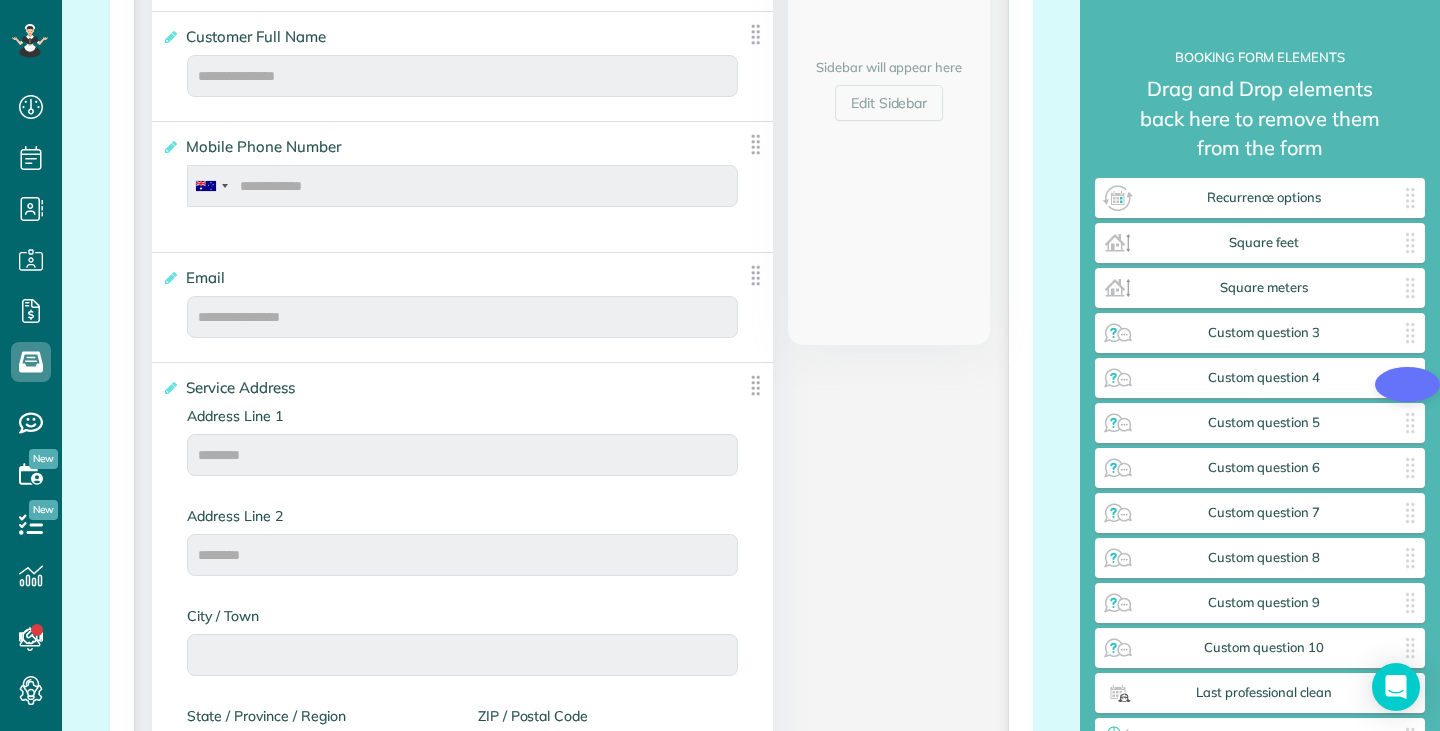 click on "**********" at bounding box center [571, 1657] 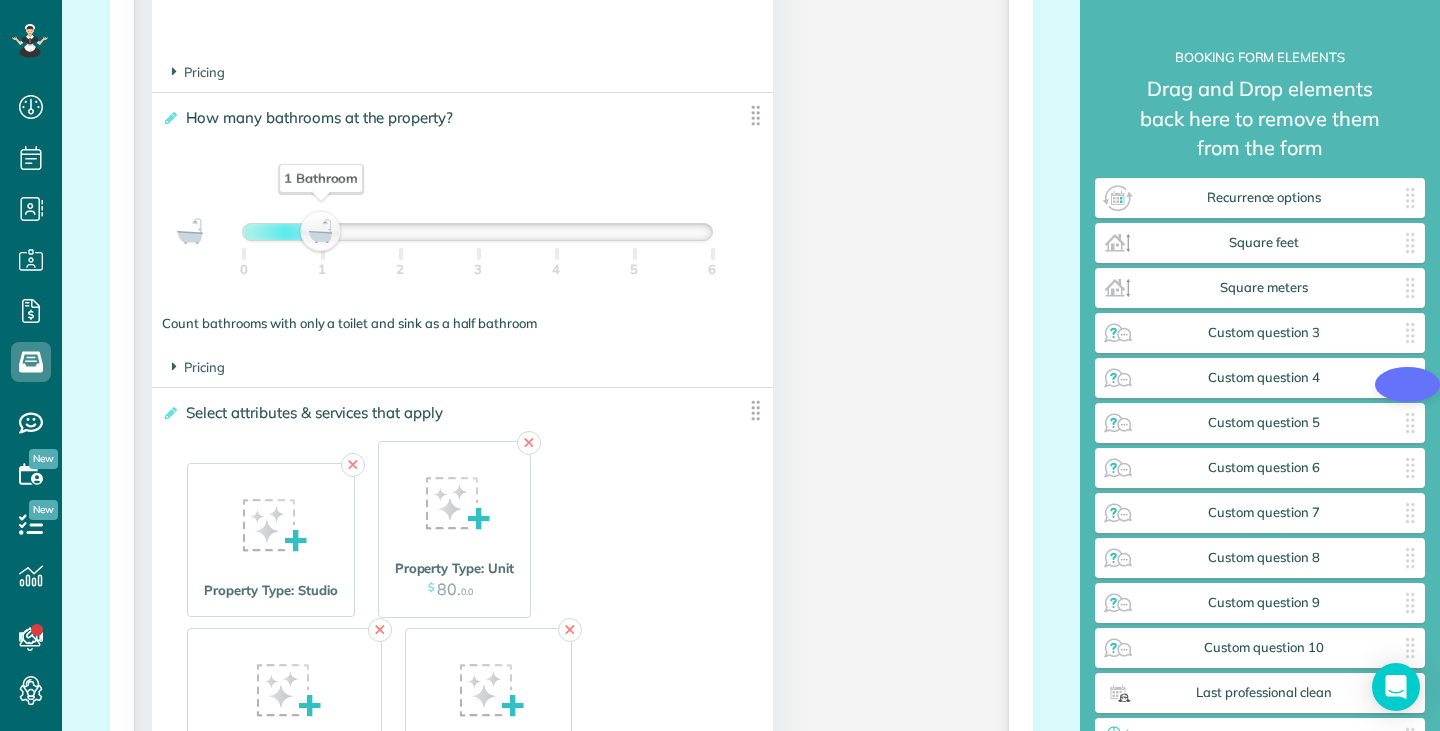 scroll, scrollTop: 2306, scrollLeft: 0, axis: vertical 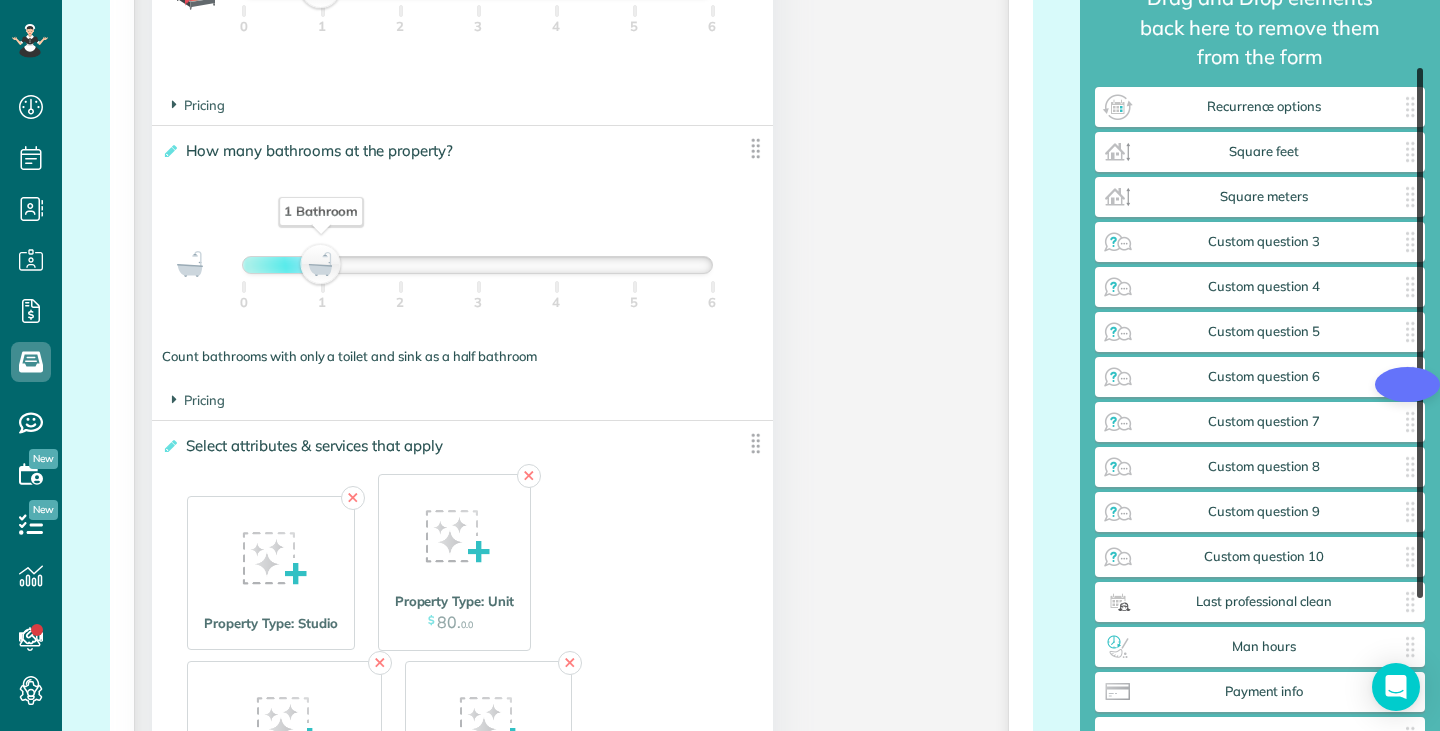 drag, startPoint x: 1416, startPoint y: 96, endPoint x: 1423, endPoint y: 162, distance: 66.37017 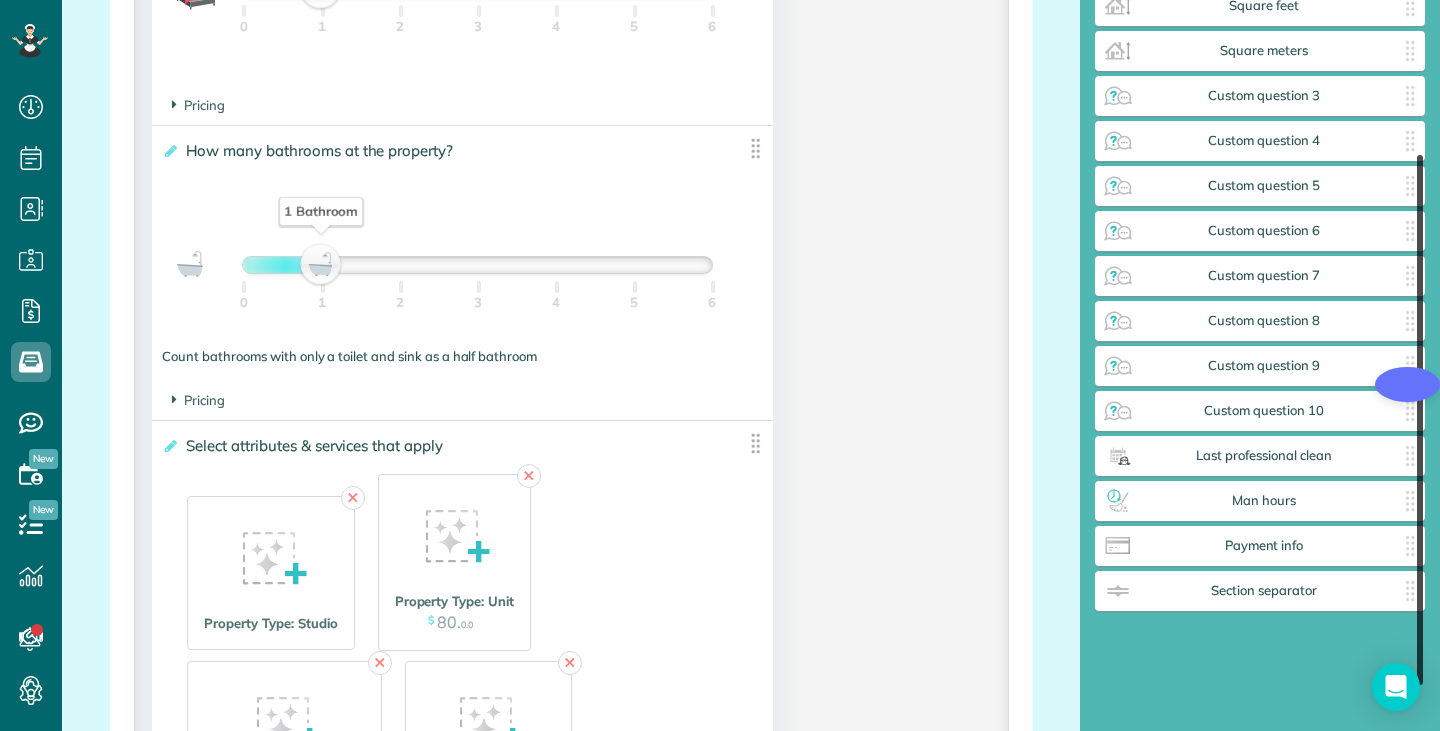 scroll, scrollTop: 272, scrollLeft: 0, axis: vertical 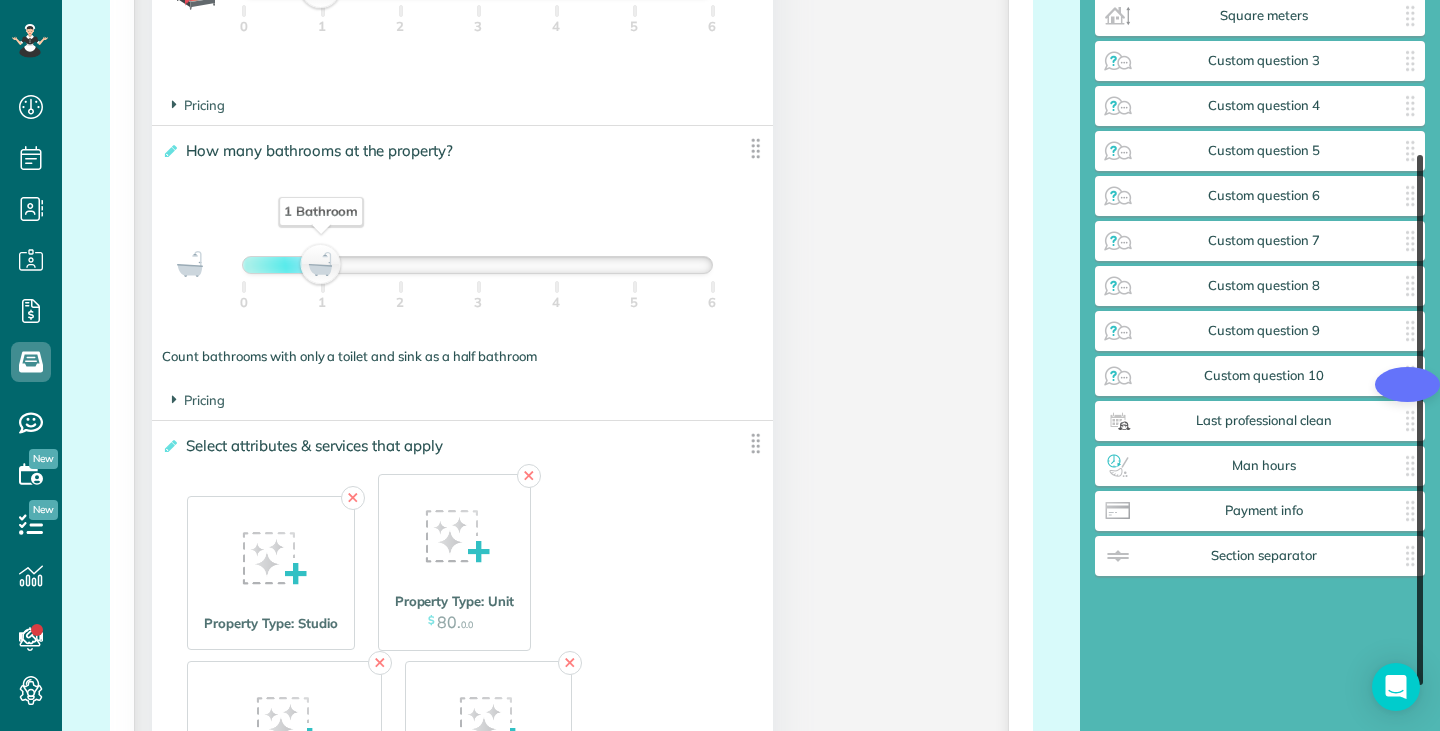 drag, startPoint x: 1416, startPoint y: 189, endPoint x: 858, endPoint y: 536, distance: 657.09436 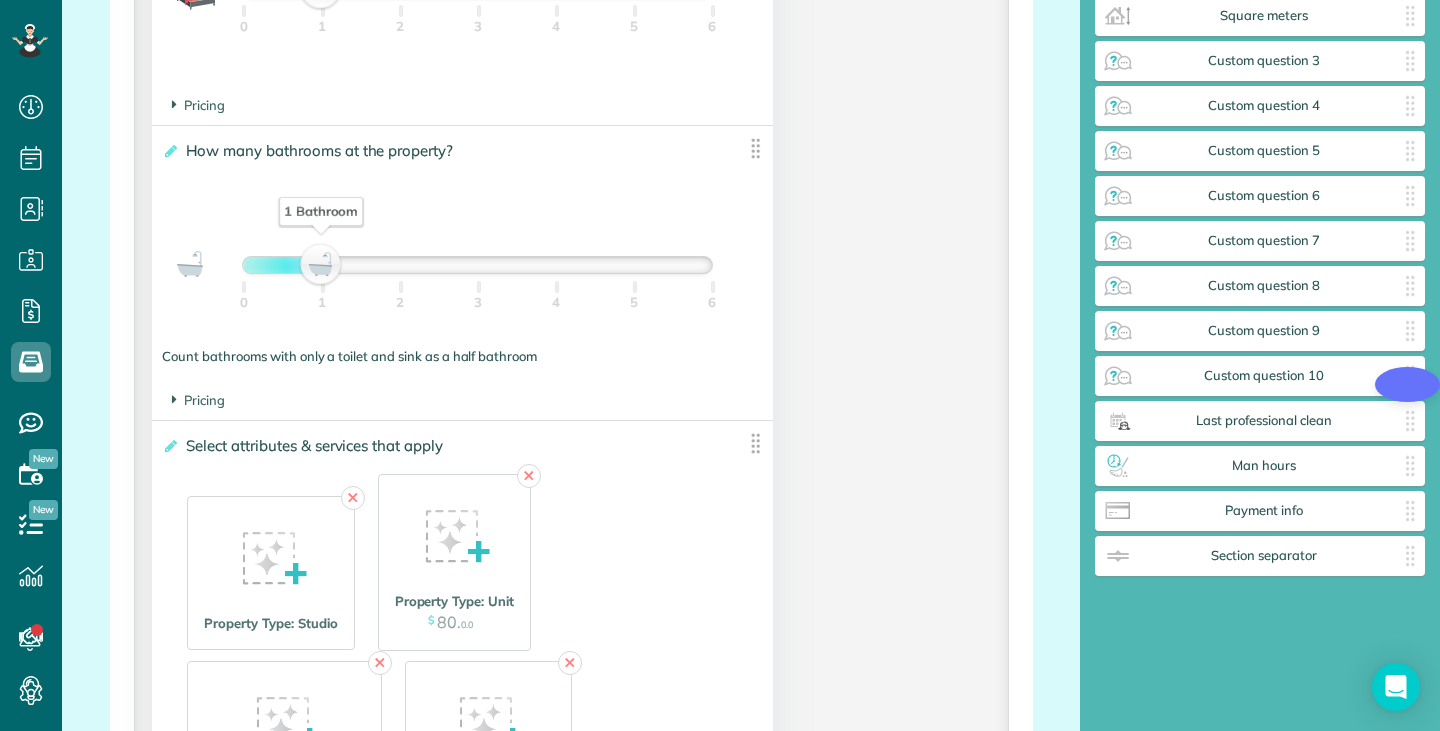 scroll, scrollTop: 2945, scrollLeft: 0, axis: vertical 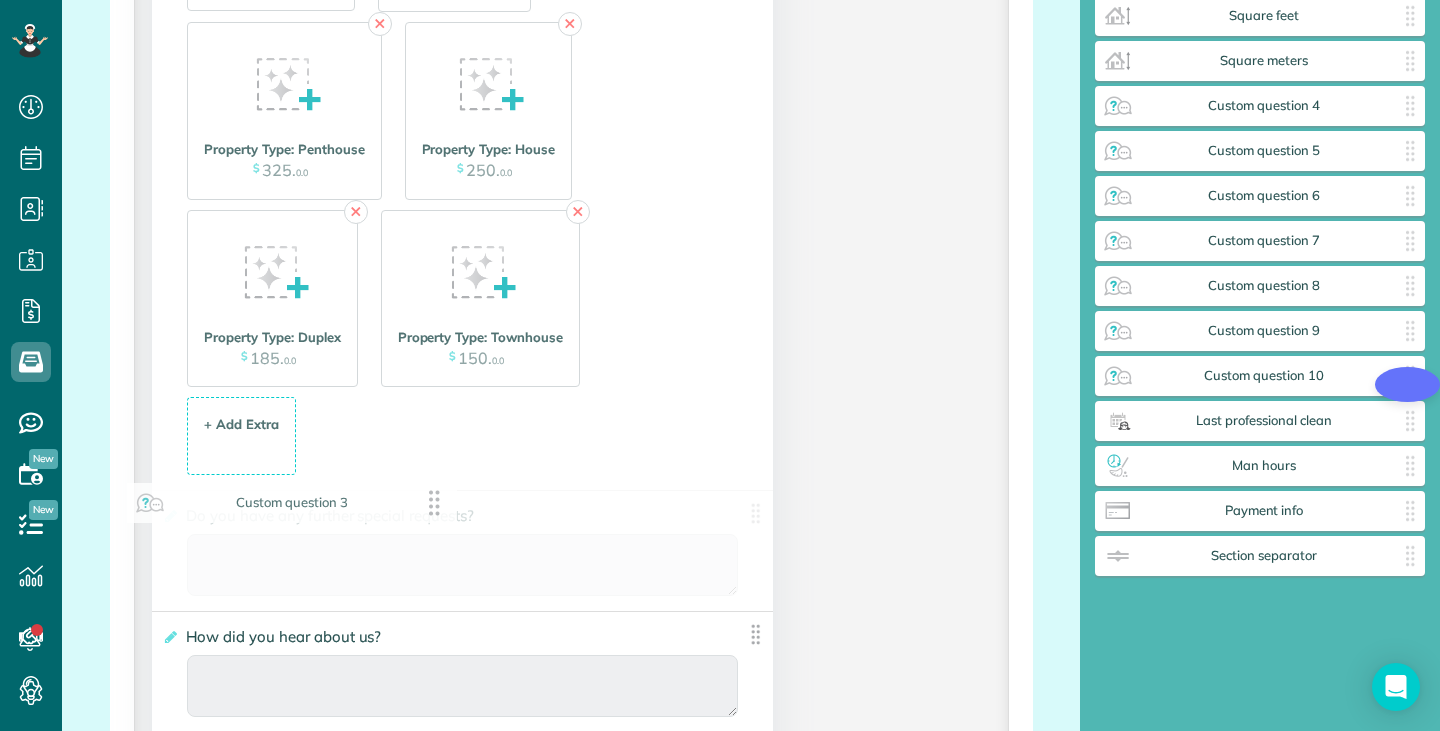 drag, startPoint x: 1316, startPoint y: 66, endPoint x: 347, endPoint y: 511, distance: 1066.2954 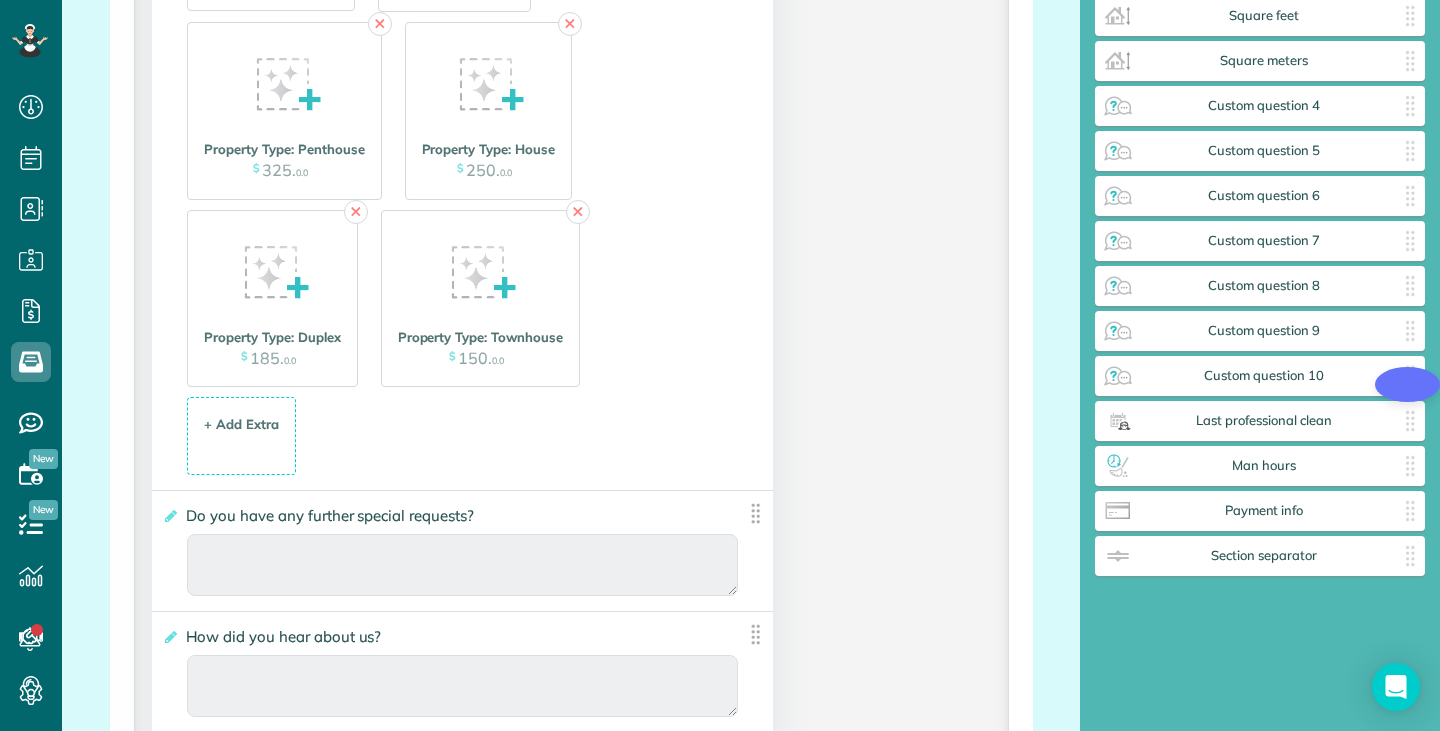 scroll, scrollTop: 781, scrollLeft: 327, axis: both 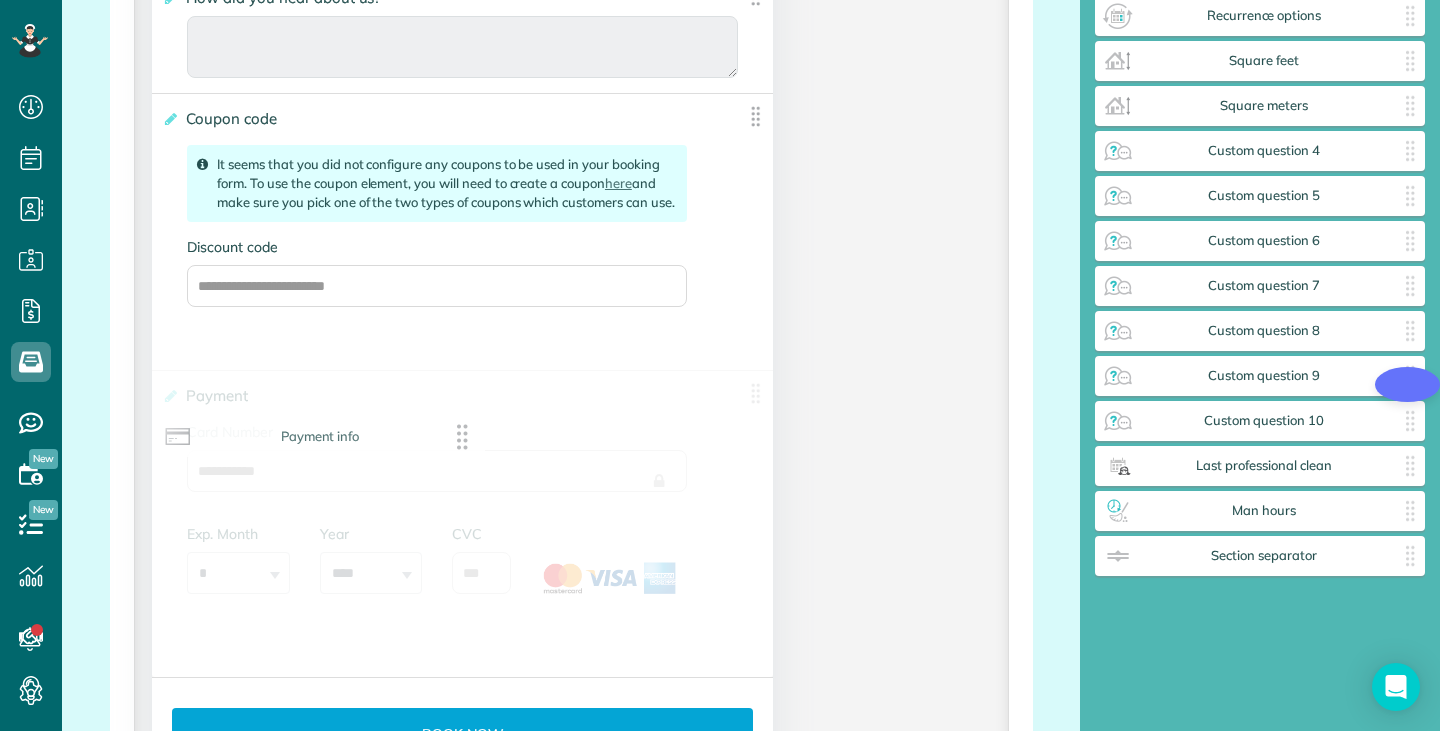 drag, startPoint x: 1272, startPoint y: 514, endPoint x: 329, endPoint y: 442, distance: 945.7447 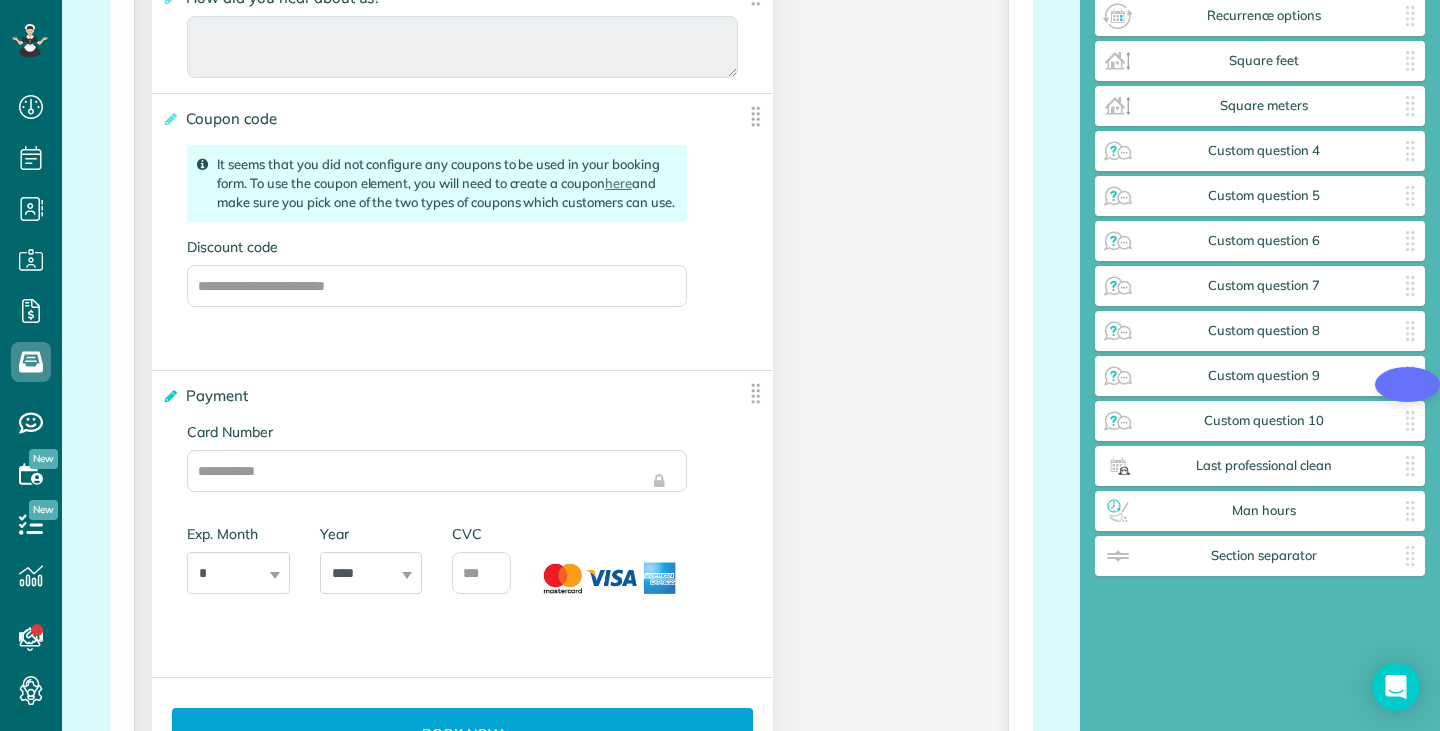click at bounding box center [169, 396] 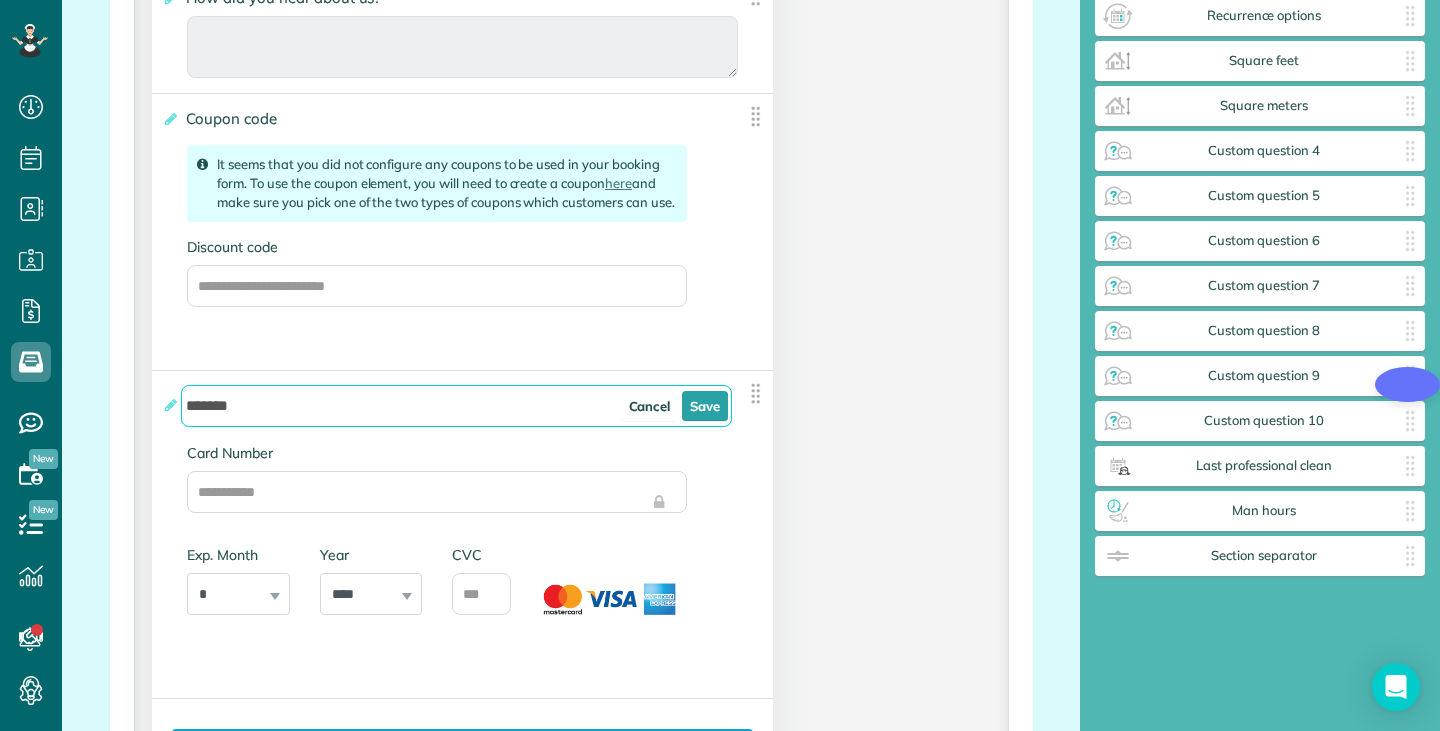 click on "*******" at bounding box center [456, 406] 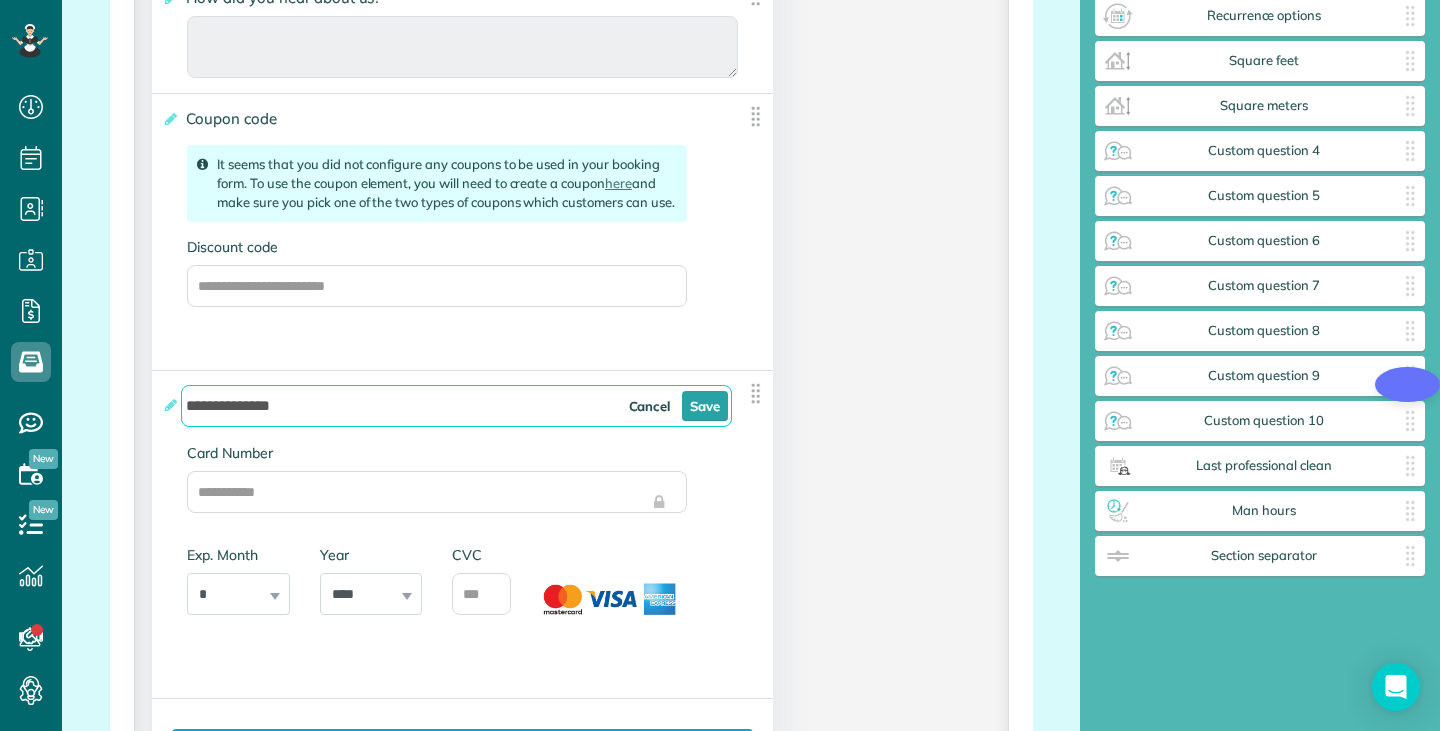 type on "**********" 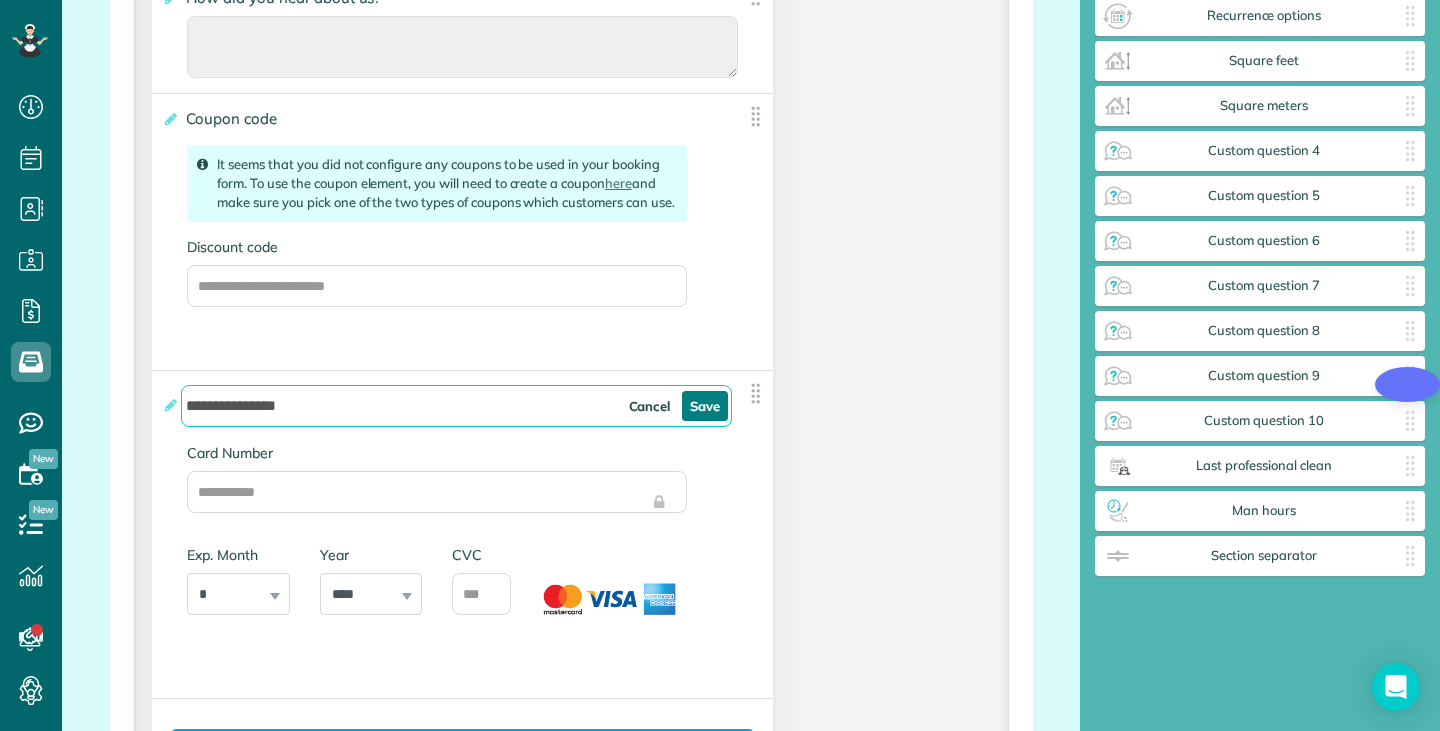 click on "Save" at bounding box center (705, 406) 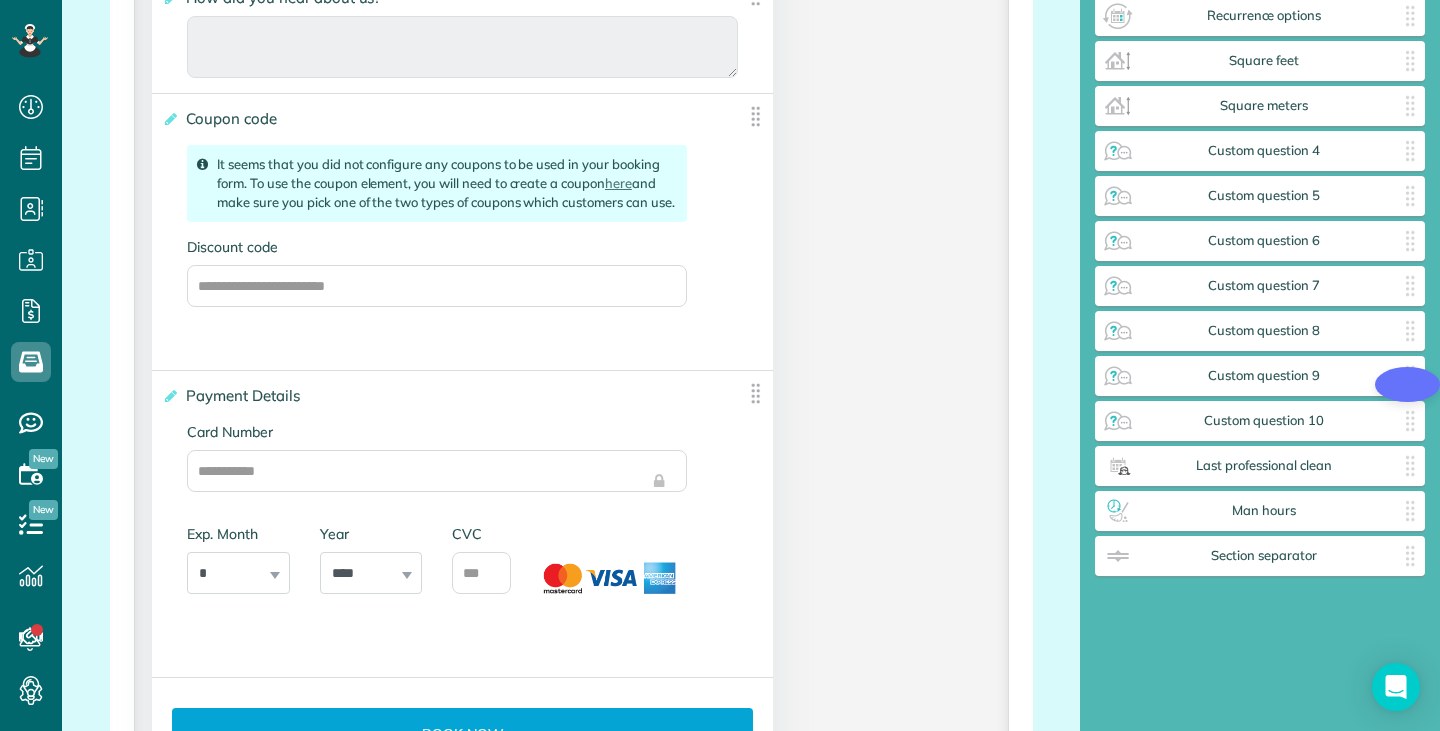 click on "**********" at bounding box center (571, -1157) 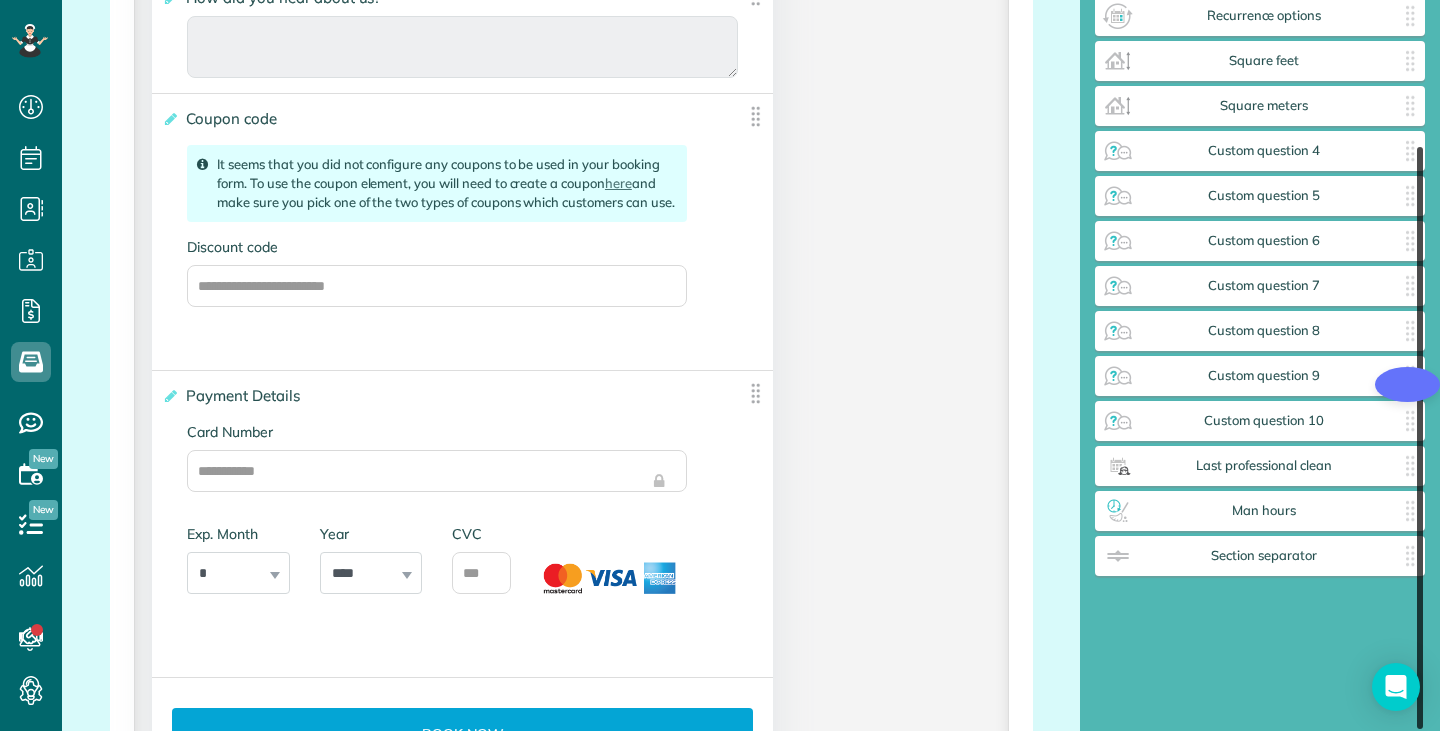 drag, startPoint x: 1420, startPoint y: 461, endPoint x: 1426, endPoint y: 526, distance: 65.27634 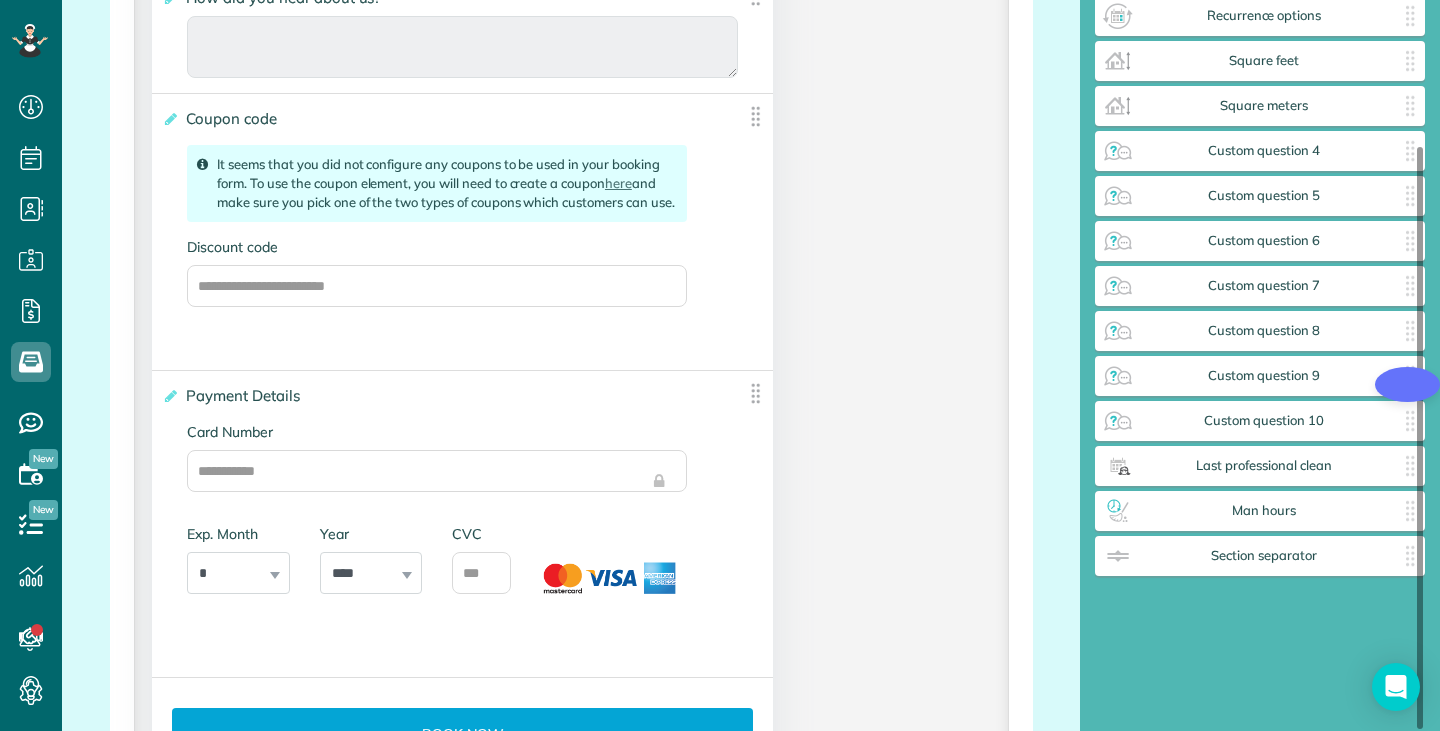 click on "**********" at bounding box center (571, -1157) 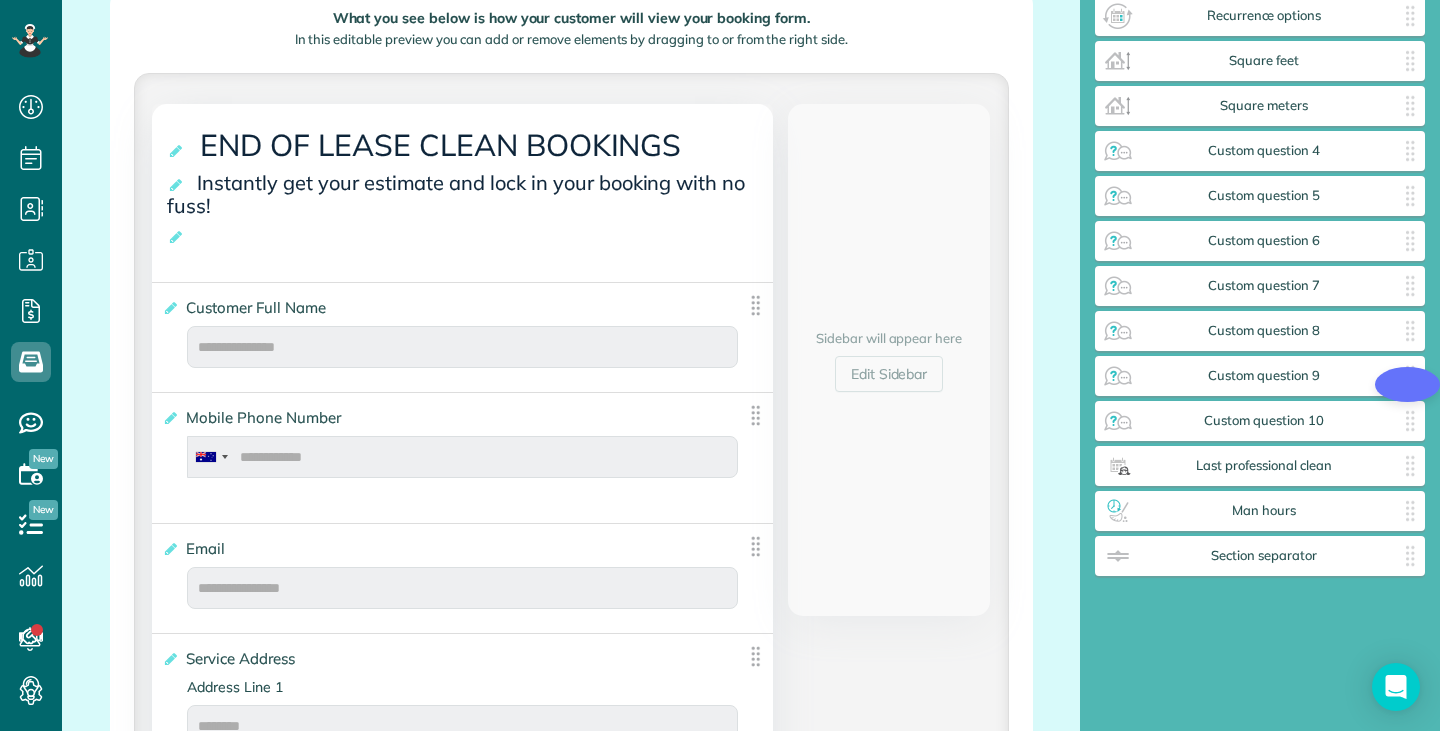 scroll, scrollTop: 0, scrollLeft: 0, axis: both 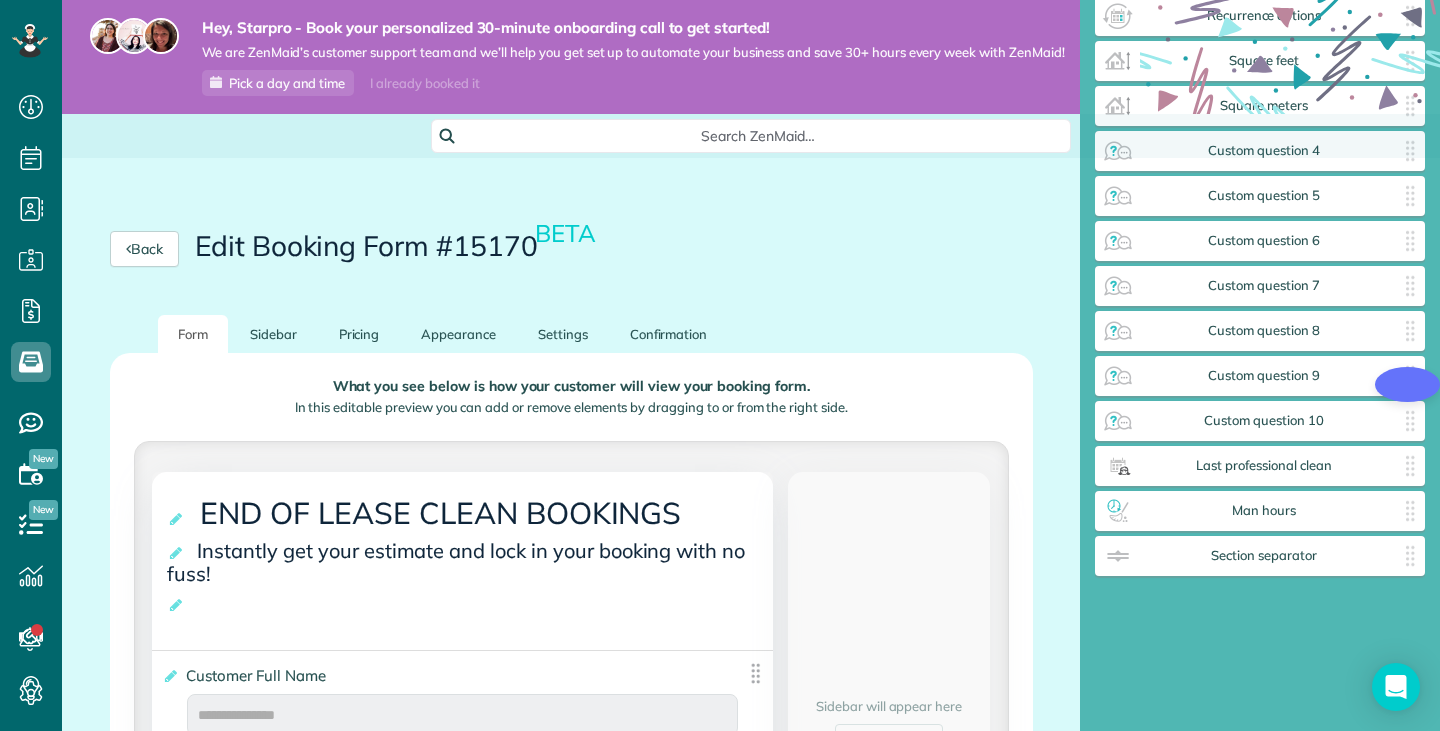 click on "Back
Edit Booking Form #15170  BETA" at bounding box center [571, 249] 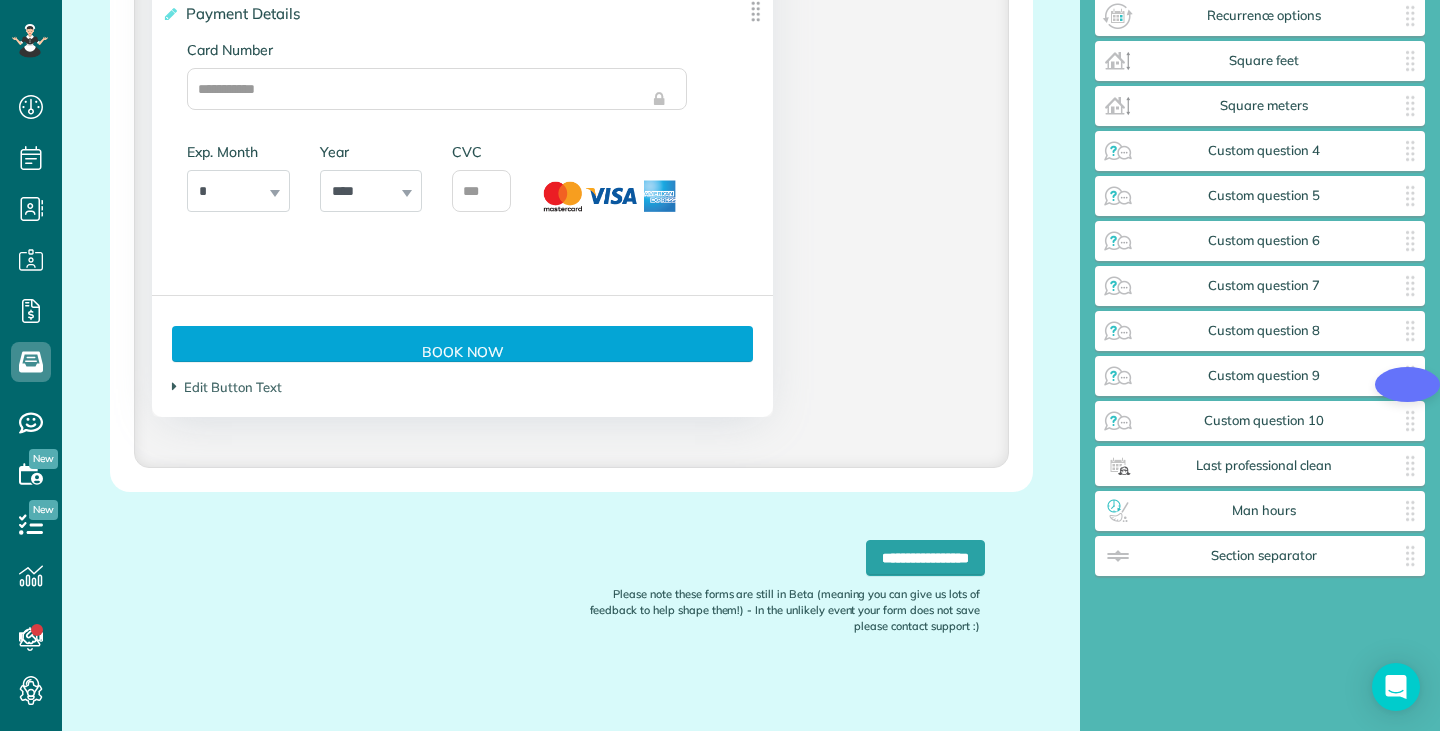 scroll, scrollTop: 4012, scrollLeft: 0, axis: vertical 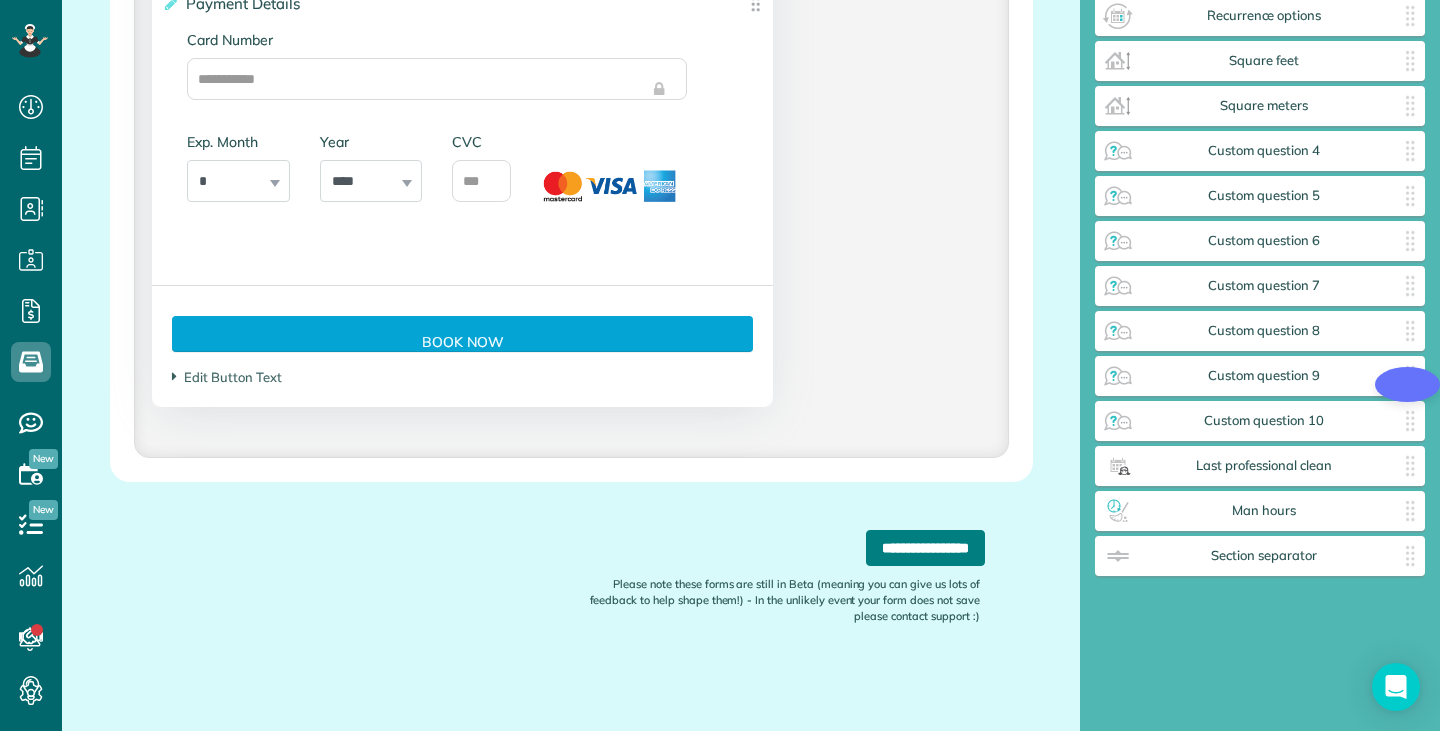 click on "**********" at bounding box center (925, 548) 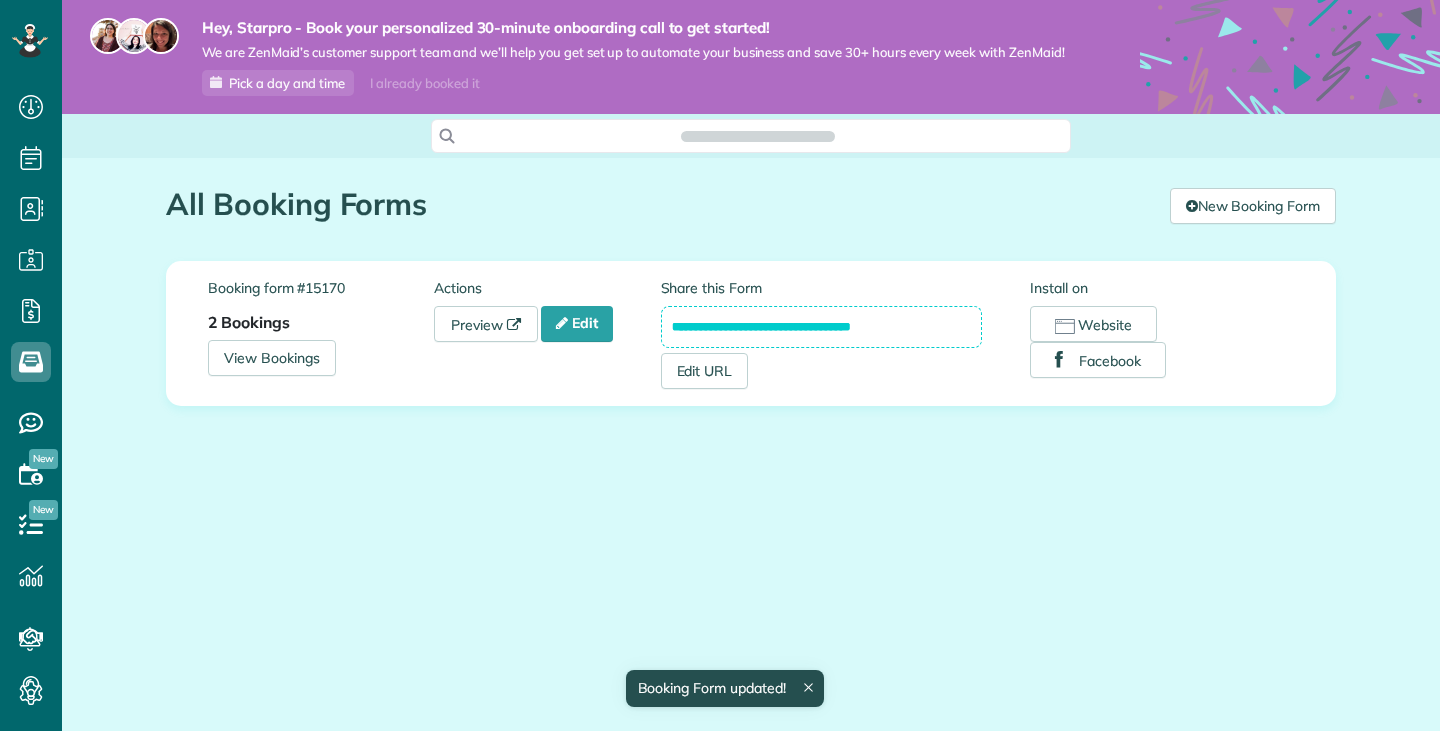 scroll, scrollTop: 0, scrollLeft: 0, axis: both 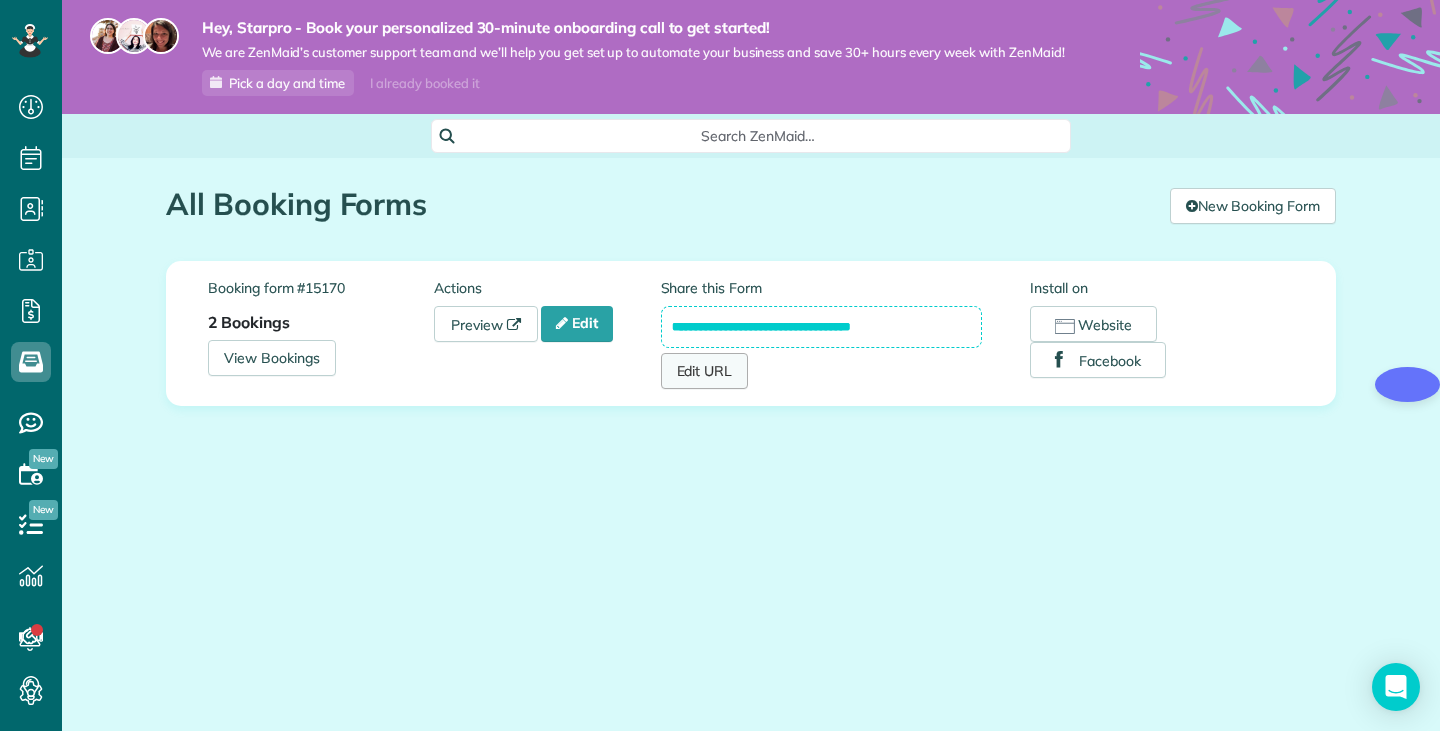 click on "Edit URL" at bounding box center [705, 371] 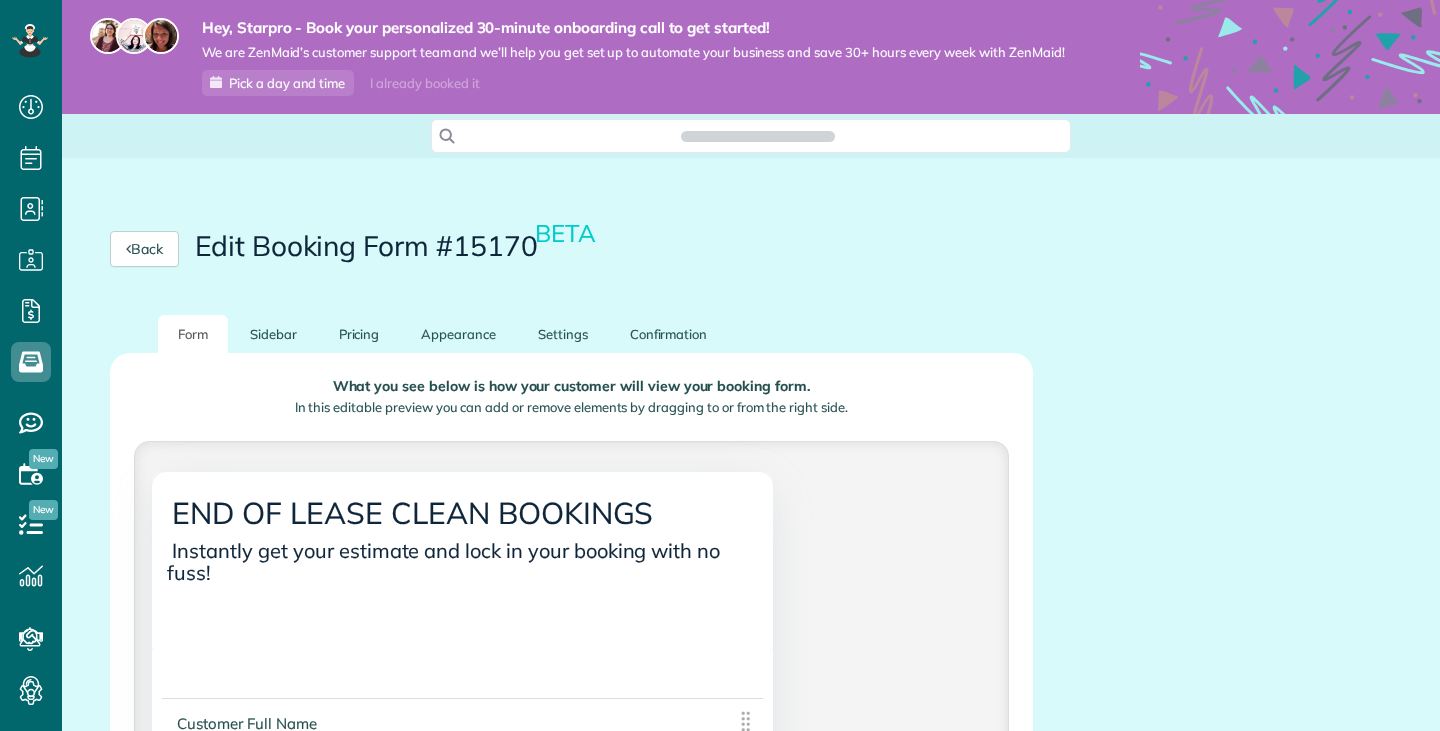 scroll, scrollTop: 0, scrollLeft: 0, axis: both 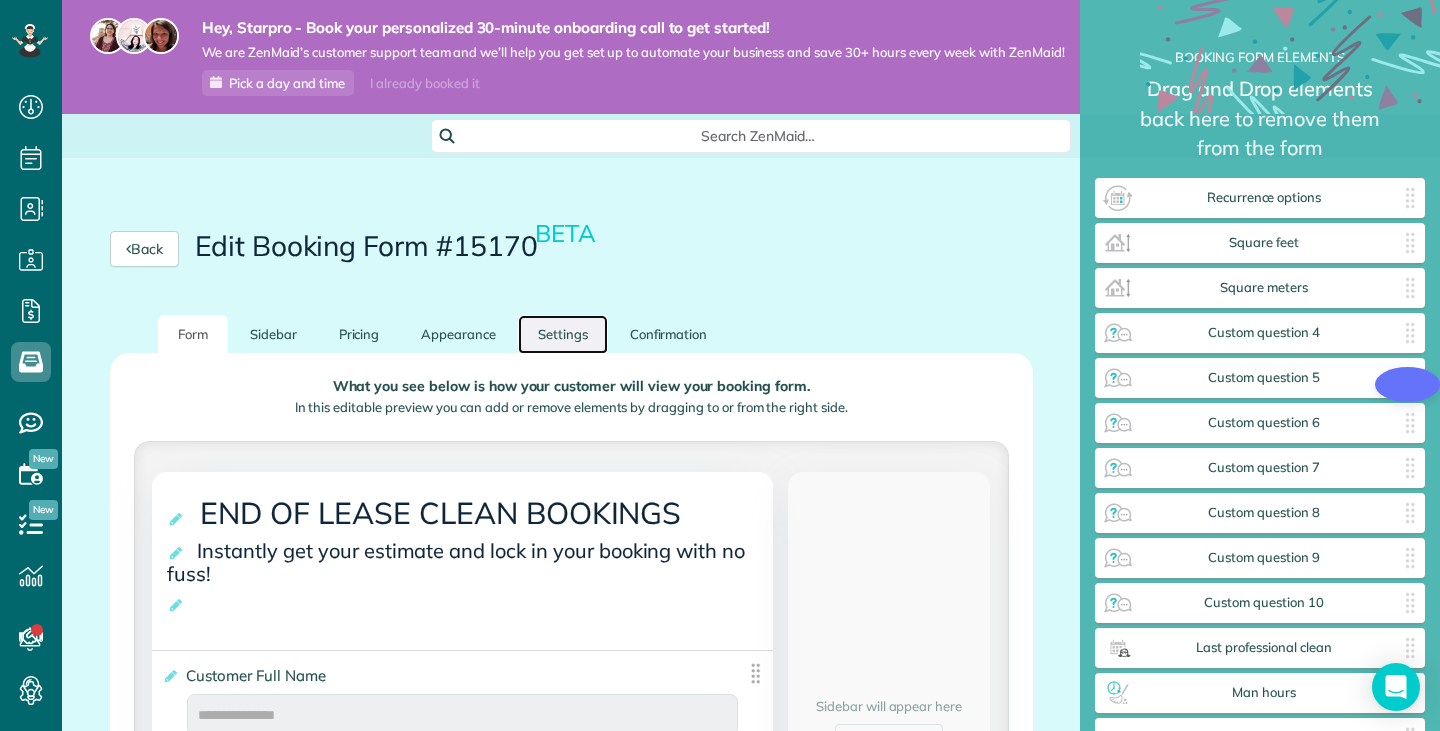click on "Settings" at bounding box center [563, 334] 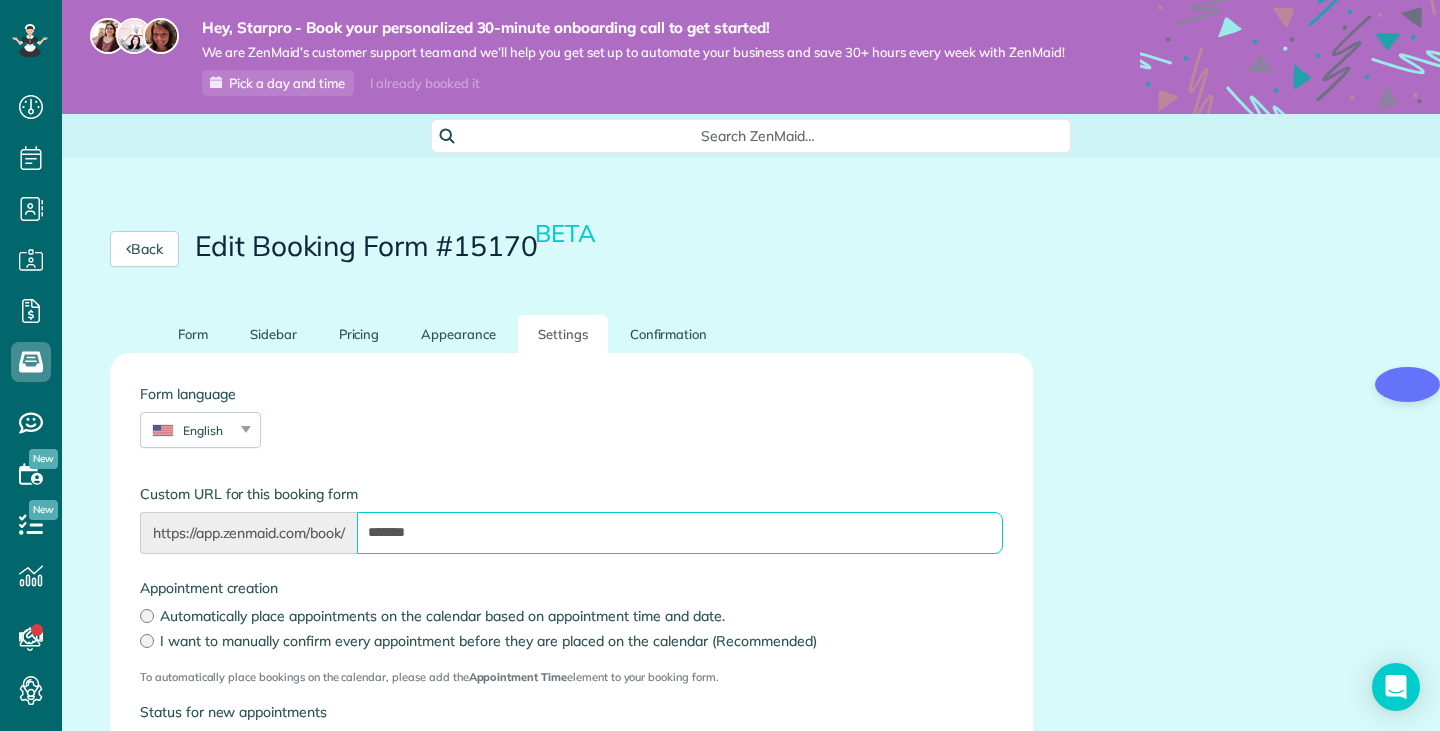 click on "*******" at bounding box center (680, 533) 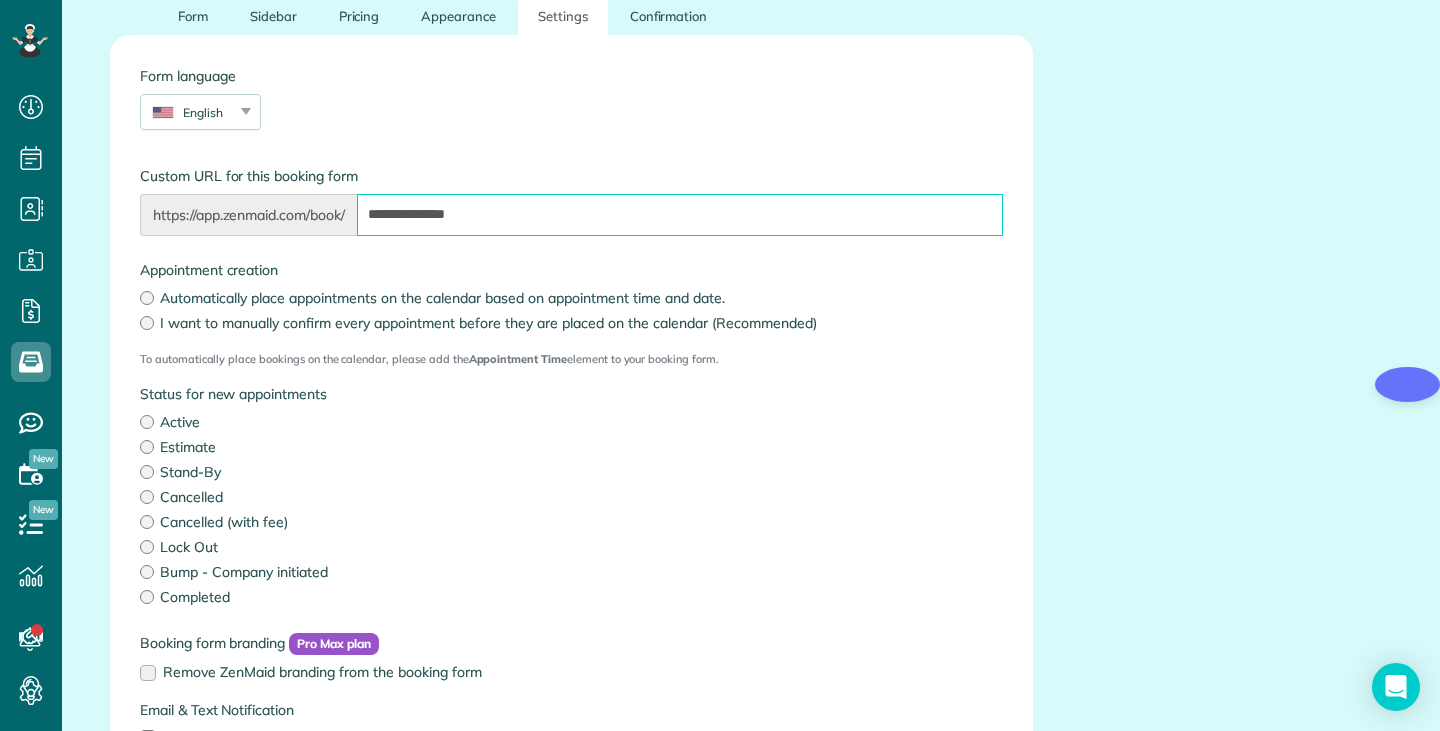 scroll, scrollTop: 326, scrollLeft: 0, axis: vertical 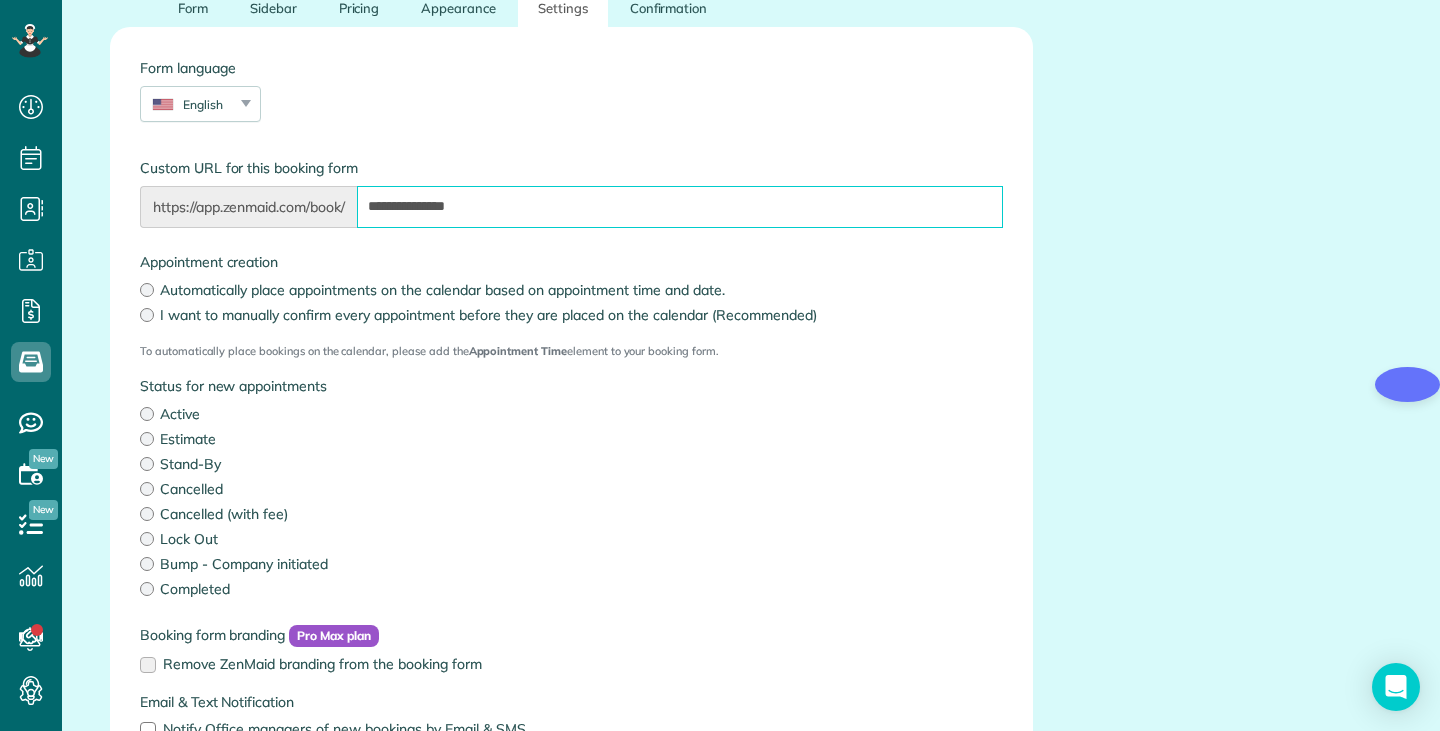 click on "**********" at bounding box center (680, 207) 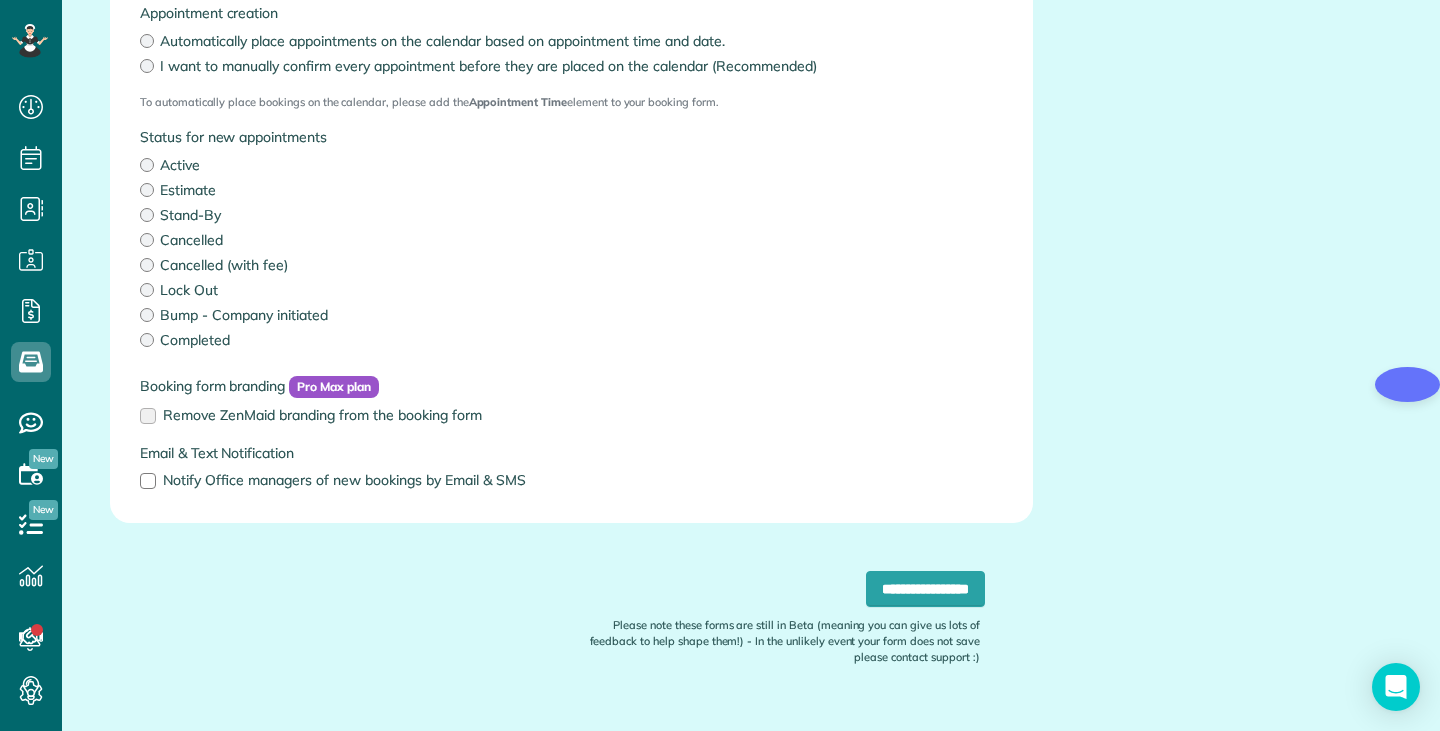 scroll, scrollTop: 579, scrollLeft: 0, axis: vertical 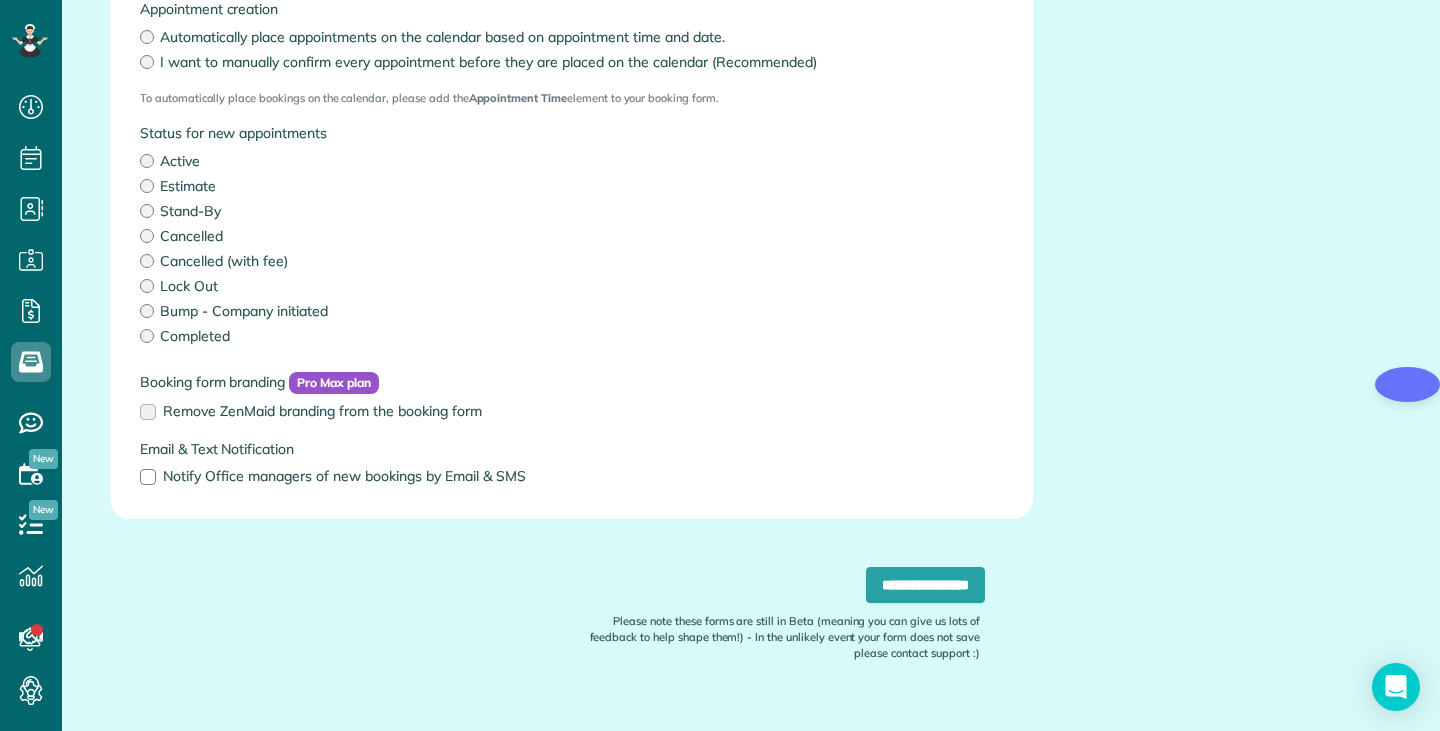 type on "**********" 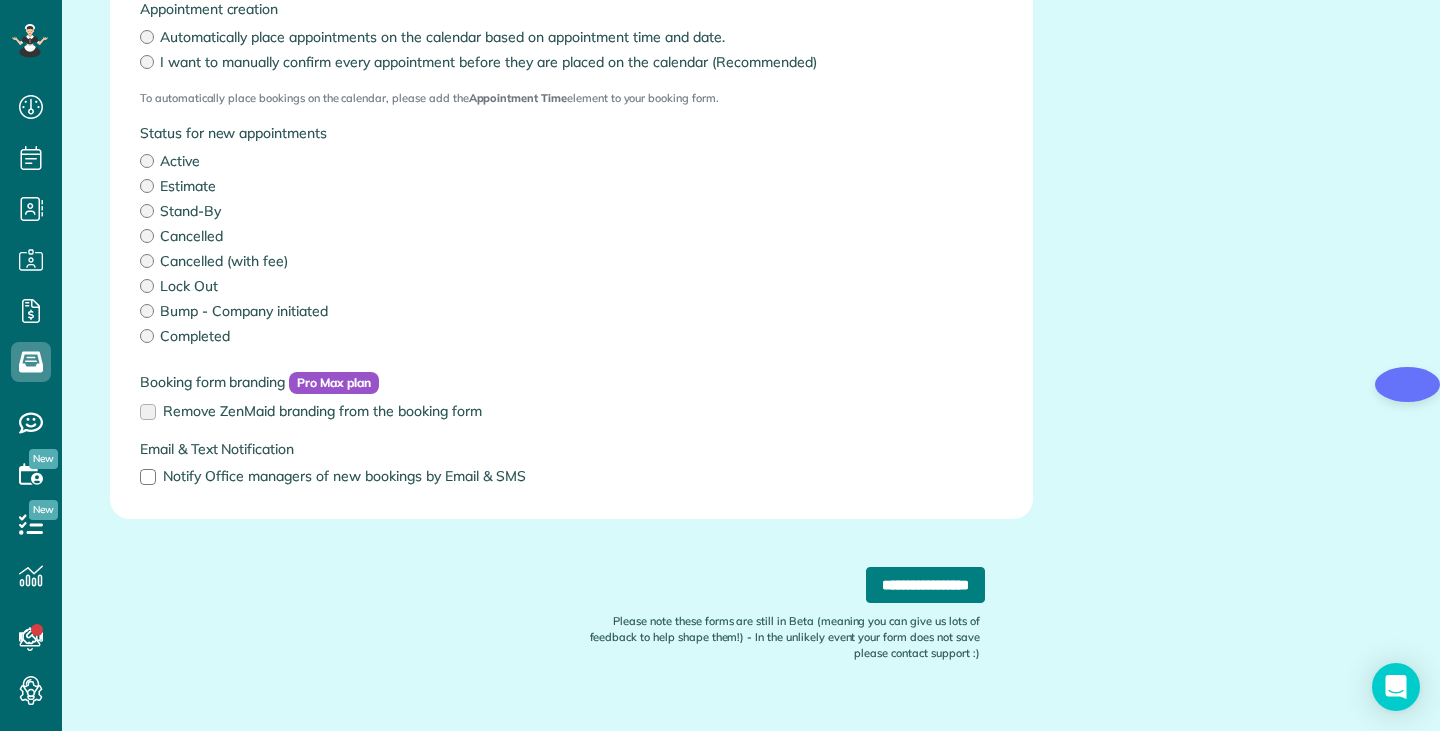 click on "**********" at bounding box center (925, 585) 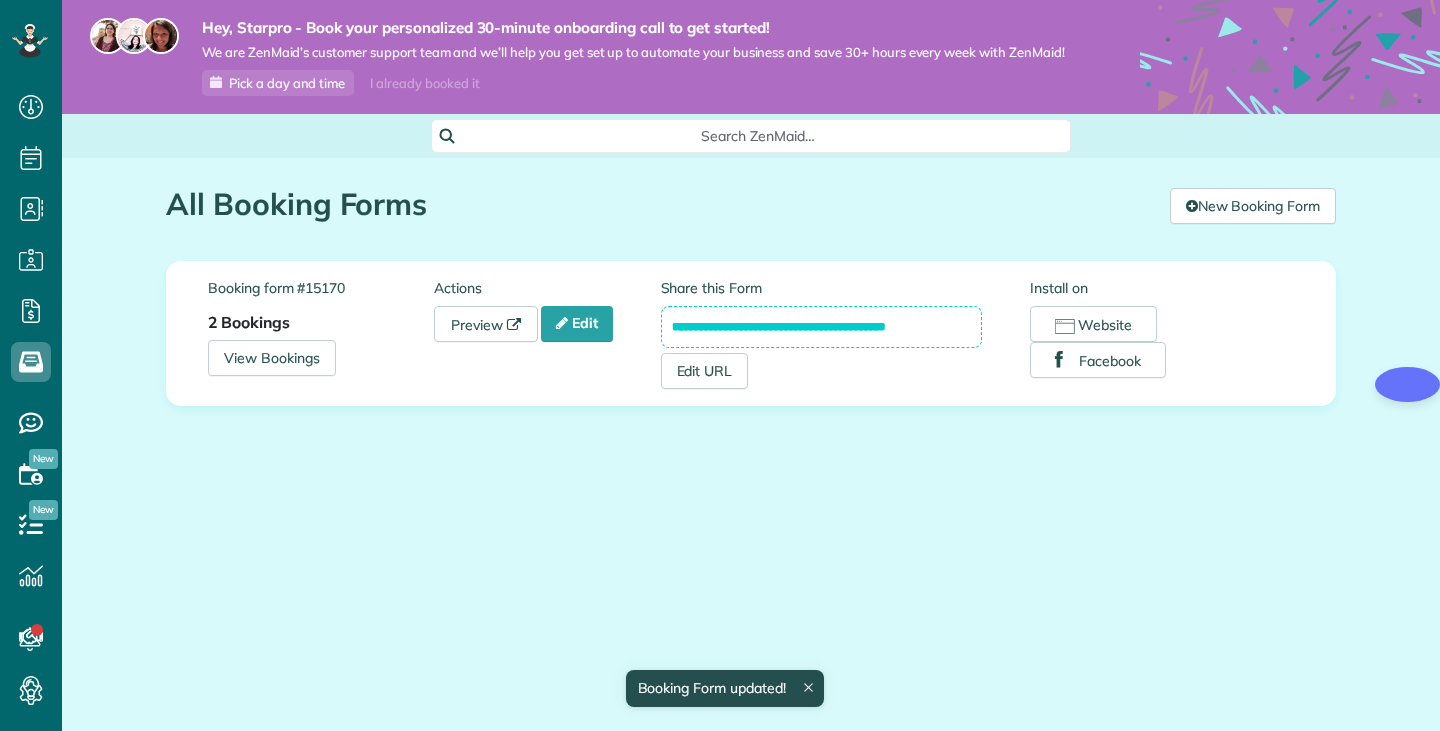 scroll, scrollTop: 0, scrollLeft: 0, axis: both 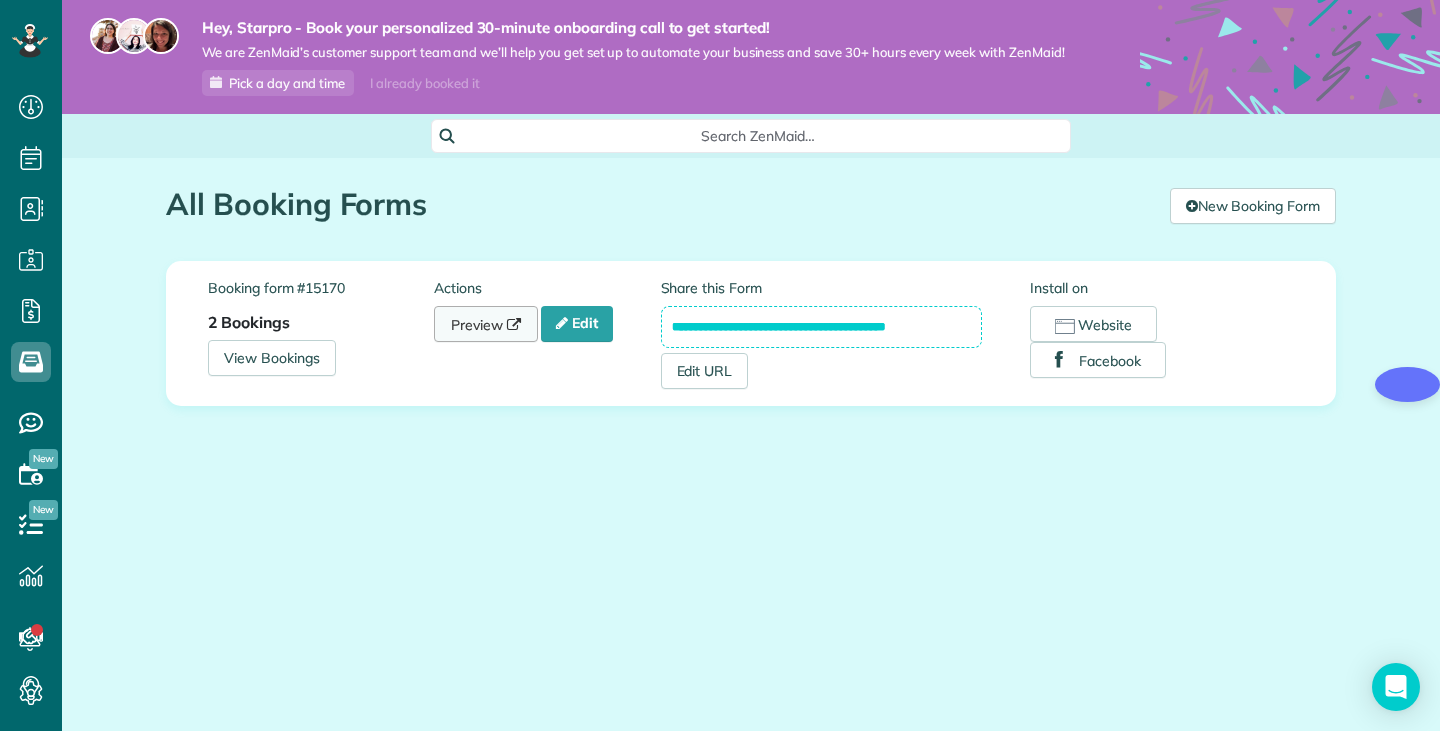 click at bounding box center [514, 325] 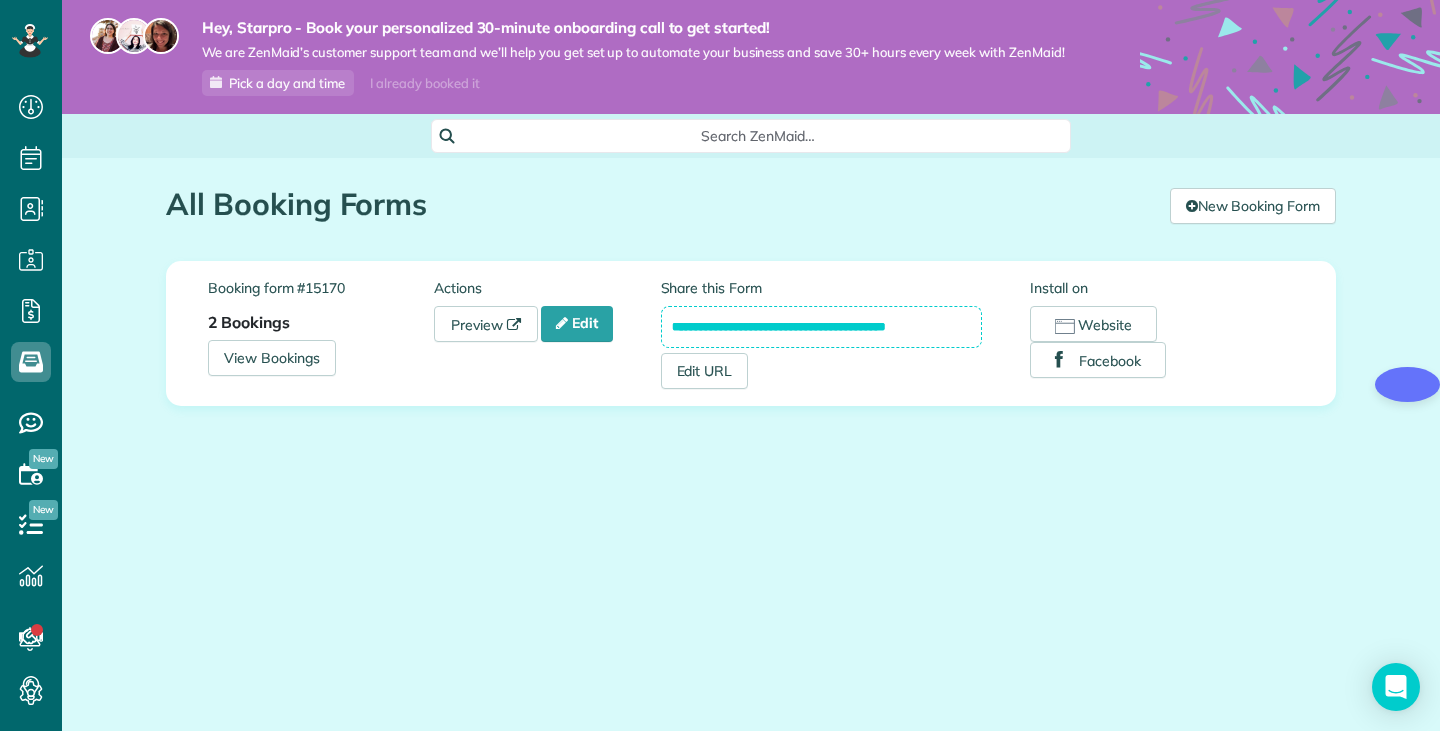 click on "All Booking Forms" at bounding box center (660, 204) 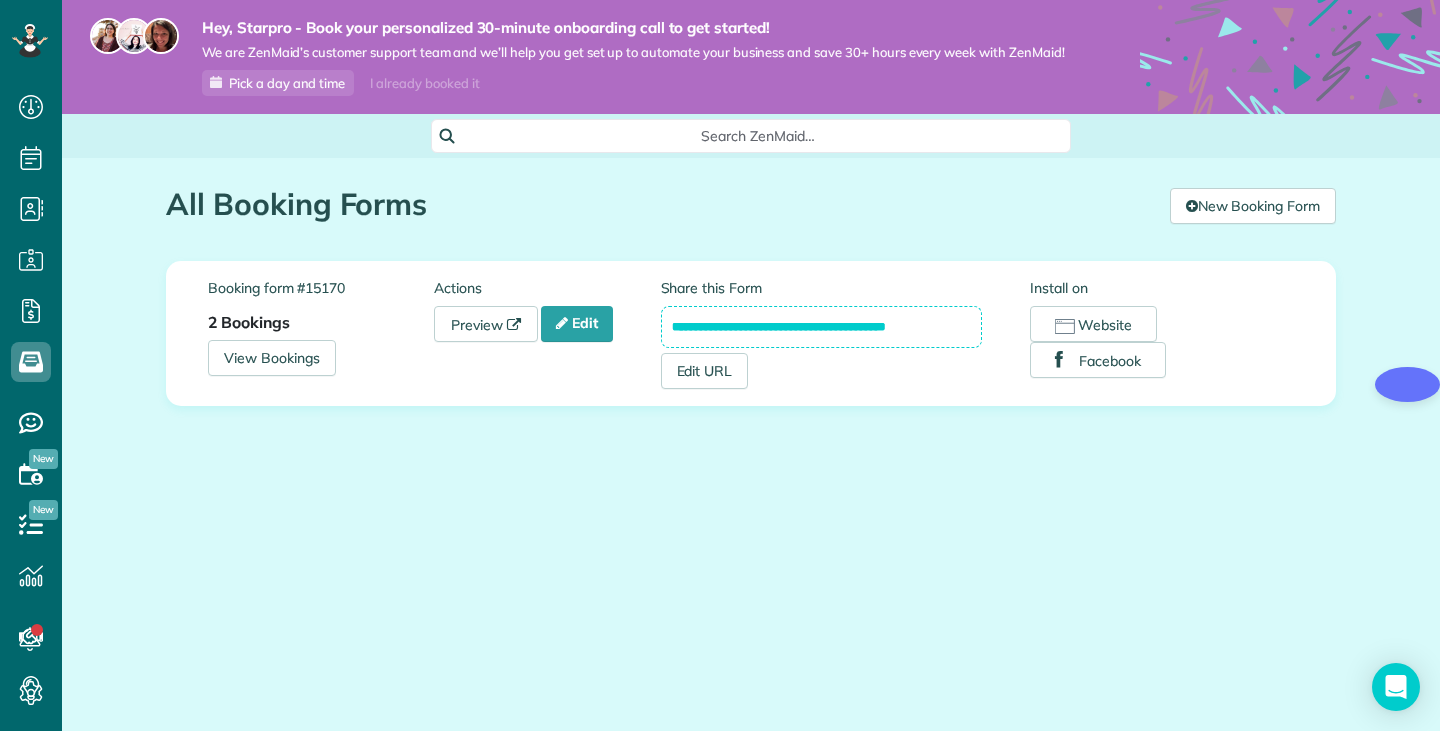 click on "**********" at bounding box center [751, 357] 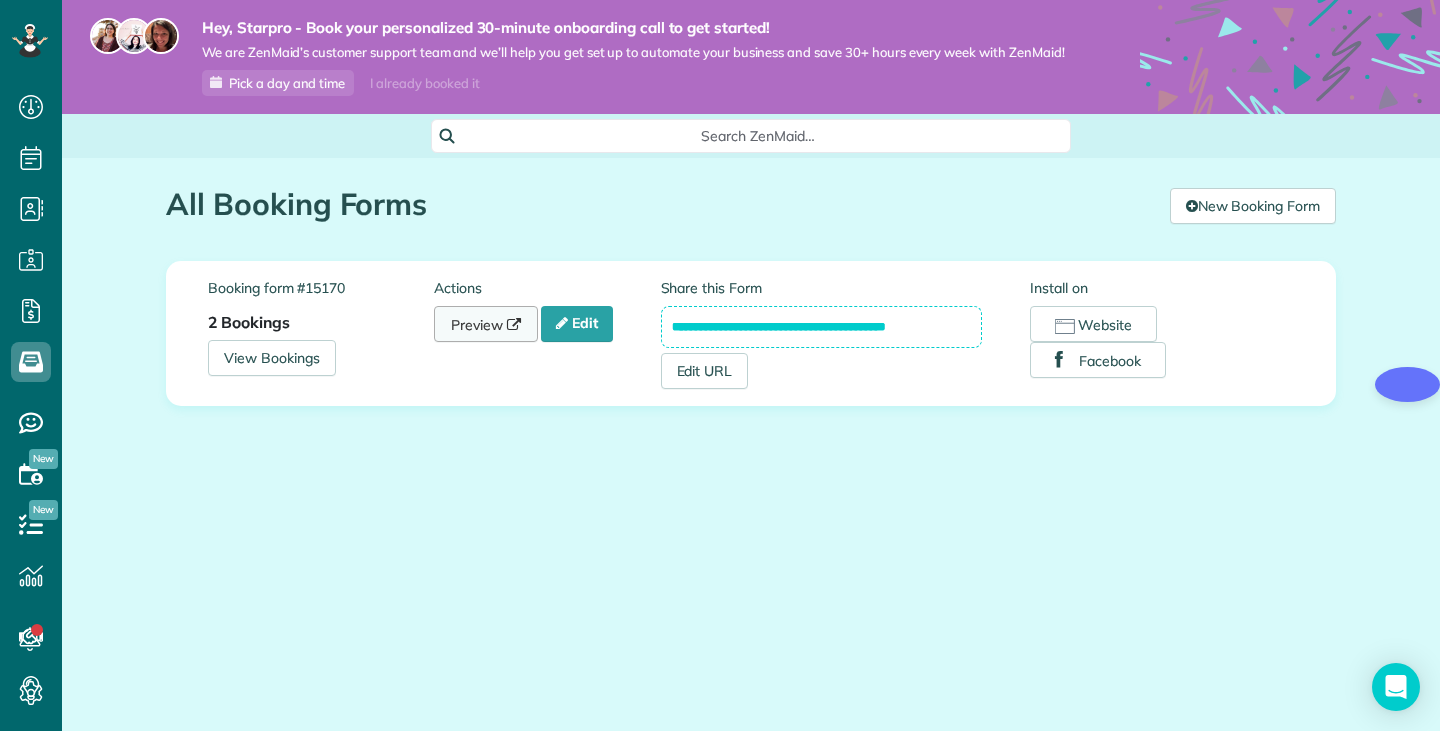 click at bounding box center [514, 325] 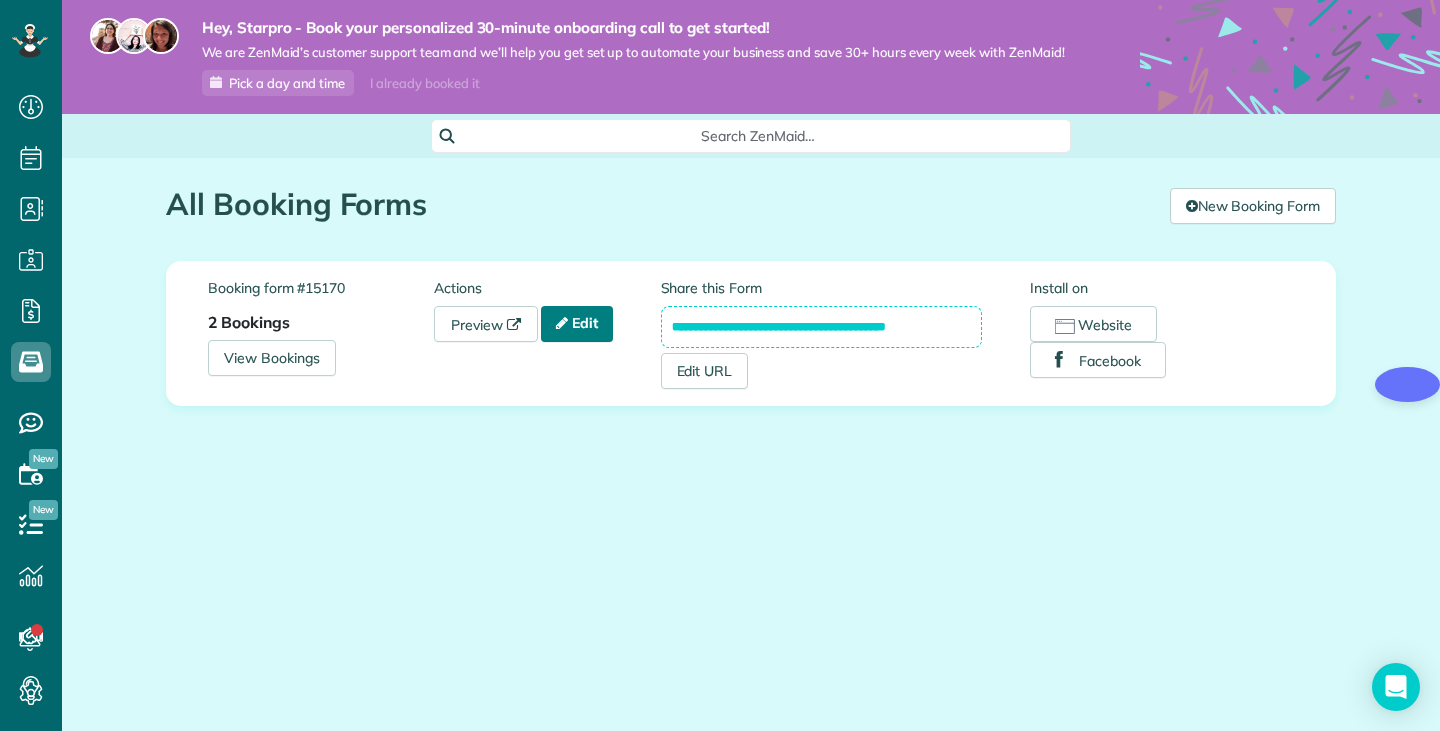 click on "Edit" at bounding box center (577, 324) 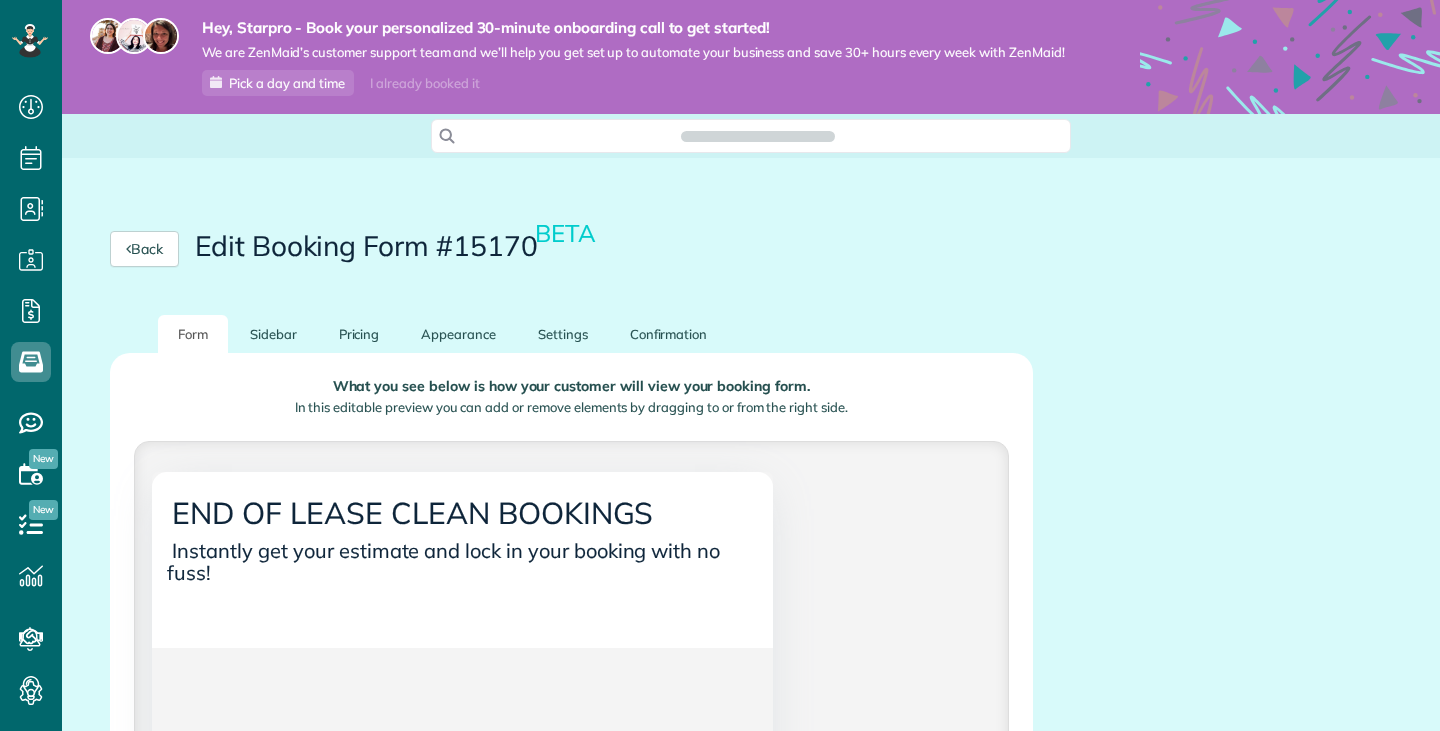 scroll, scrollTop: 0, scrollLeft: 0, axis: both 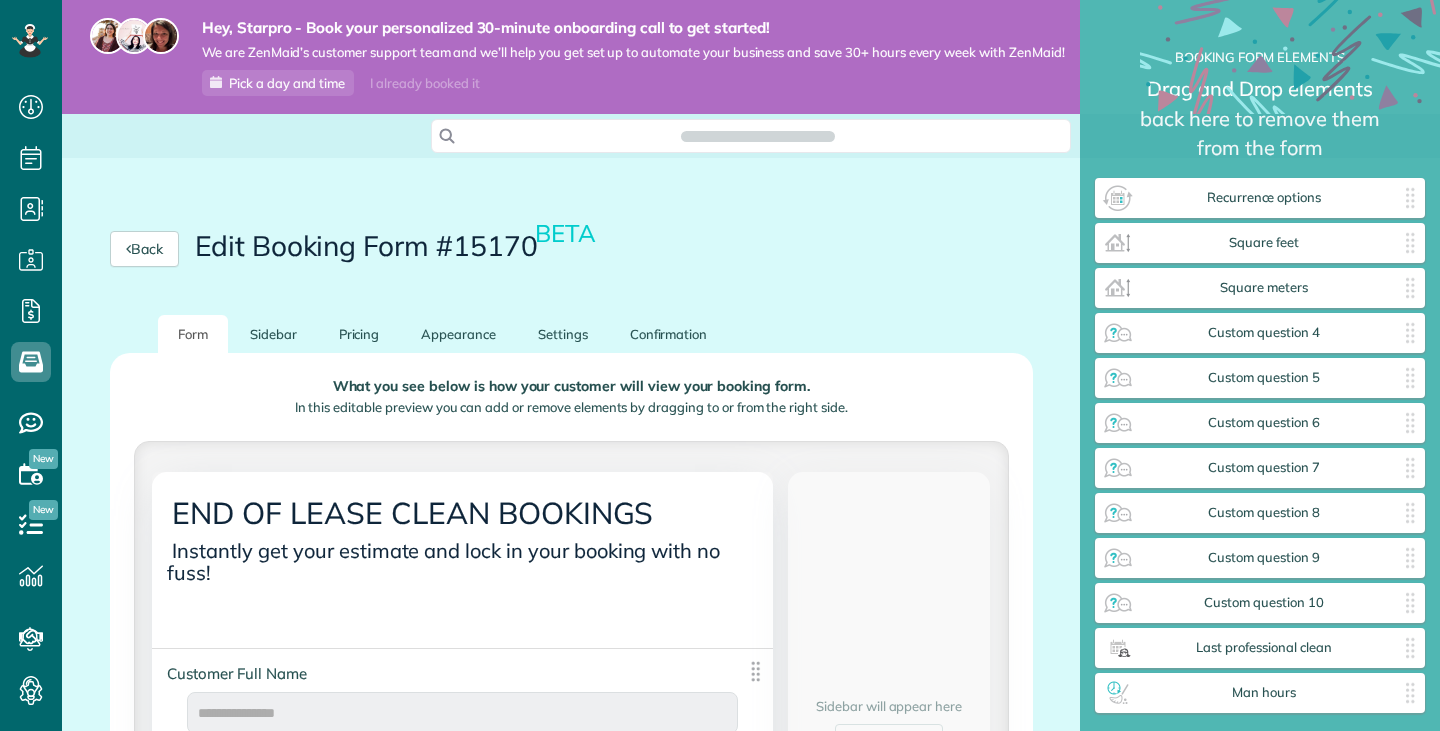 click on "Back
Edit Booking Form #15170  BETA" at bounding box center (571, 249) 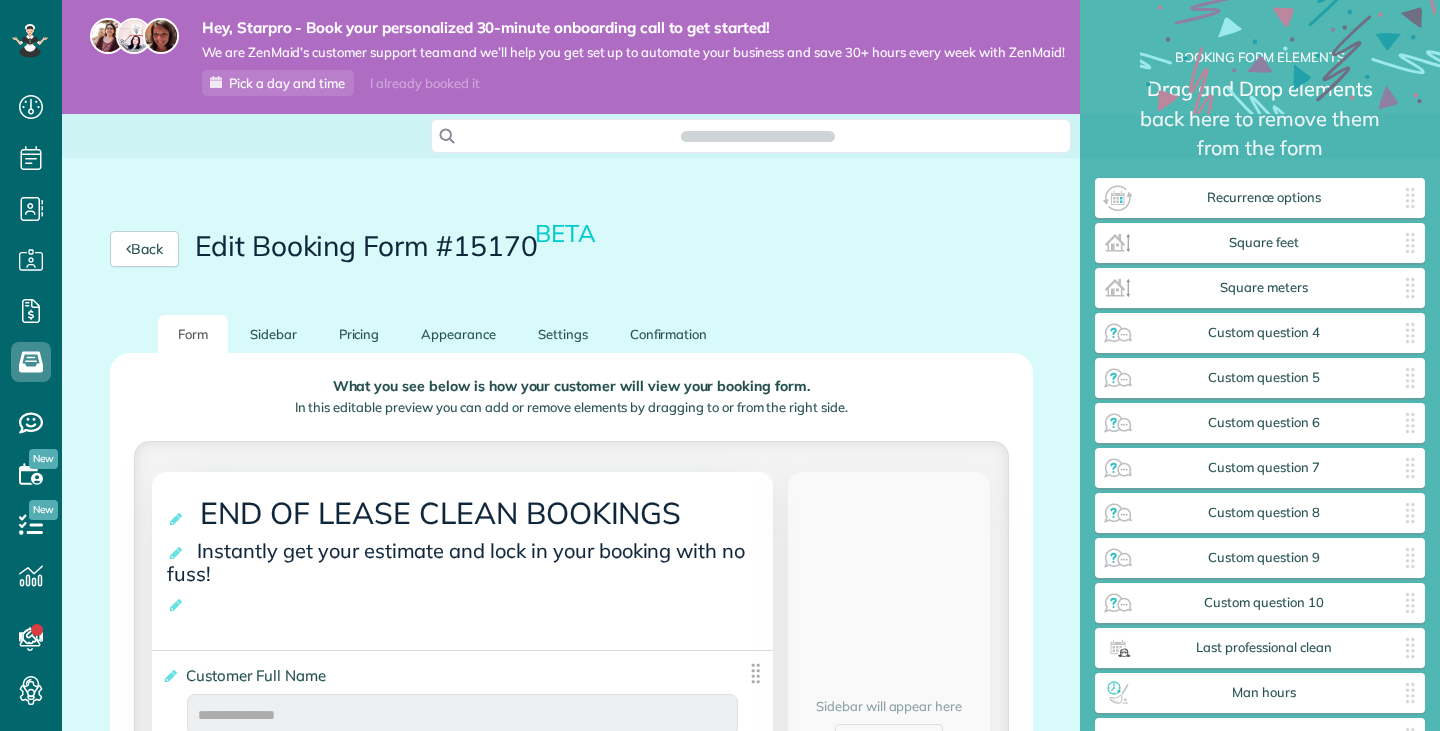 scroll, scrollTop: 639, scrollLeft: 0, axis: vertical 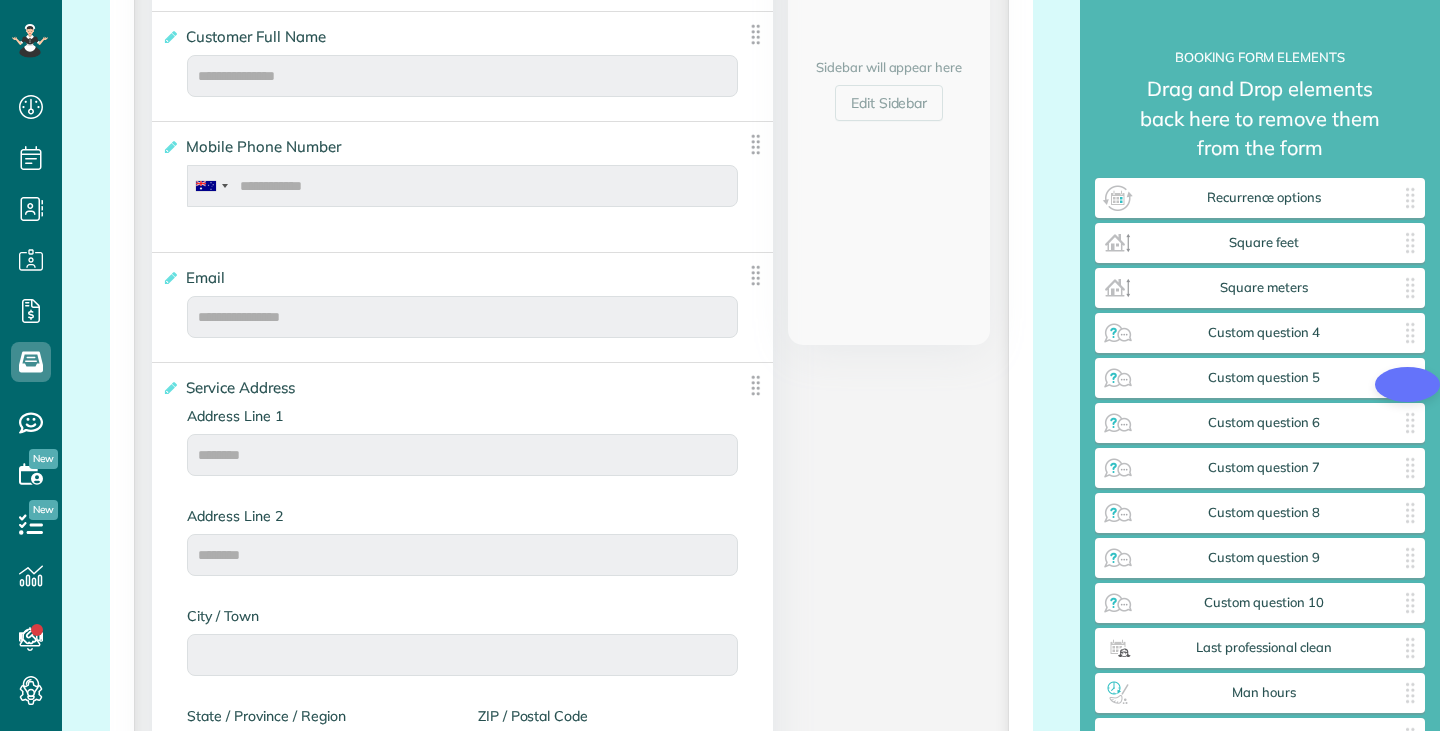click on "**********" at bounding box center (571, 1871) 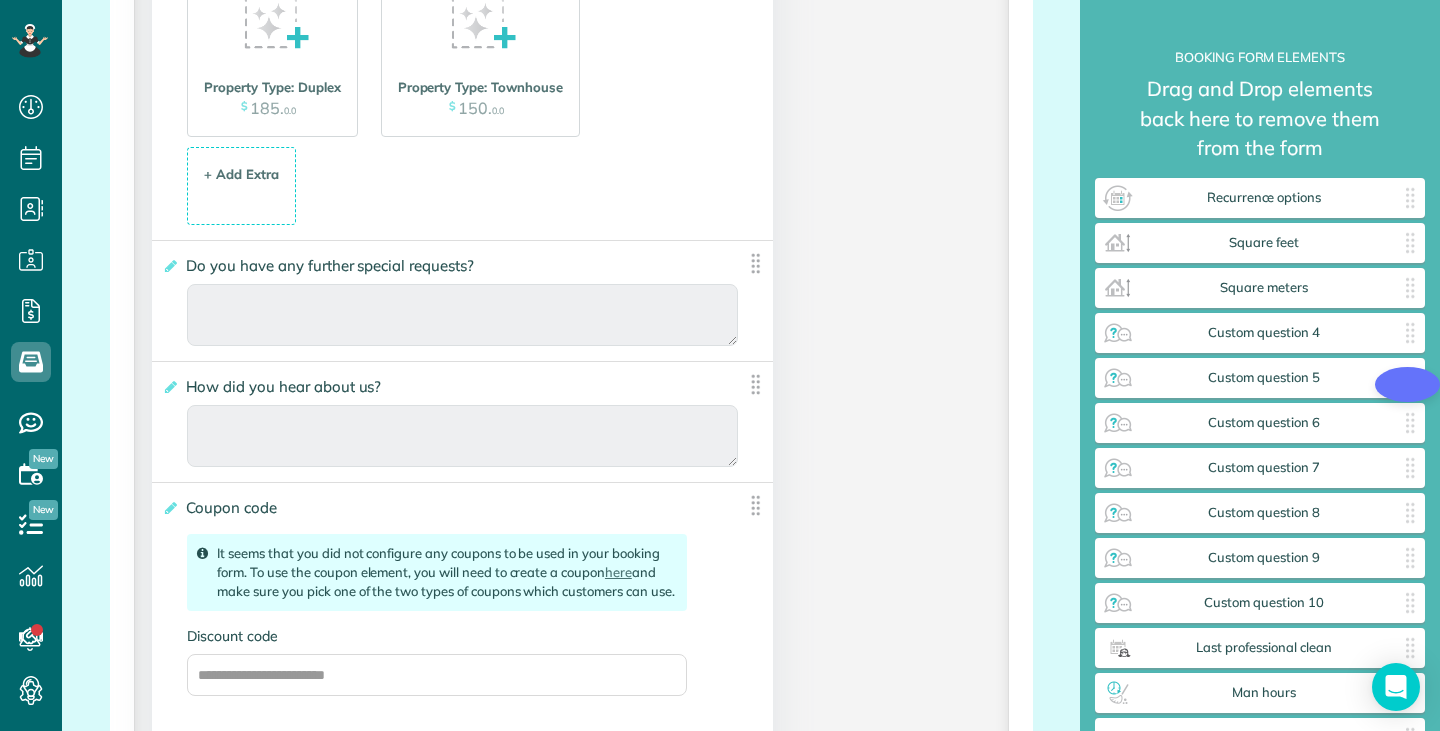 scroll, scrollTop: 3834, scrollLeft: 0, axis: vertical 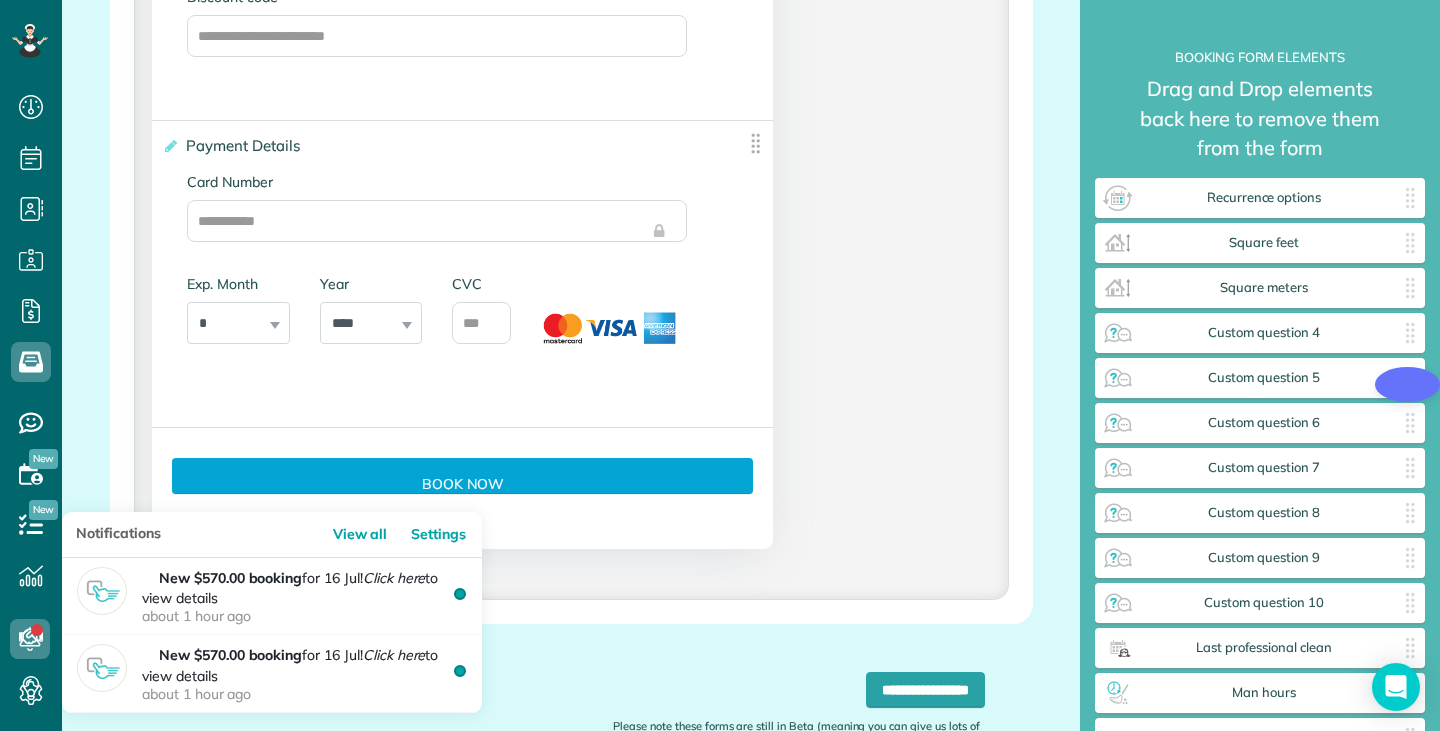 click on "Notifications" at bounding box center (146, 534) 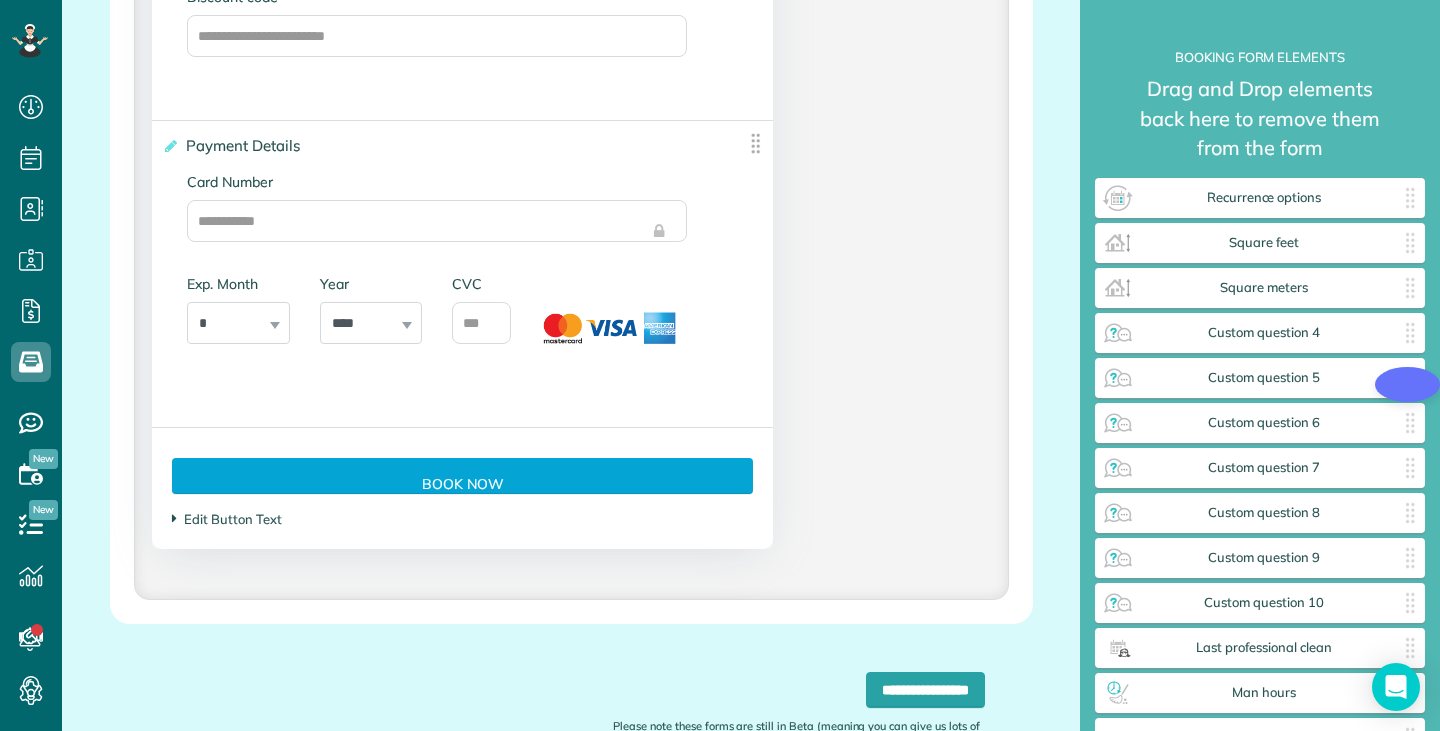 click on "Edit Button Text" at bounding box center (226, 519) 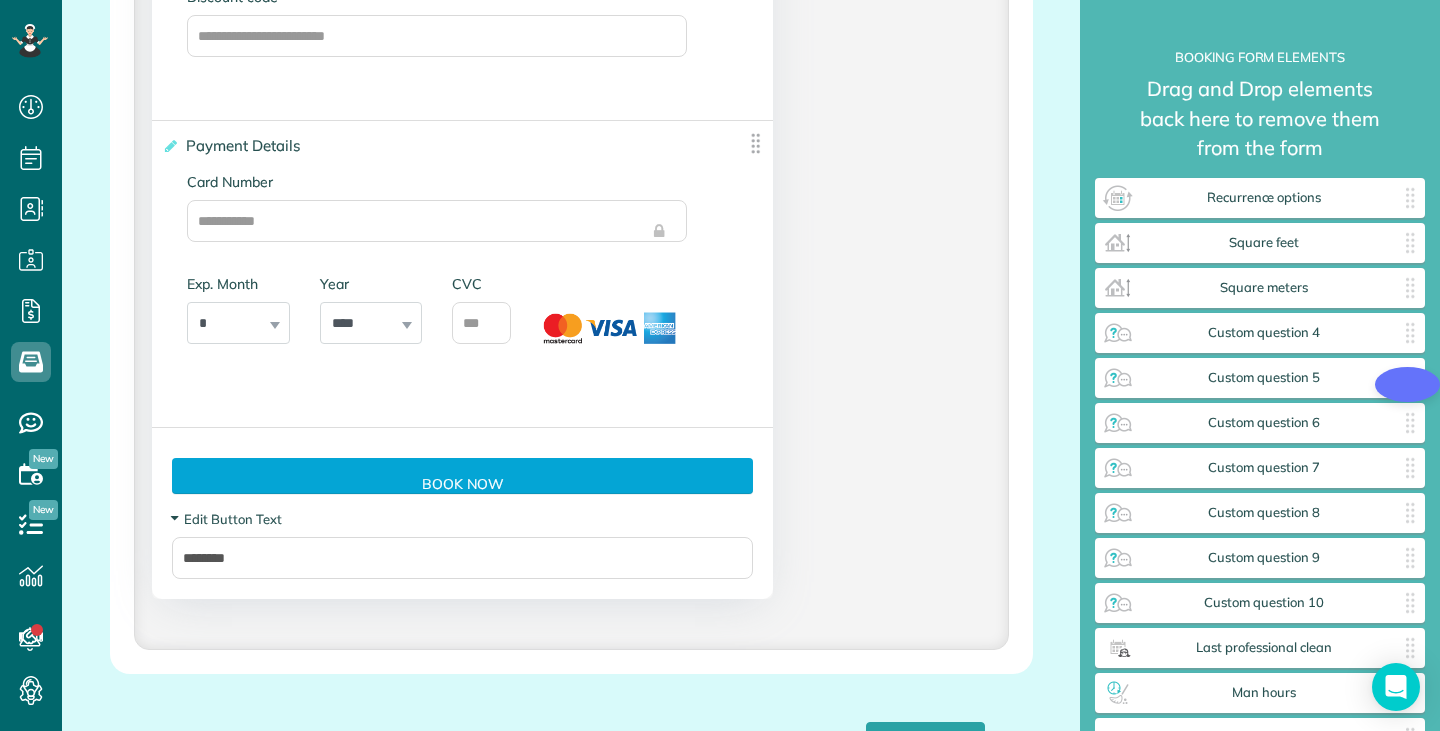 click on "Edit Button Text" at bounding box center (226, 519) 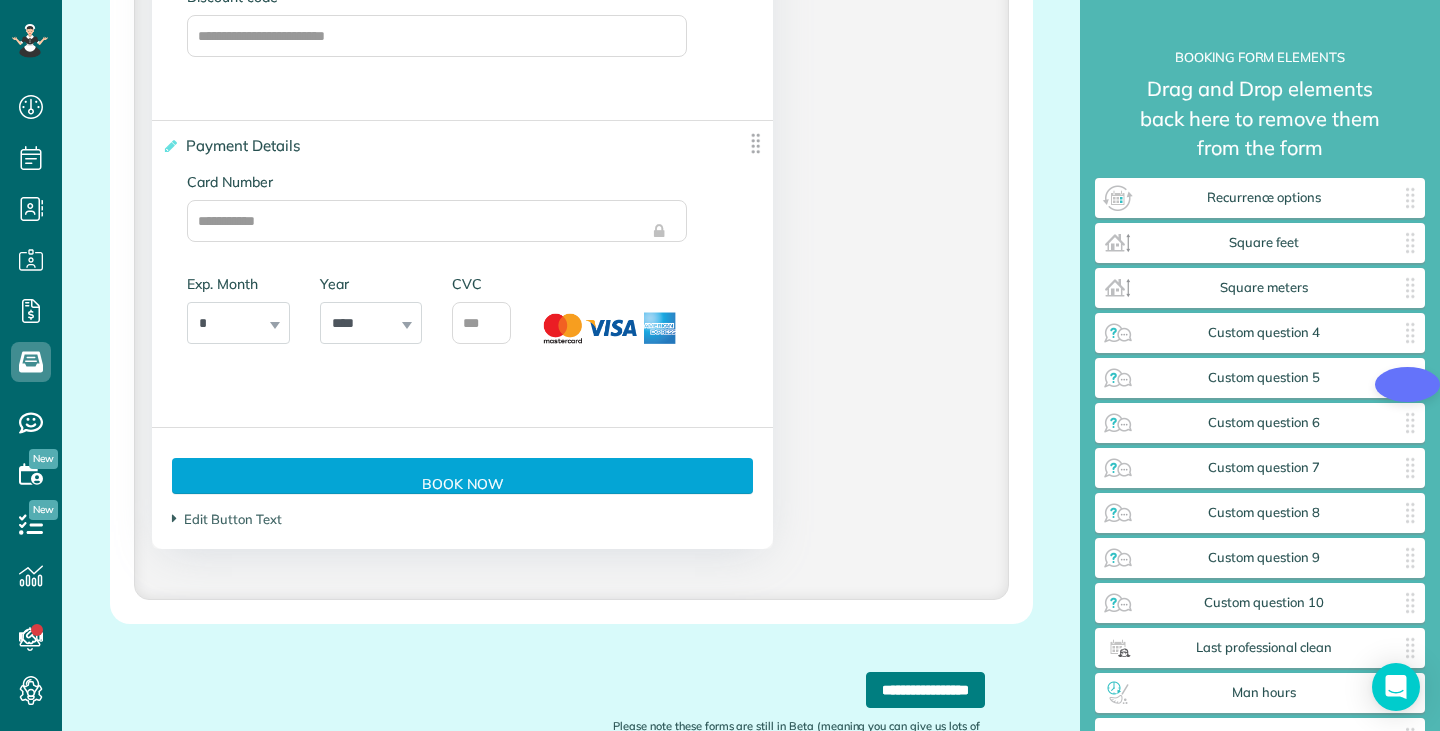 click on "**********" at bounding box center [925, 690] 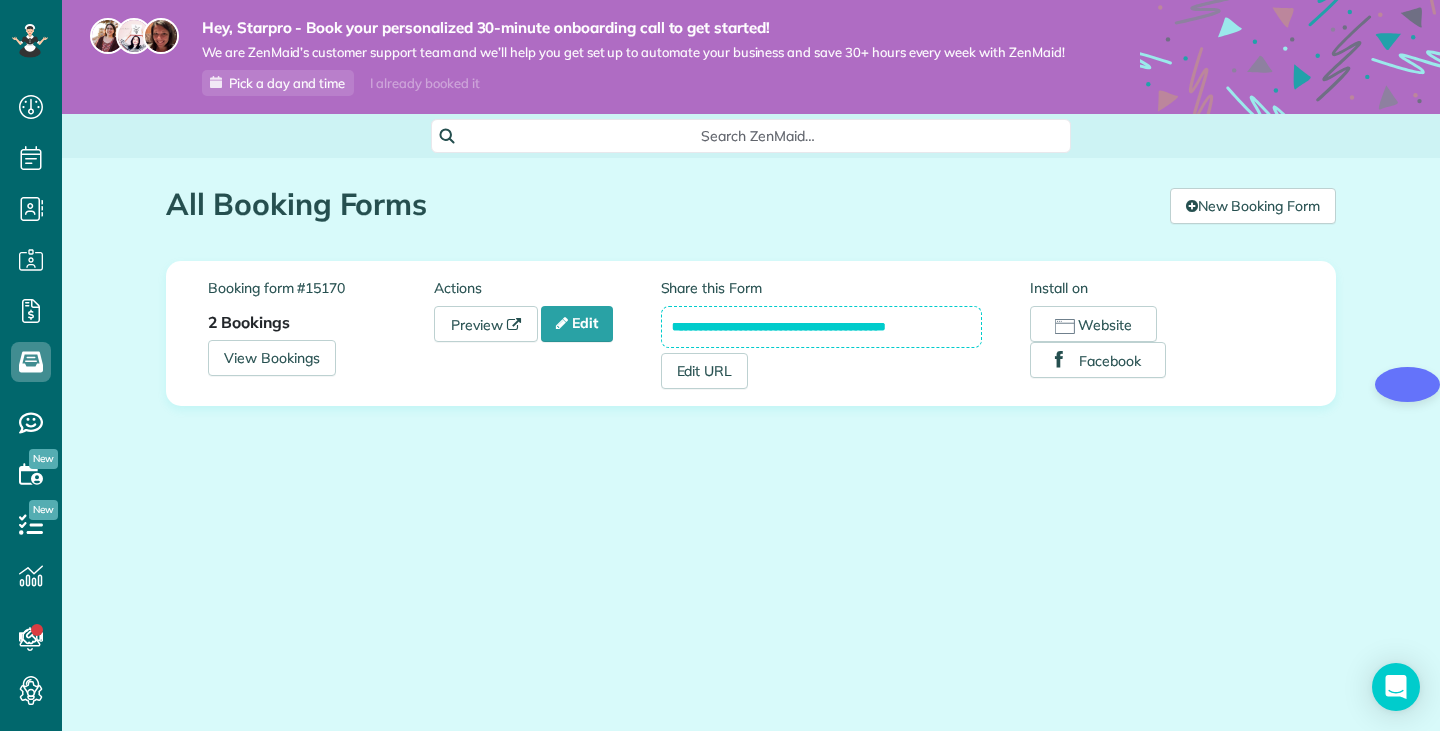 scroll, scrollTop: 0, scrollLeft: 0, axis: both 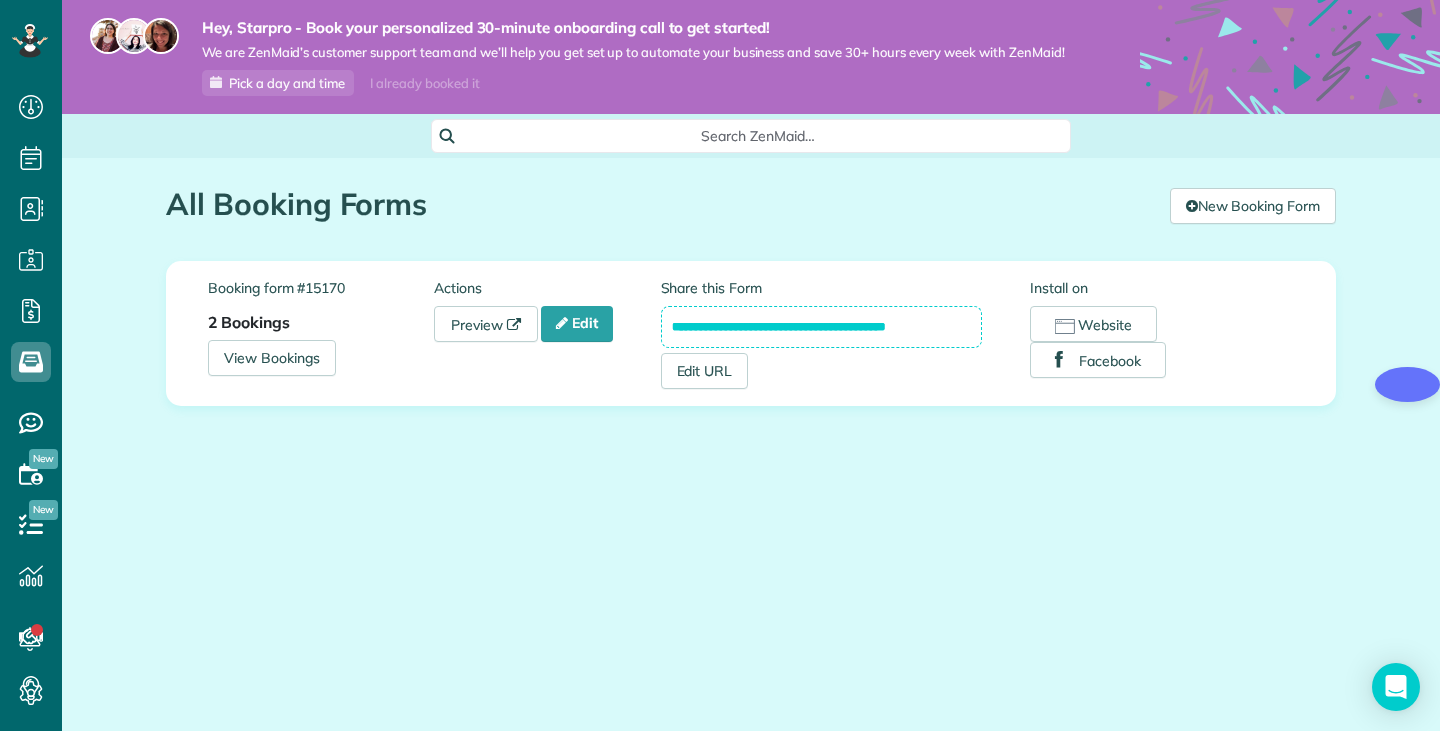 click on "**********" at bounding box center (751, 357) 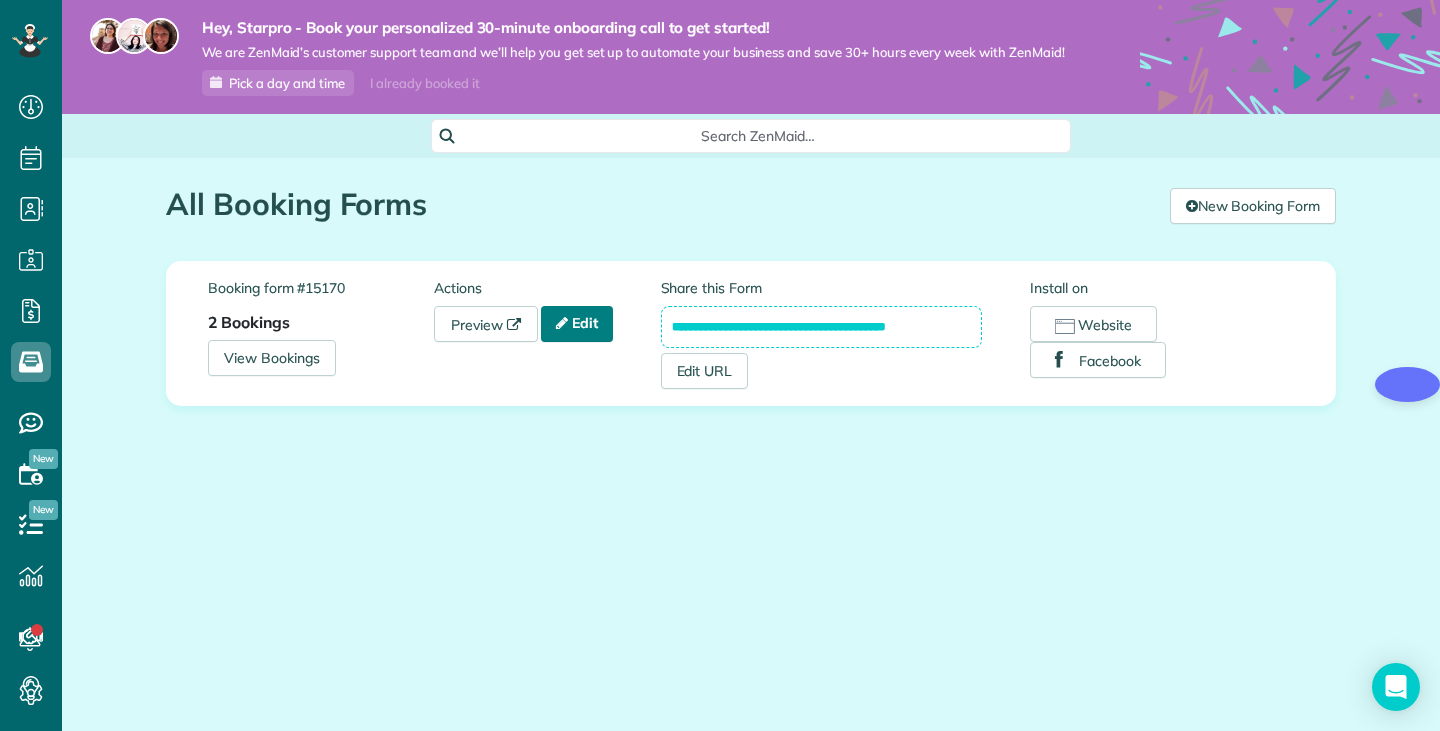 click on "Edit" at bounding box center (577, 324) 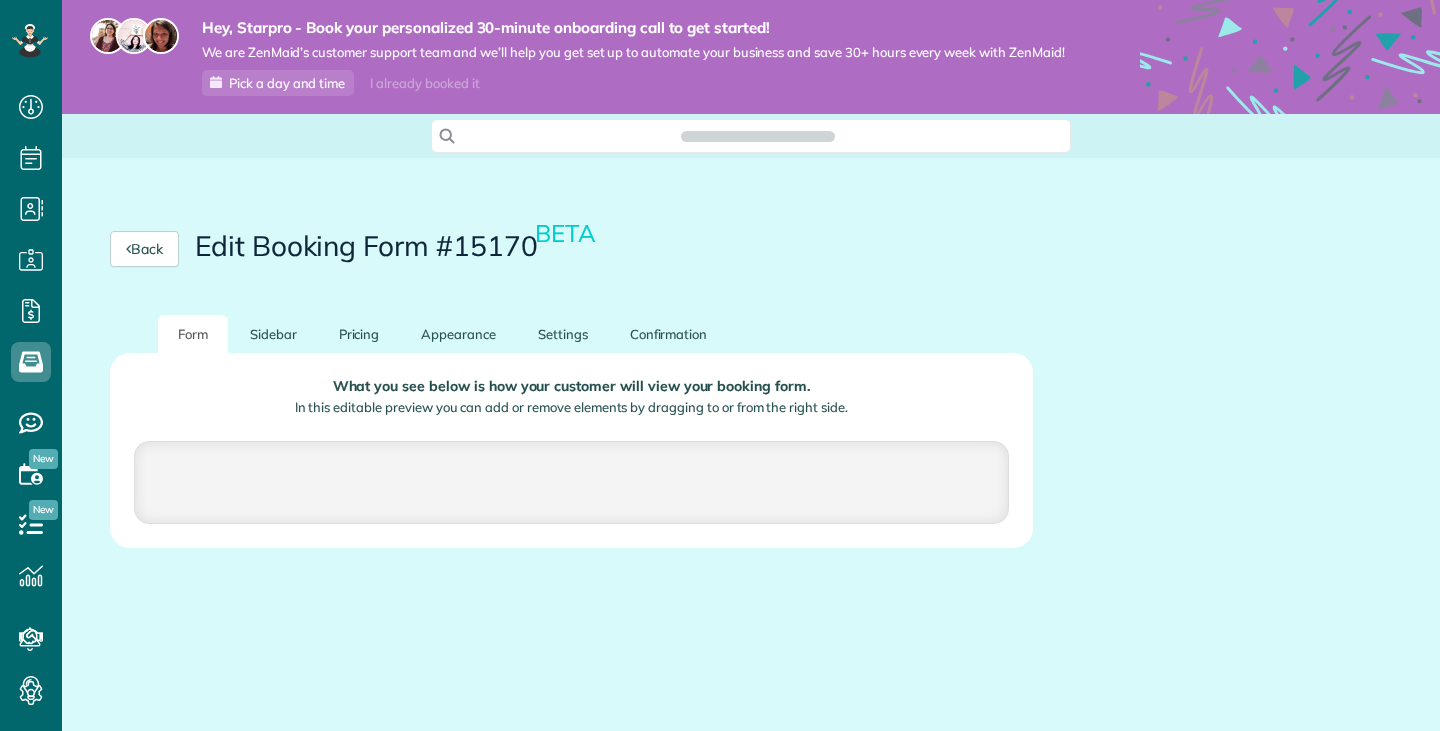 scroll, scrollTop: 0, scrollLeft: 0, axis: both 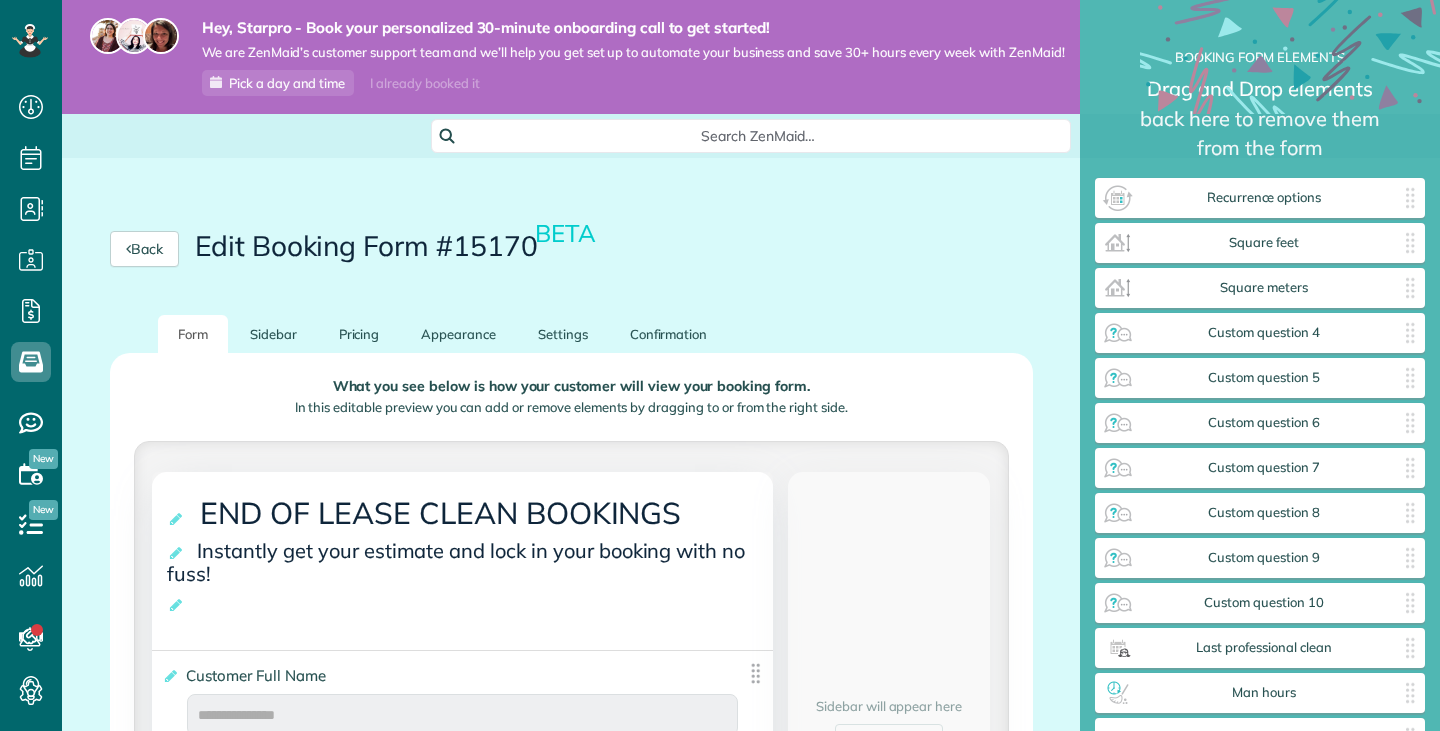 click on "Back
Edit Booking Form #15170  BETA" at bounding box center (571, 249) 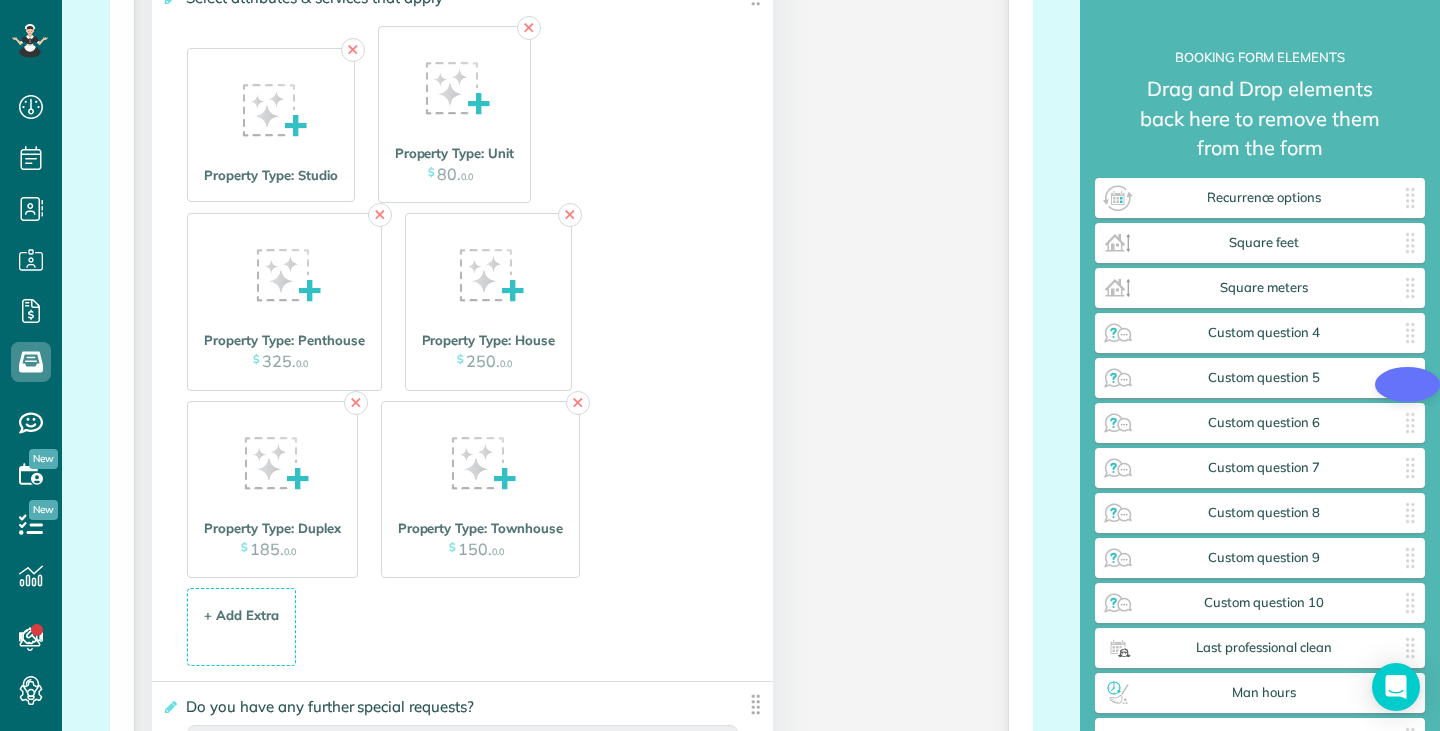 scroll, scrollTop: 2734, scrollLeft: 0, axis: vertical 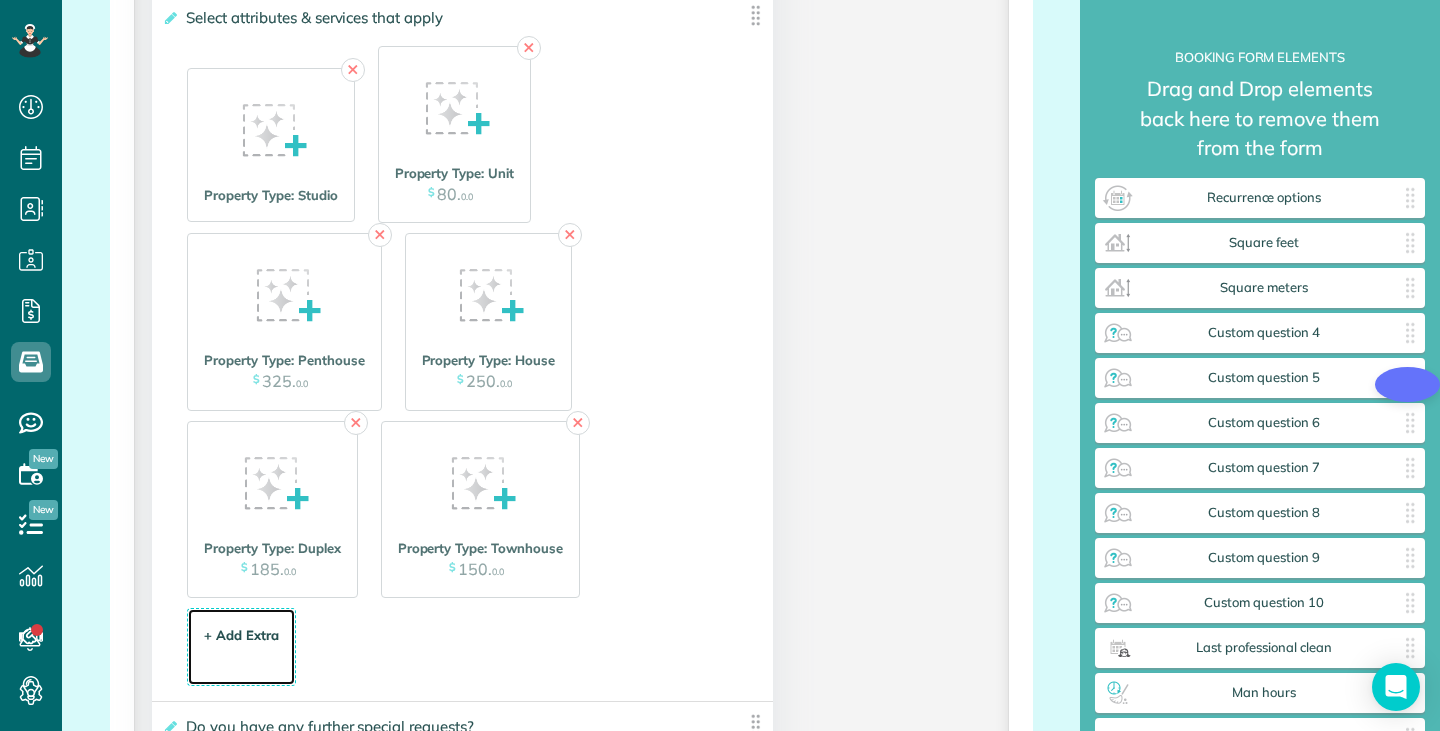 click on "+ Add Extra" at bounding box center (241, 635) 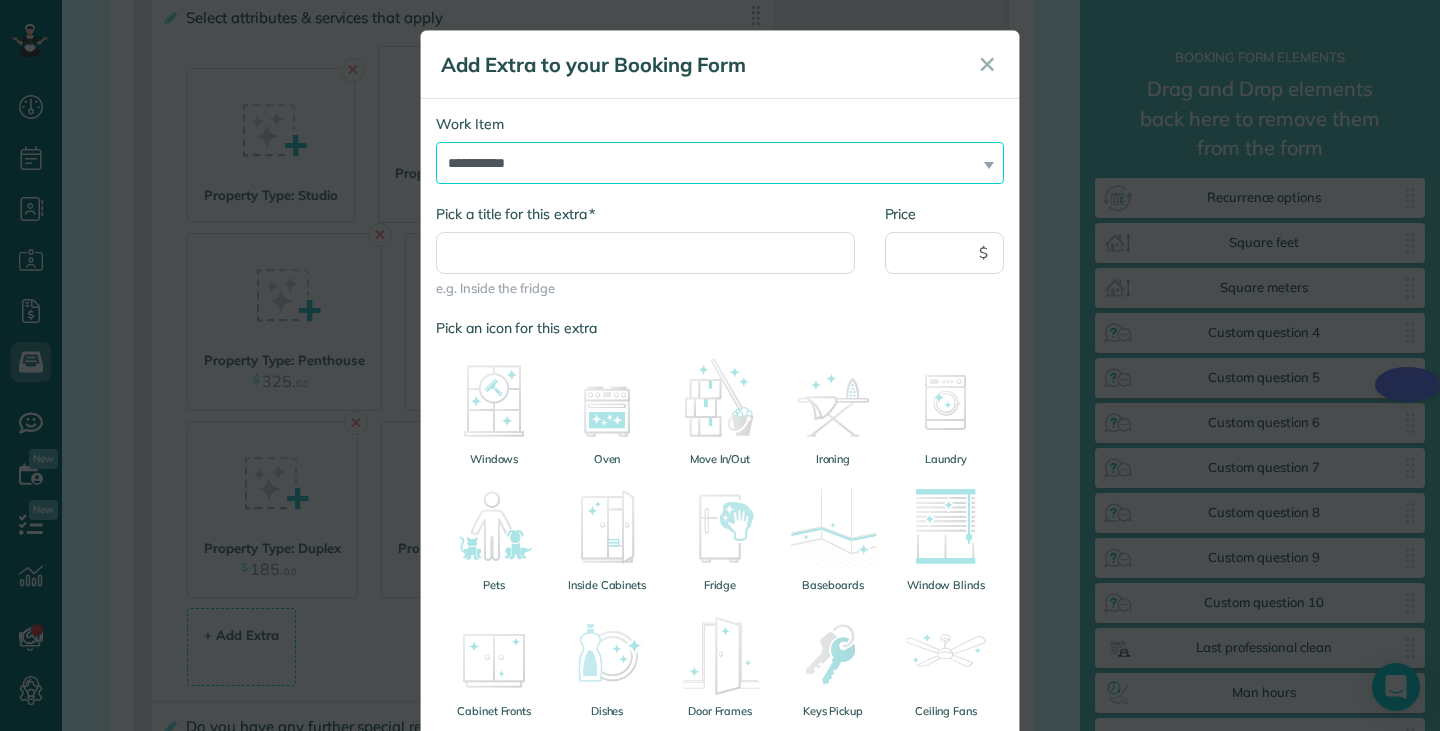 click on "**********" at bounding box center [720, 163] 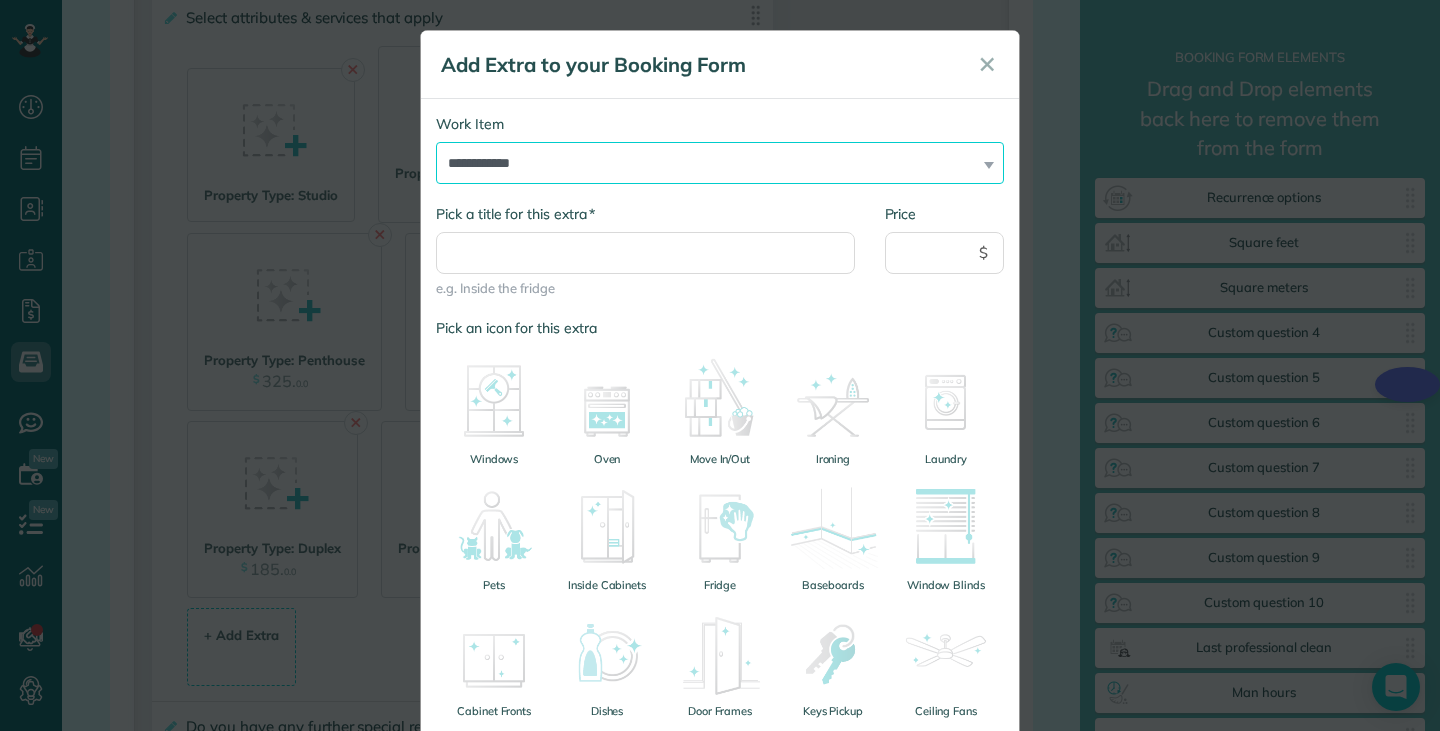 click on "**********" at bounding box center (720, 163) 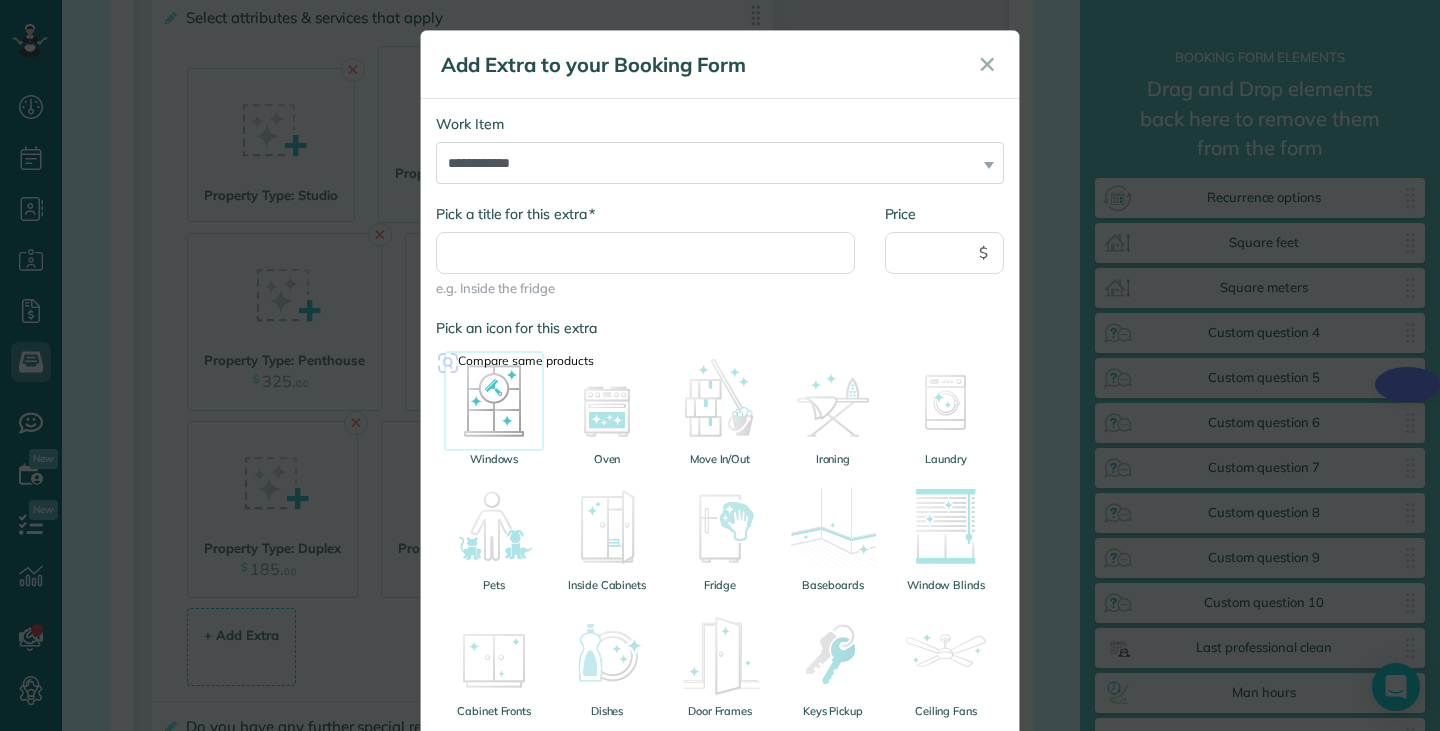 click at bounding box center (494, 401) 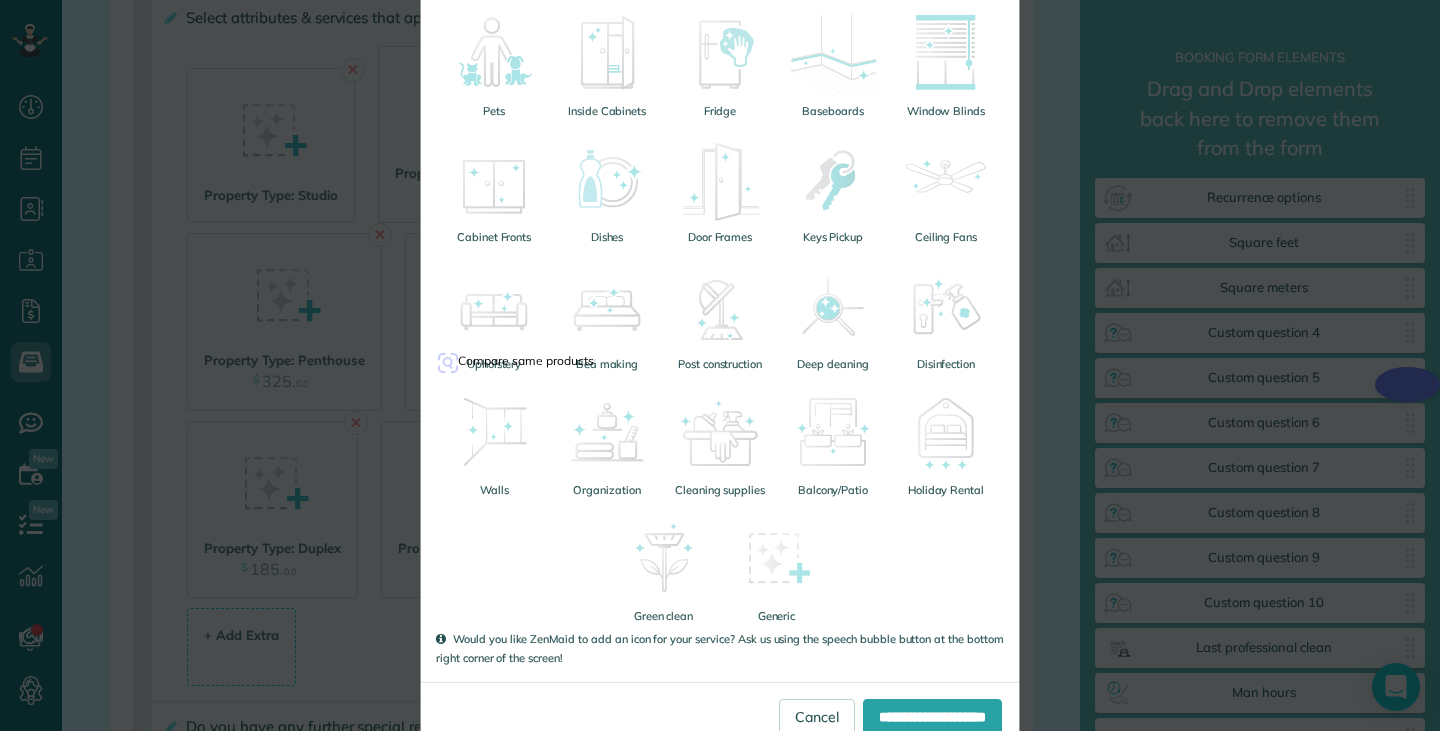 scroll, scrollTop: 481, scrollLeft: 0, axis: vertical 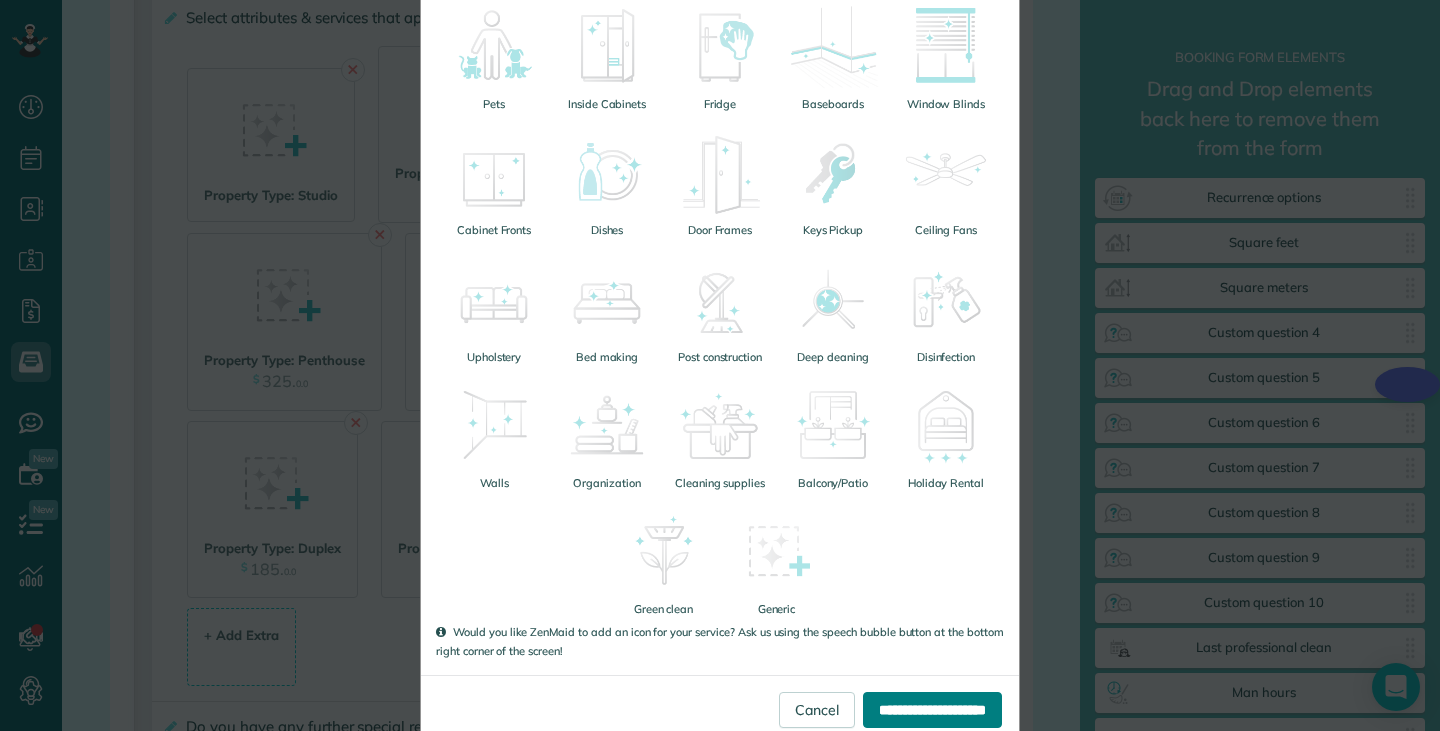 click on "**********" at bounding box center [932, 710] 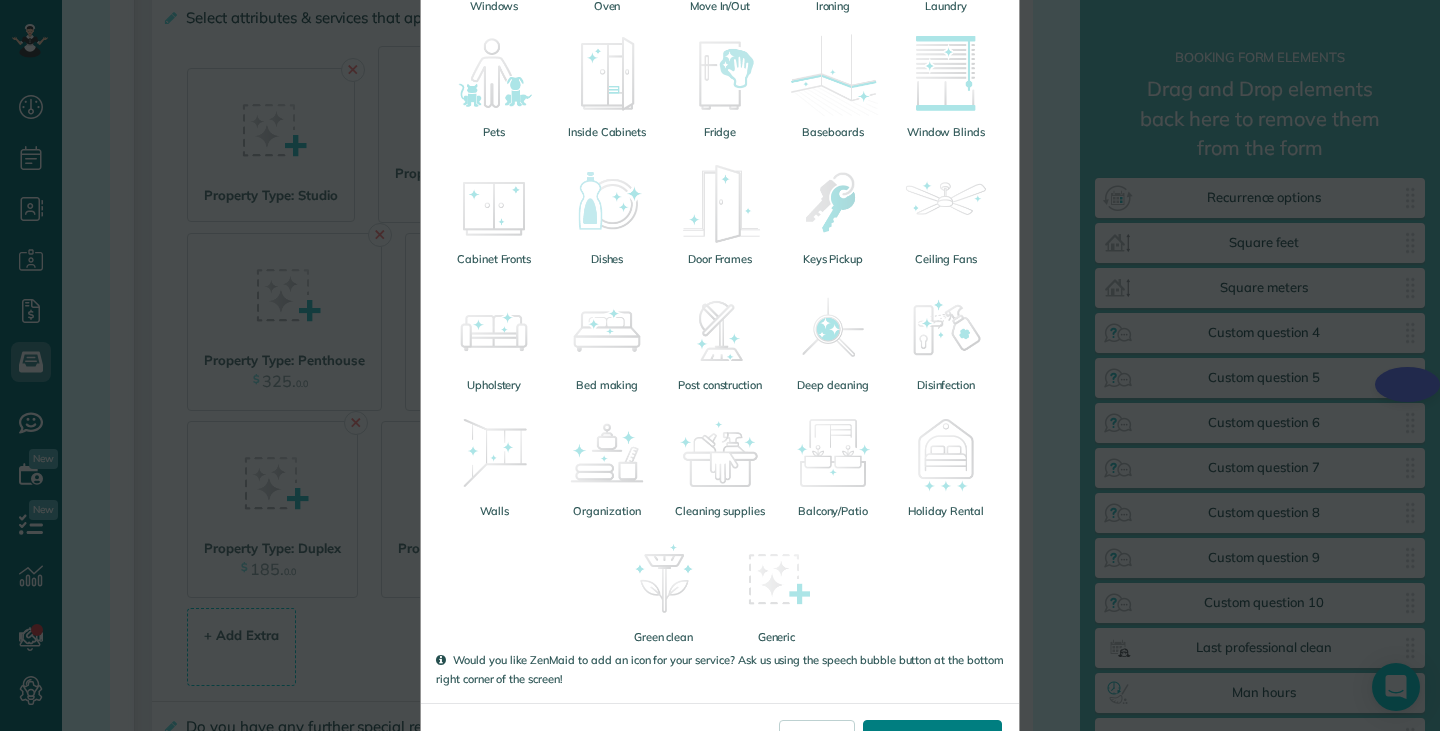 scroll, scrollTop: 0, scrollLeft: 0, axis: both 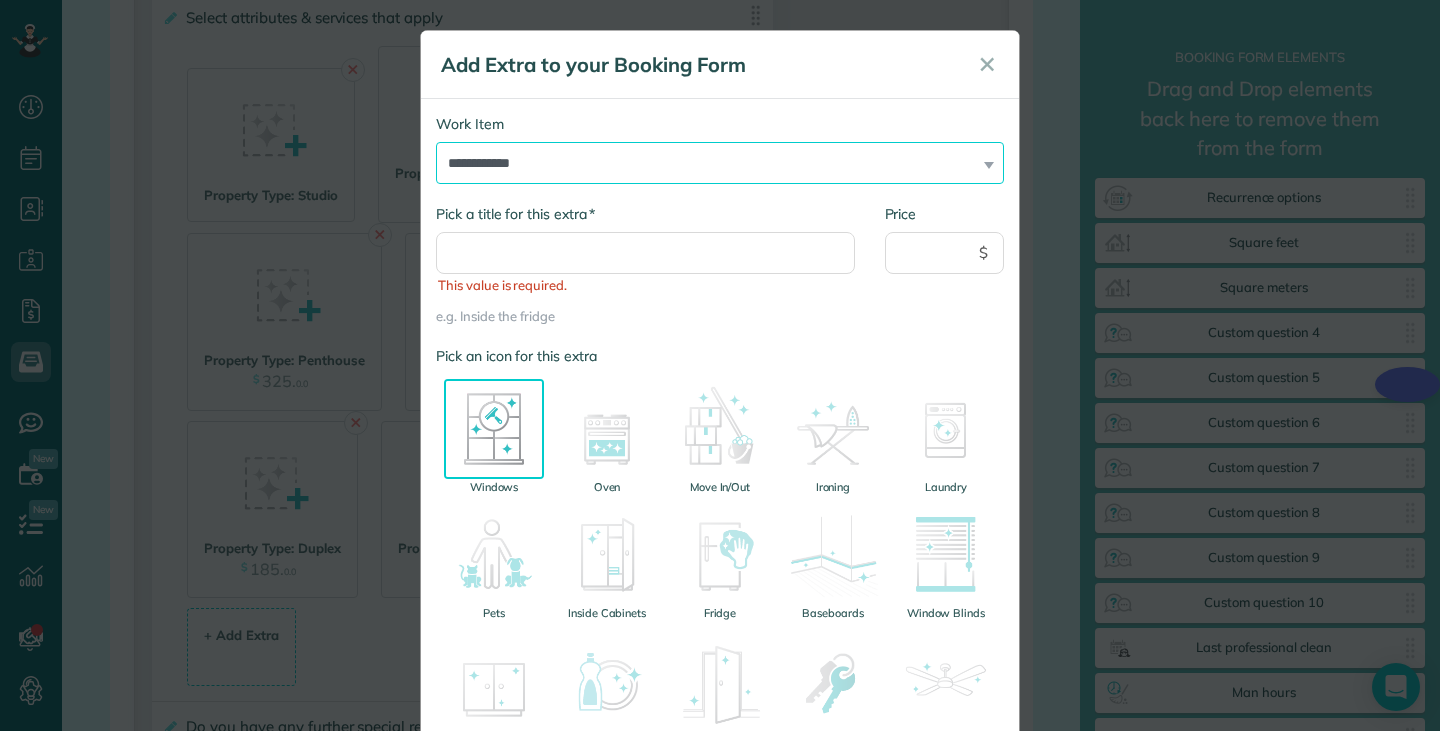 click on "**********" at bounding box center (720, 163) 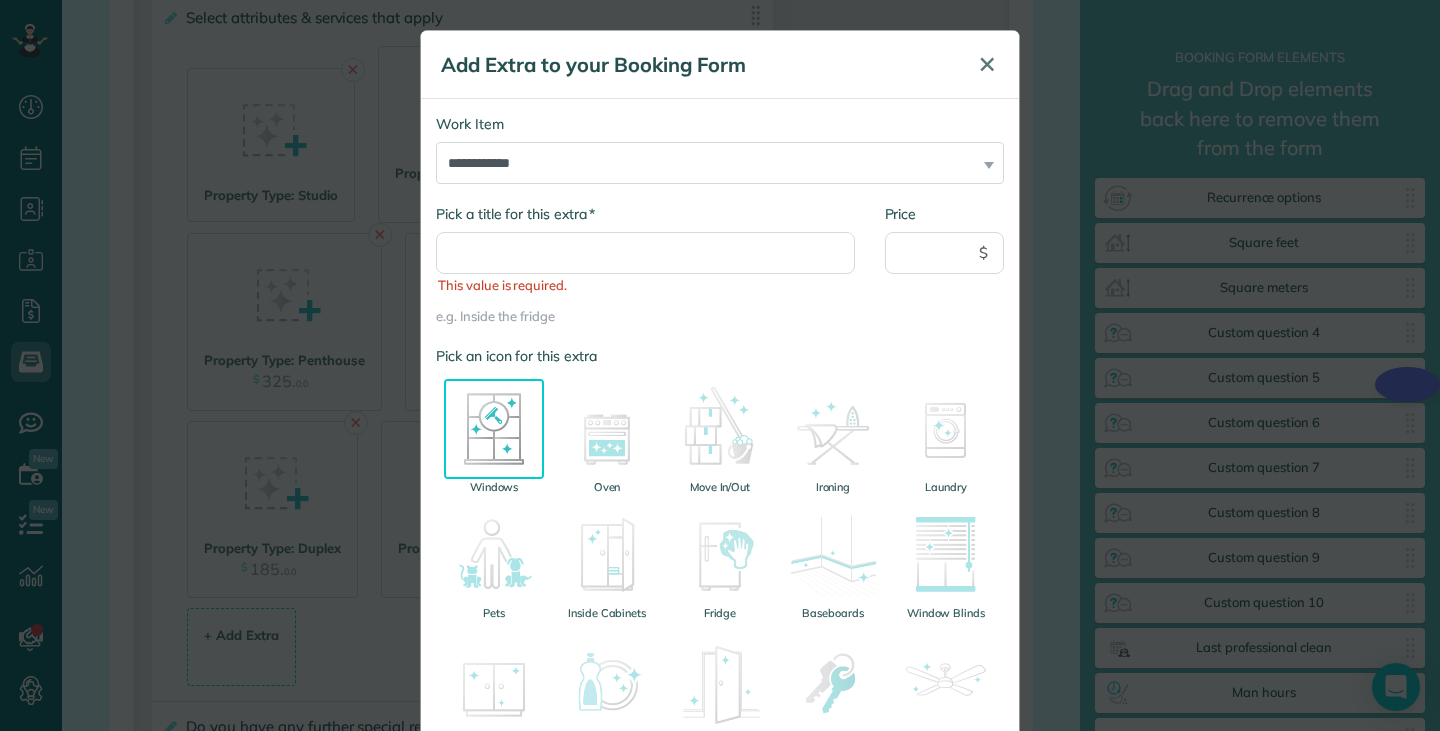 click on "✕" at bounding box center (987, 64) 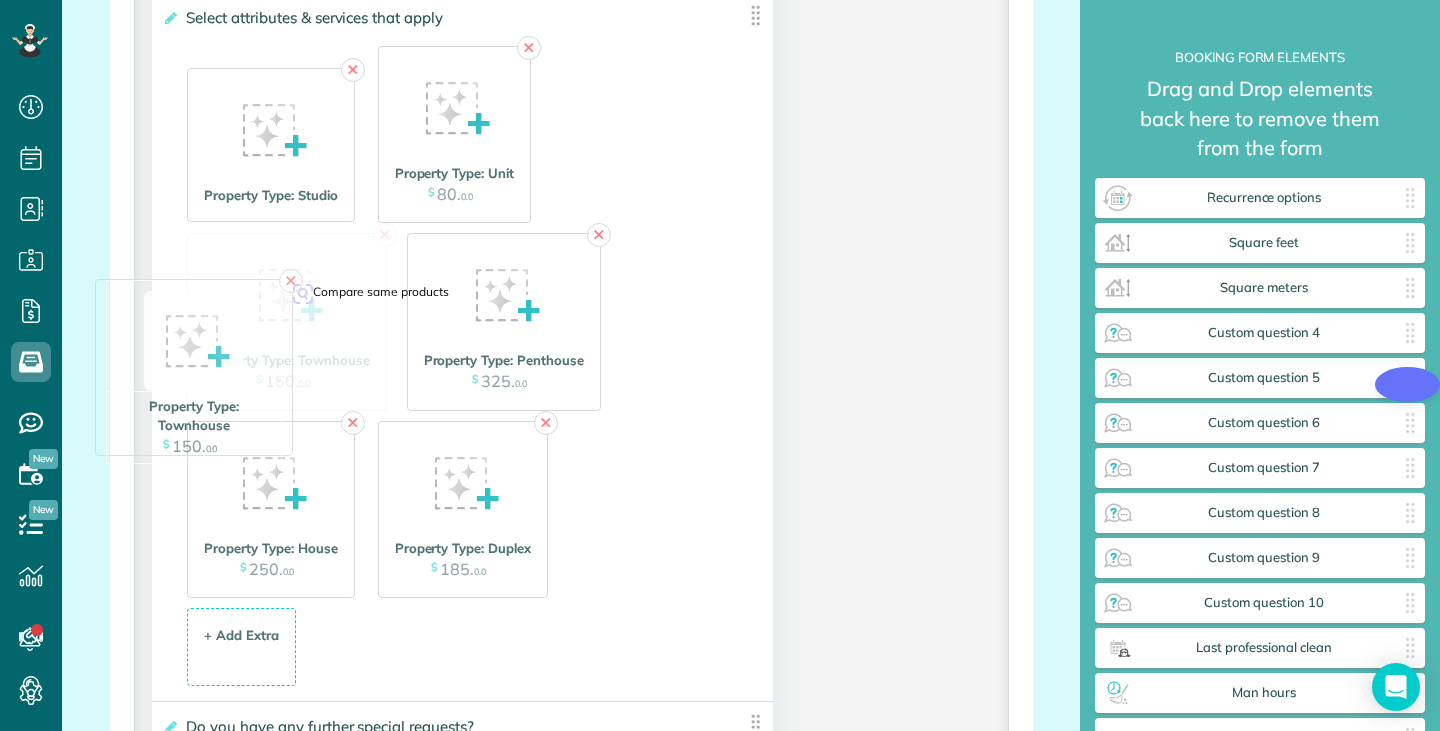 drag, startPoint x: 302, startPoint y: 158, endPoint x: 210, endPoint y: 375, distance: 235.69684 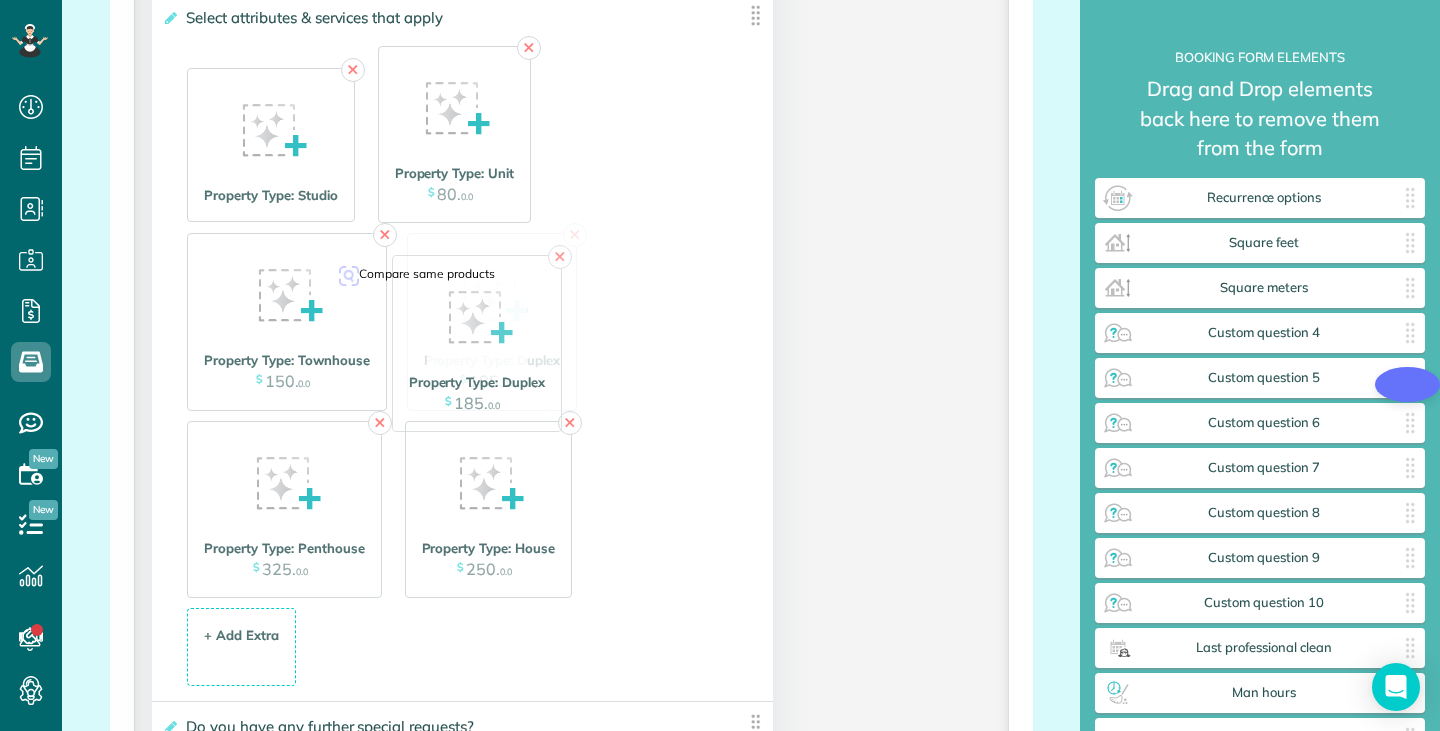 drag, startPoint x: 474, startPoint y: 528, endPoint x: 488, endPoint y: 341, distance: 187.52333 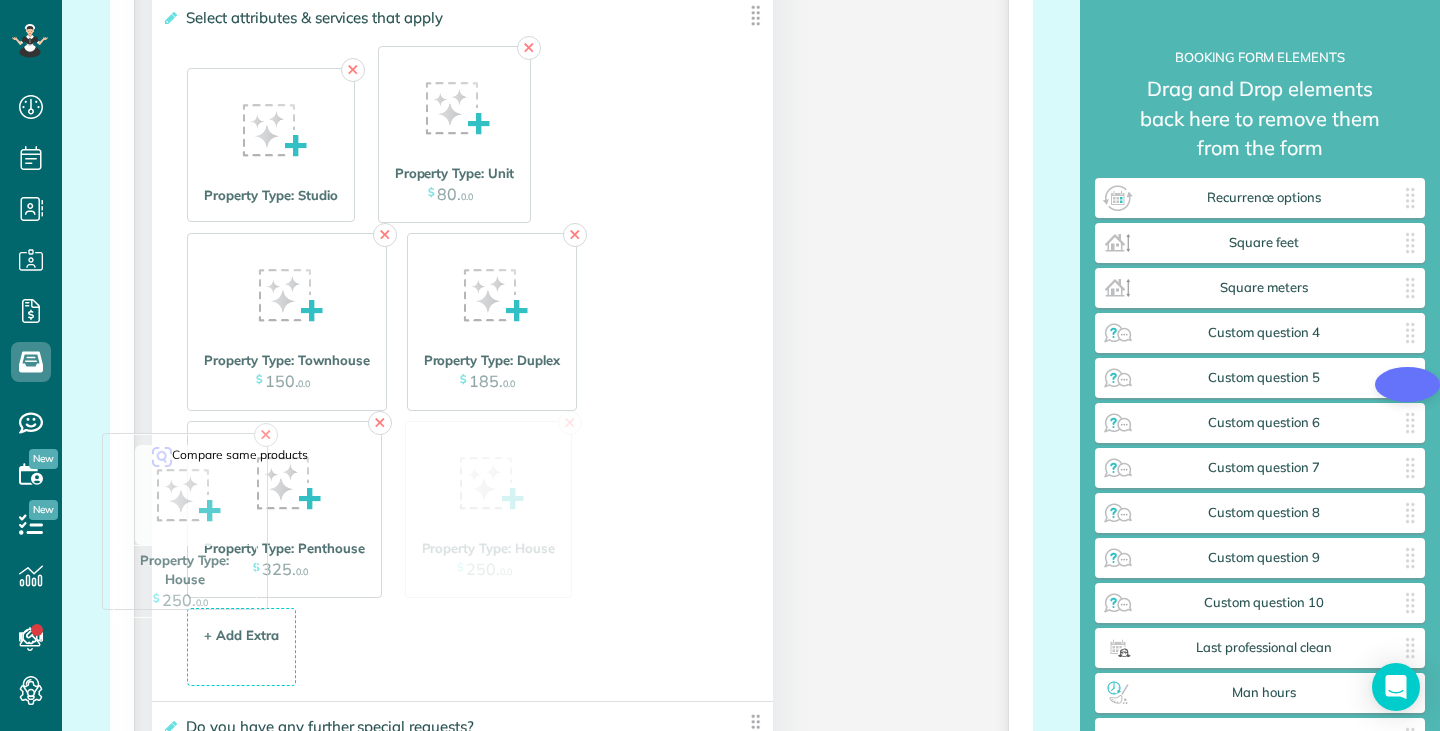 drag, startPoint x: 483, startPoint y: 513, endPoint x: 180, endPoint y: 508, distance: 303.04126 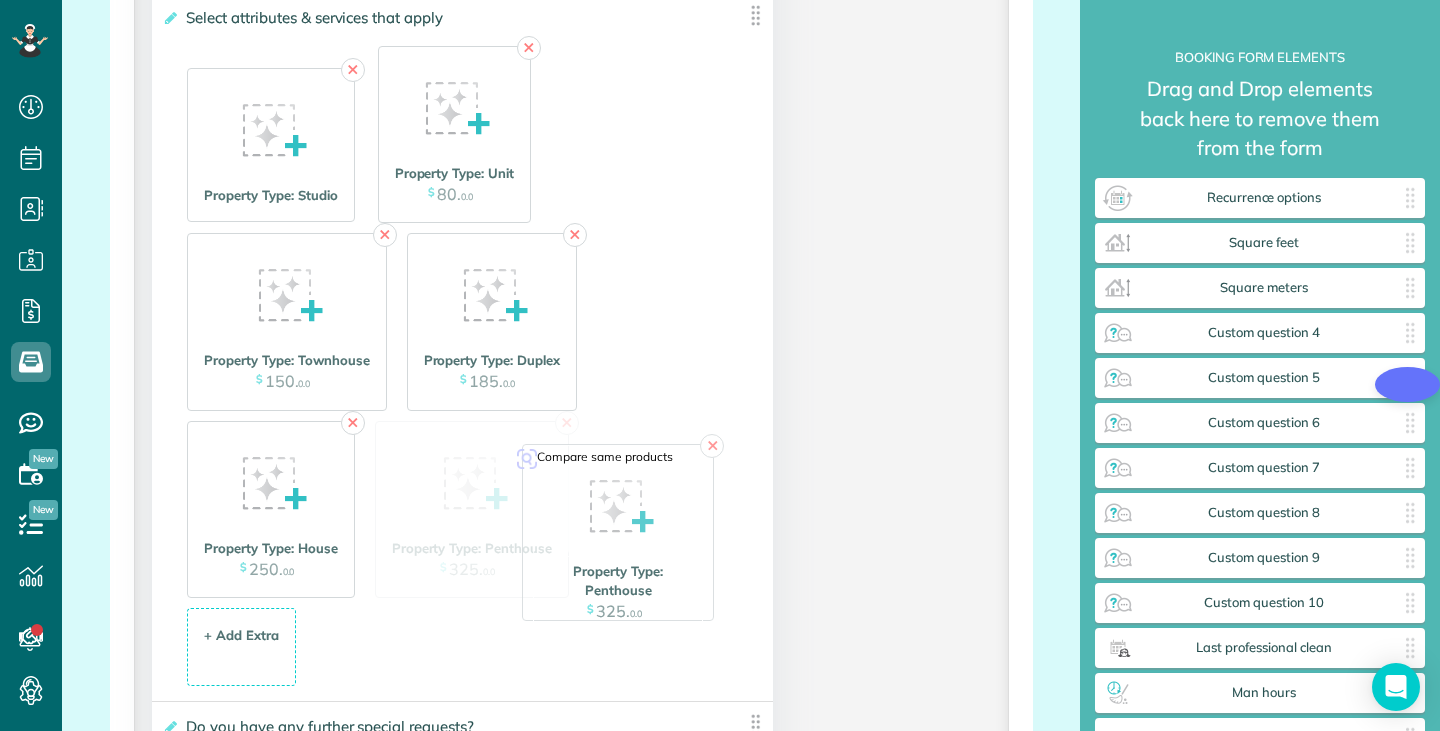 drag, startPoint x: 283, startPoint y: 521, endPoint x: 623, endPoint y: 527, distance: 340.05295 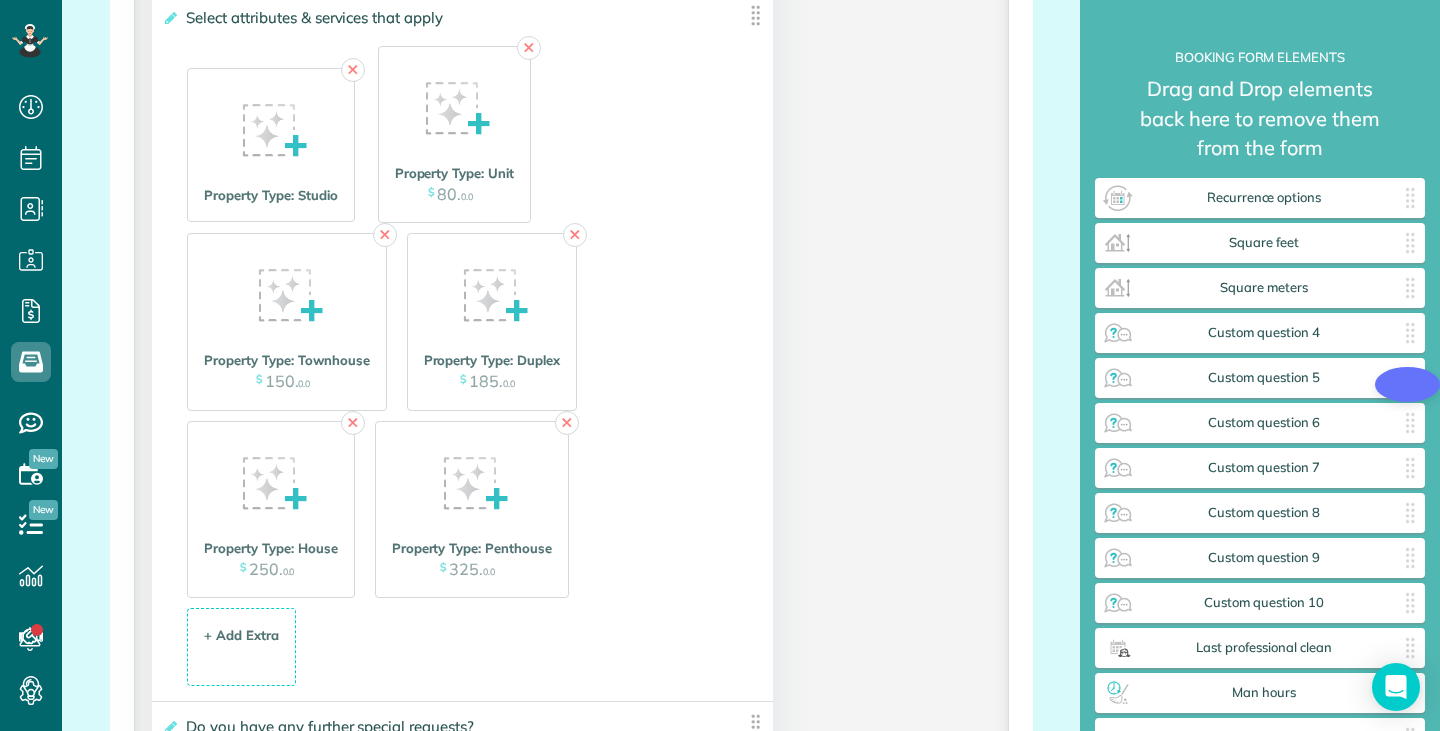click on "**********" at bounding box center (571, -307) 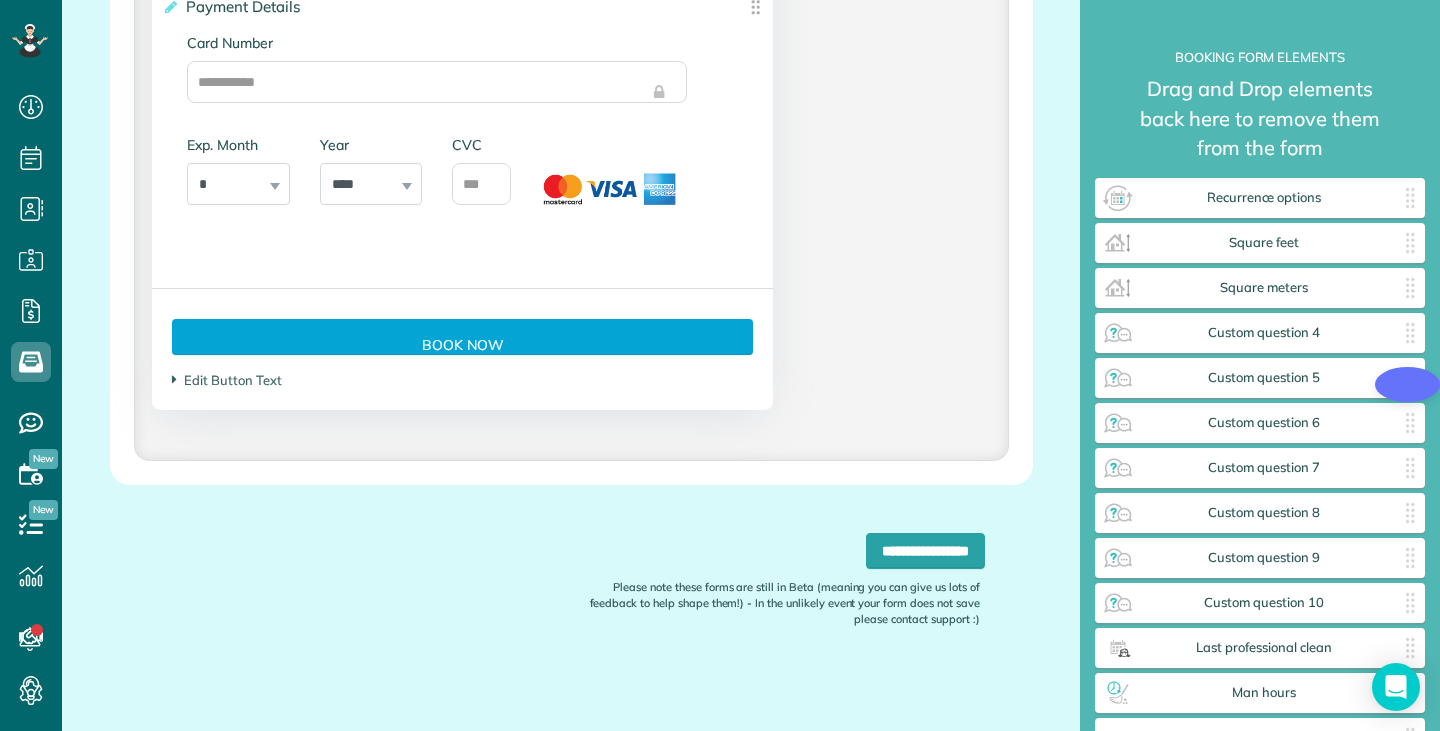 scroll, scrollTop: 4012, scrollLeft: 0, axis: vertical 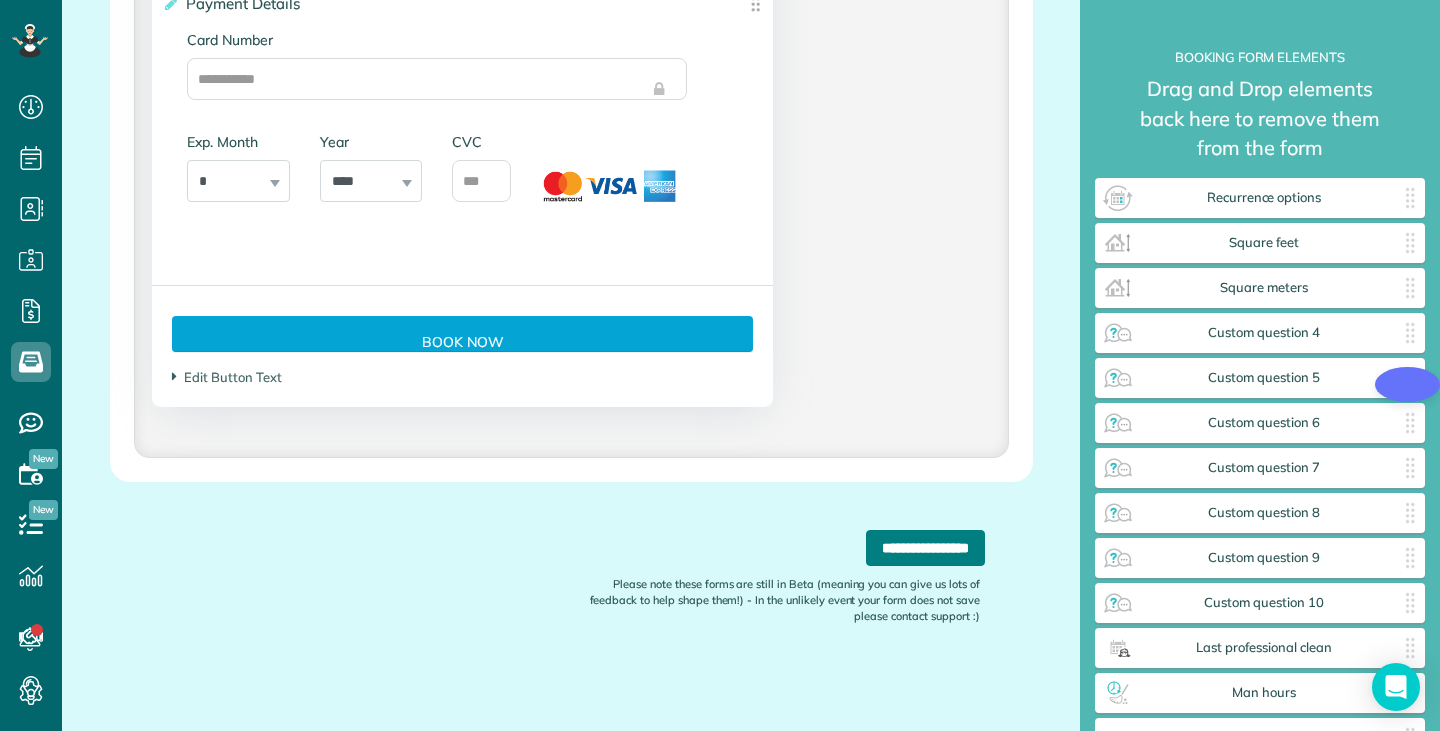 click on "**********" at bounding box center (925, 548) 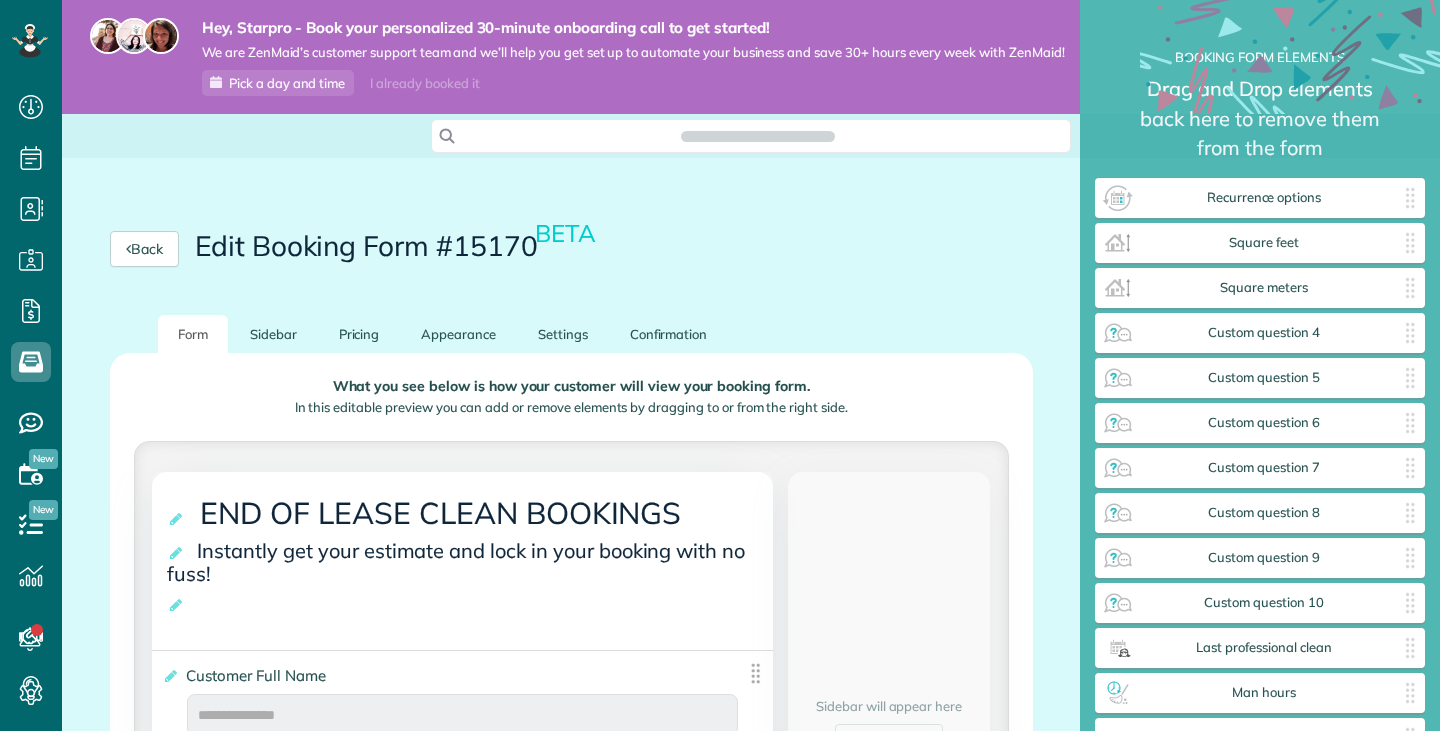 scroll, scrollTop: 0, scrollLeft: 0, axis: both 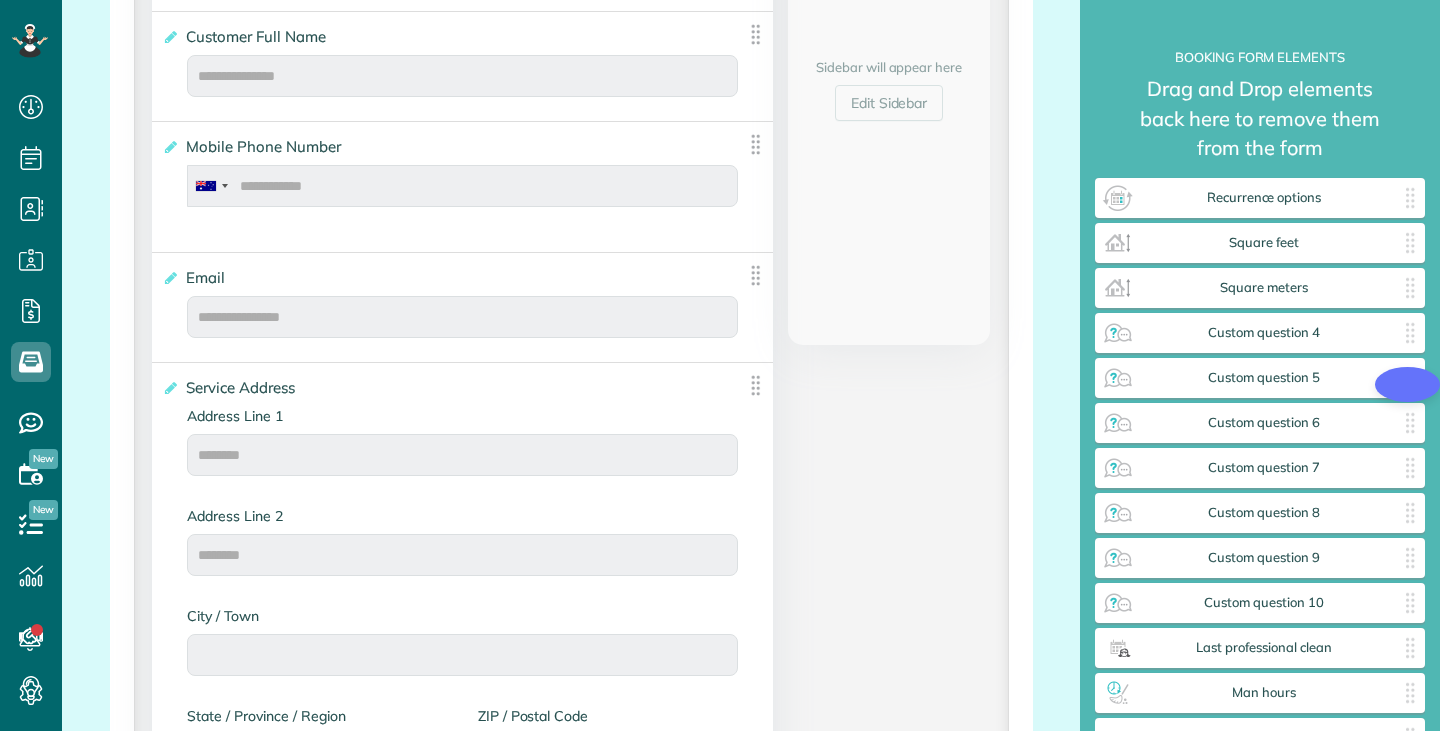 click on "**********" at bounding box center [571, 1871] 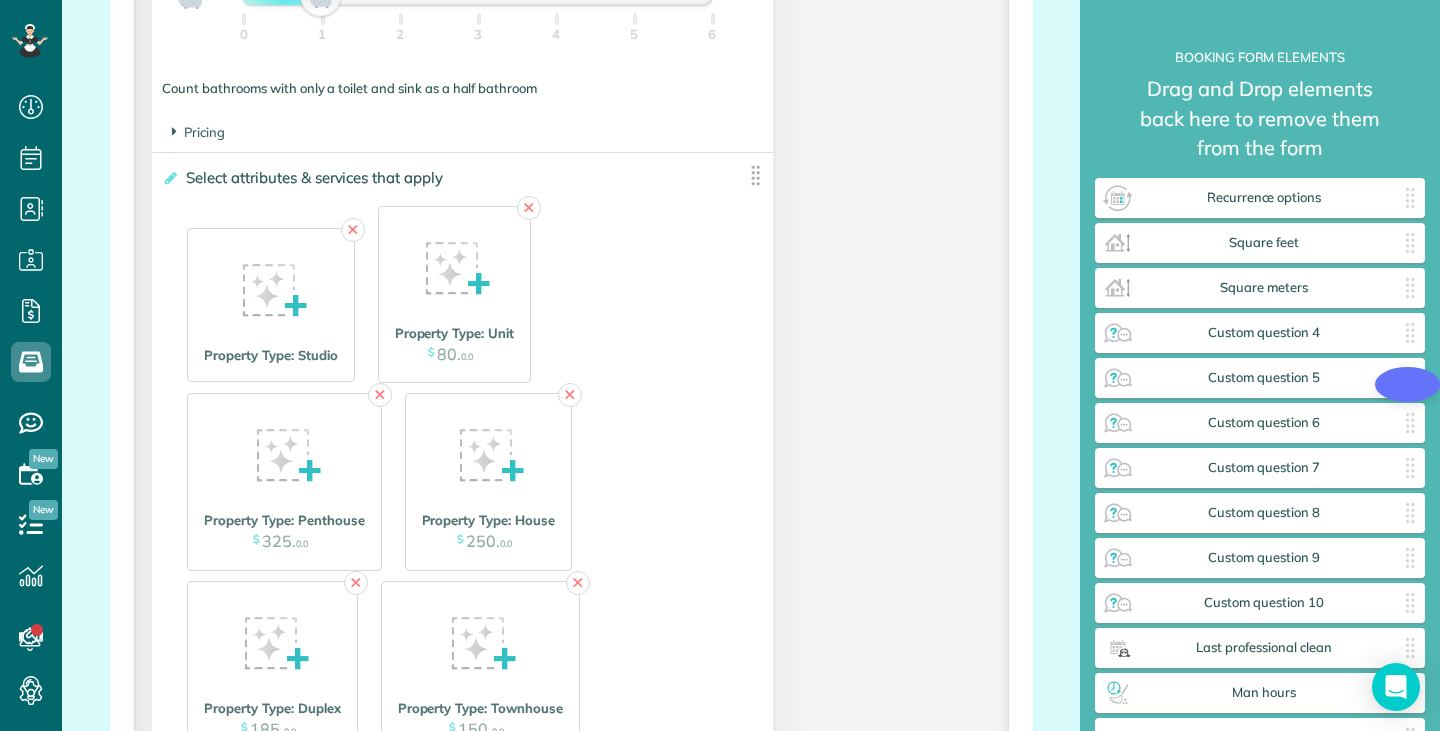 scroll, scrollTop: 2556, scrollLeft: 0, axis: vertical 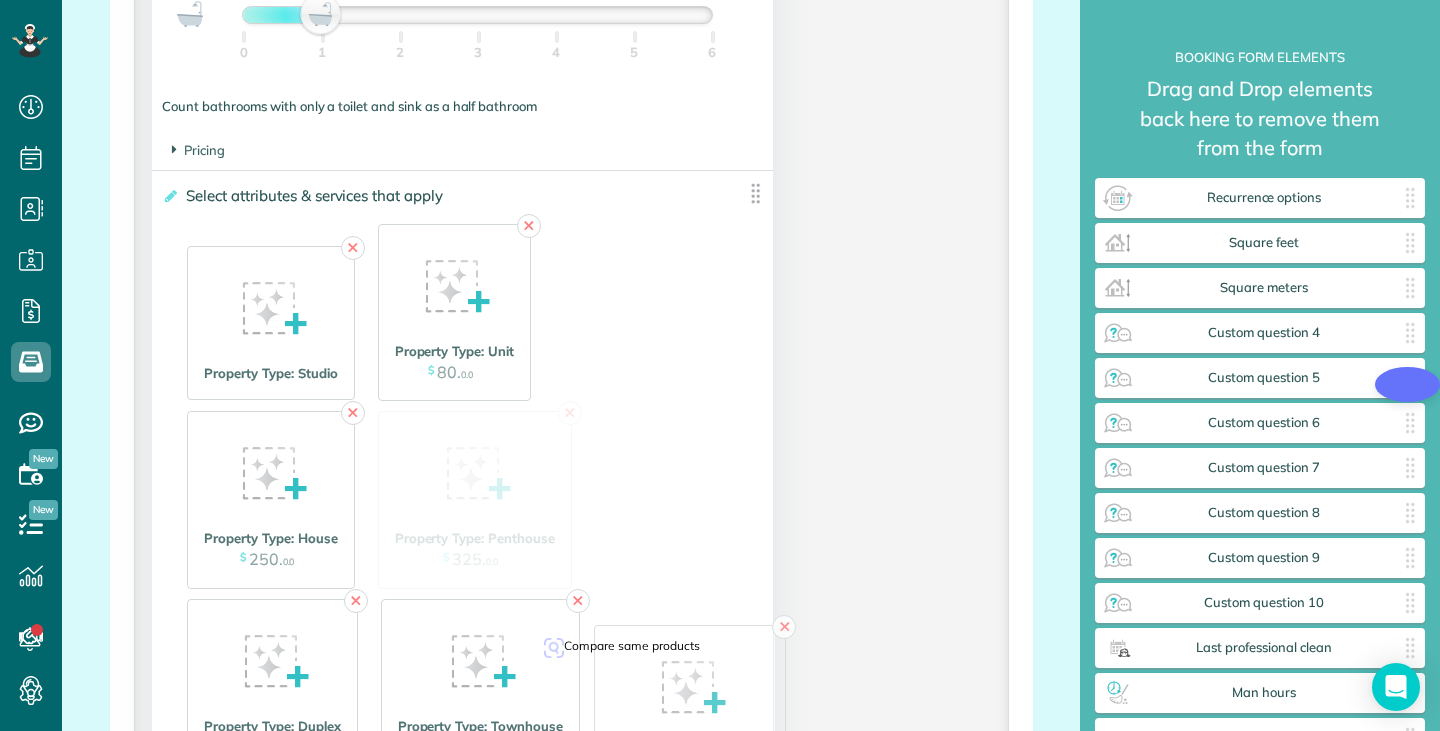 drag, startPoint x: 311, startPoint y: 470, endPoint x: 721, endPoint y: 670, distance: 456.17978 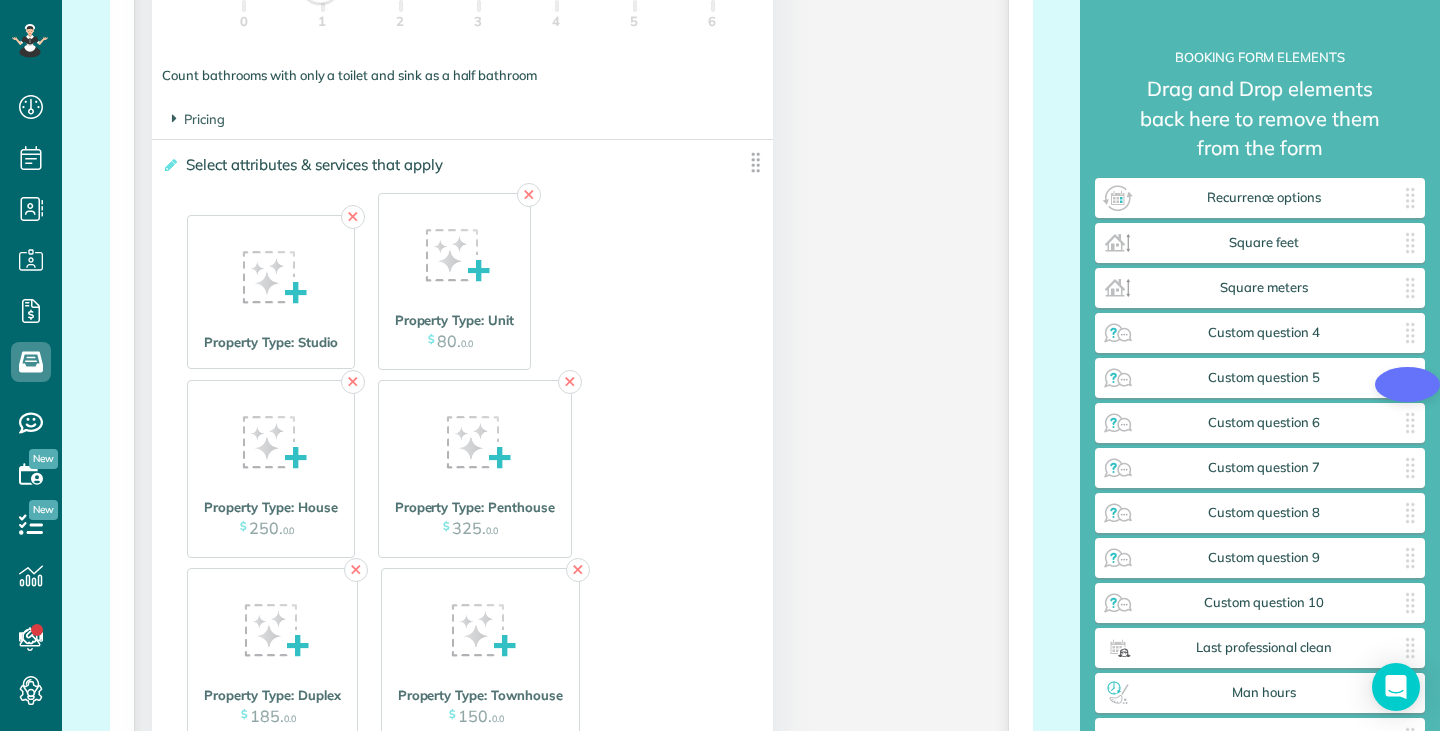 scroll, scrollTop: 2556, scrollLeft: 0, axis: vertical 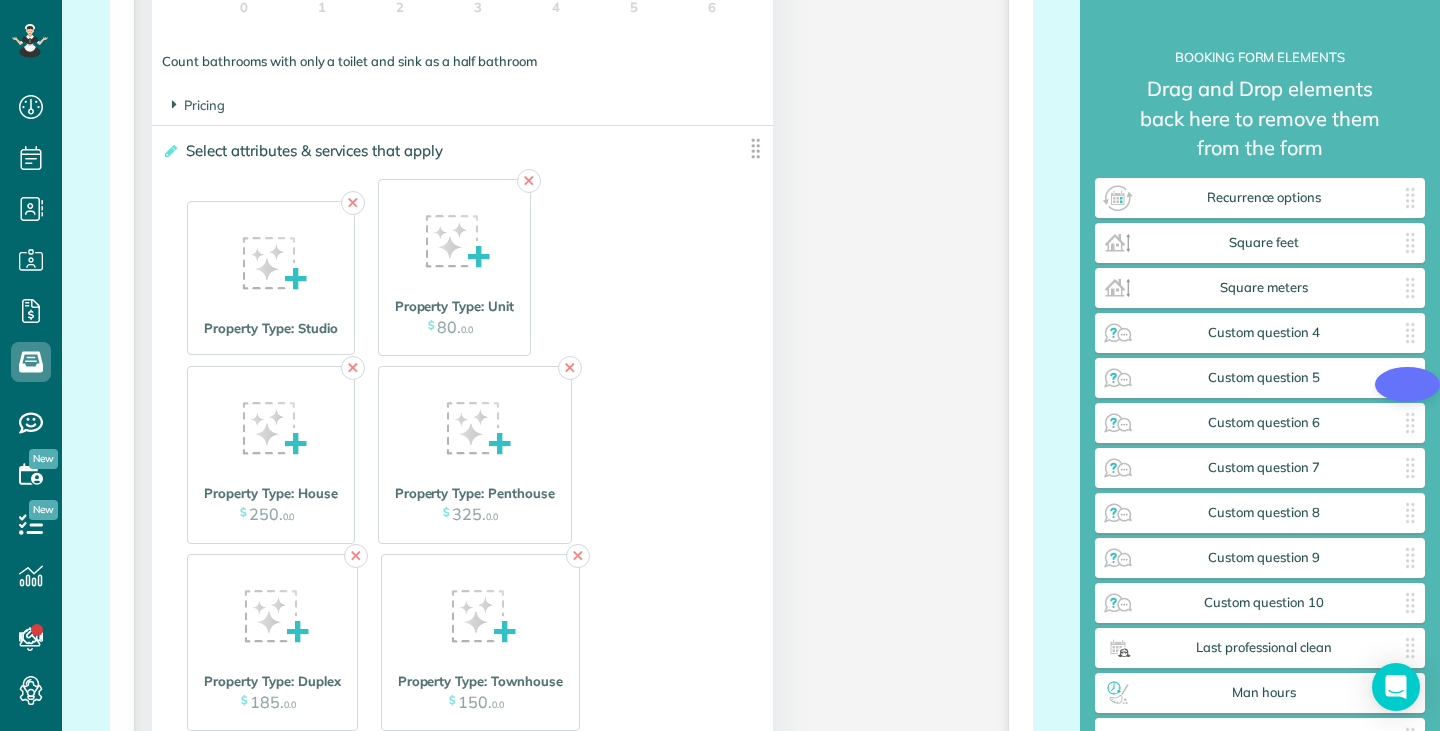 click on "**********" at bounding box center [571, -174] 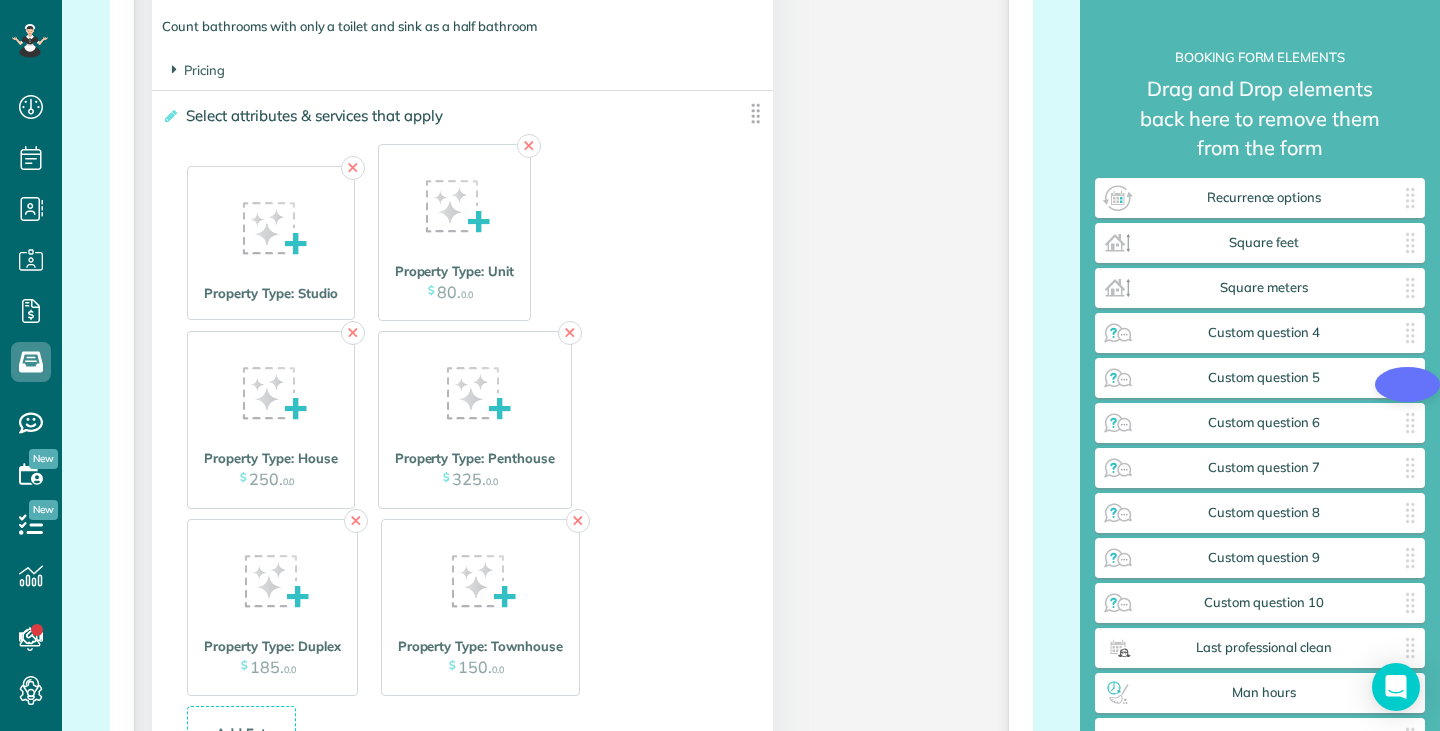 type on "2025-08-12" 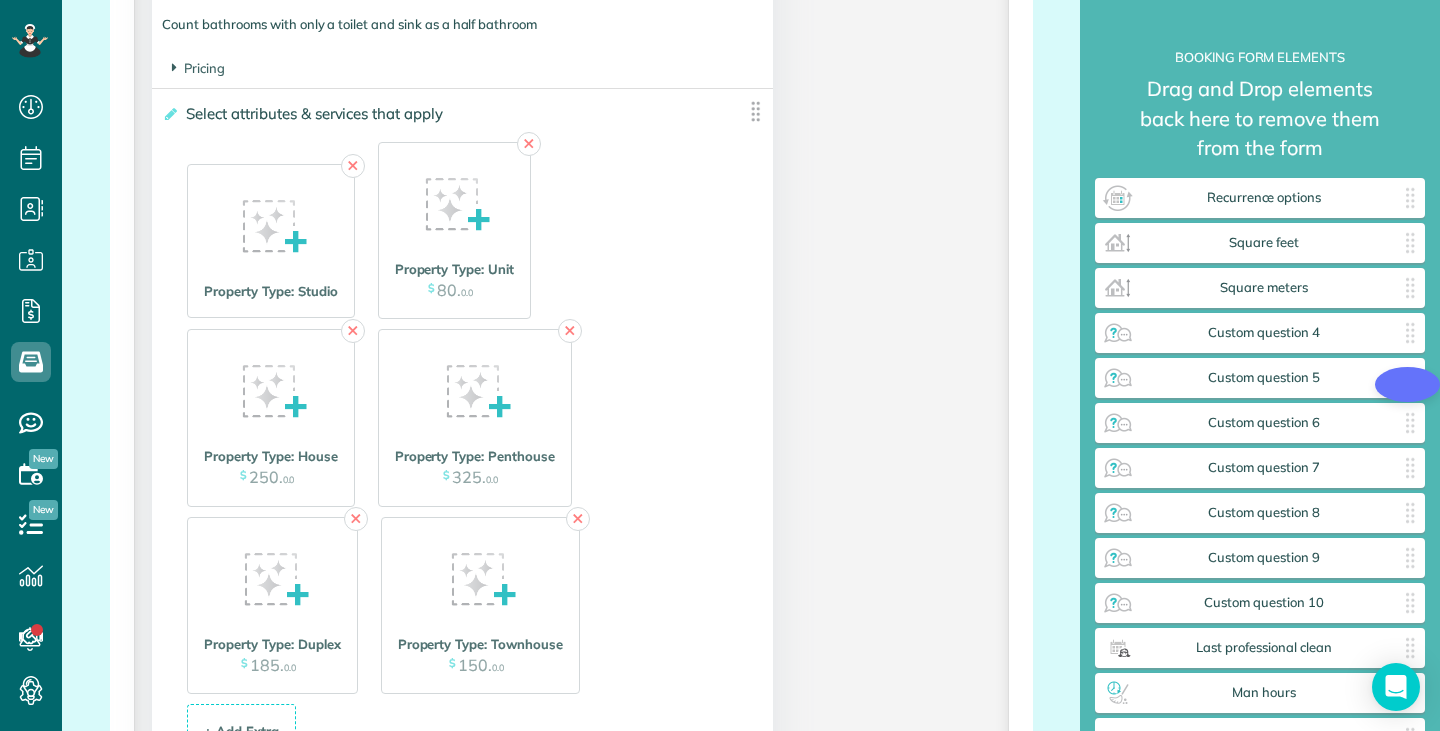scroll, scrollTop: 2751, scrollLeft: 0, axis: vertical 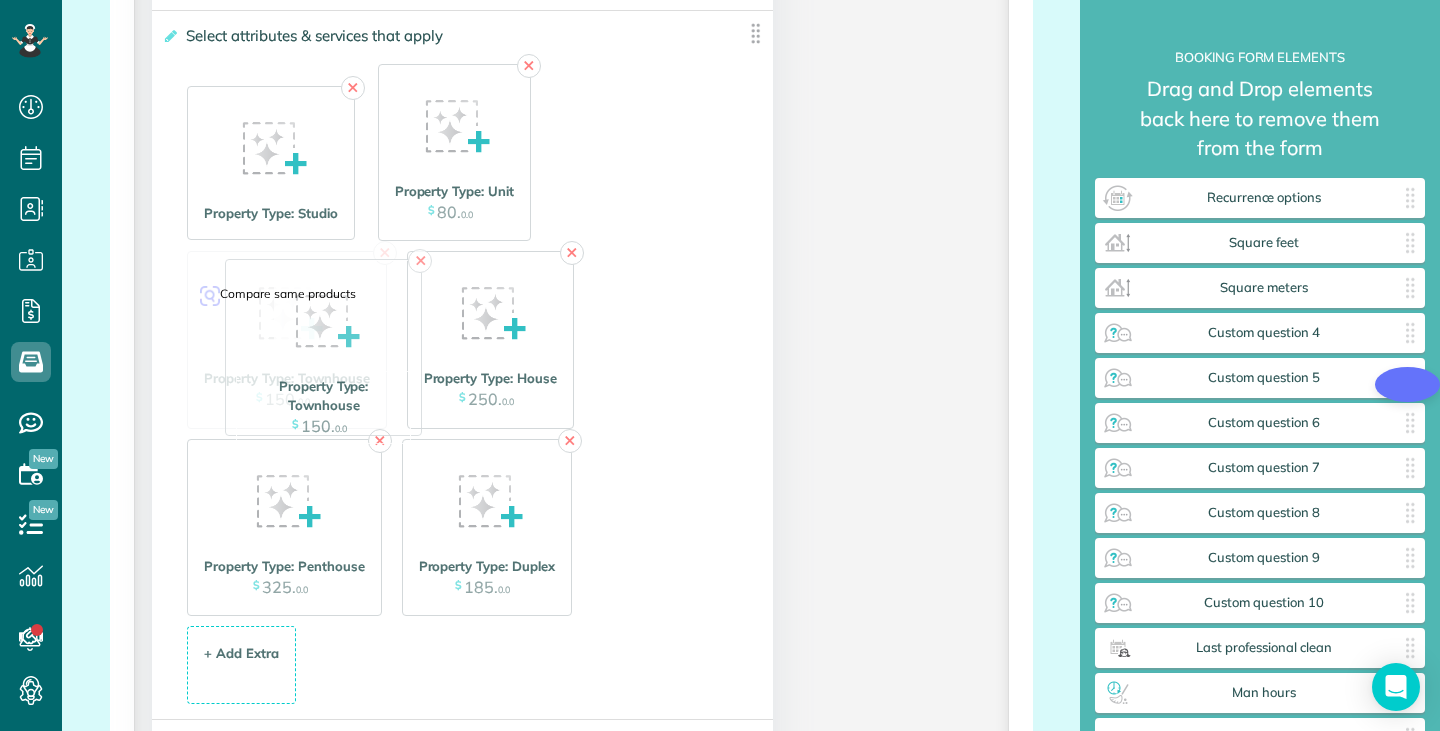 drag, startPoint x: 415, startPoint y: 529, endPoint x: 258, endPoint y: 331, distance: 252.69151 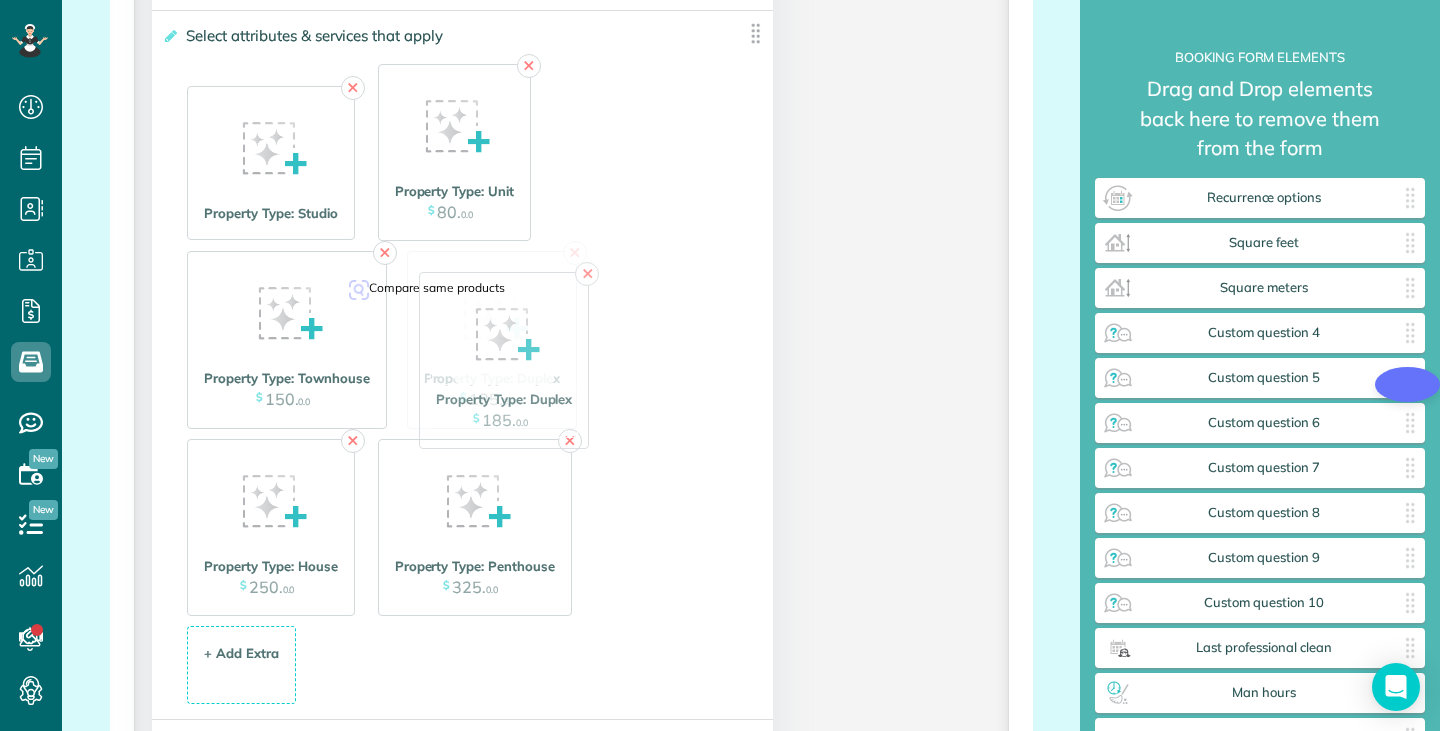 drag, startPoint x: 499, startPoint y: 546, endPoint x: 522, endPoint y: 359, distance: 188.40913 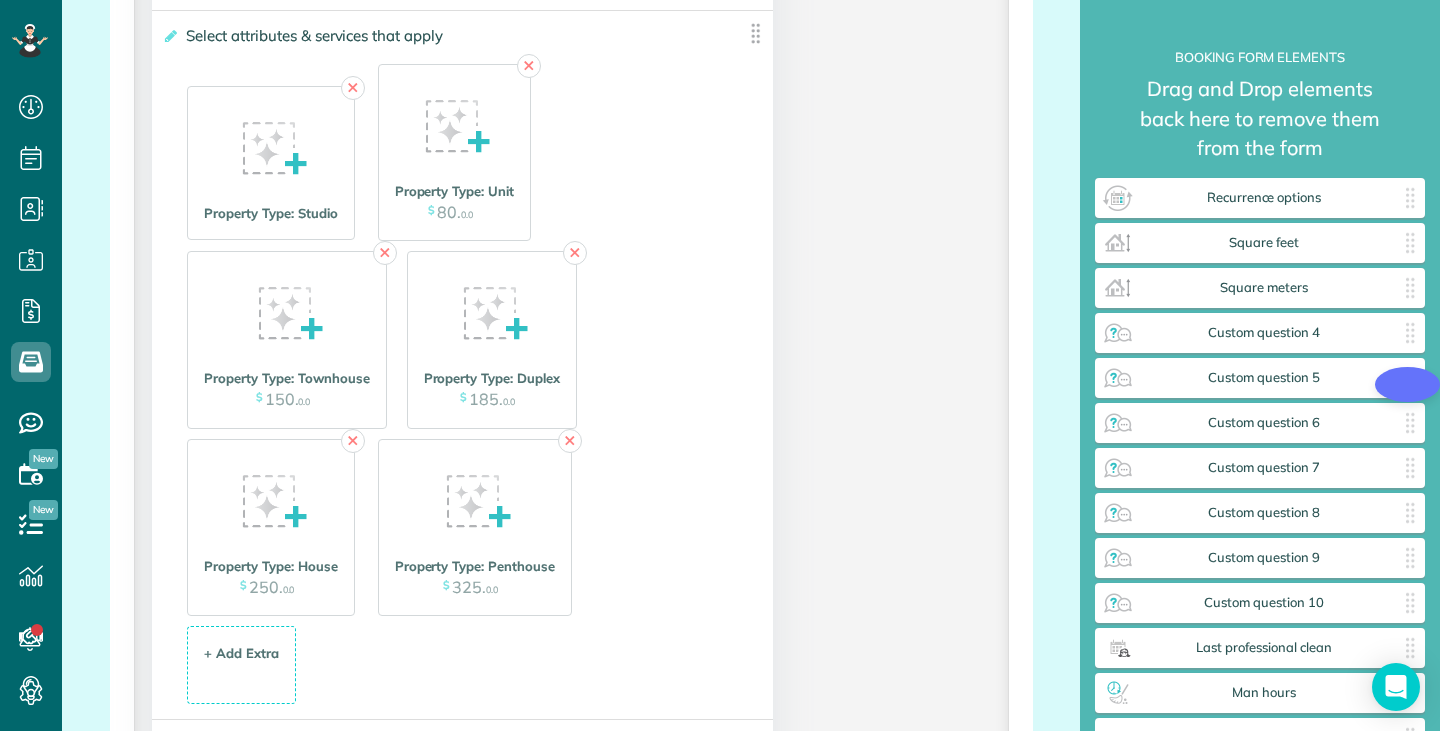 click on "**********" at bounding box center (571, -306) 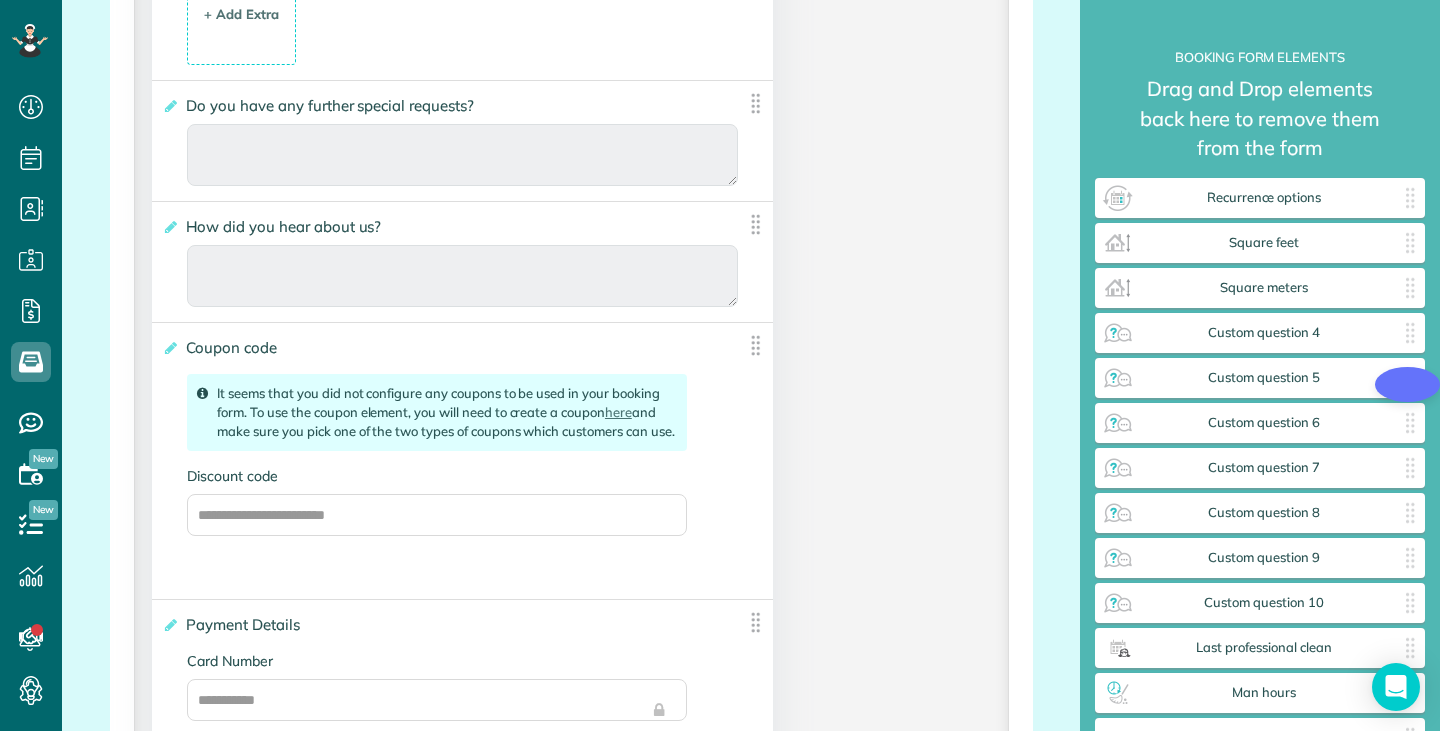 scroll, scrollTop: 4029, scrollLeft: 0, axis: vertical 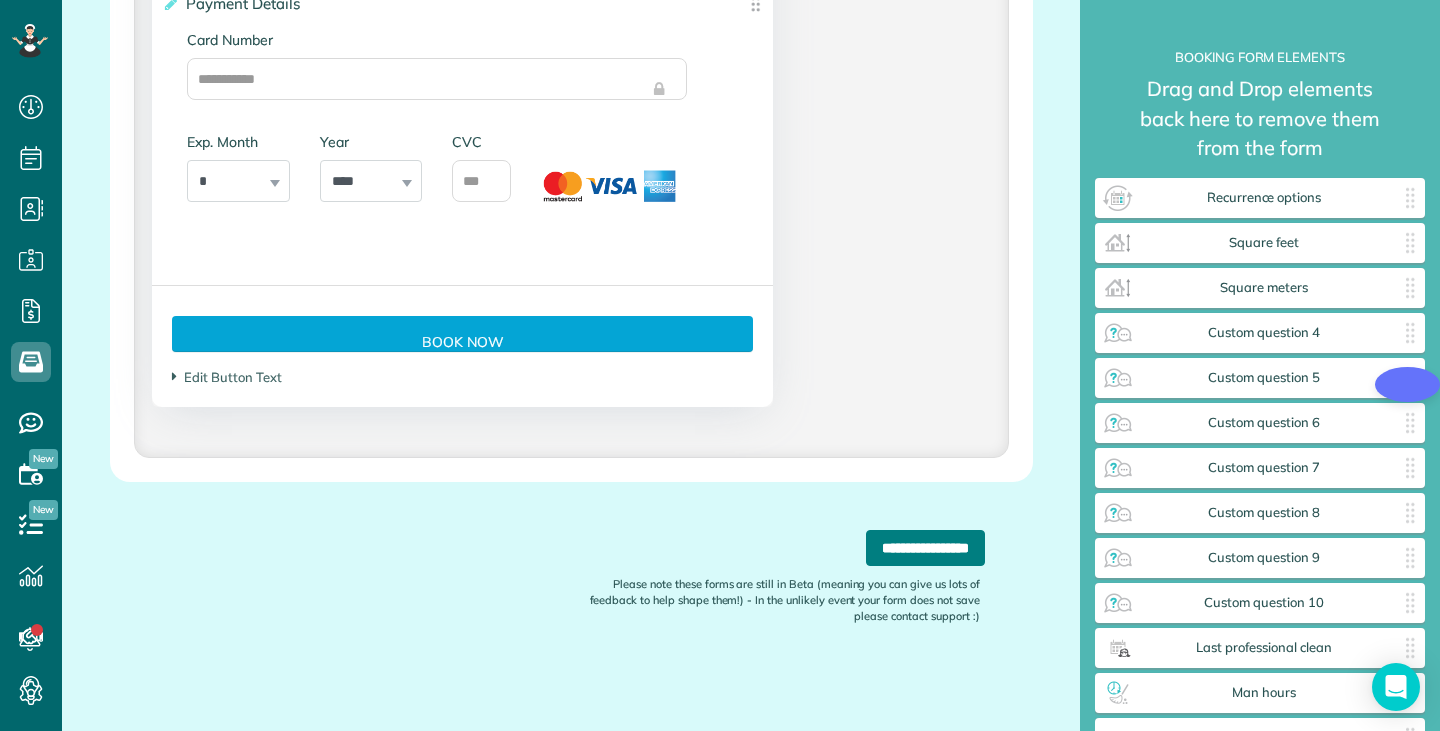 click on "**********" at bounding box center [925, 548] 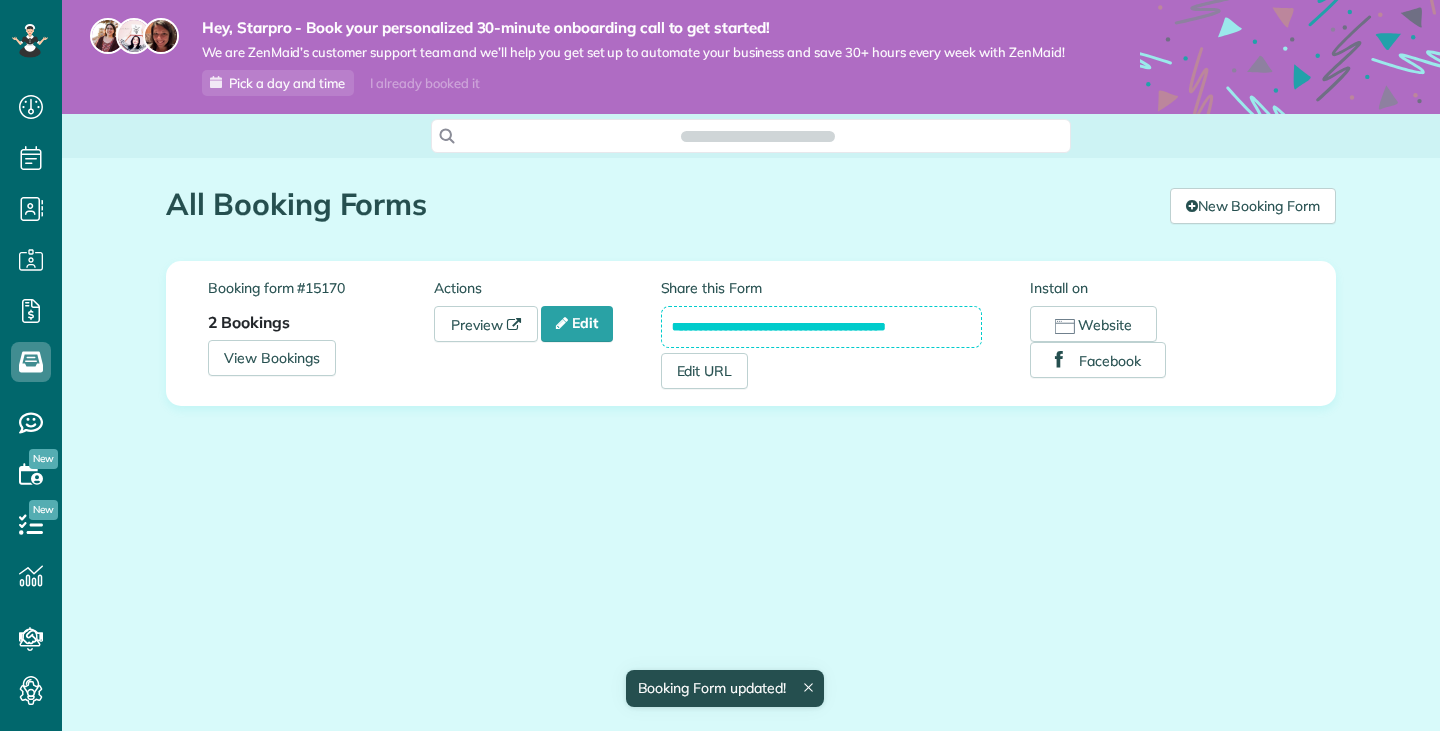 scroll, scrollTop: 0, scrollLeft: 0, axis: both 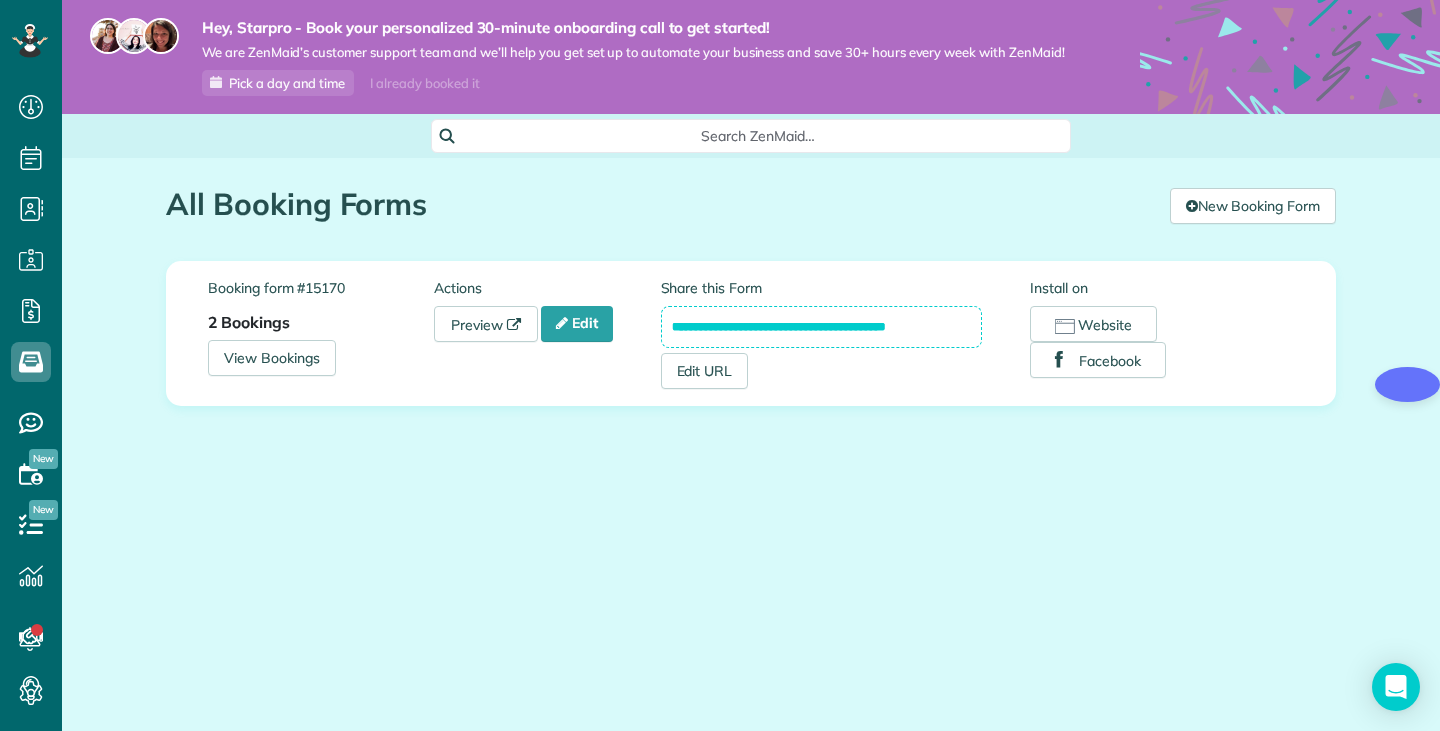 click on "I already booked it" at bounding box center [424, 83] 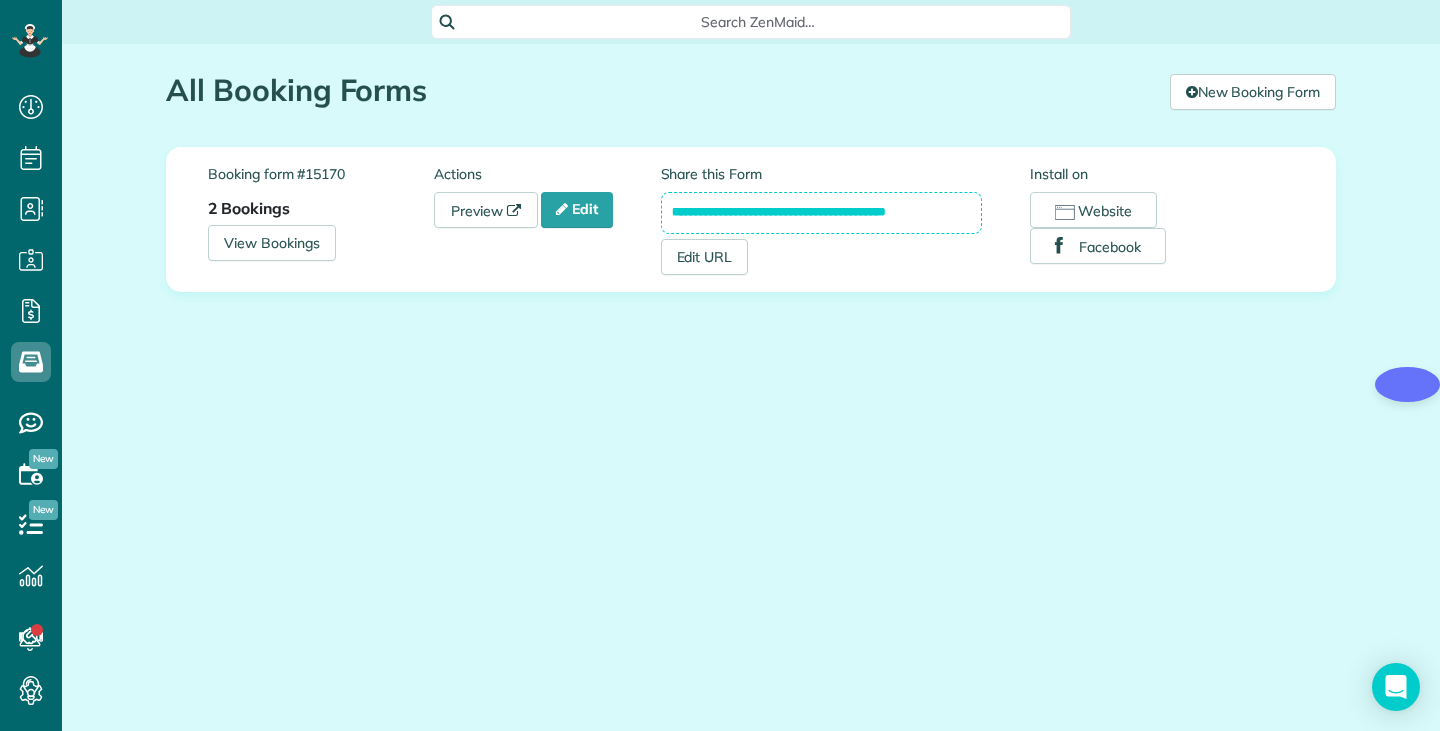 click on "All Booking Forms
the ZenMaid Instant Booking Form [9 min]
New Booking Form" at bounding box center (751, 80) 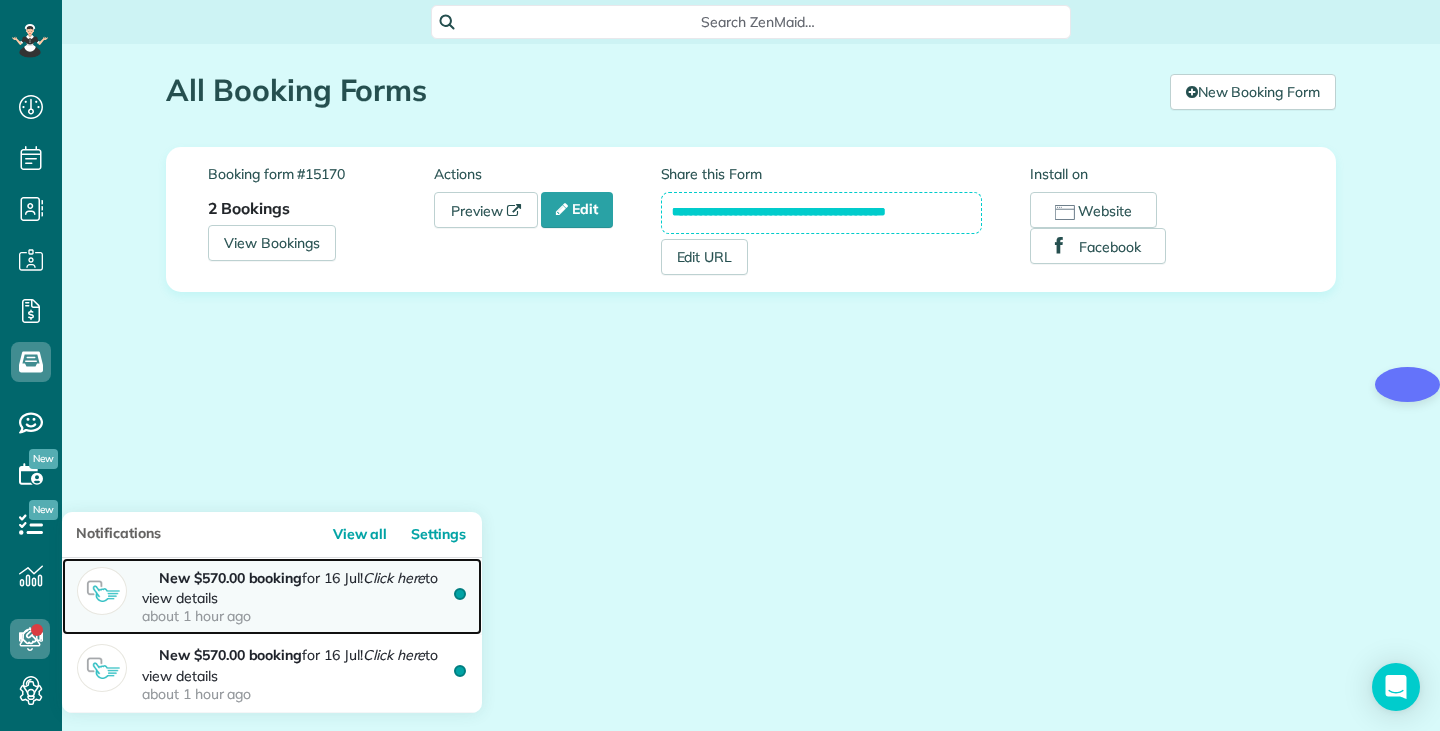 click on "New $570.00 booking  for 16 Jul!  Click here  to view details about 1 hour ago" at bounding box center [304, 596] 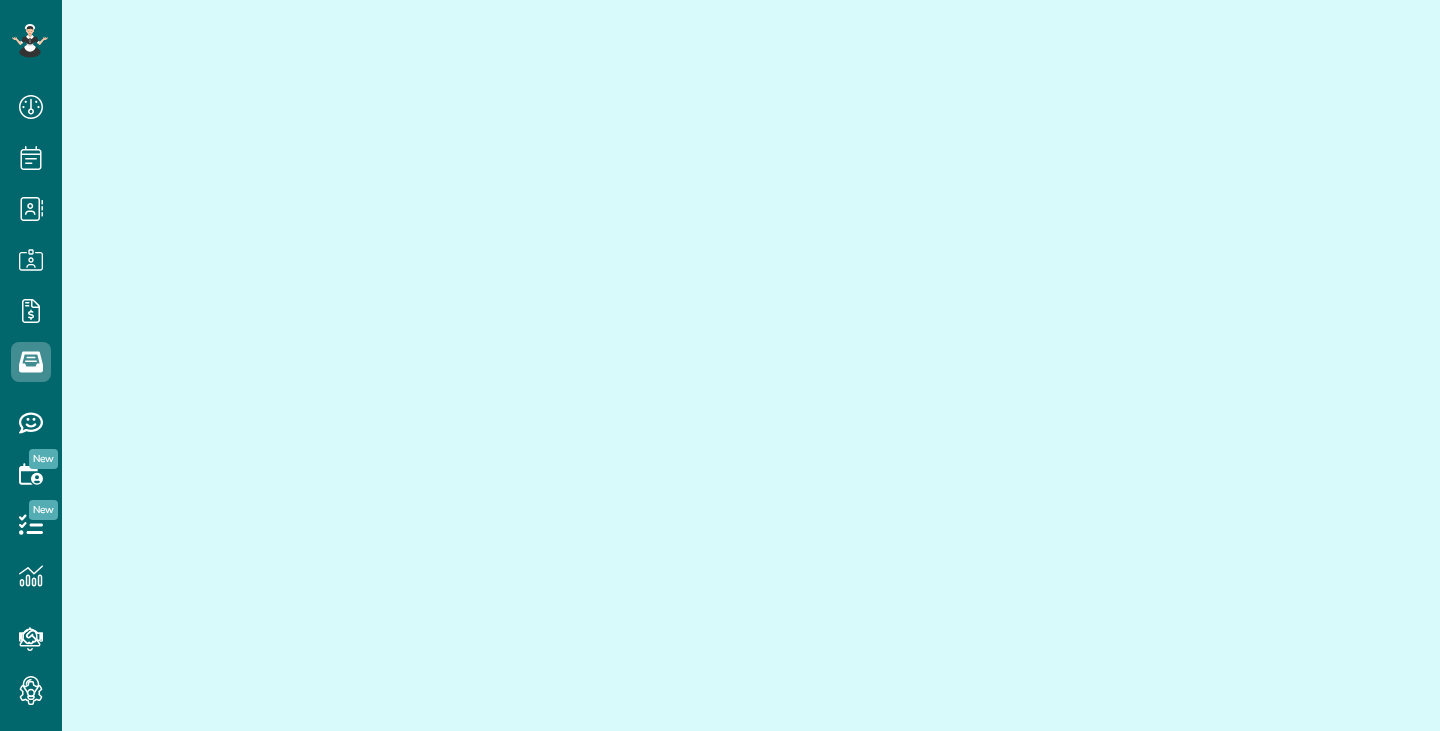 scroll, scrollTop: 0, scrollLeft: 0, axis: both 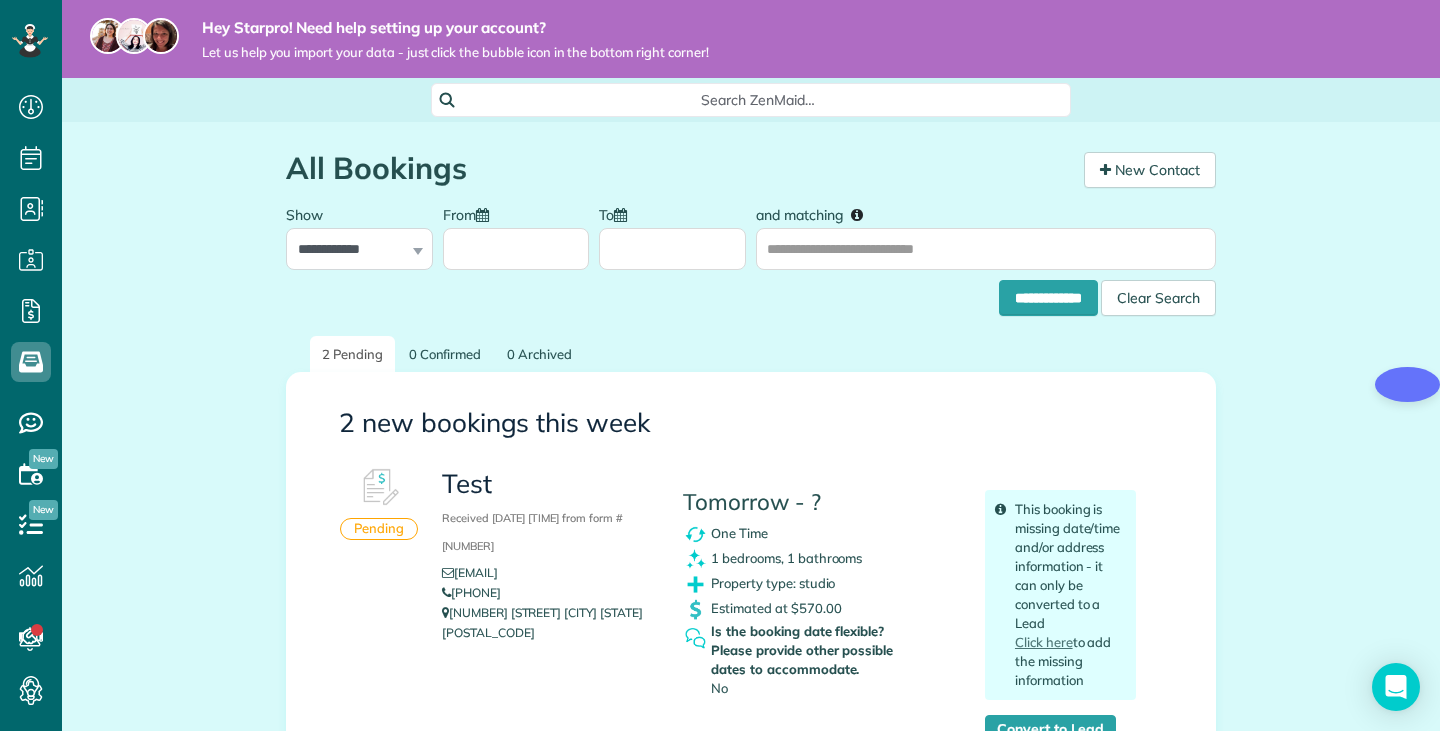 click on "textmc@[example.com]" at bounding box center [751, 726] 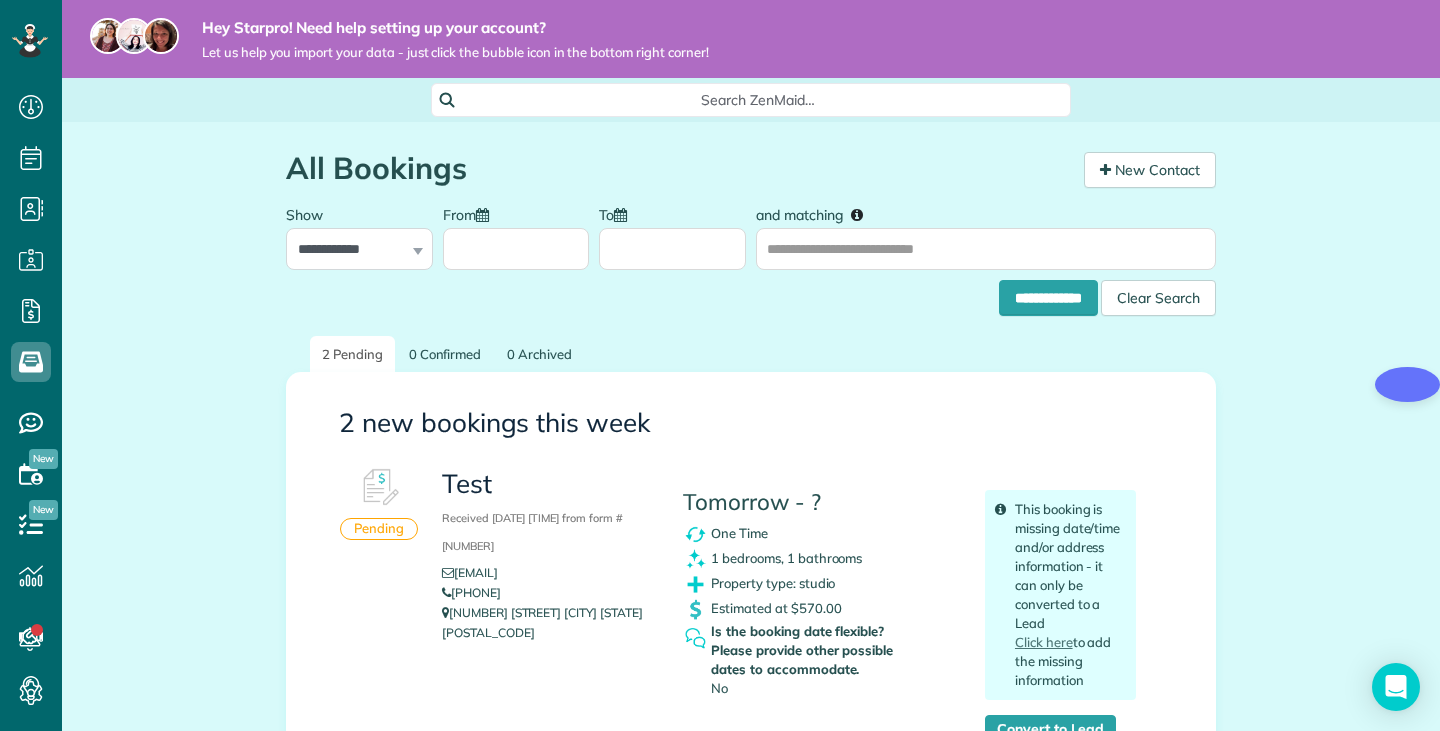 click on "textmc@[example.com]" at bounding box center [751, 726] 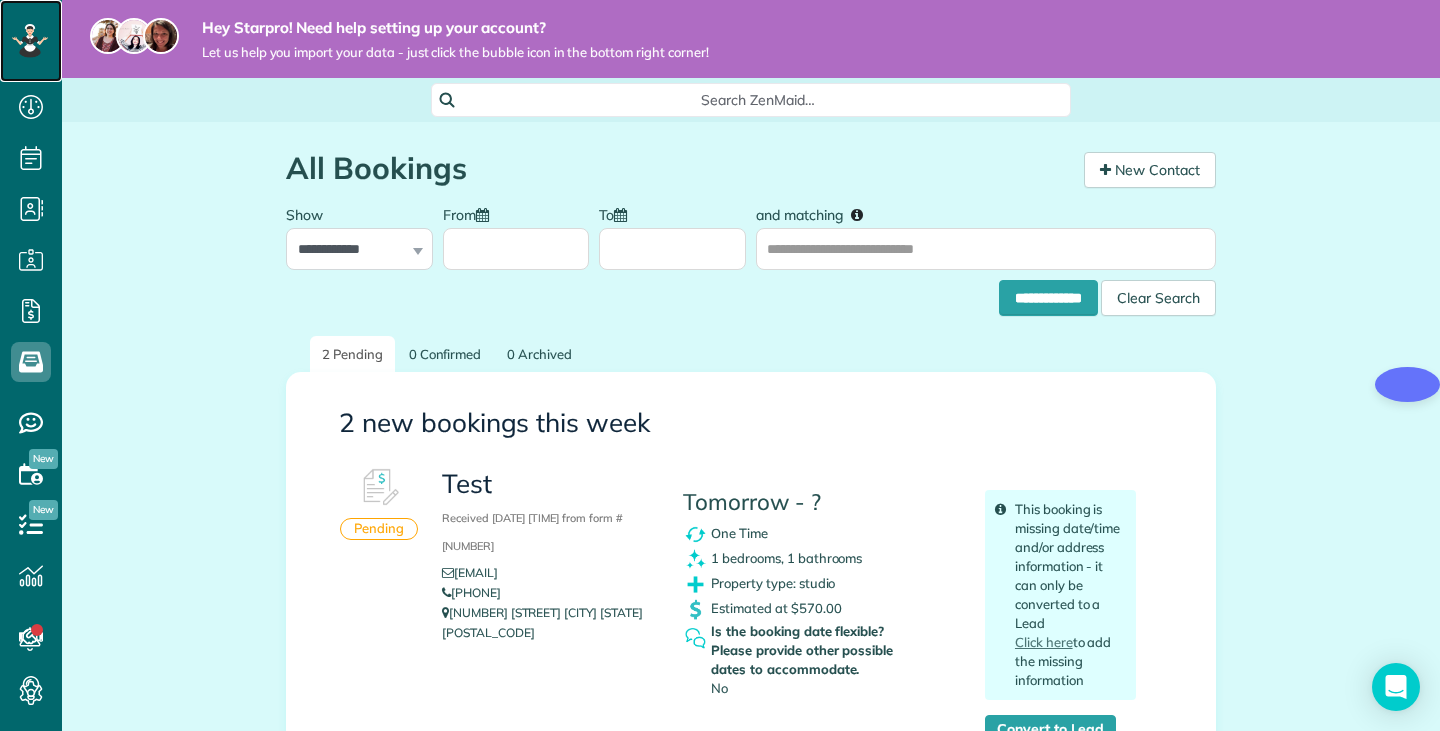 click 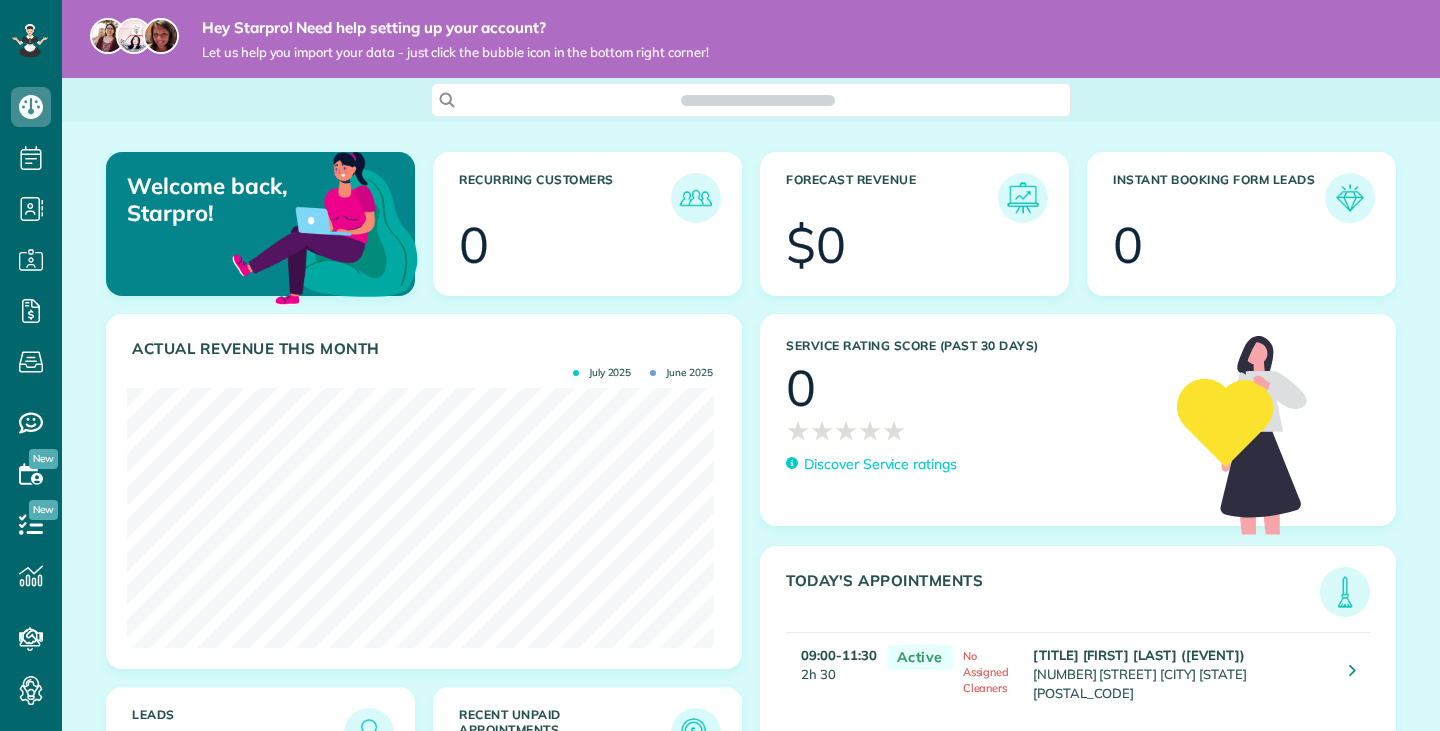 scroll, scrollTop: 0, scrollLeft: 0, axis: both 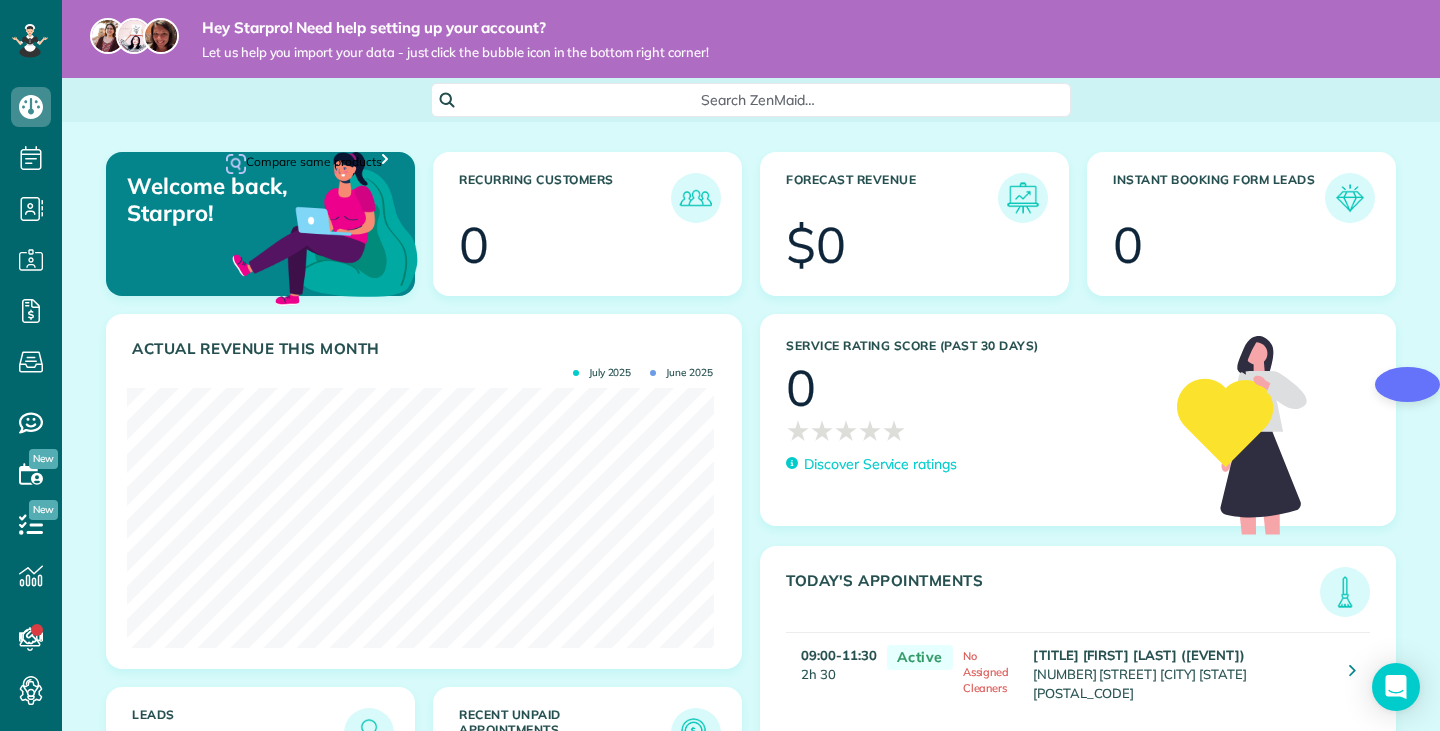 click on "Search ZenMaid…" at bounding box center (751, 100) 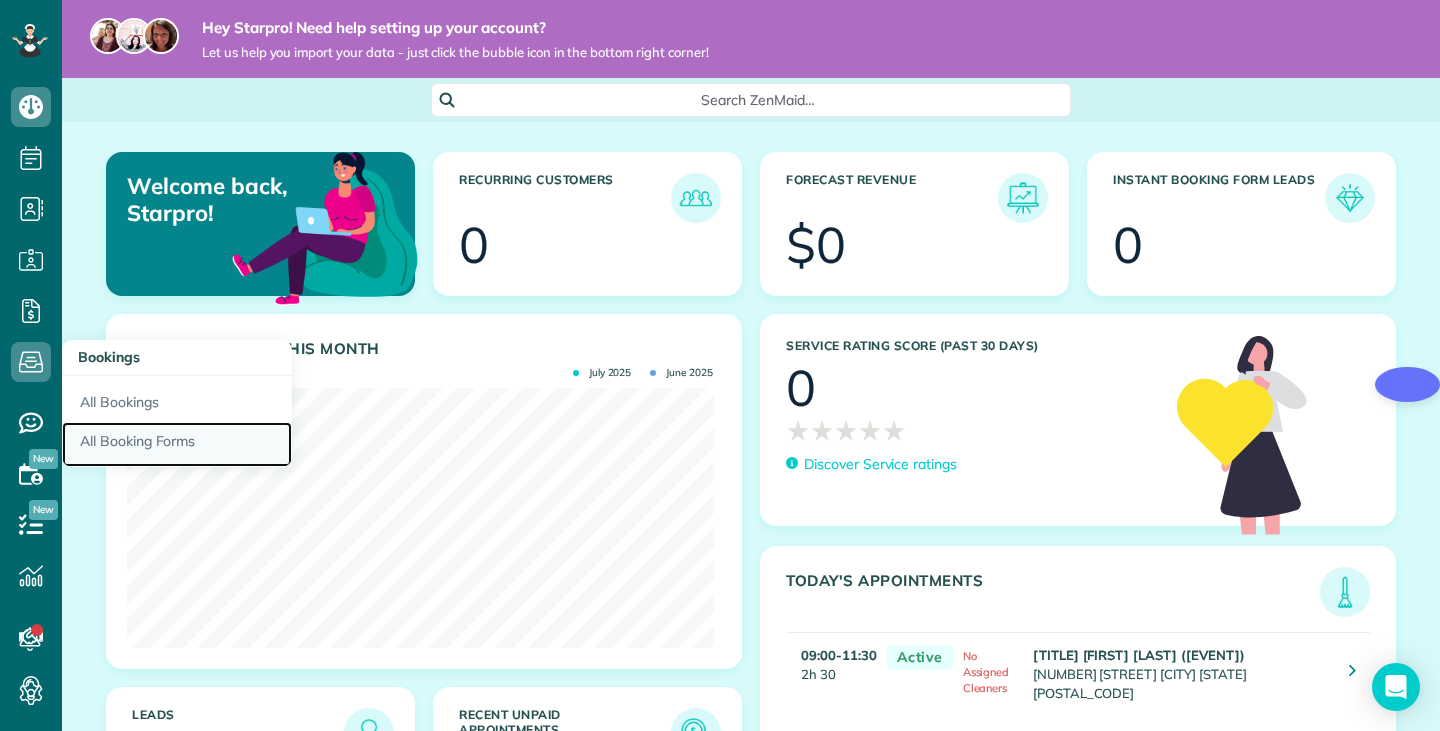 click on "All Booking Forms" at bounding box center (177, 445) 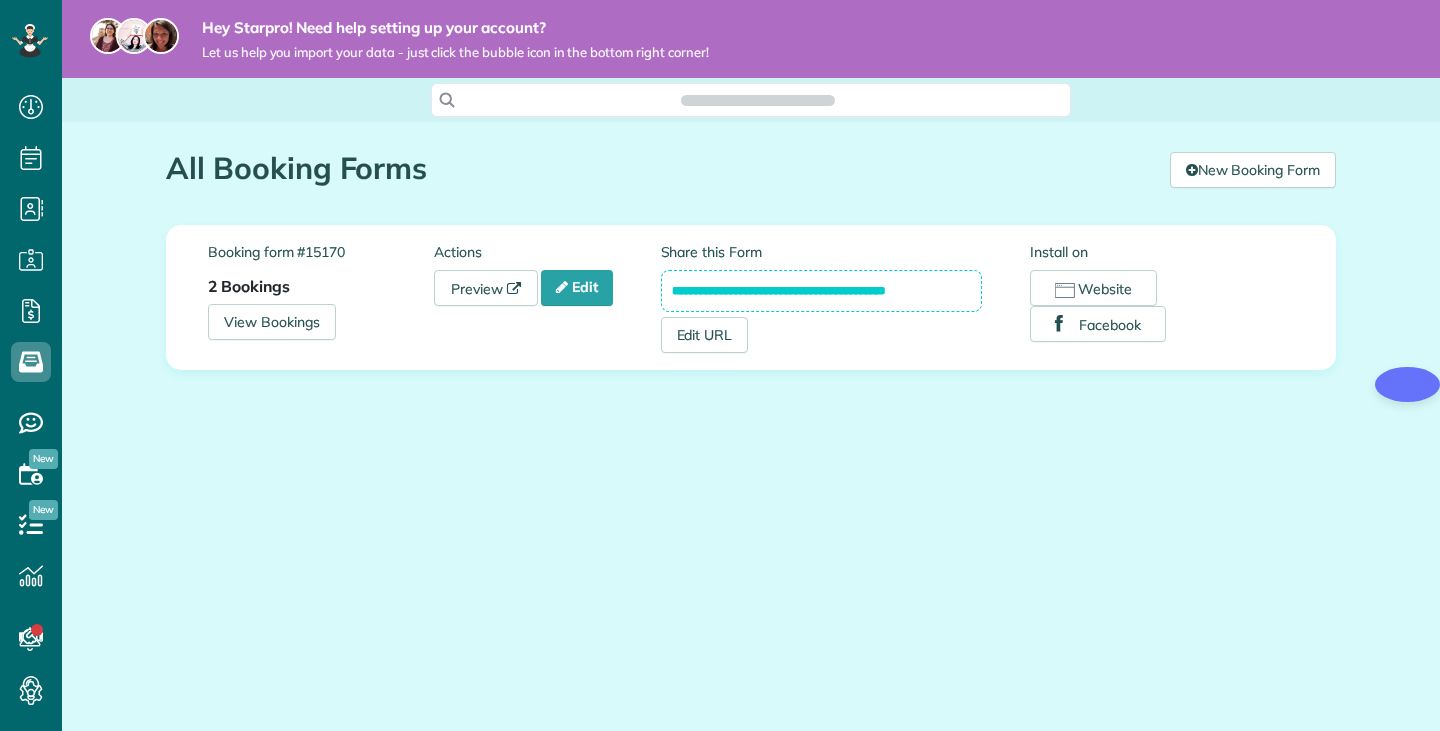 scroll, scrollTop: 0, scrollLeft: 0, axis: both 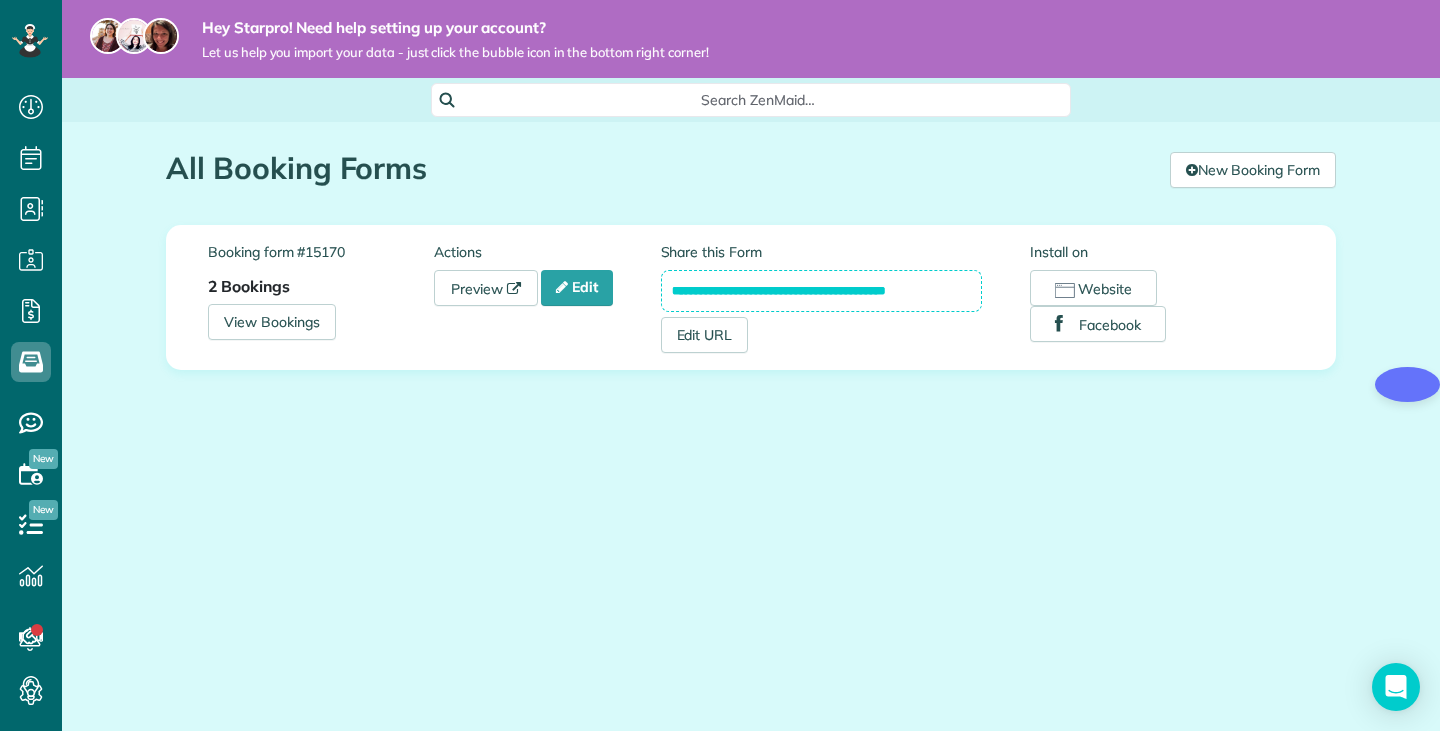 click on "**********" at bounding box center (751, 321) 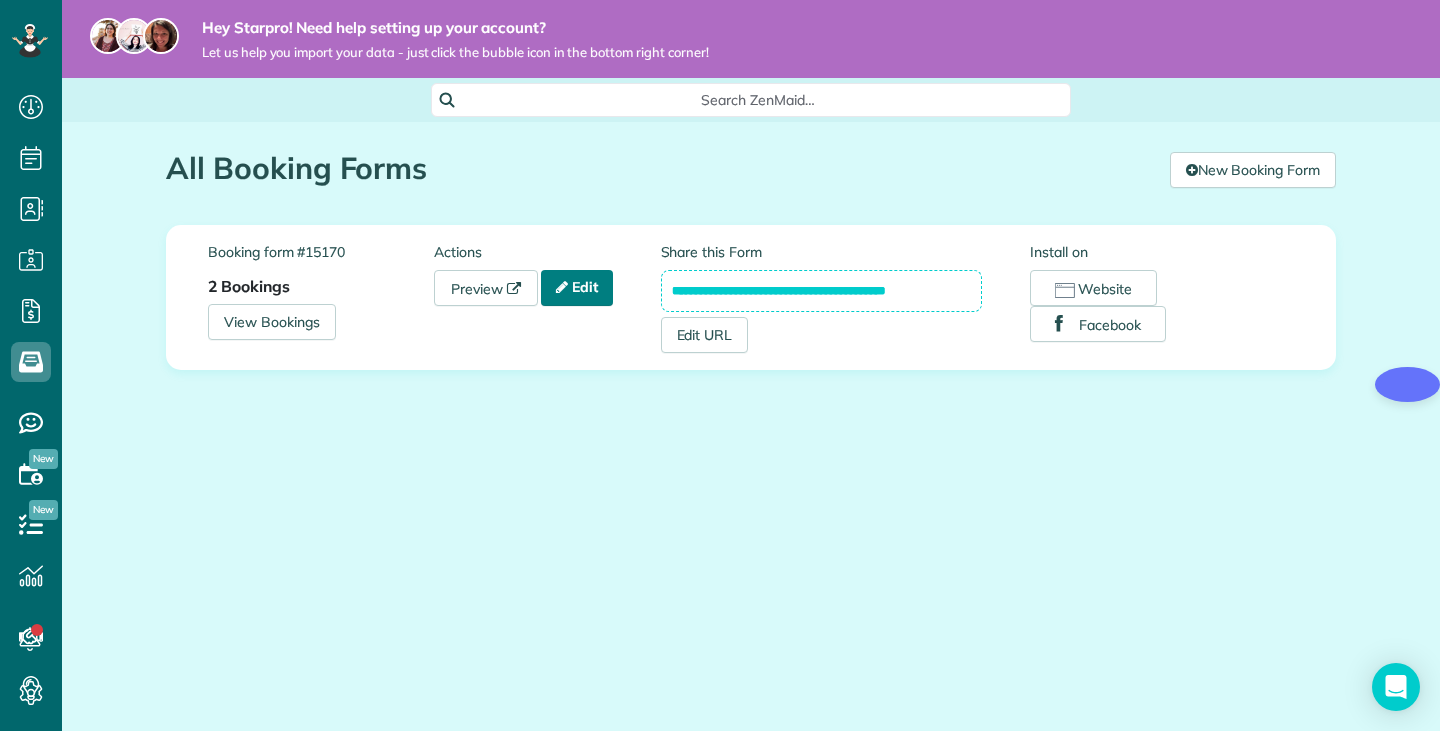 click on "Edit" at bounding box center (577, 288) 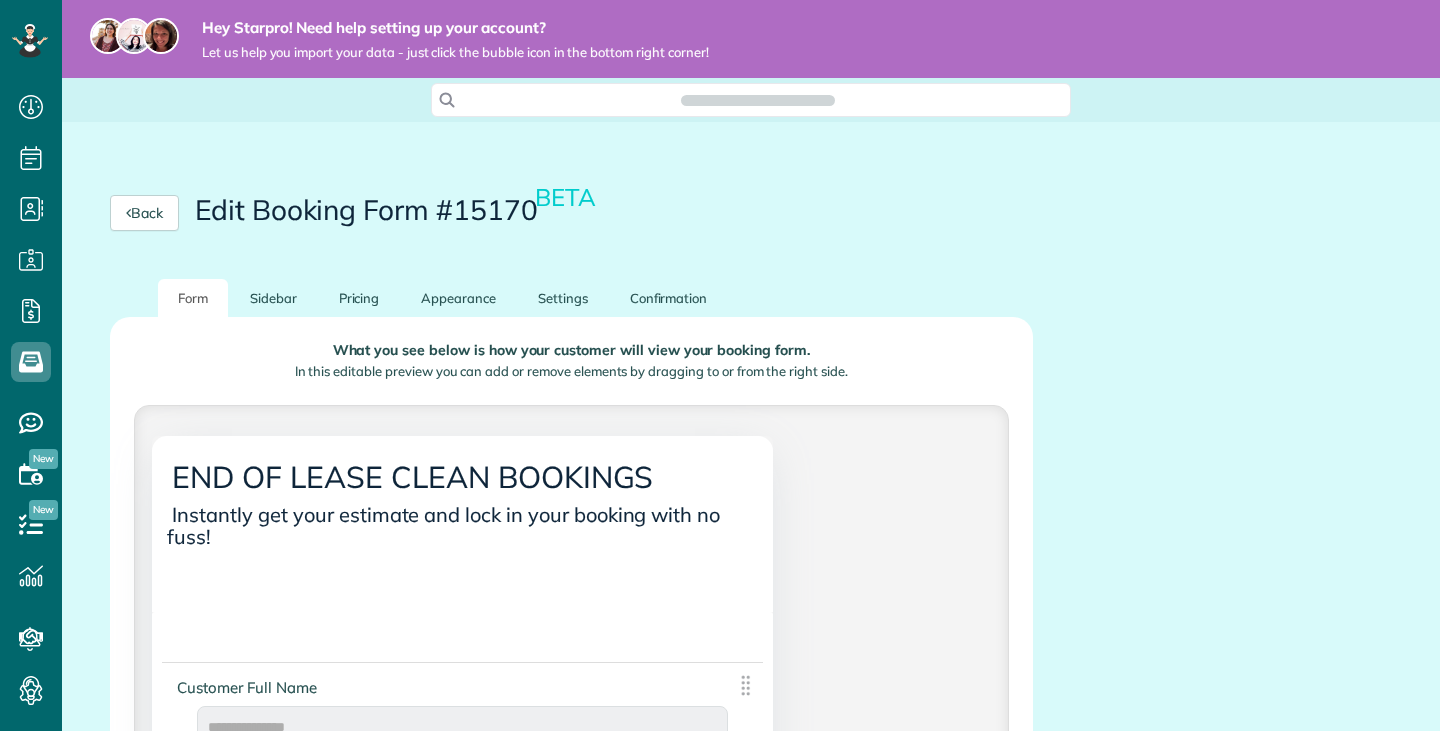 scroll, scrollTop: 0, scrollLeft: 0, axis: both 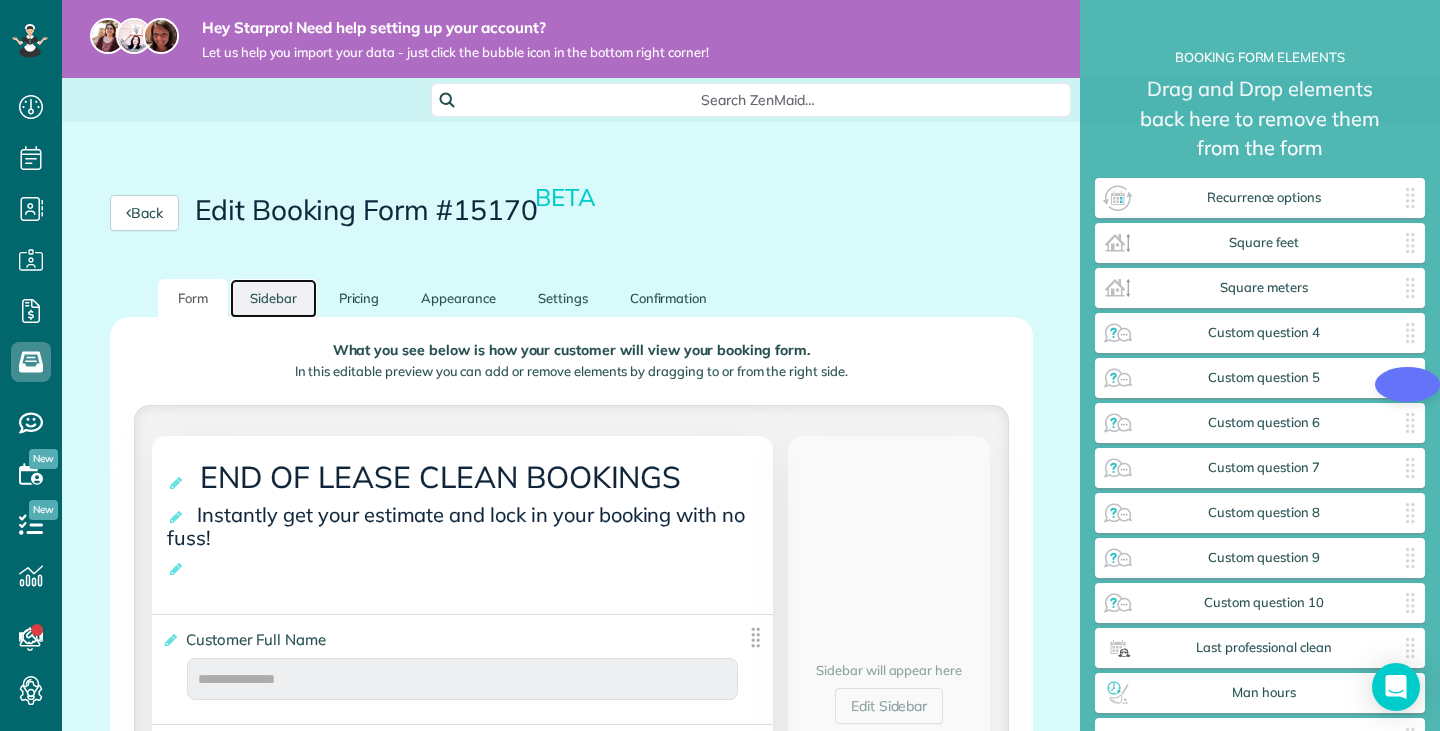 click on "Sidebar" at bounding box center (273, 298) 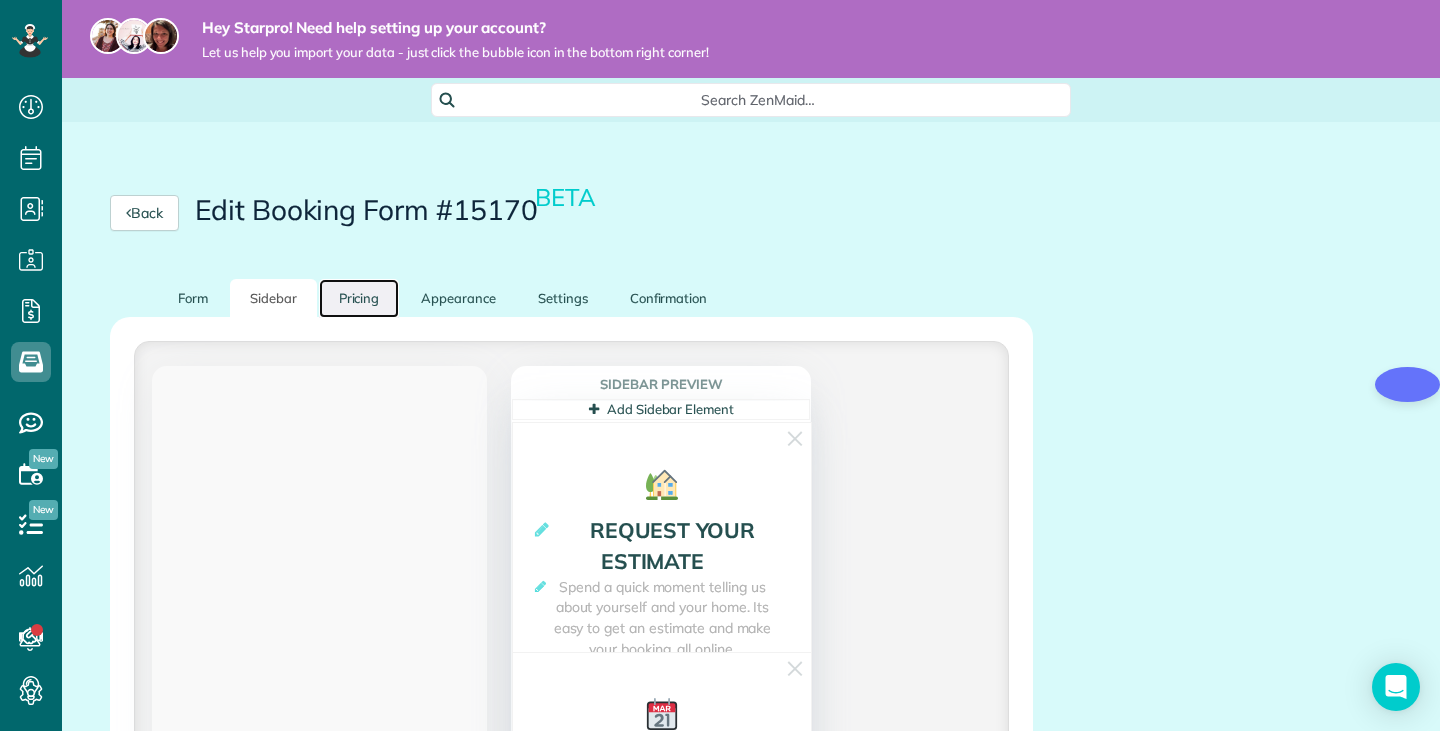 click on "Pricing" at bounding box center [359, 298] 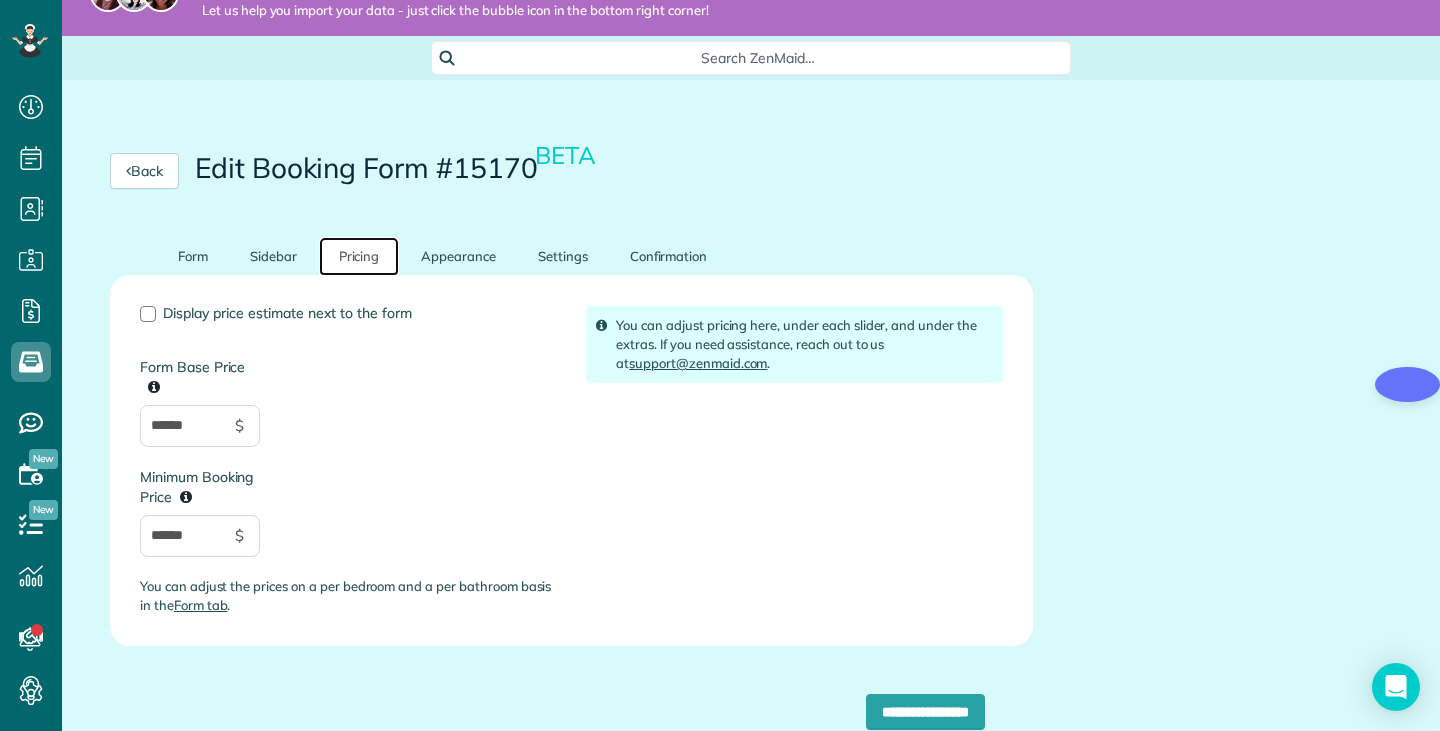 scroll, scrollTop: 40, scrollLeft: 0, axis: vertical 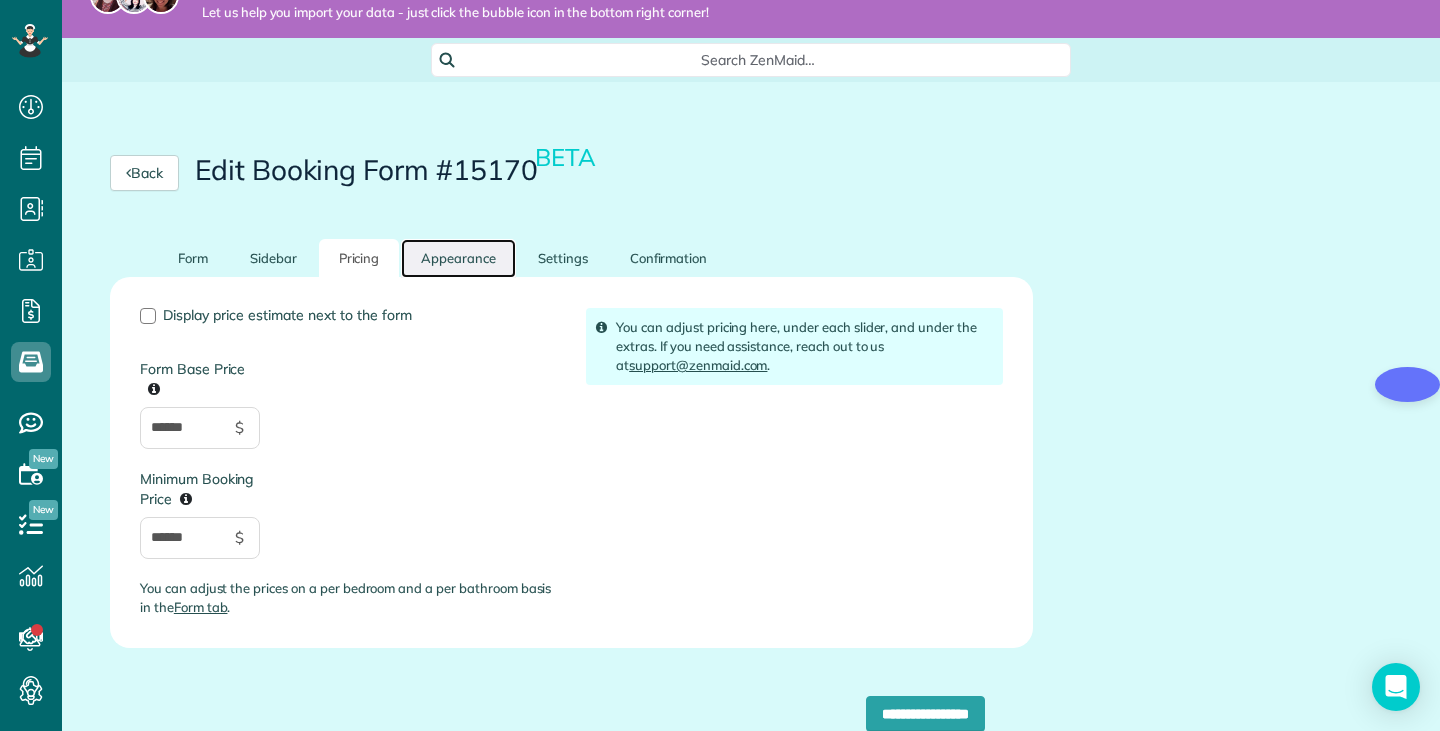 click on "Appearance" at bounding box center [458, 258] 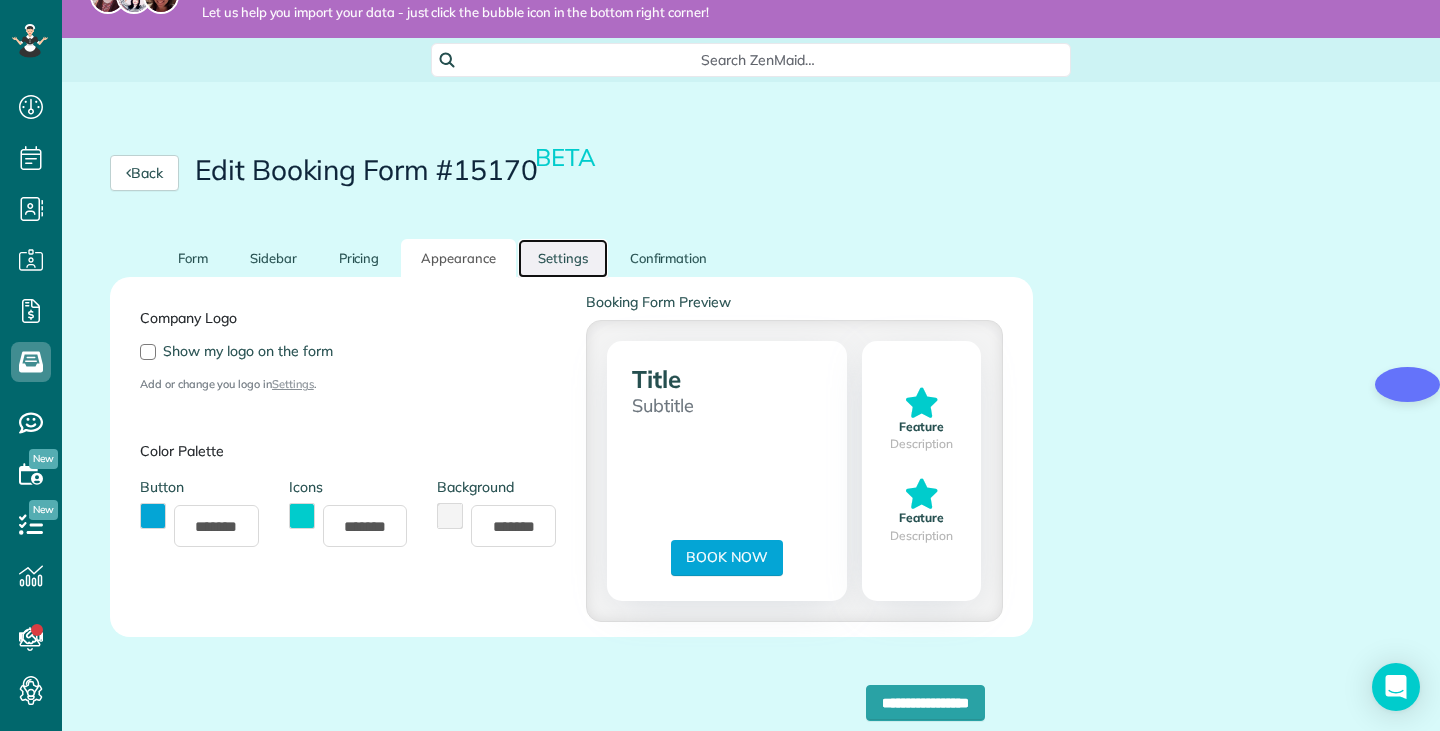 click on "Settings" at bounding box center [563, 258] 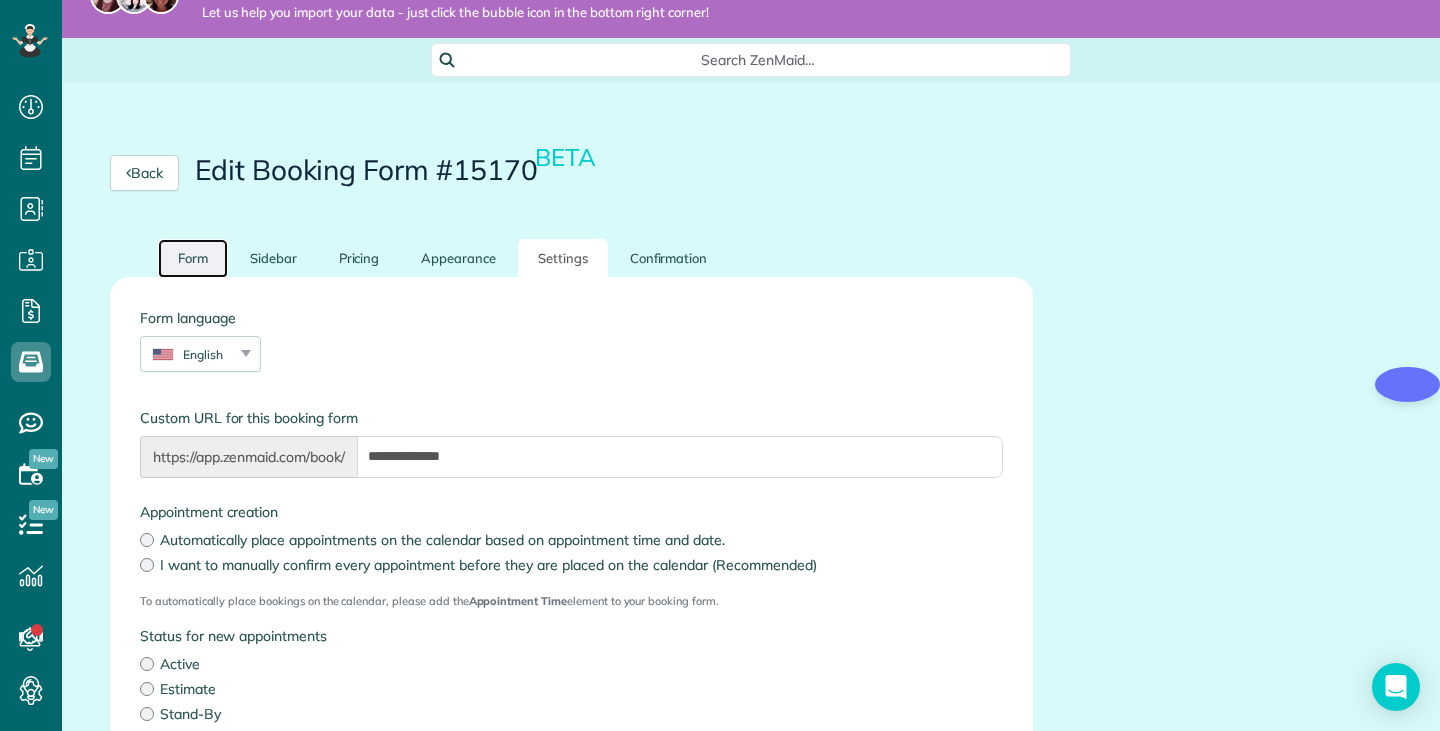 click on "Form" at bounding box center (193, 258) 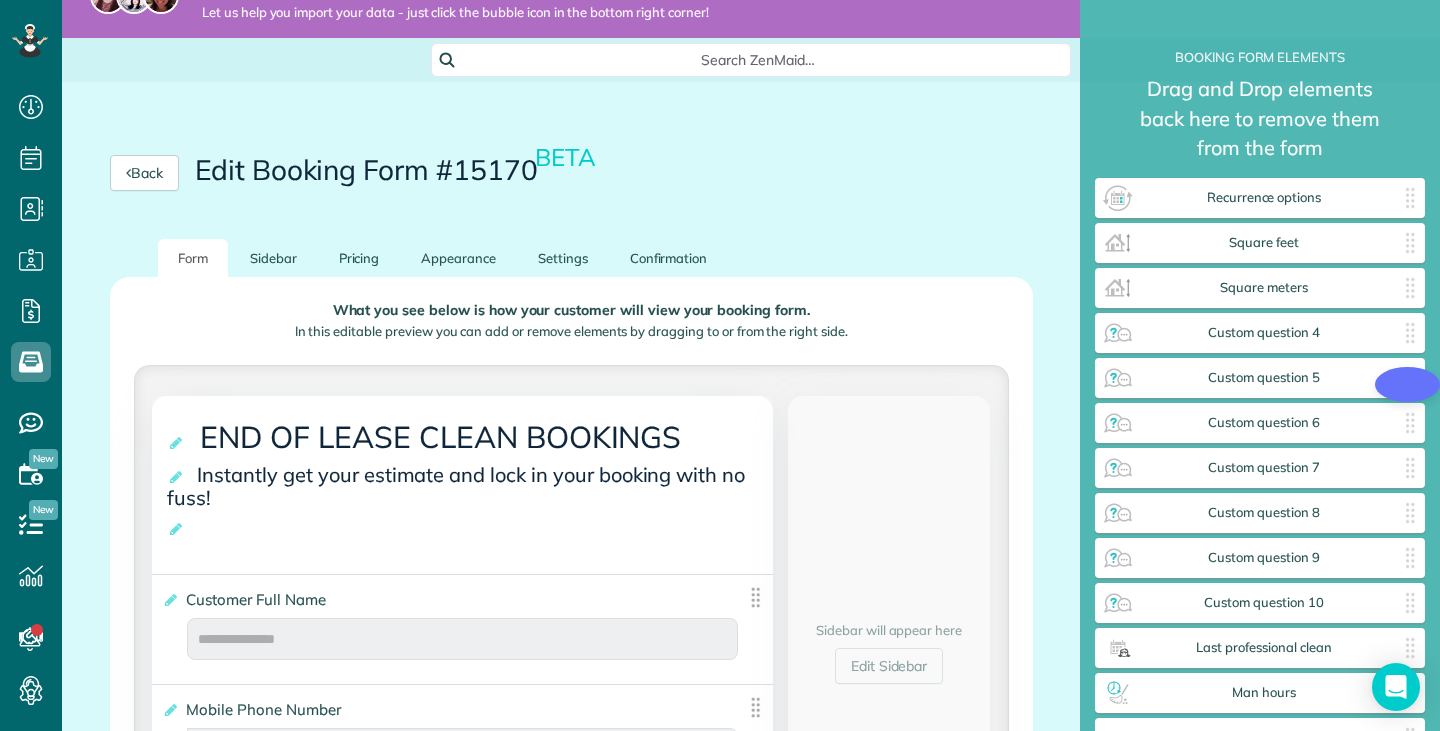 click on "Back
Edit Booking Form #15170  BETA" at bounding box center [571, 173] 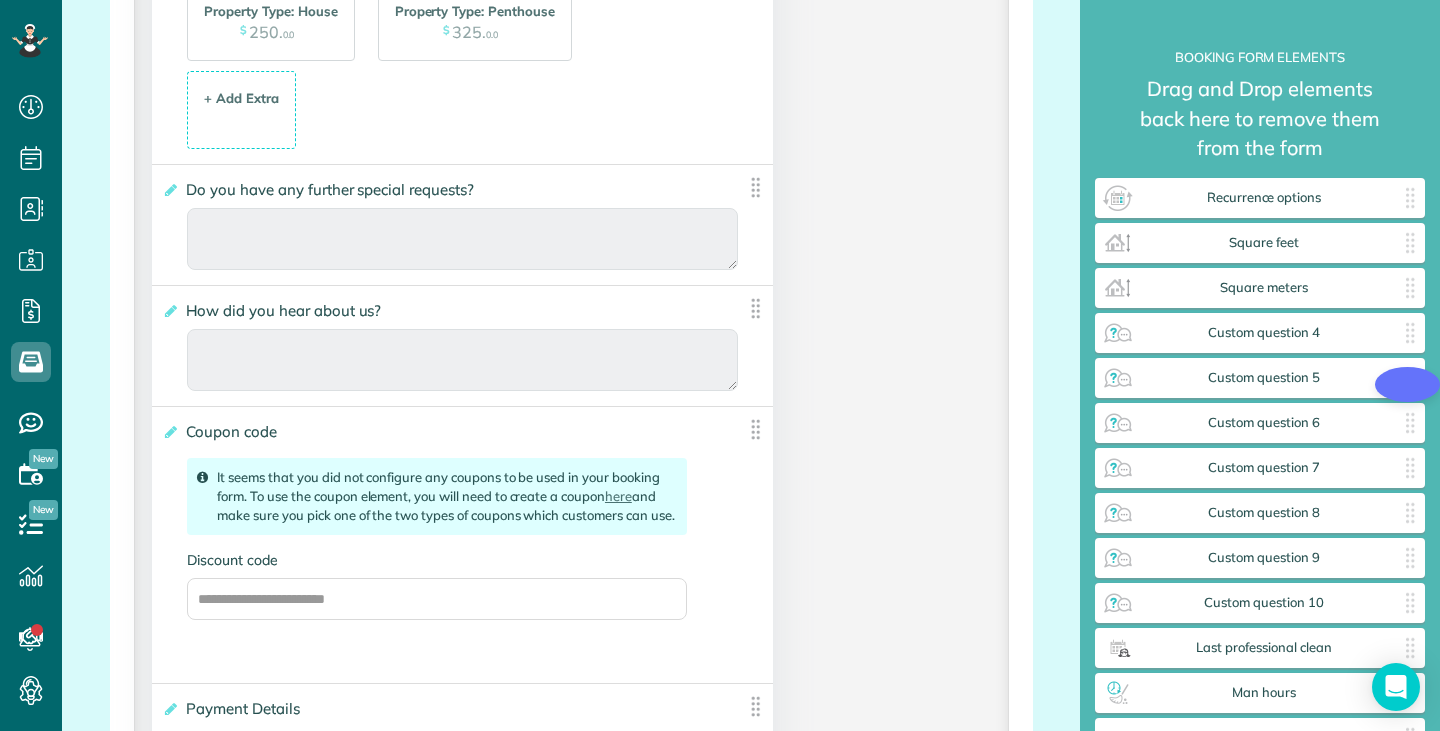 scroll, scrollTop: 2596, scrollLeft: 0, axis: vertical 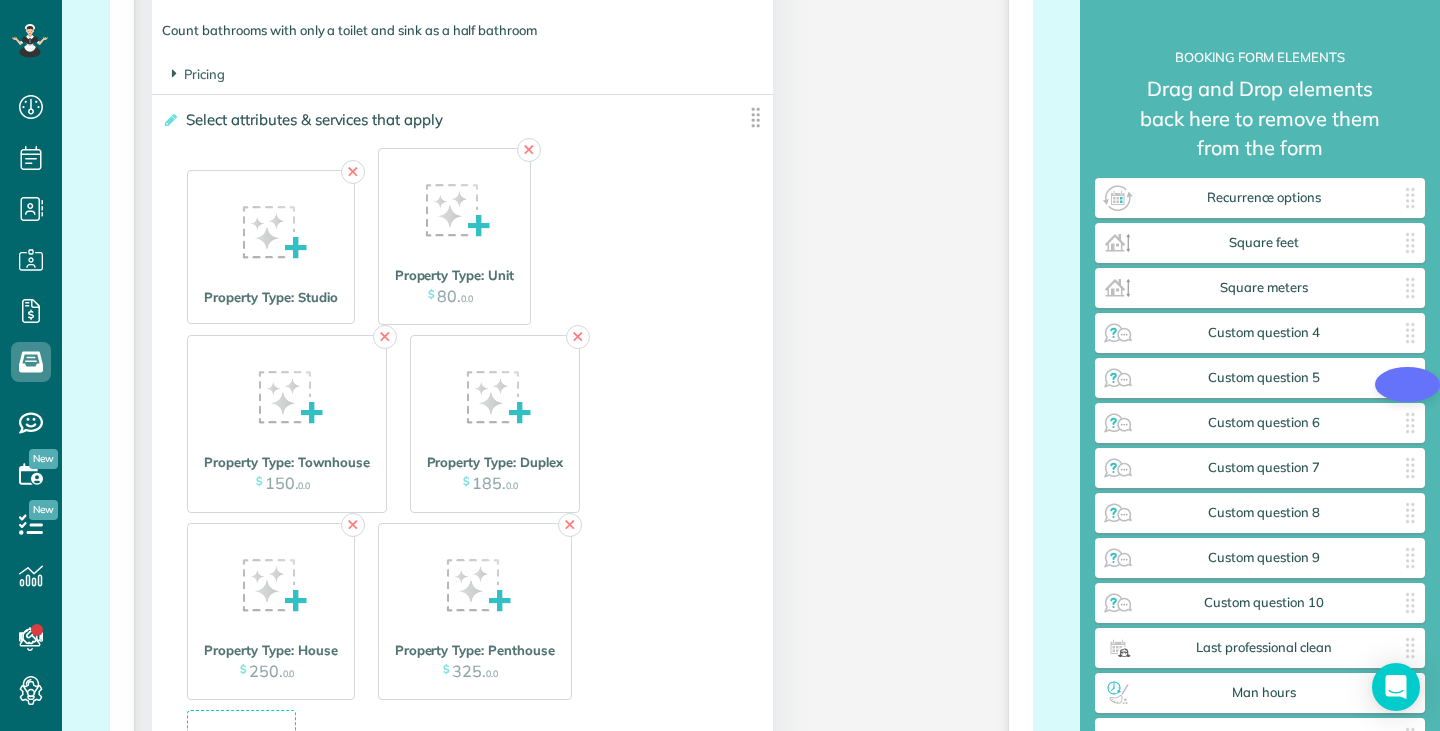 click on "**********" at bounding box center [571, -205] 